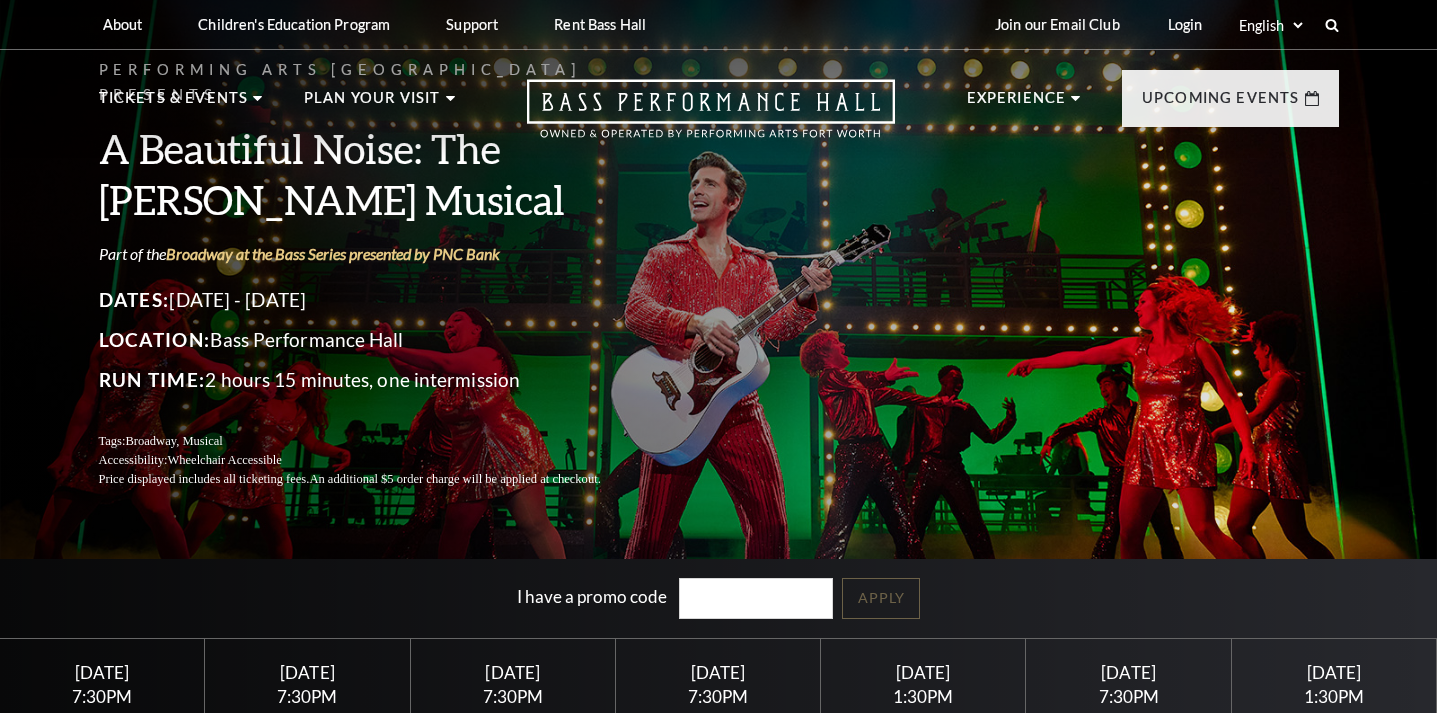 scroll, scrollTop: 0, scrollLeft: 0, axis: both 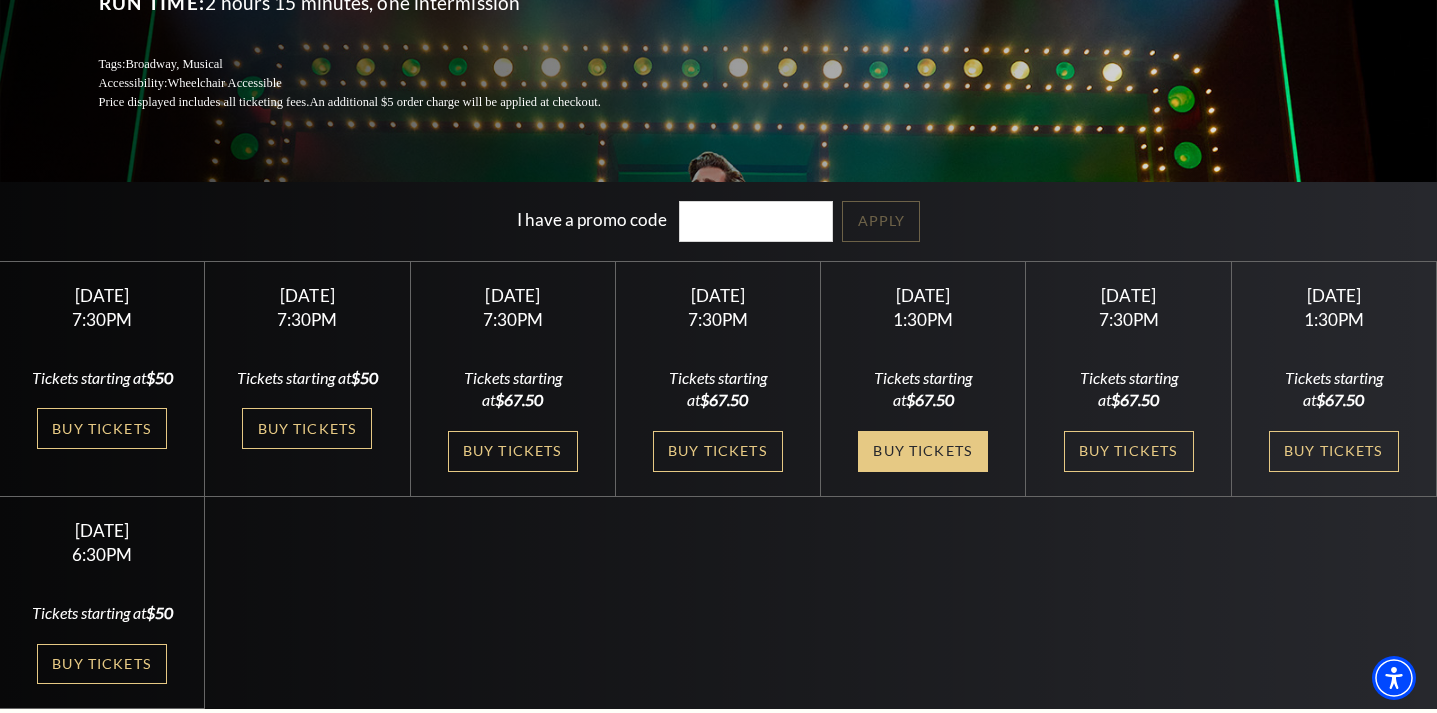 click on "Buy Tickets" at bounding box center (923, 451) 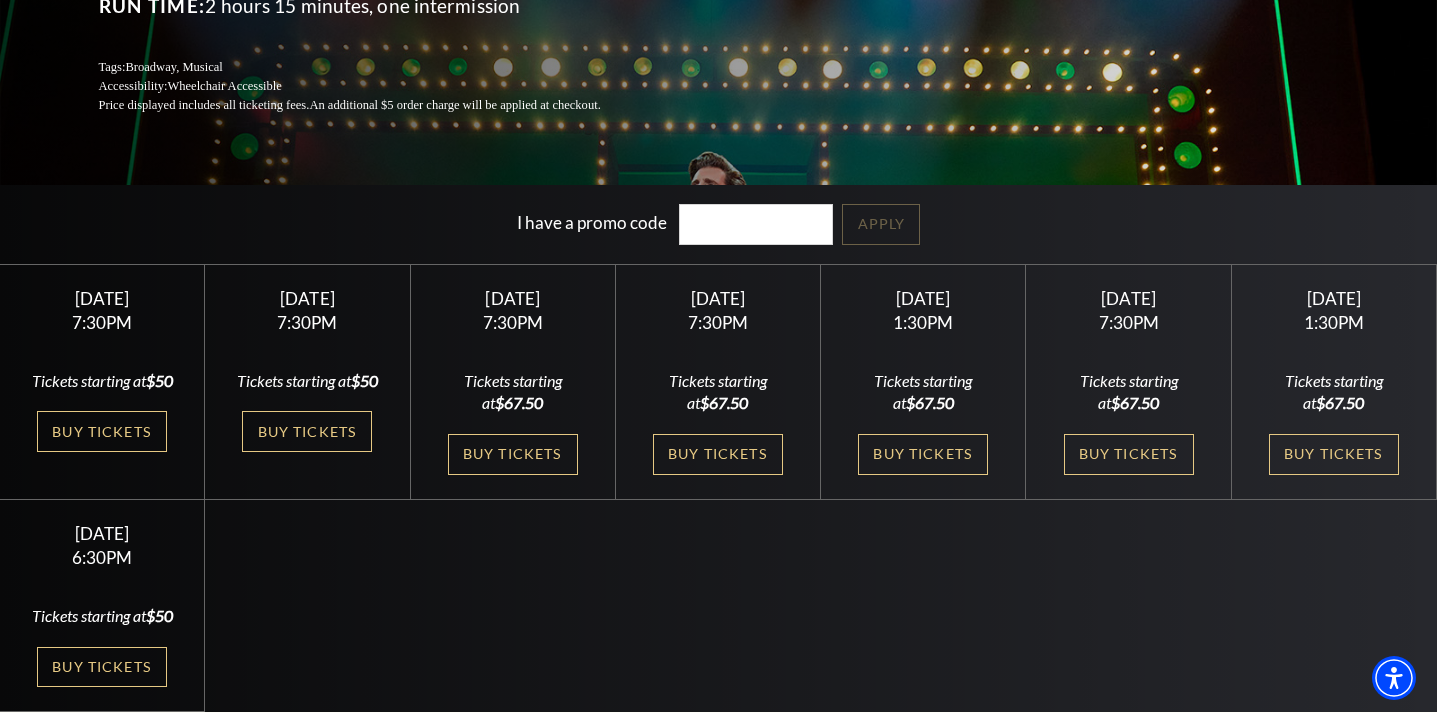scroll, scrollTop: 365, scrollLeft: 0, axis: vertical 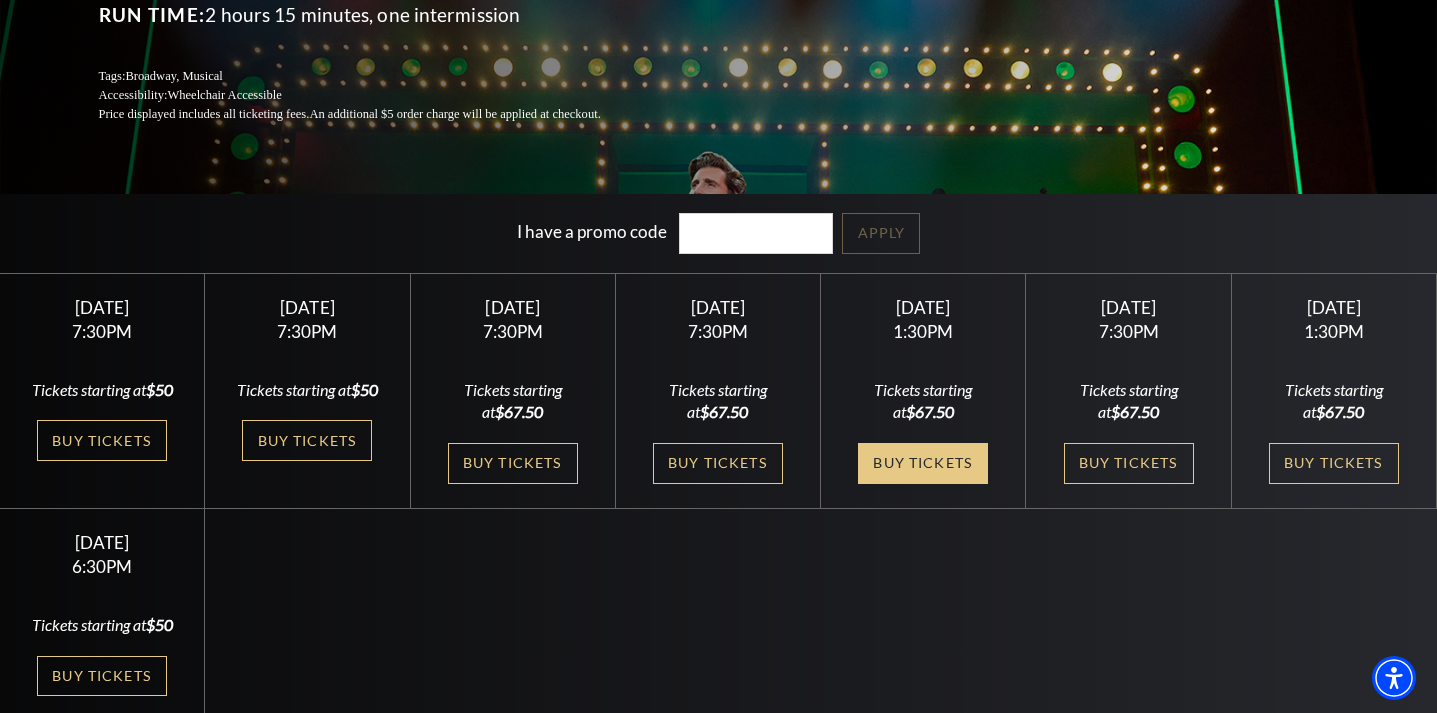 click on "Buy Tickets" at bounding box center [923, 463] 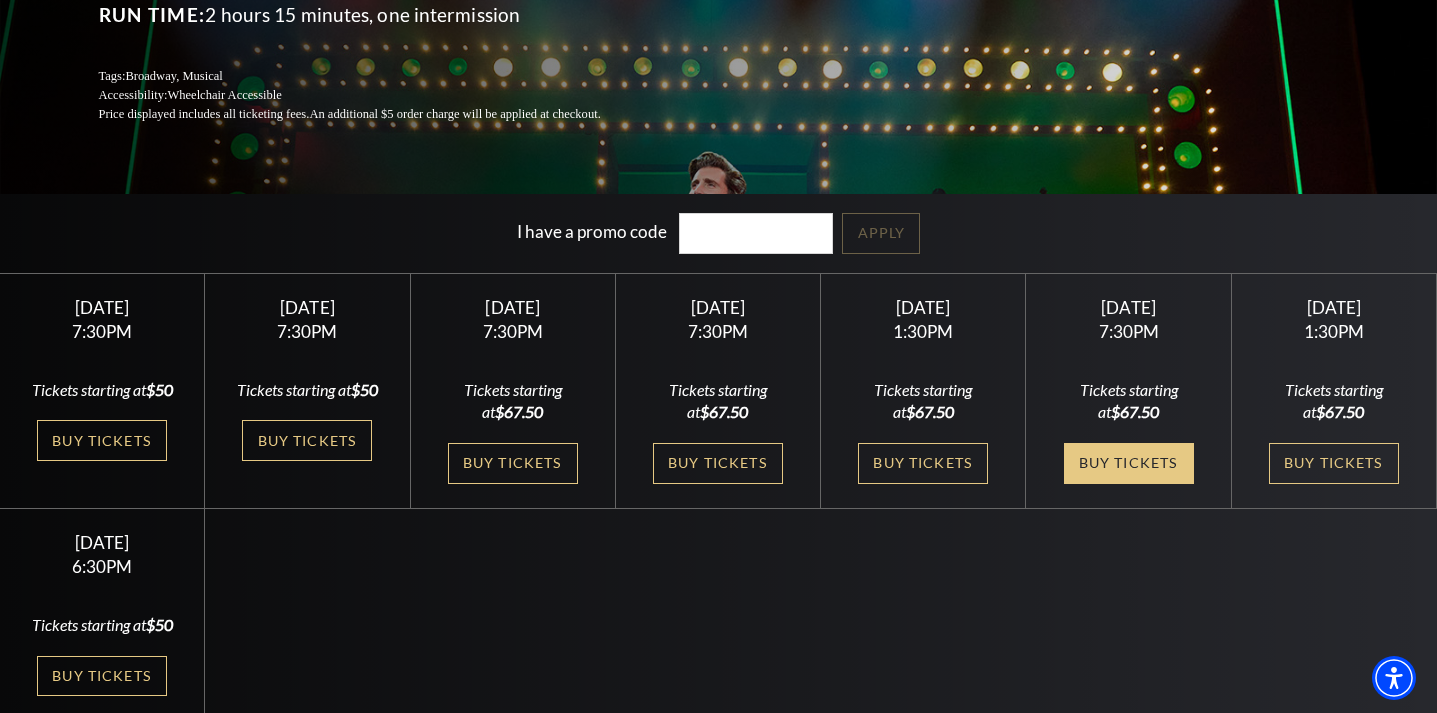 click on "Buy Tickets" at bounding box center (1129, 463) 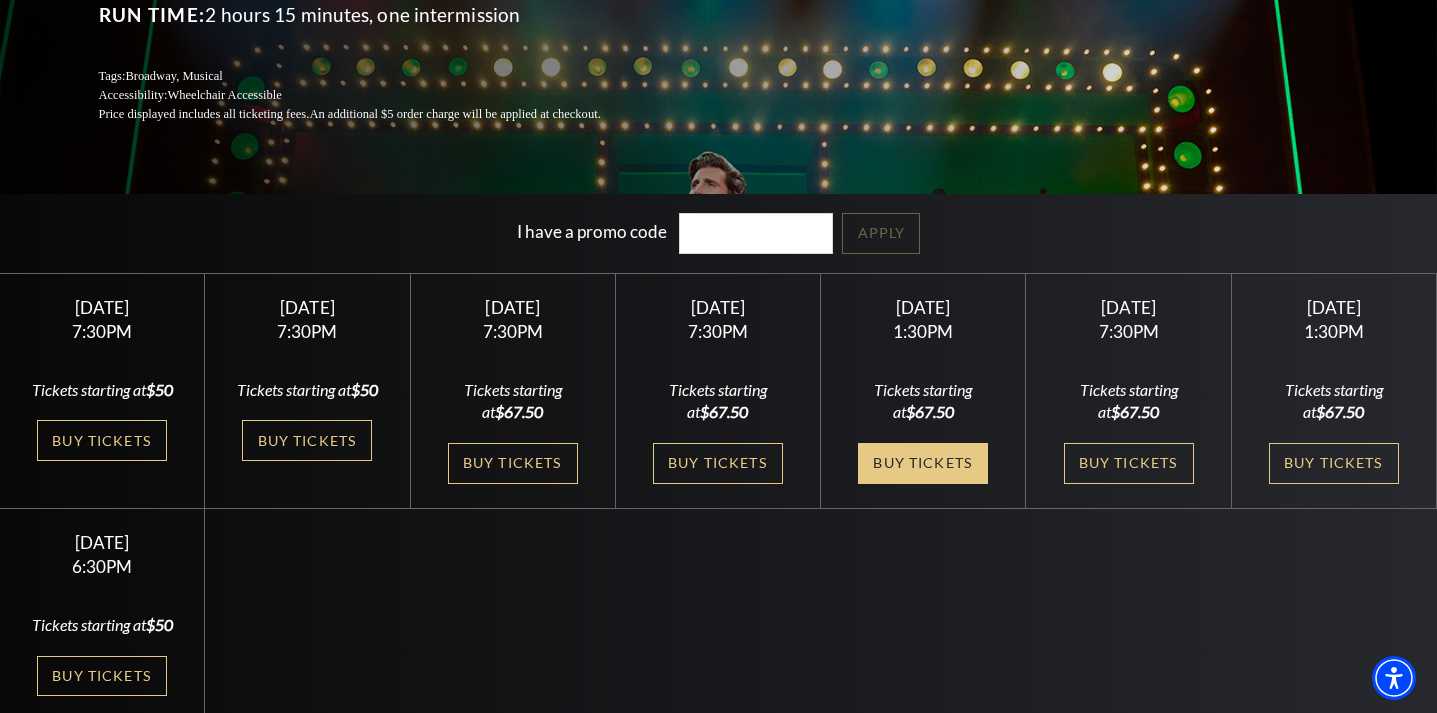 click on "Buy Tickets" at bounding box center [923, 463] 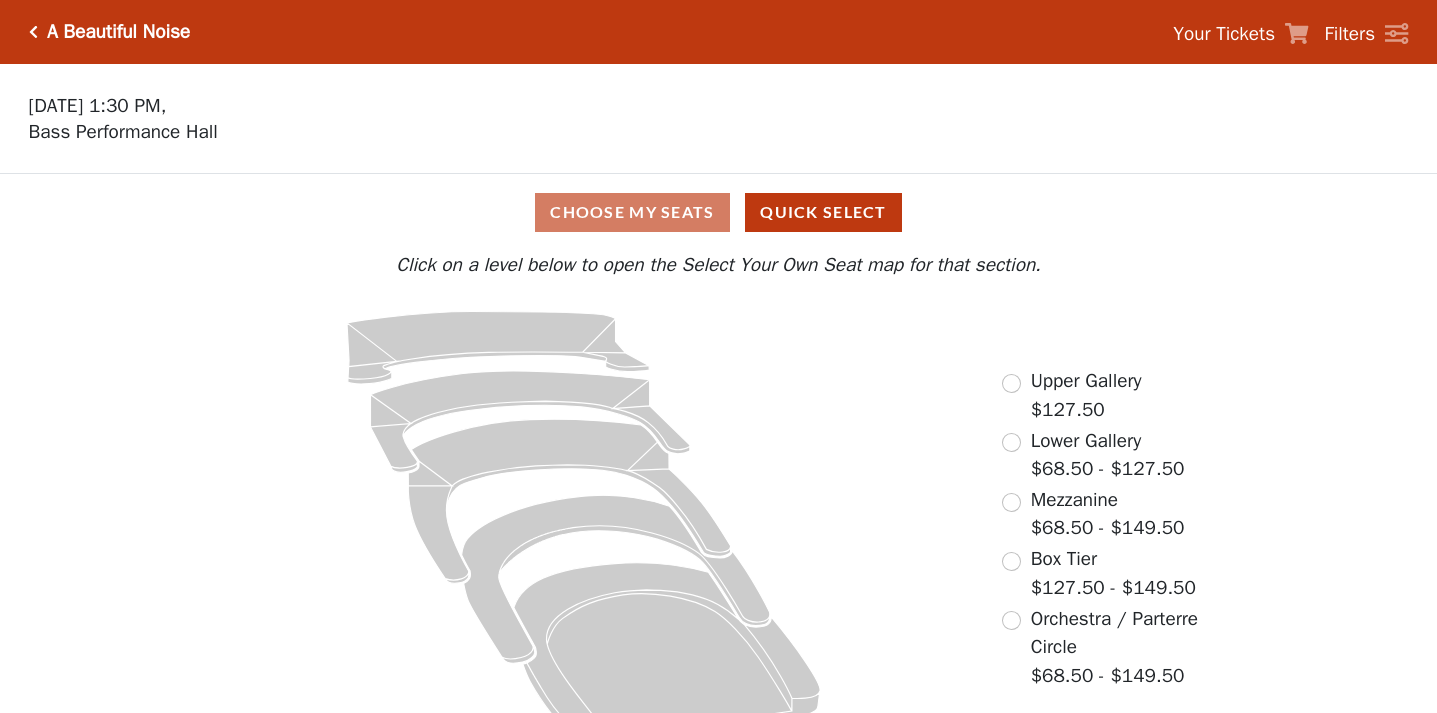 scroll, scrollTop: 0, scrollLeft: 0, axis: both 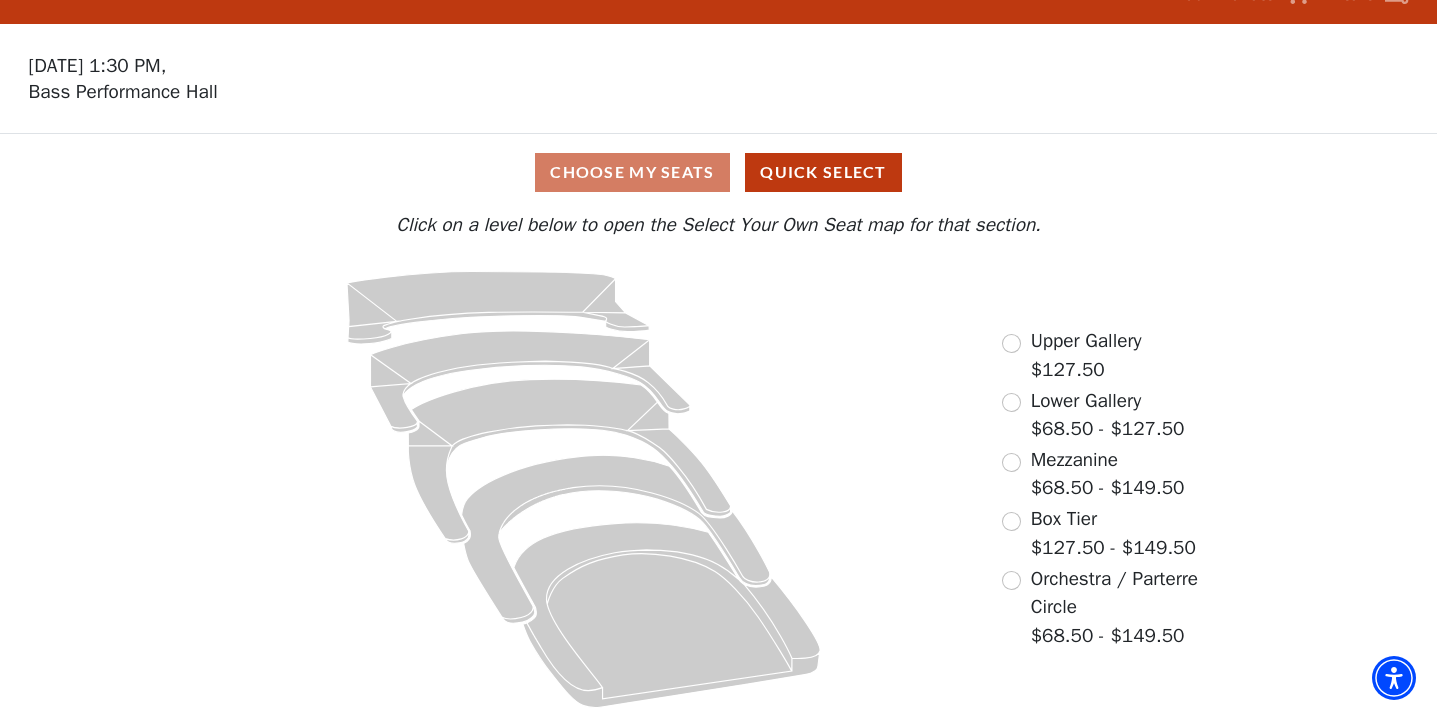 click at bounding box center [1011, 462] 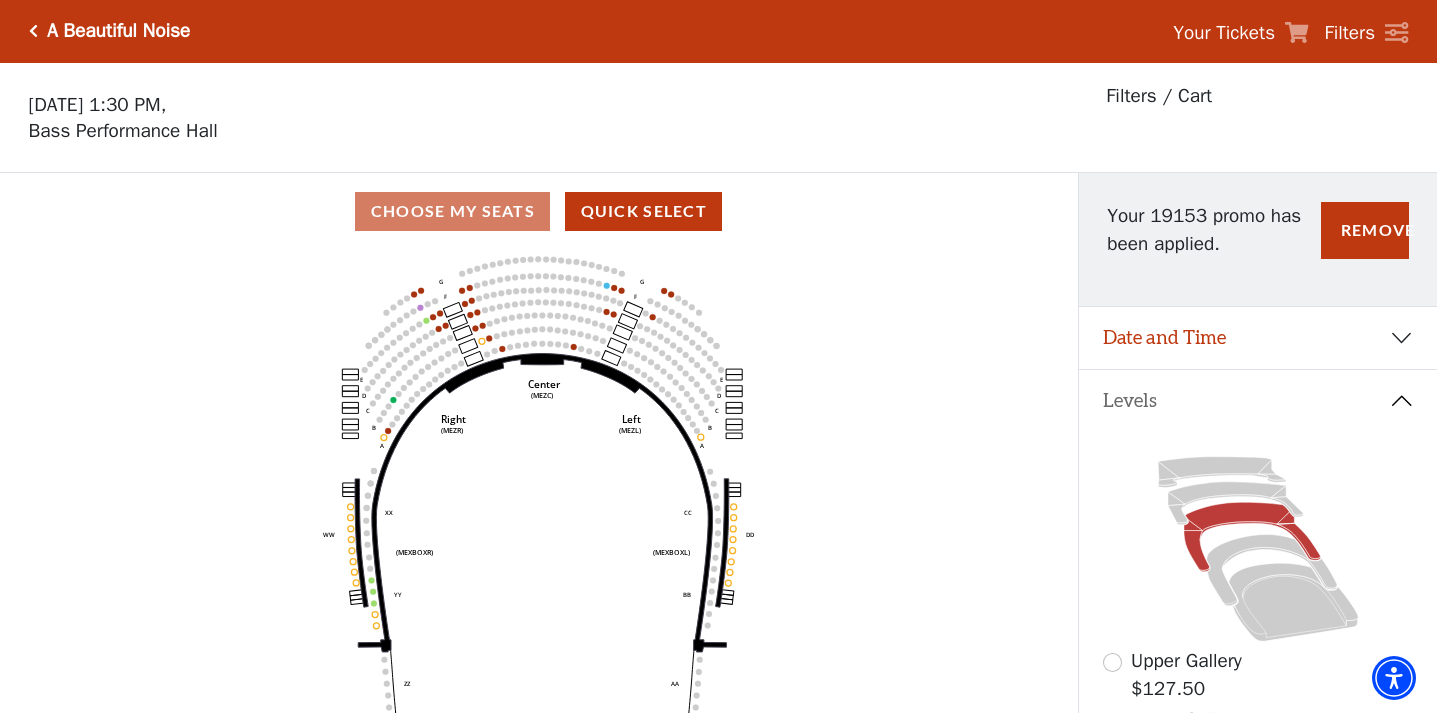 scroll, scrollTop: 0, scrollLeft: 0, axis: both 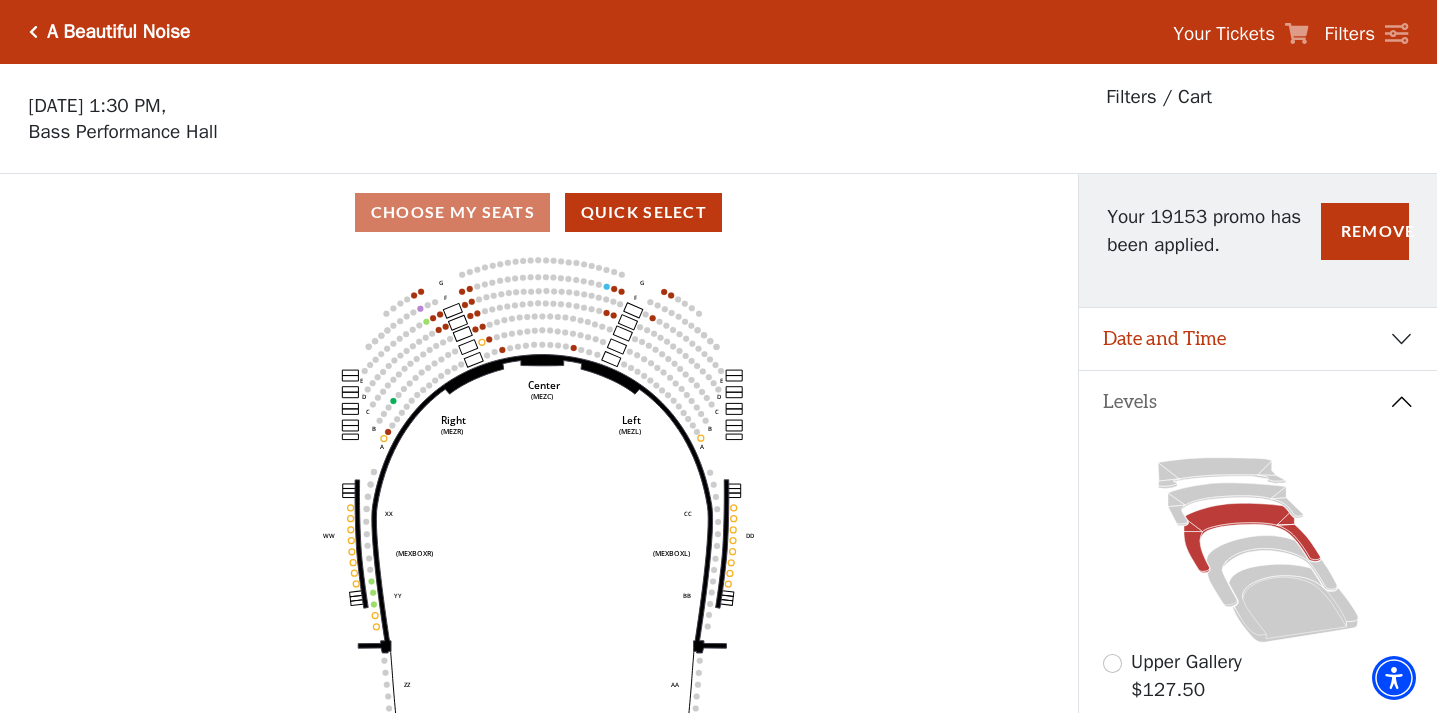 click on "Choose My Seats
Quick Select" at bounding box center (539, 212) 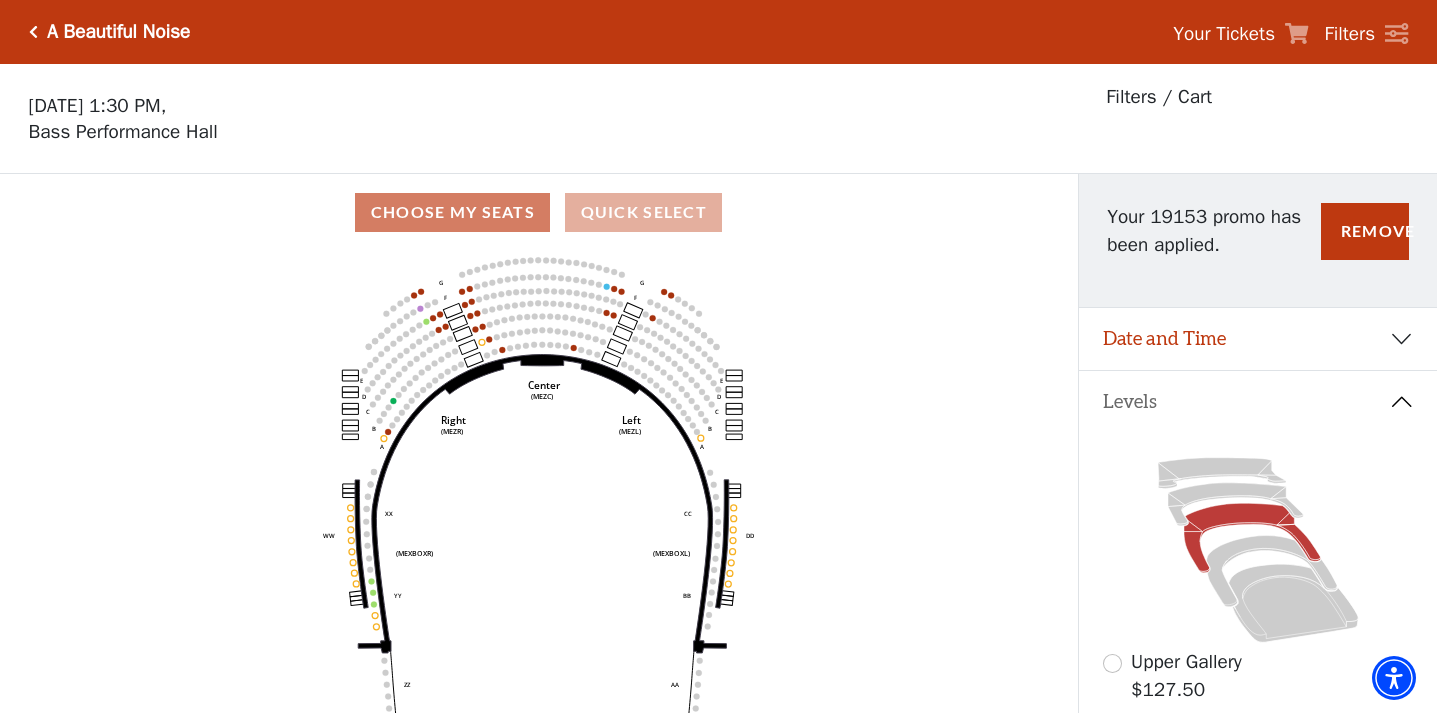click on "Quick Select" at bounding box center [643, 212] 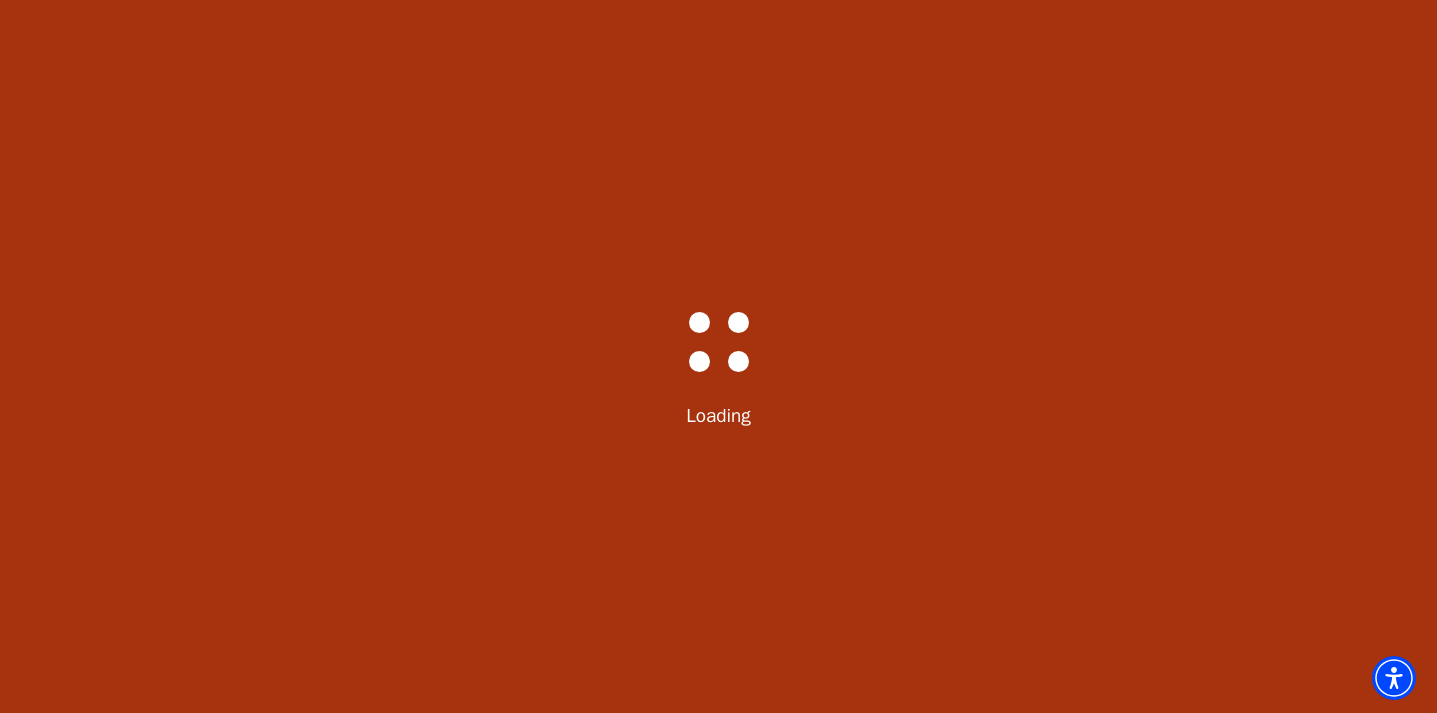 select on "6224" 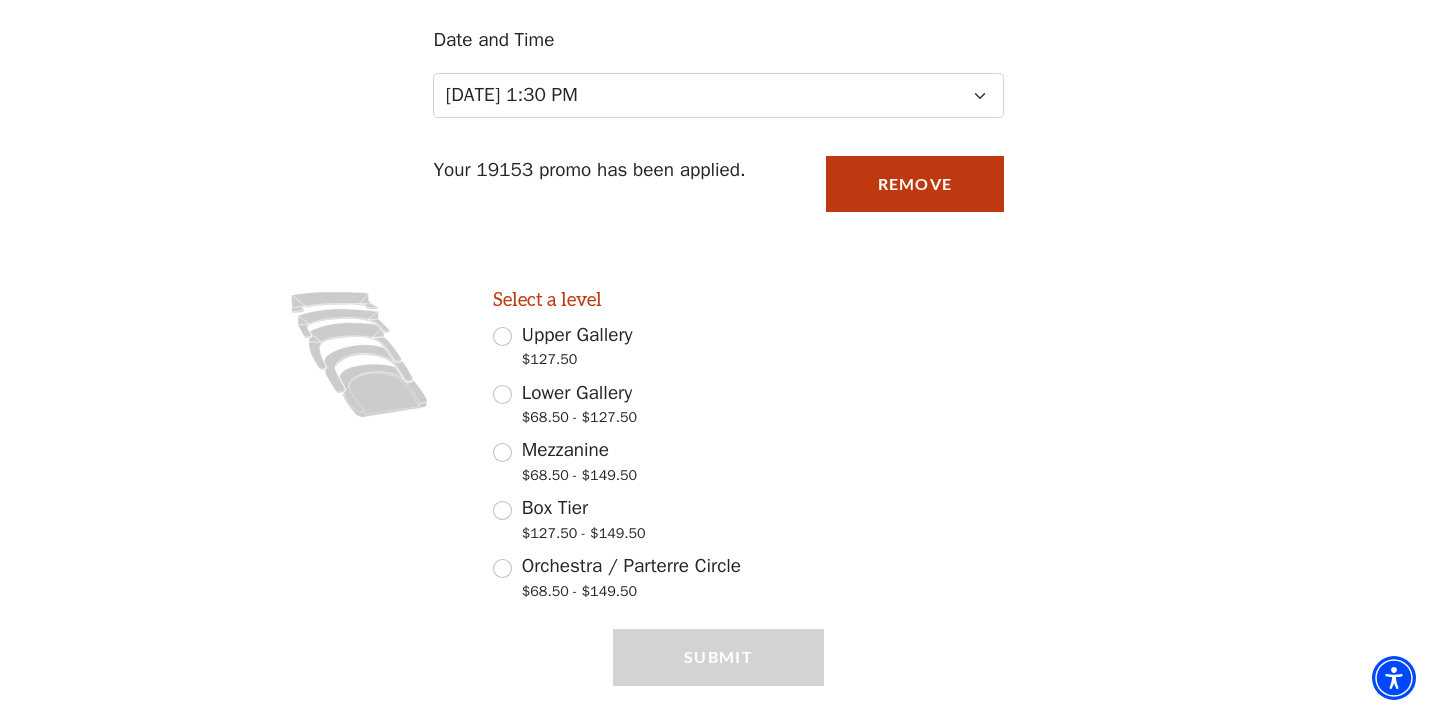 scroll, scrollTop: 246, scrollLeft: 0, axis: vertical 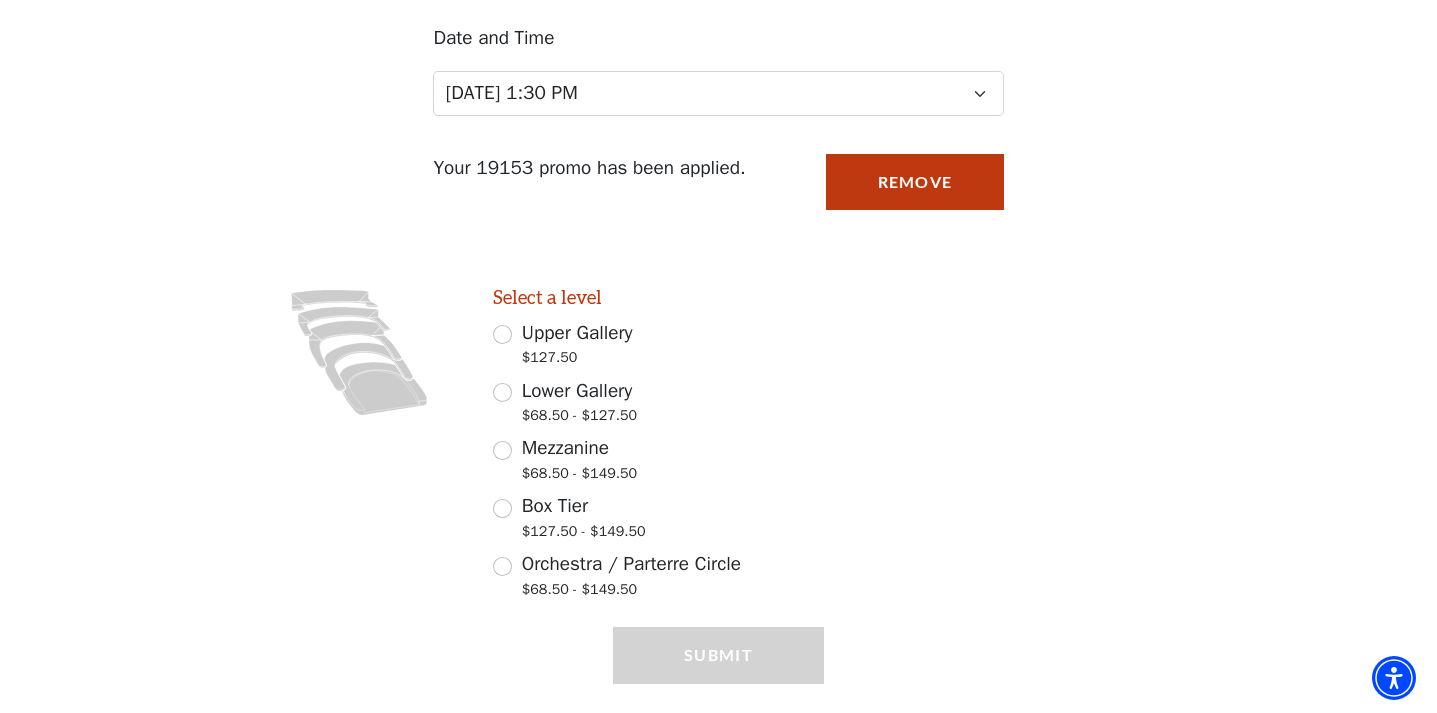 click on "Lower Gallery     $68.50 - $127.50" at bounding box center (502, 392) 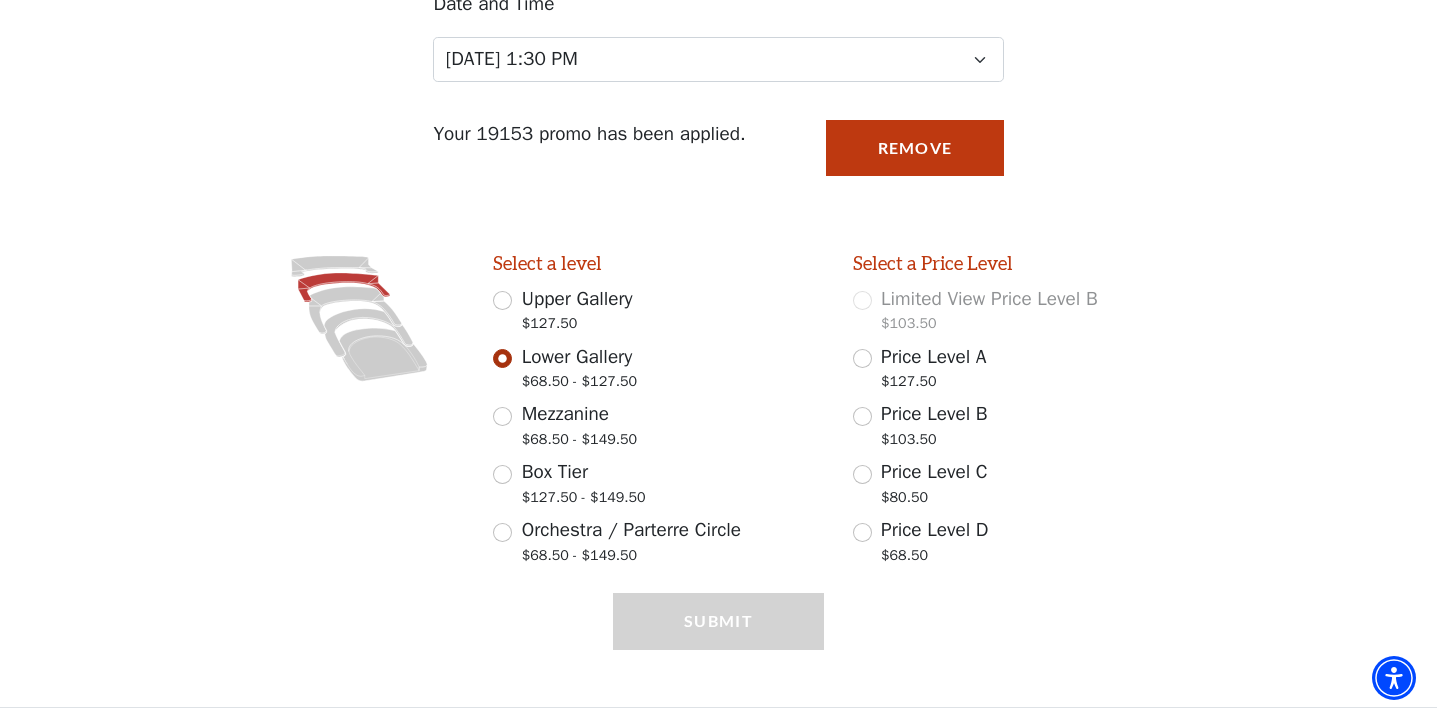 scroll, scrollTop: 279, scrollLeft: 0, axis: vertical 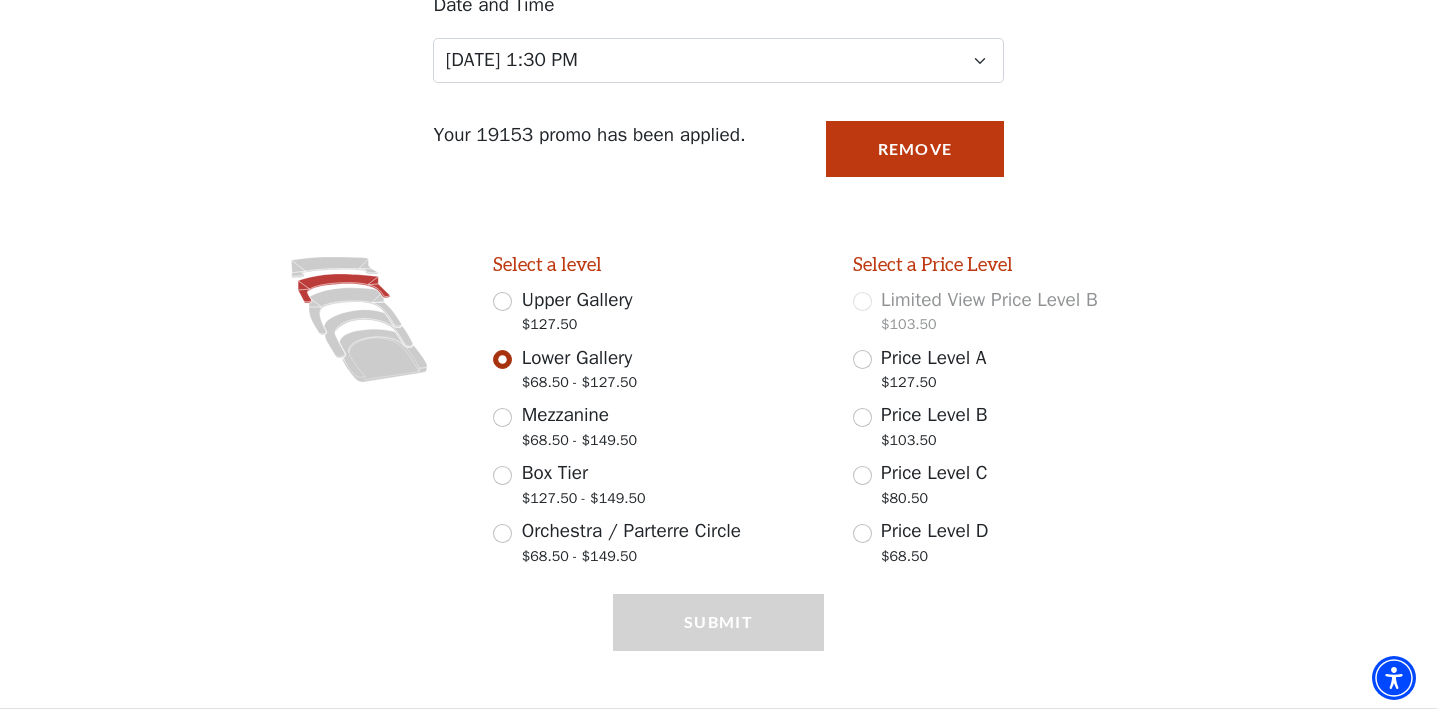 click on "Price Level A $127.50" at bounding box center [862, 359] 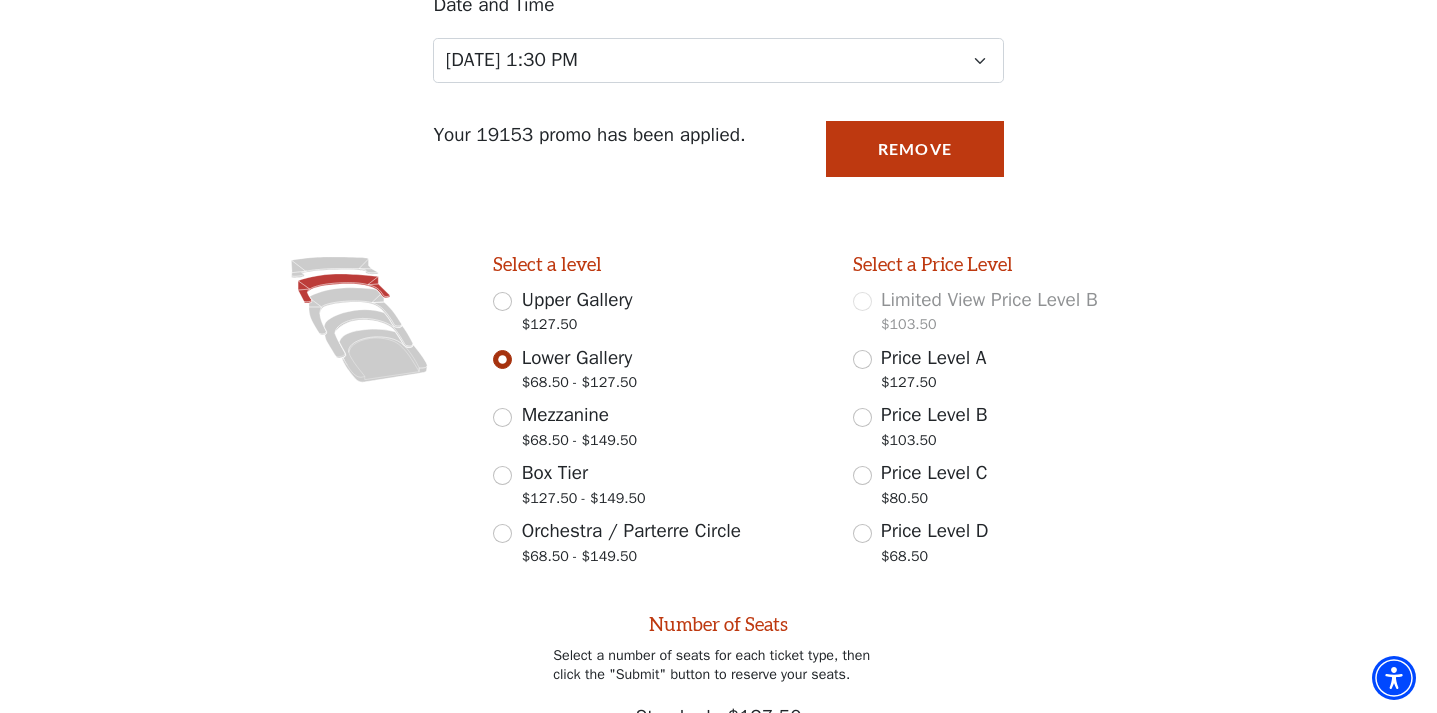 radio on "false" 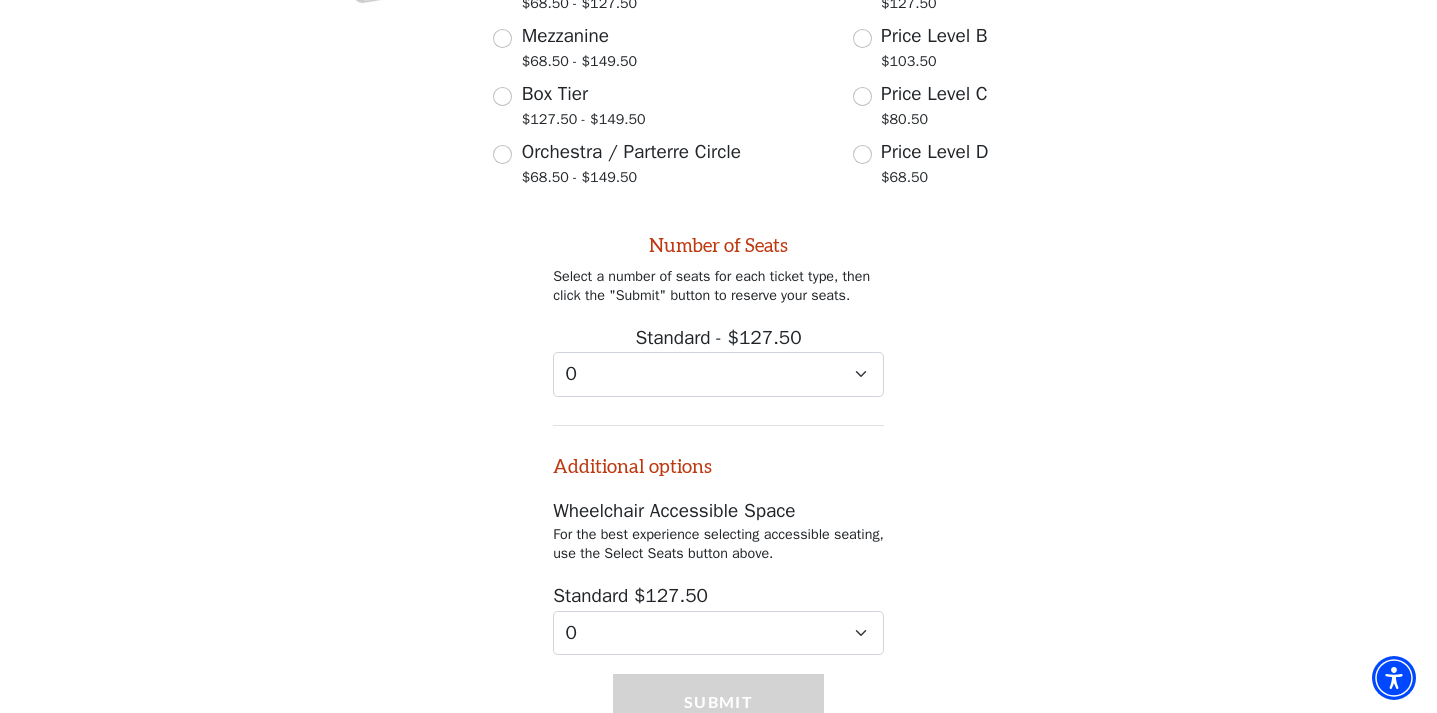 scroll, scrollTop: 744, scrollLeft: 0, axis: vertical 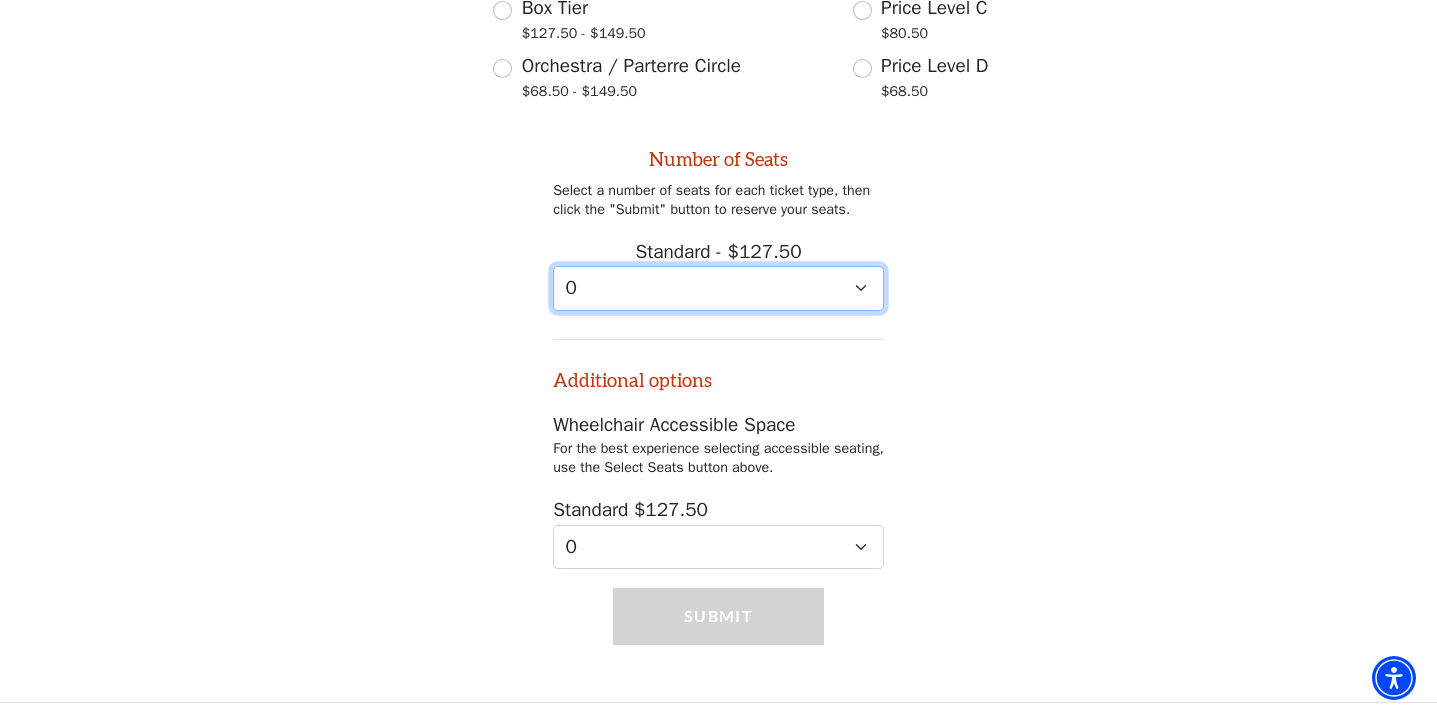 select on "2" 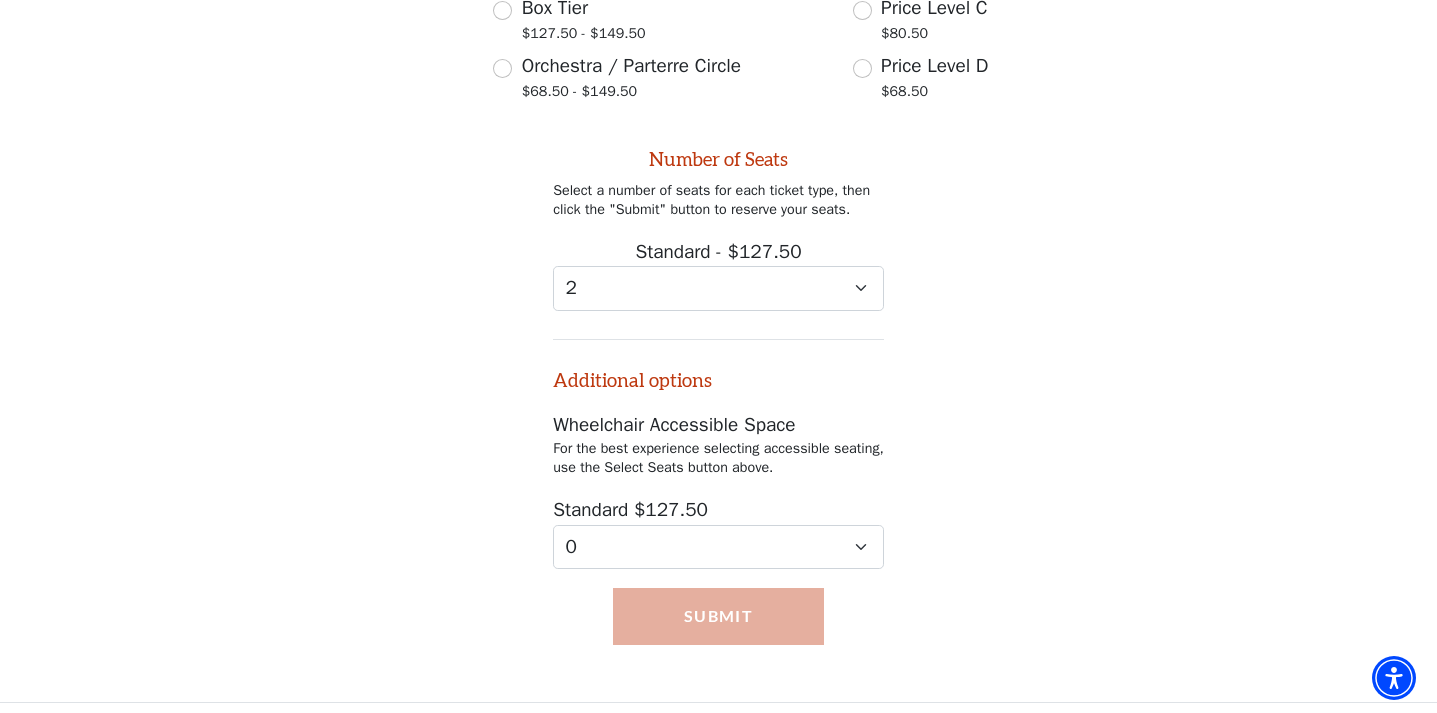click on "Submit" at bounding box center [718, 616] 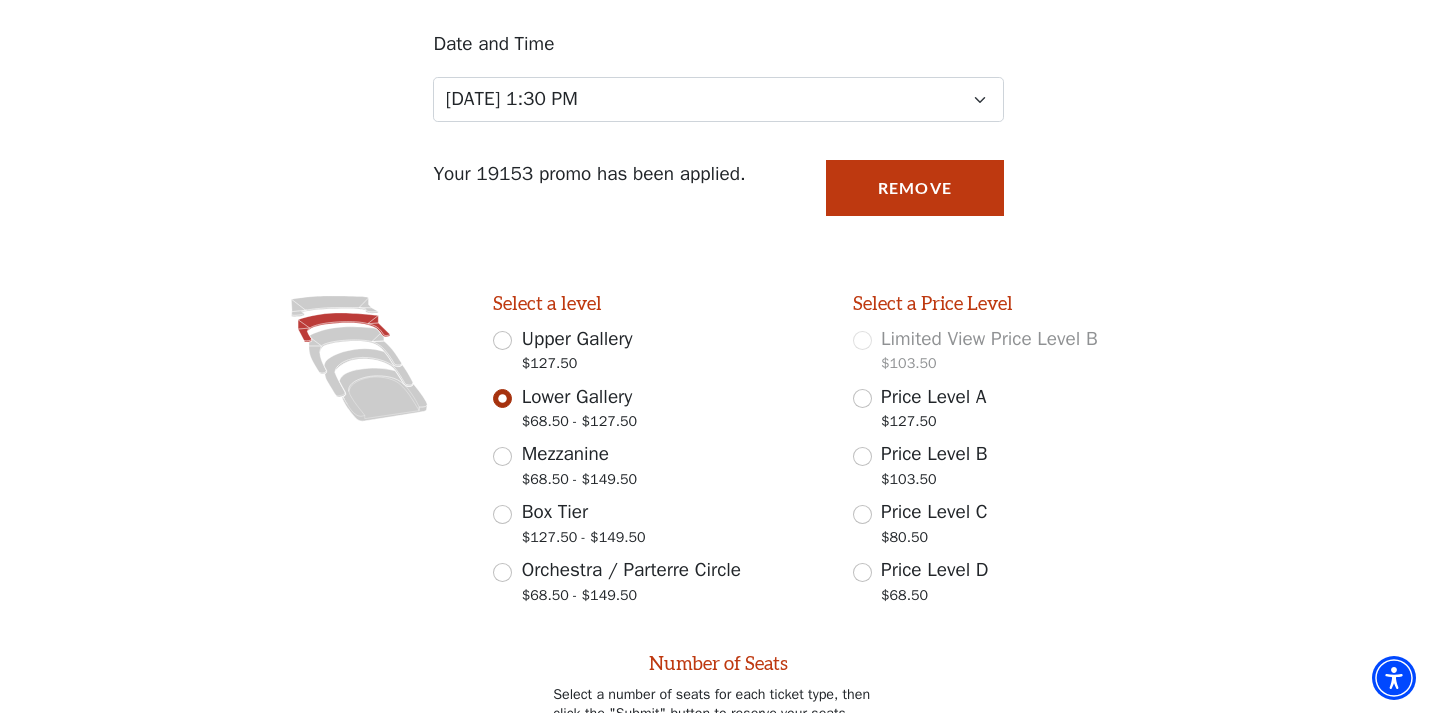 scroll, scrollTop: 161, scrollLeft: 0, axis: vertical 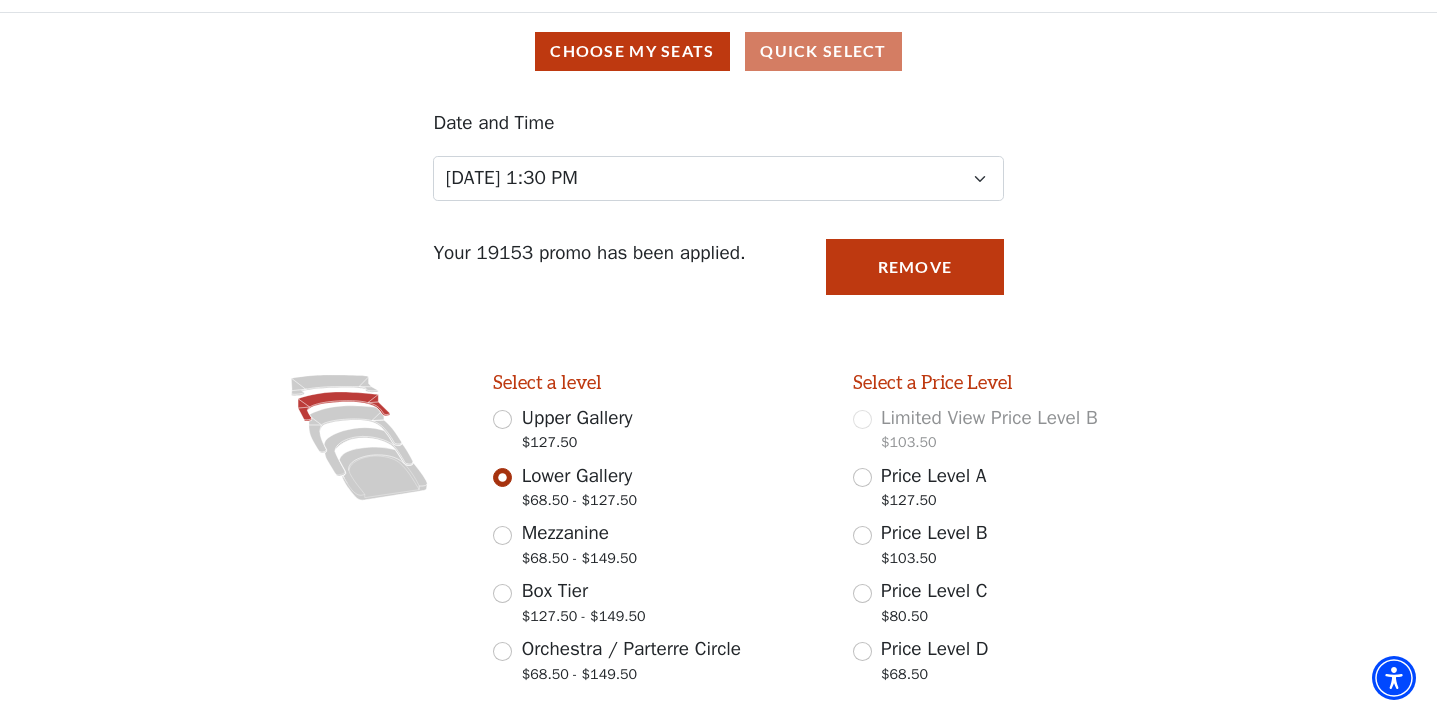 click 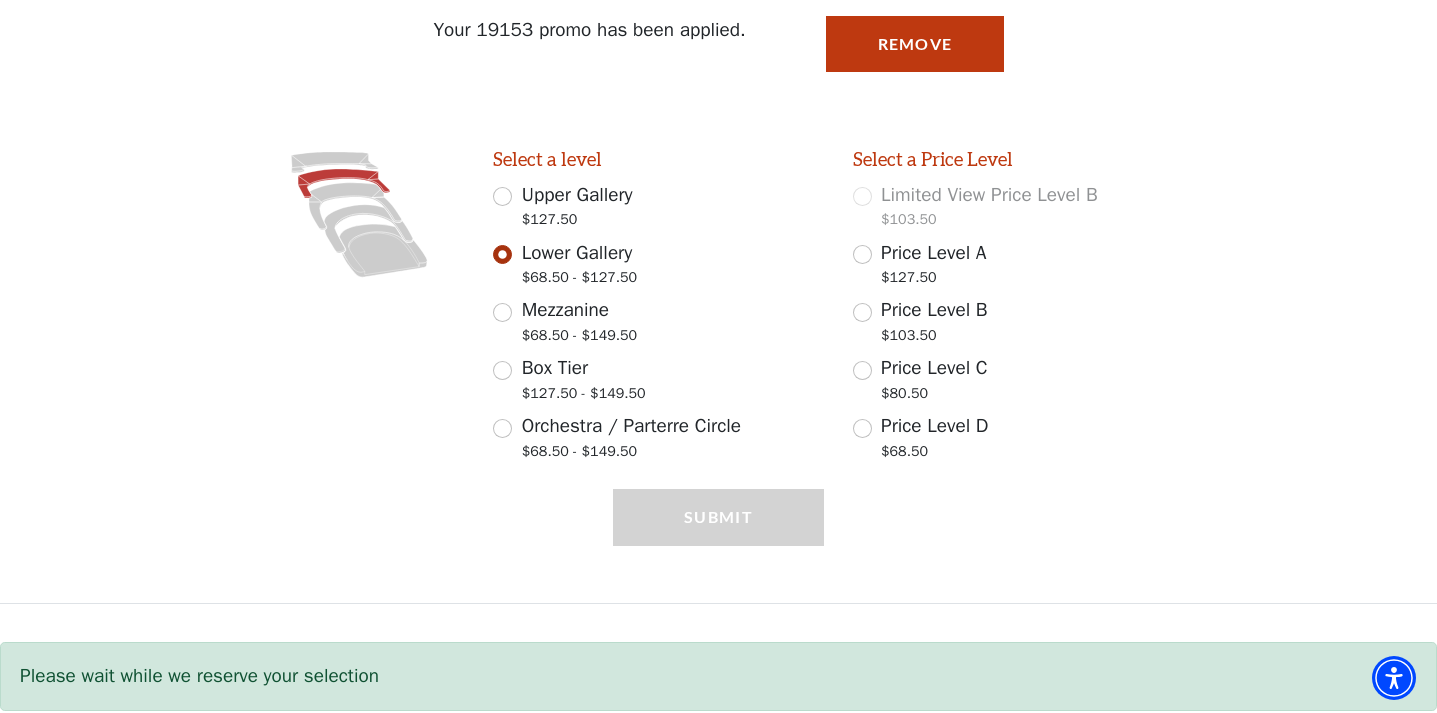 scroll, scrollTop: 385, scrollLeft: 0, axis: vertical 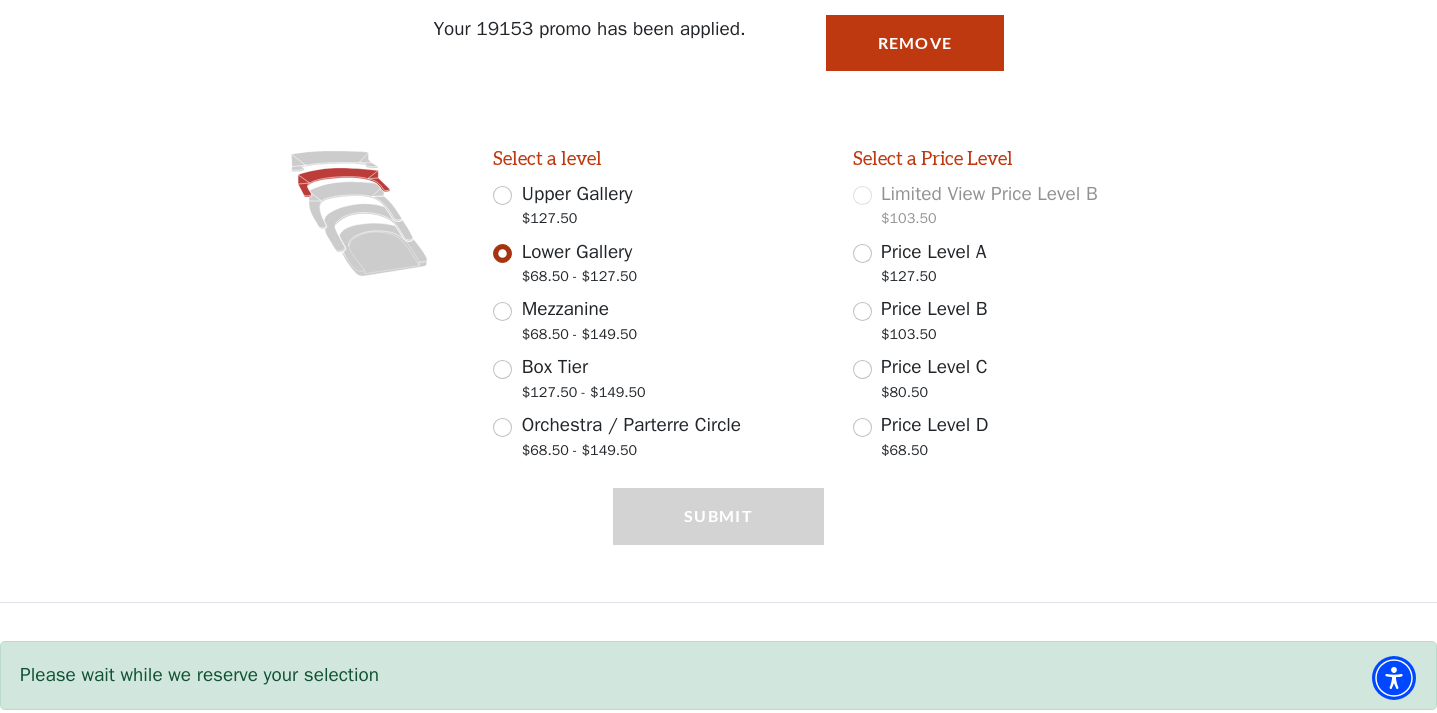 click 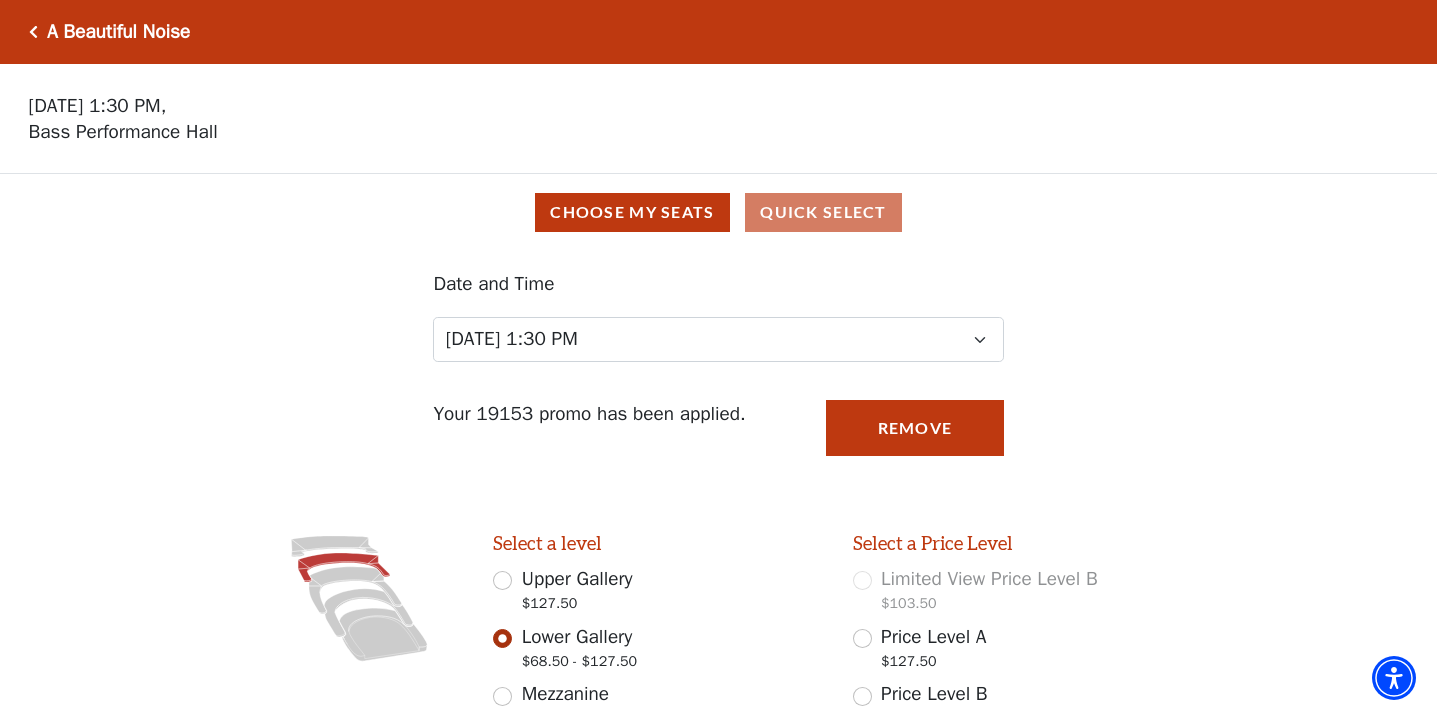 scroll, scrollTop: 0, scrollLeft: 0, axis: both 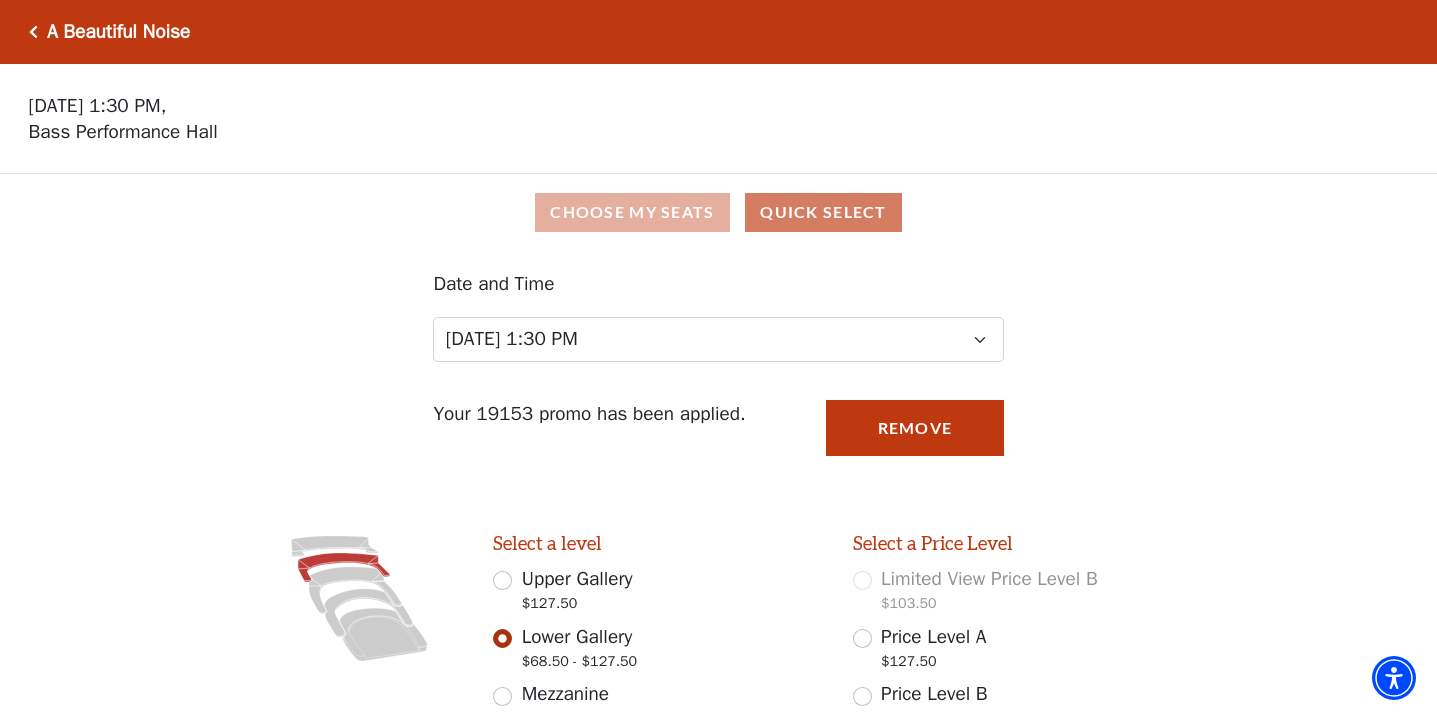 click on "Choose My Seats" at bounding box center [632, 212] 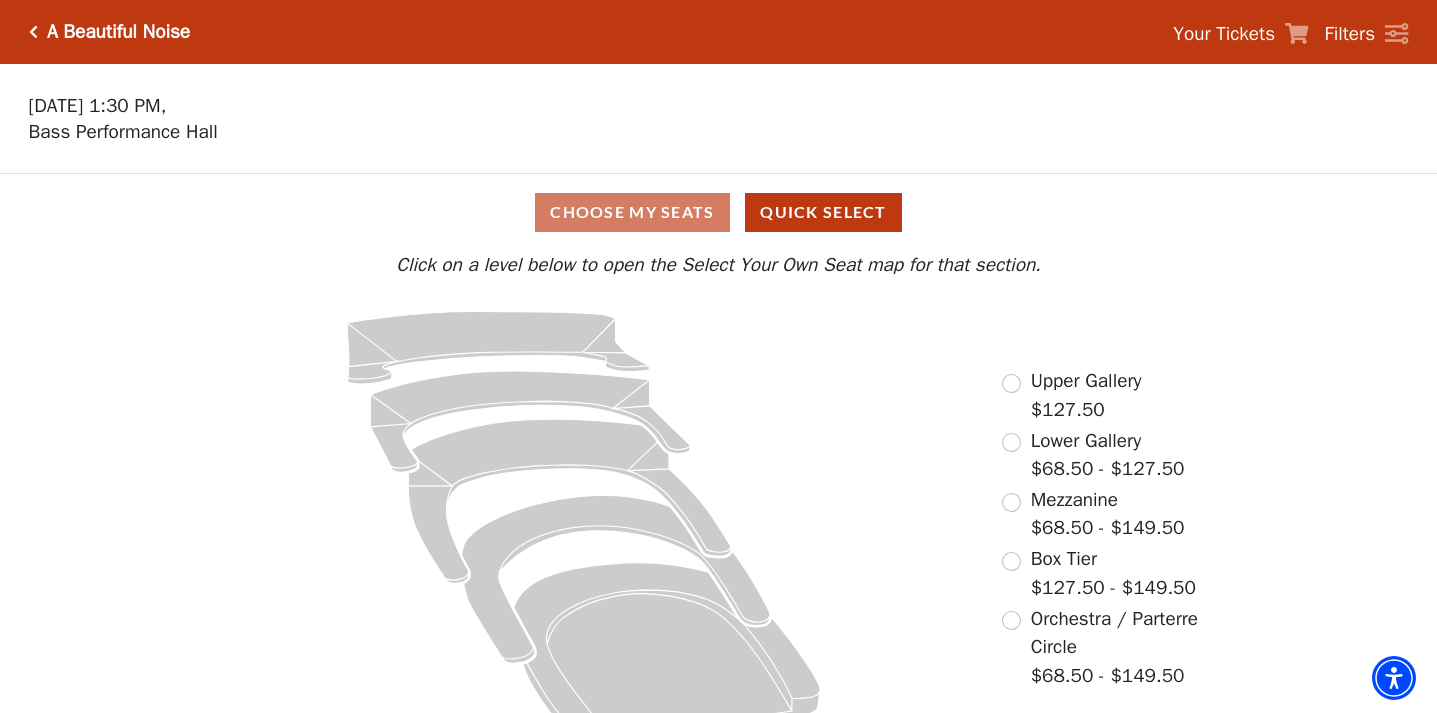 click at bounding box center [1011, 442] 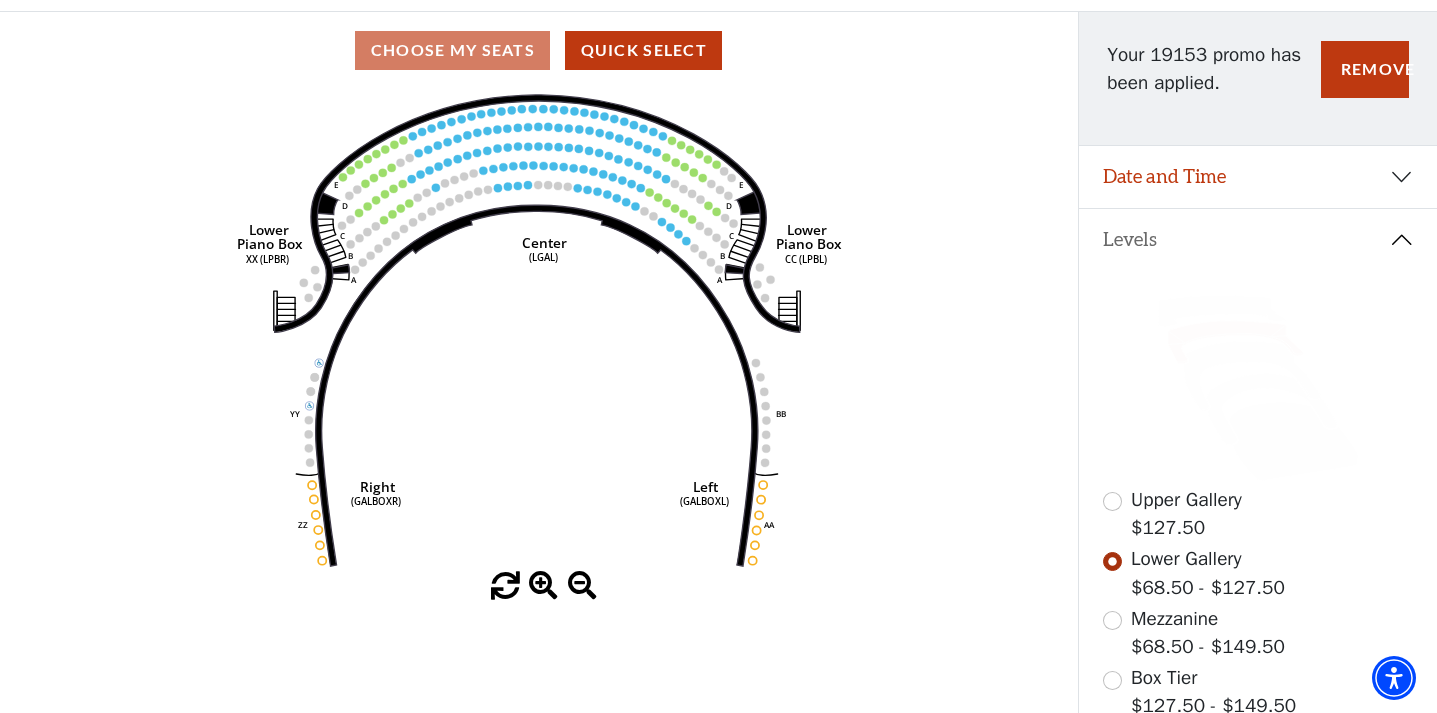 scroll, scrollTop: 172, scrollLeft: 0, axis: vertical 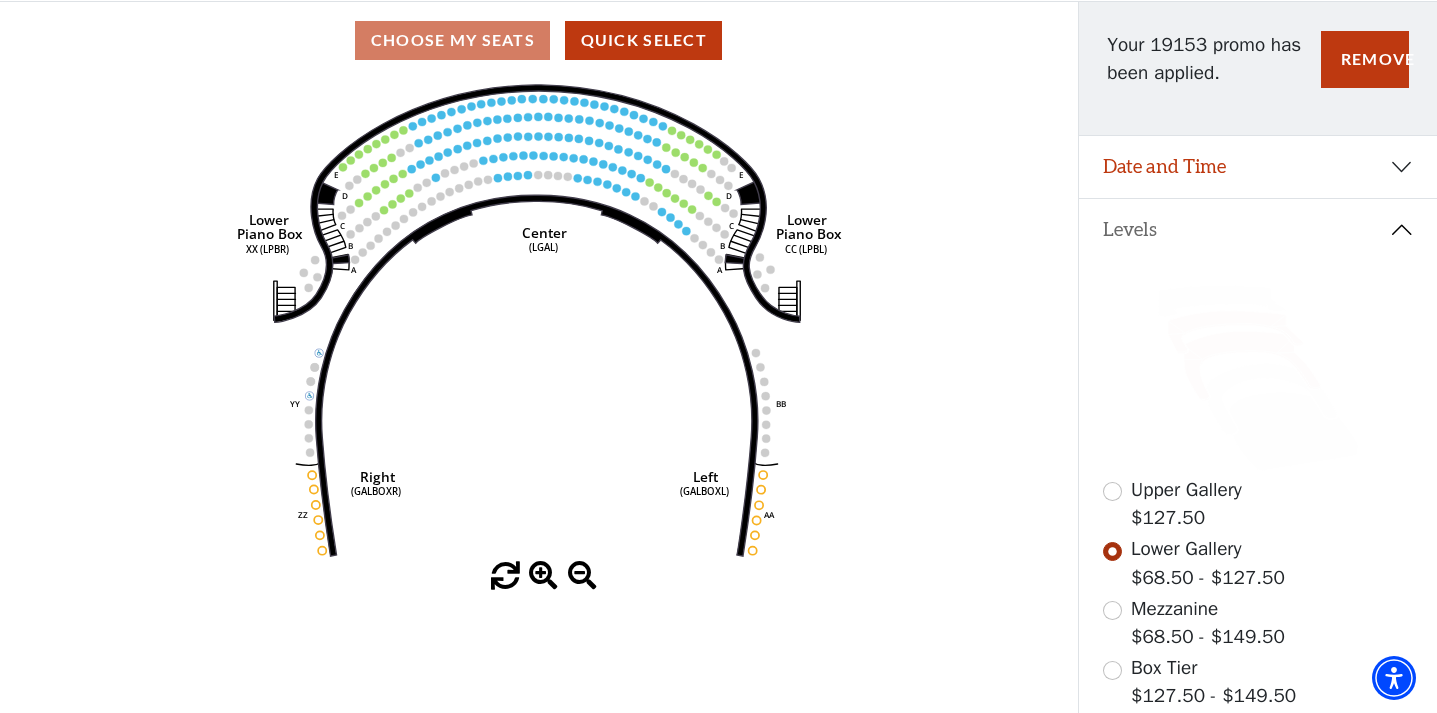 click 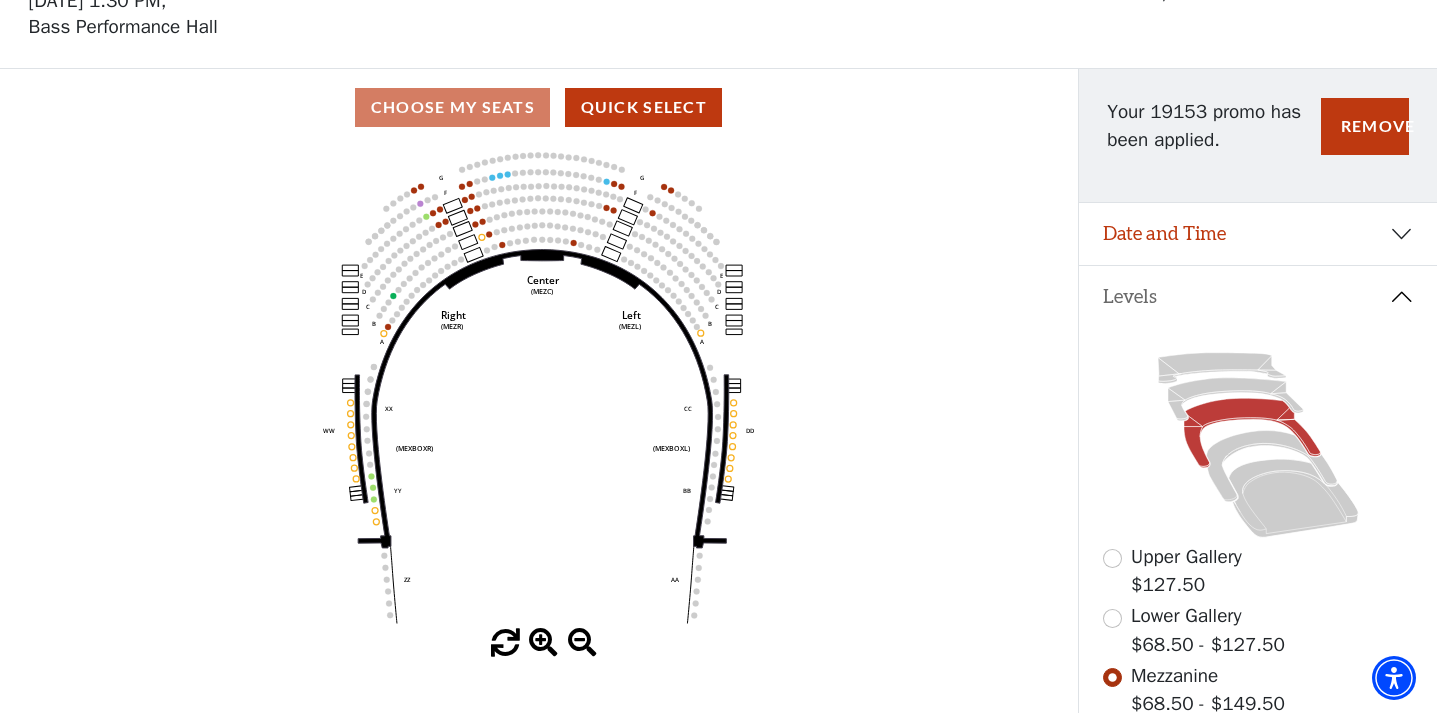 scroll, scrollTop: 106, scrollLeft: 0, axis: vertical 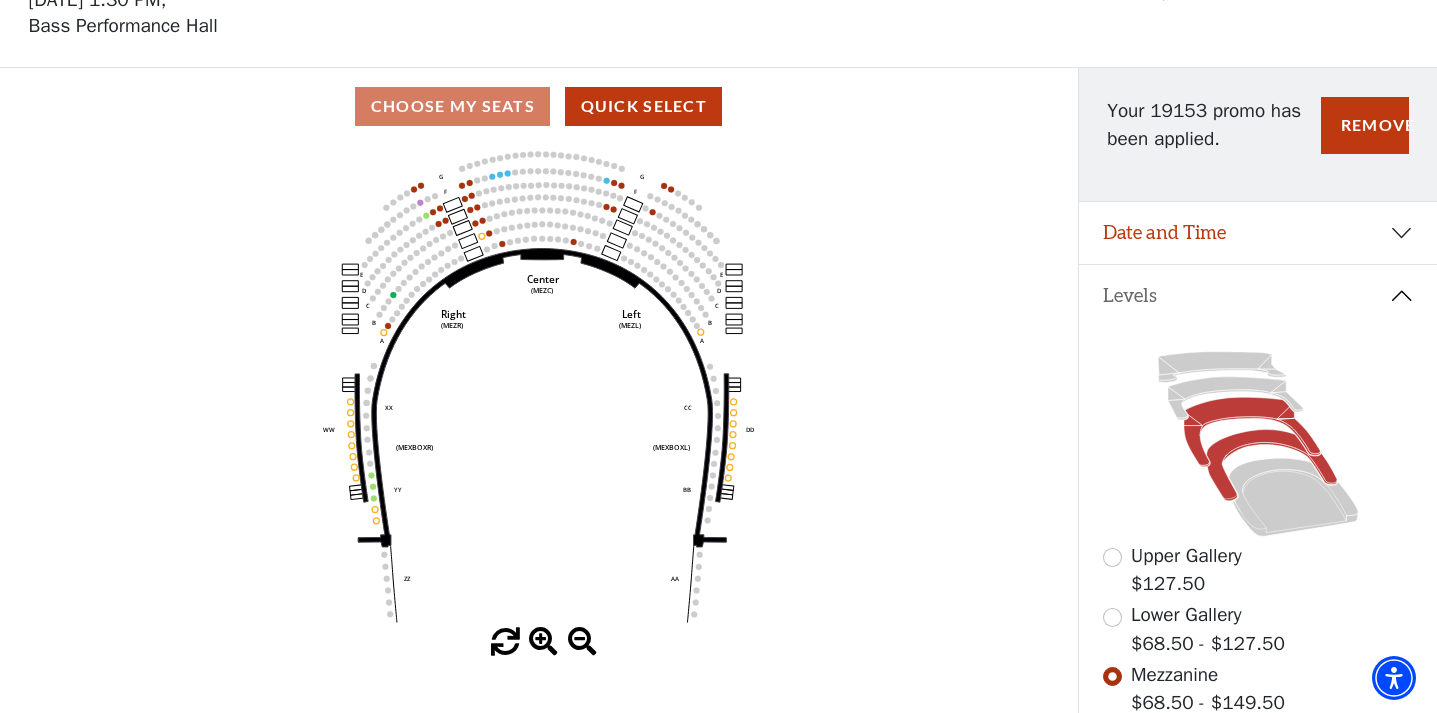 click 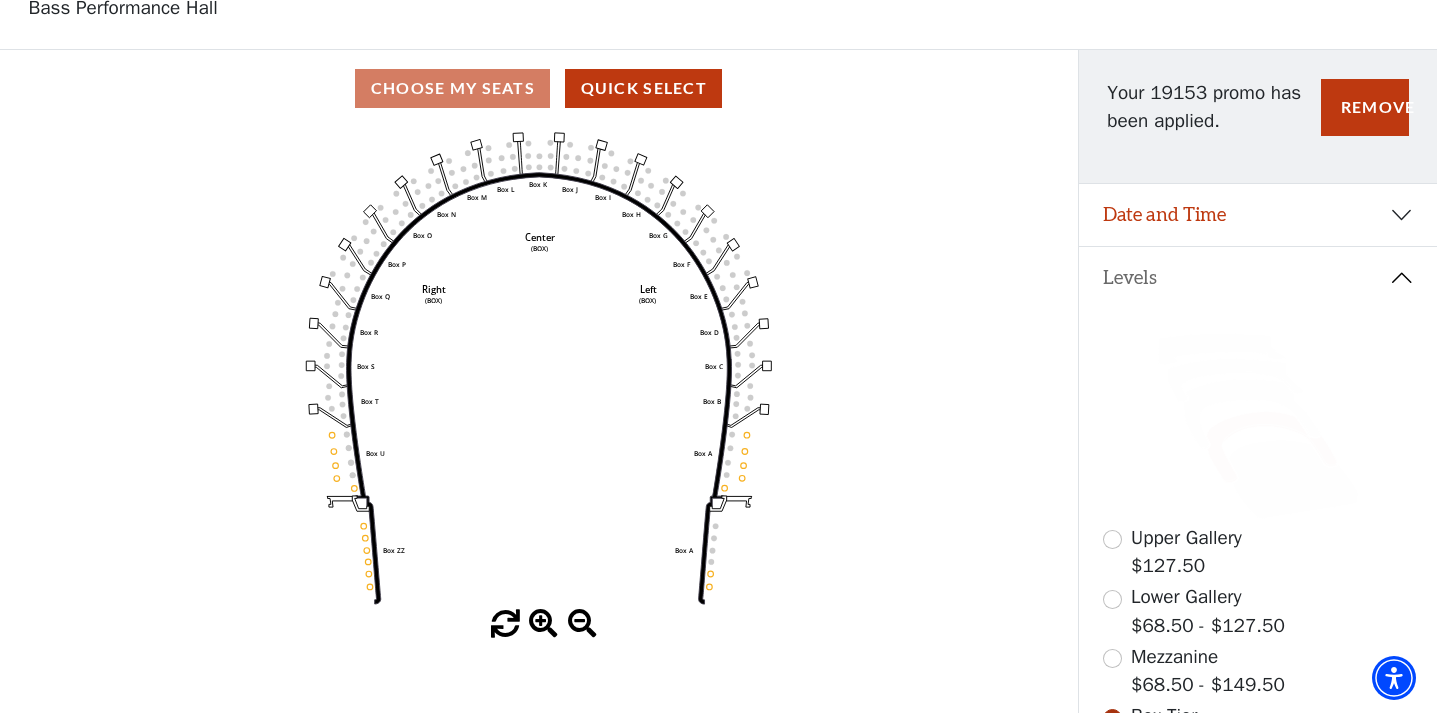 scroll, scrollTop: 116, scrollLeft: 0, axis: vertical 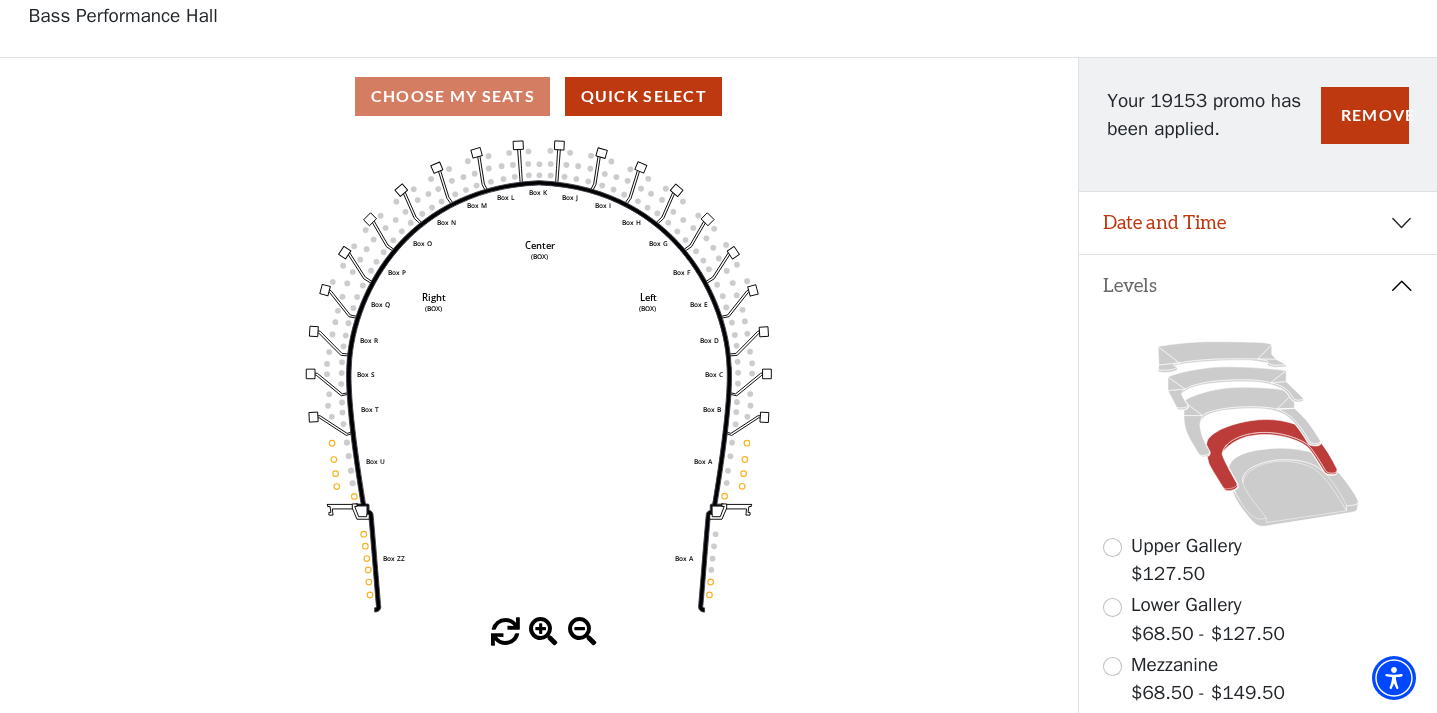 click on "Date and Time" at bounding box center (1258, 223) 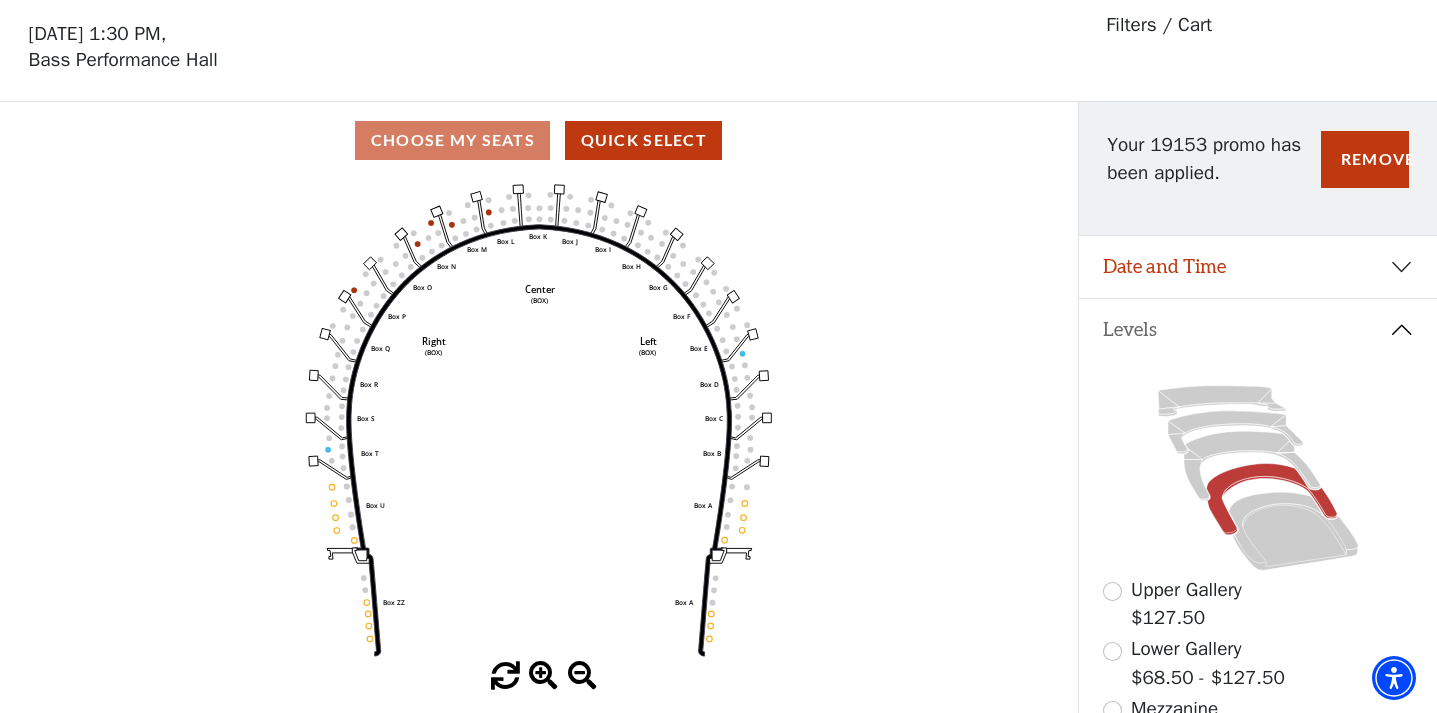 scroll, scrollTop: 76, scrollLeft: 0, axis: vertical 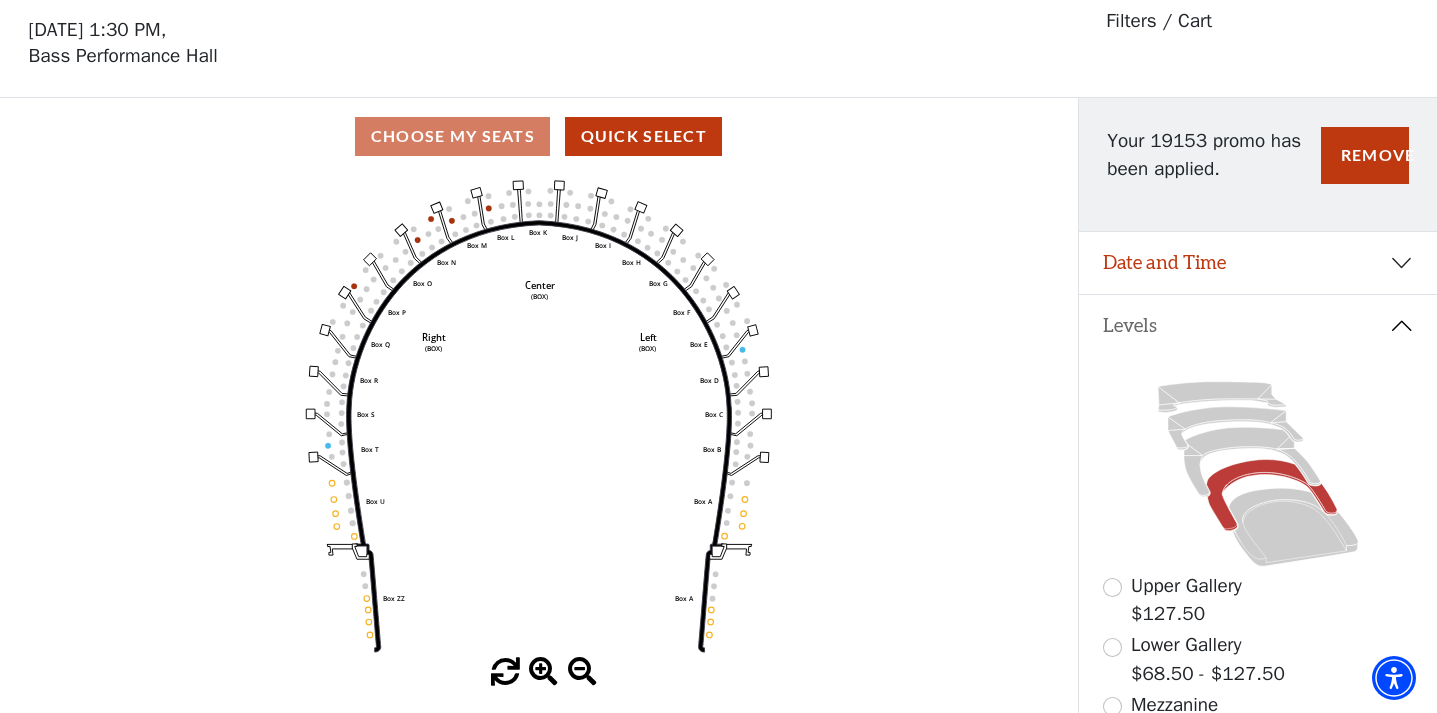 click on "Date and Time" at bounding box center (1258, 263) 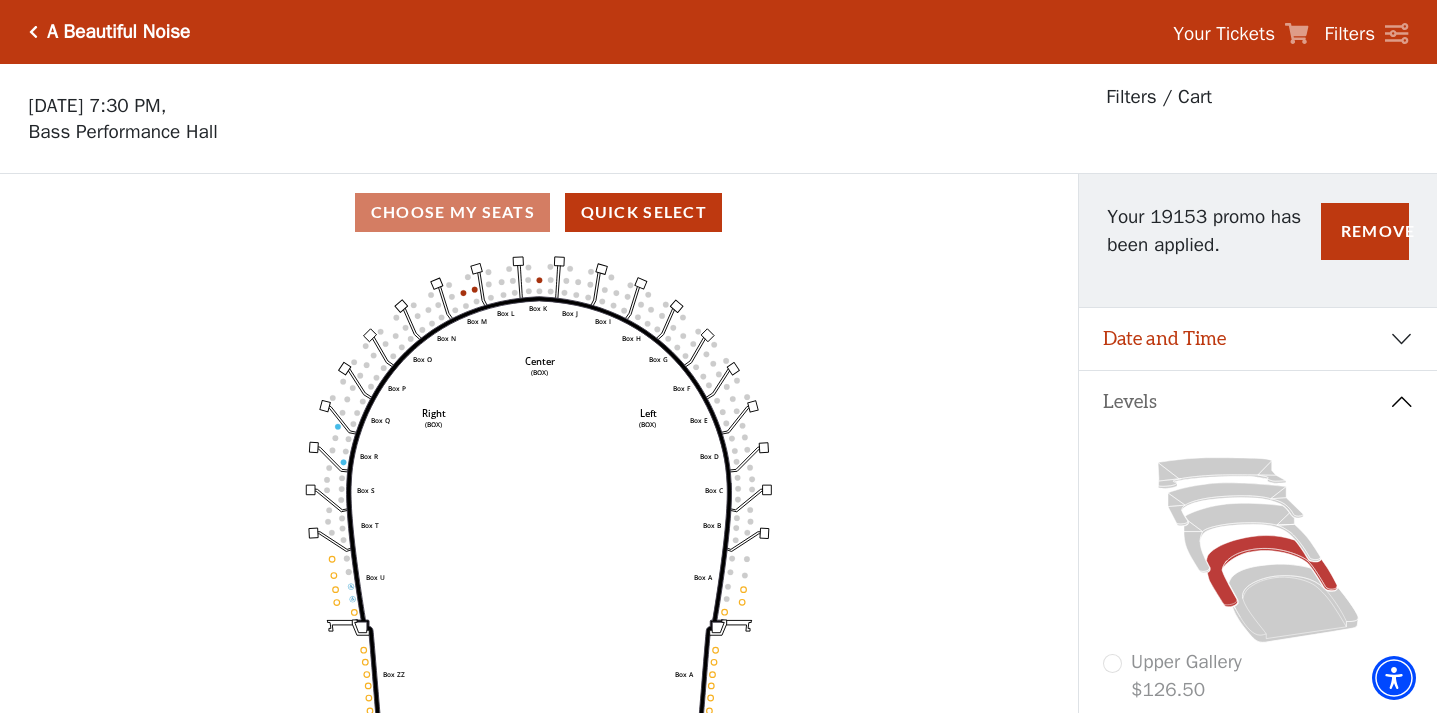 scroll, scrollTop: 93, scrollLeft: 0, axis: vertical 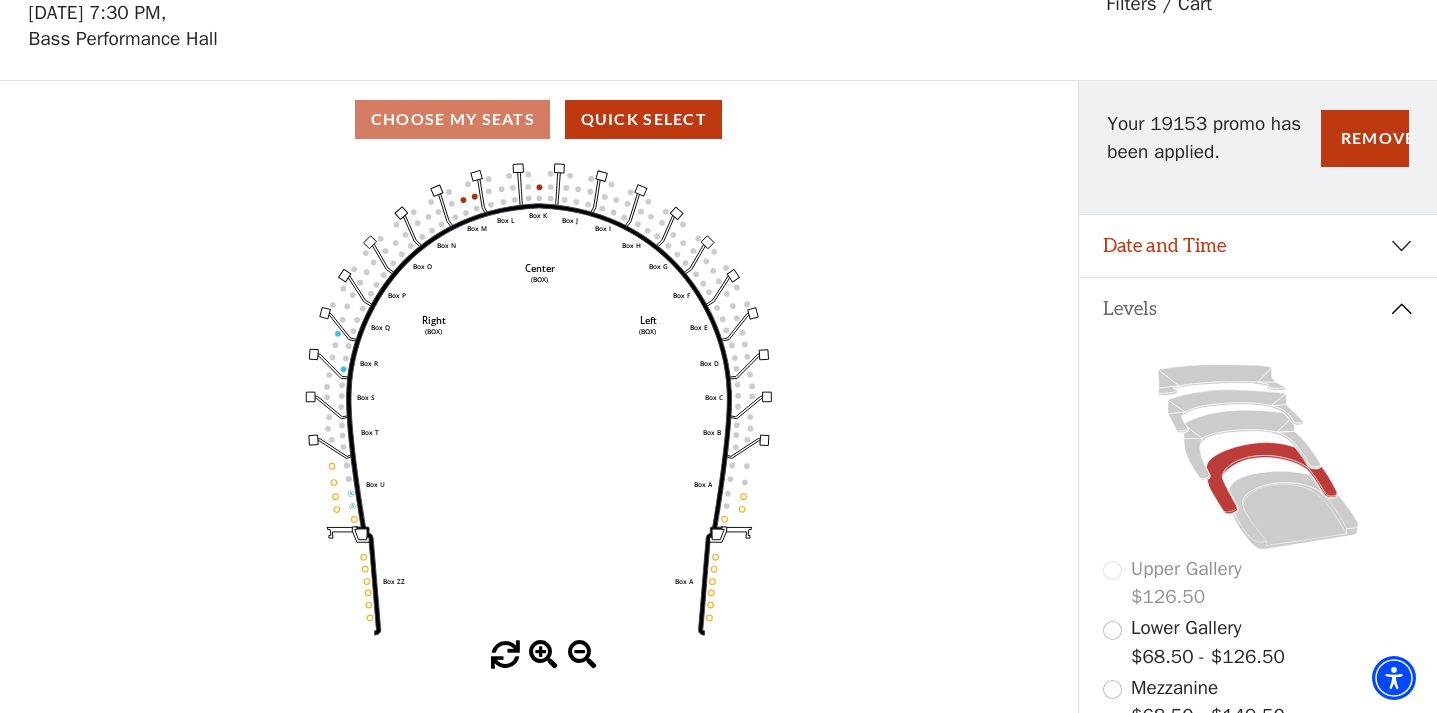 click on "Date and Time" at bounding box center (1258, 246) 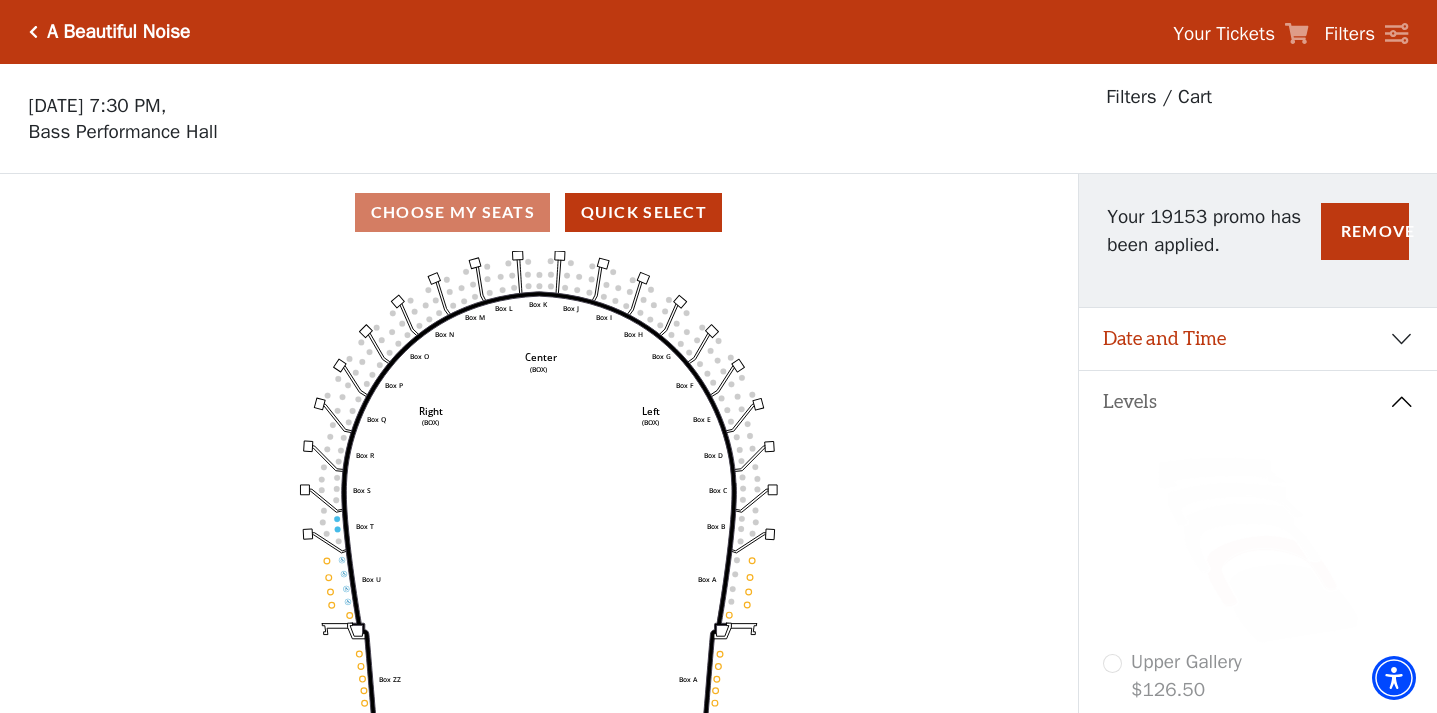 scroll, scrollTop: 93, scrollLeft: 0, axis: vertical 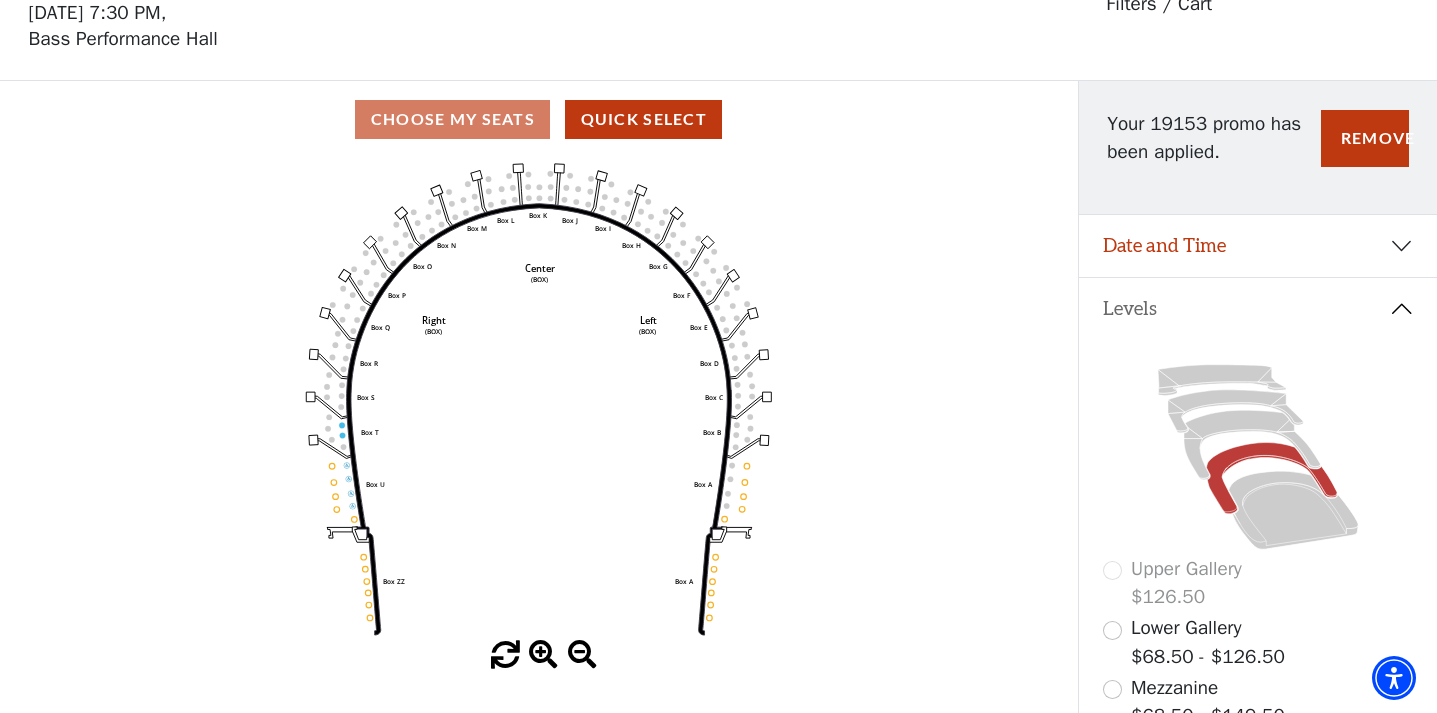 click on "Date and Time" at bounding box center [1258, 246] 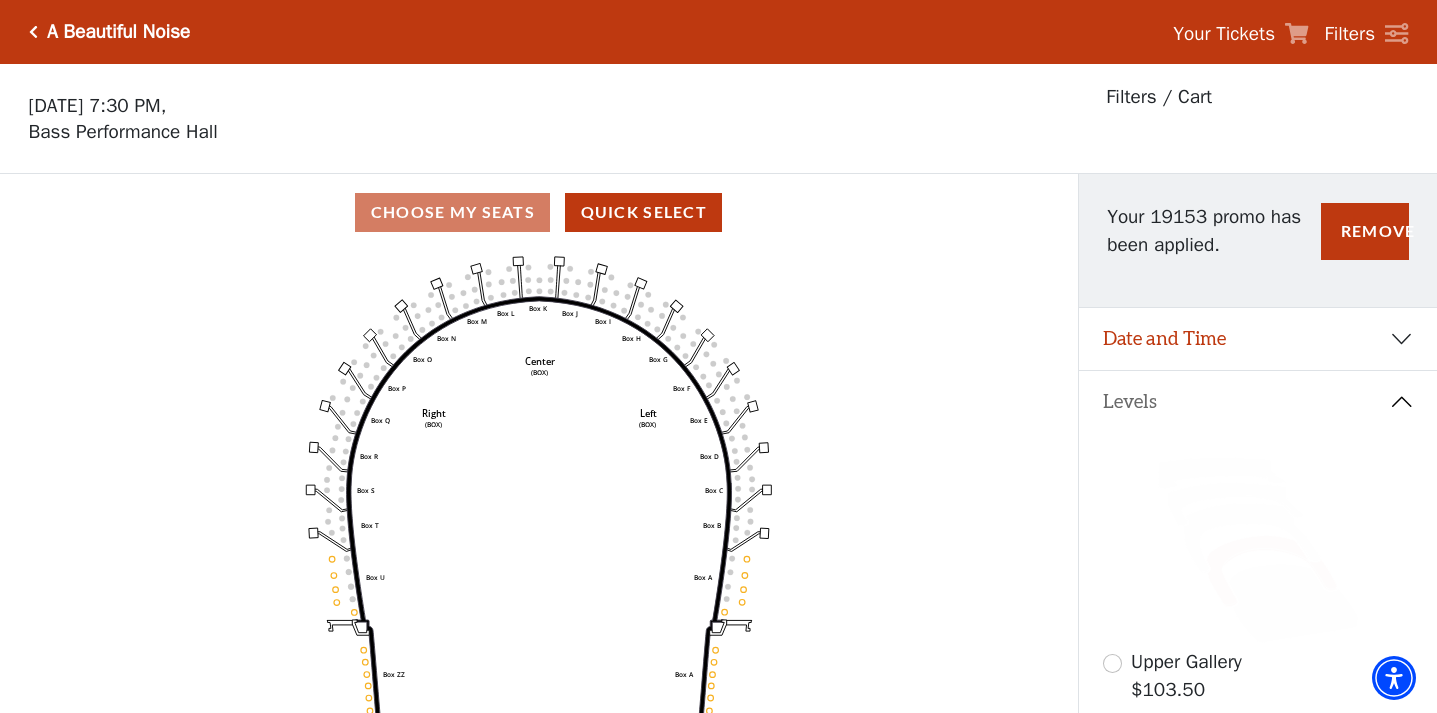 scroll, scrollTop: 93, scrollLeft: 0, axis: vertical 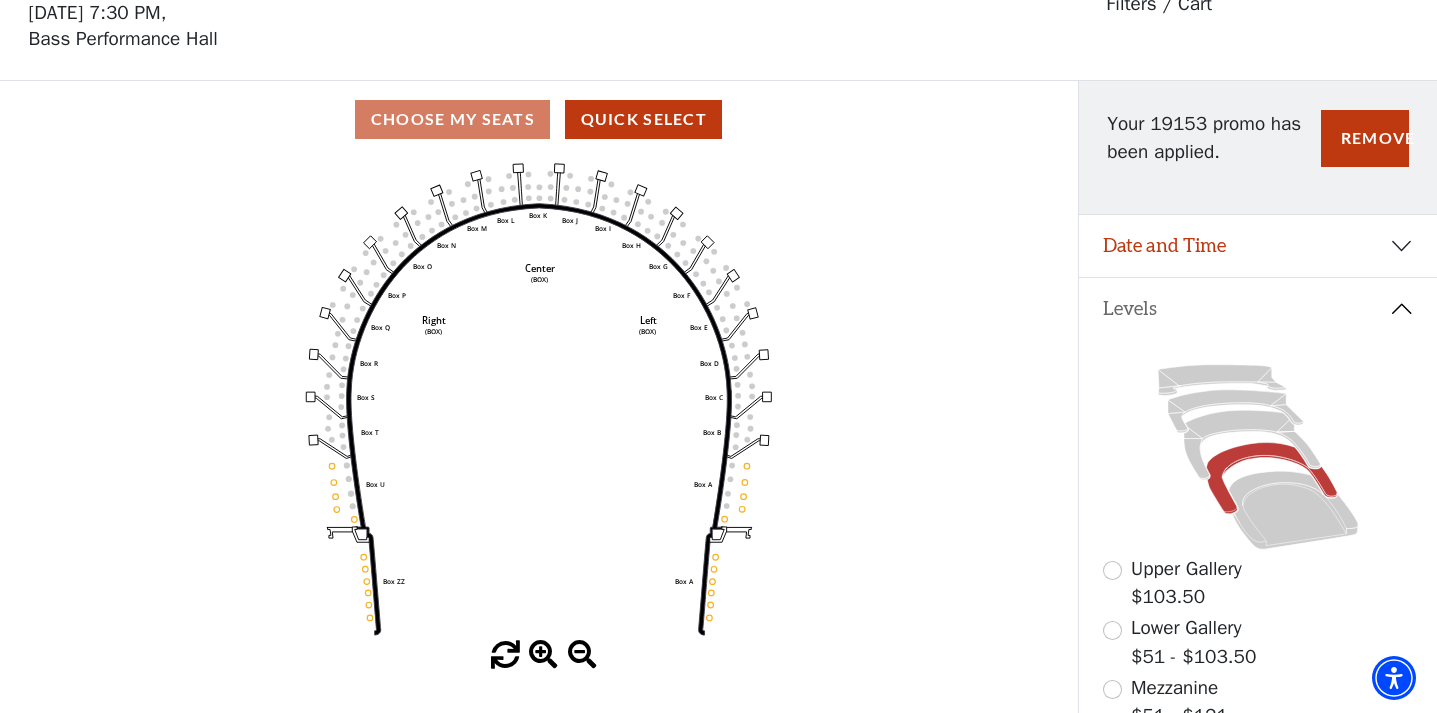 click on "Date and Time" at bounding box center (1258, 246) 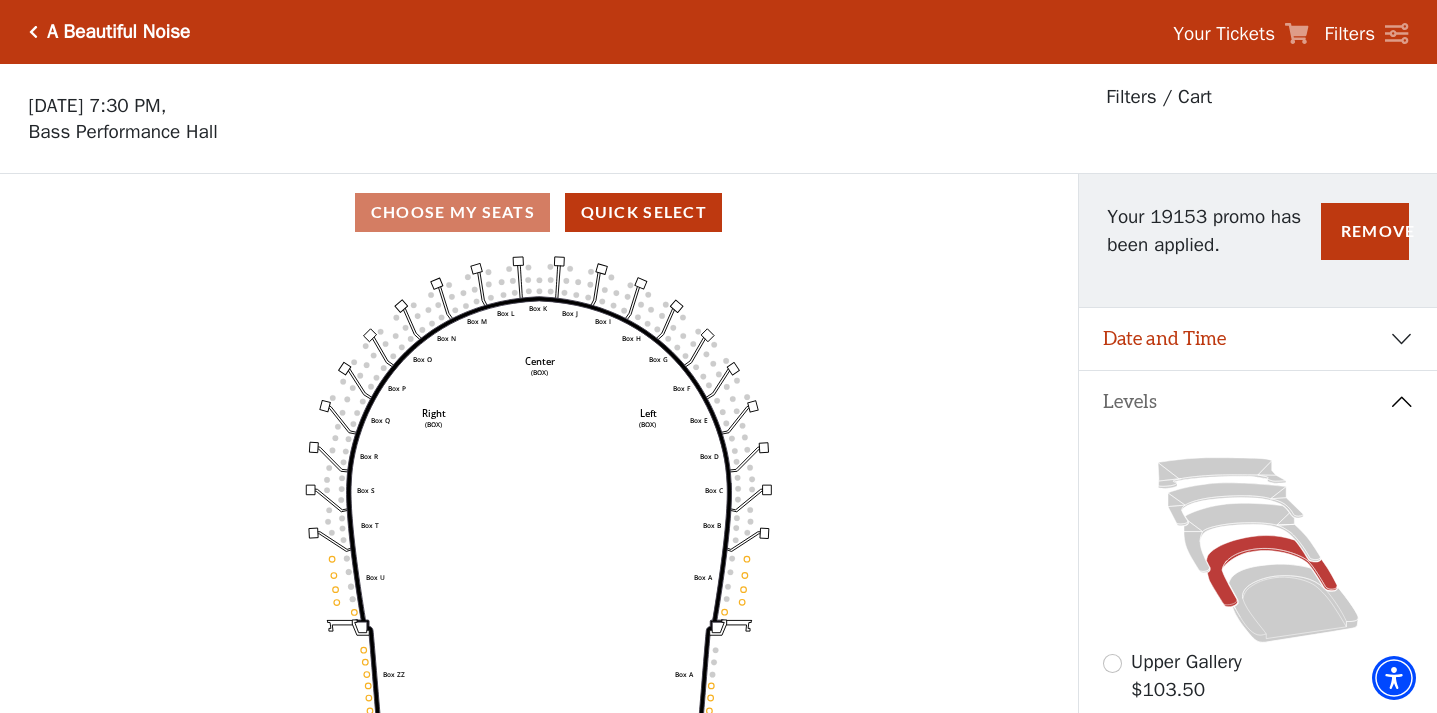 scroll, scrollTop: 93, scrollLeft: 0, axis: vertical 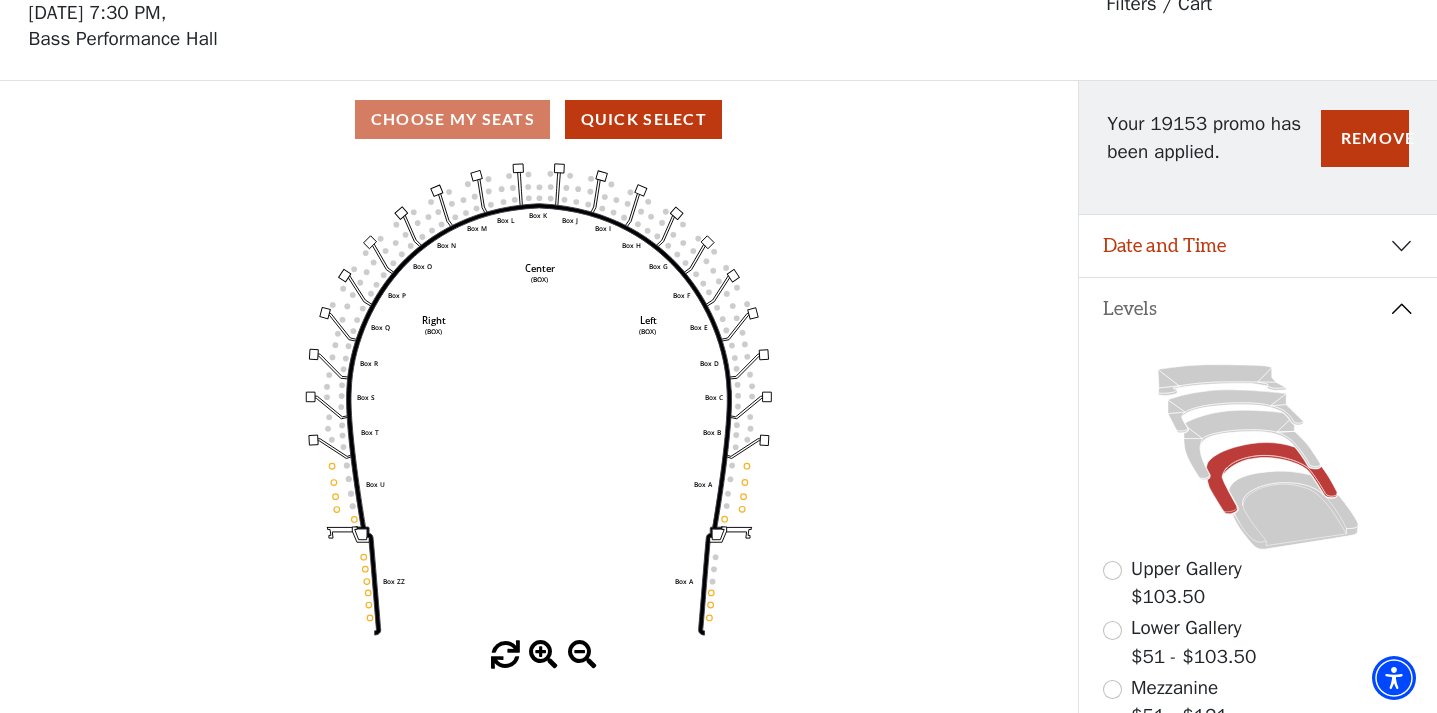 click on "Date and Time" at bounding box center [1258, 246] 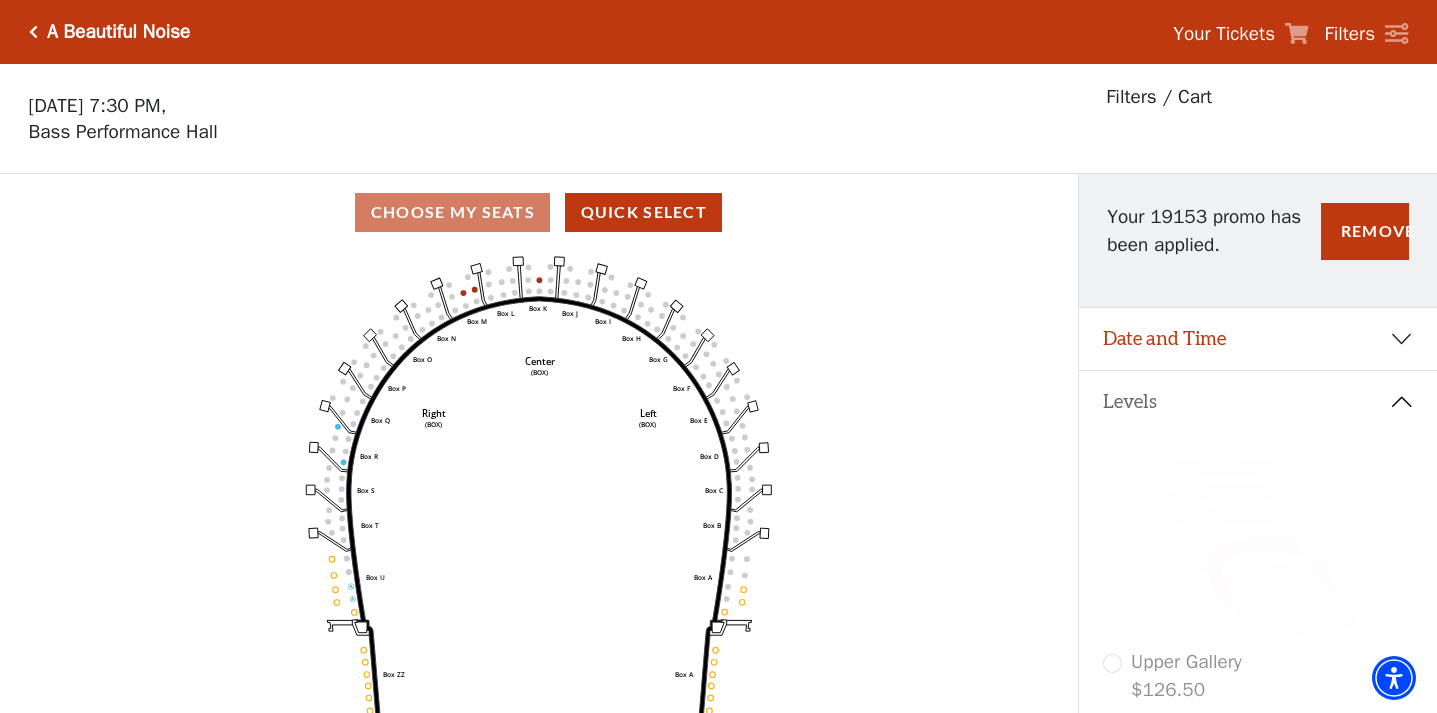 scroll, scrollTop: 93, scrollLeft: 0, axis: vertical 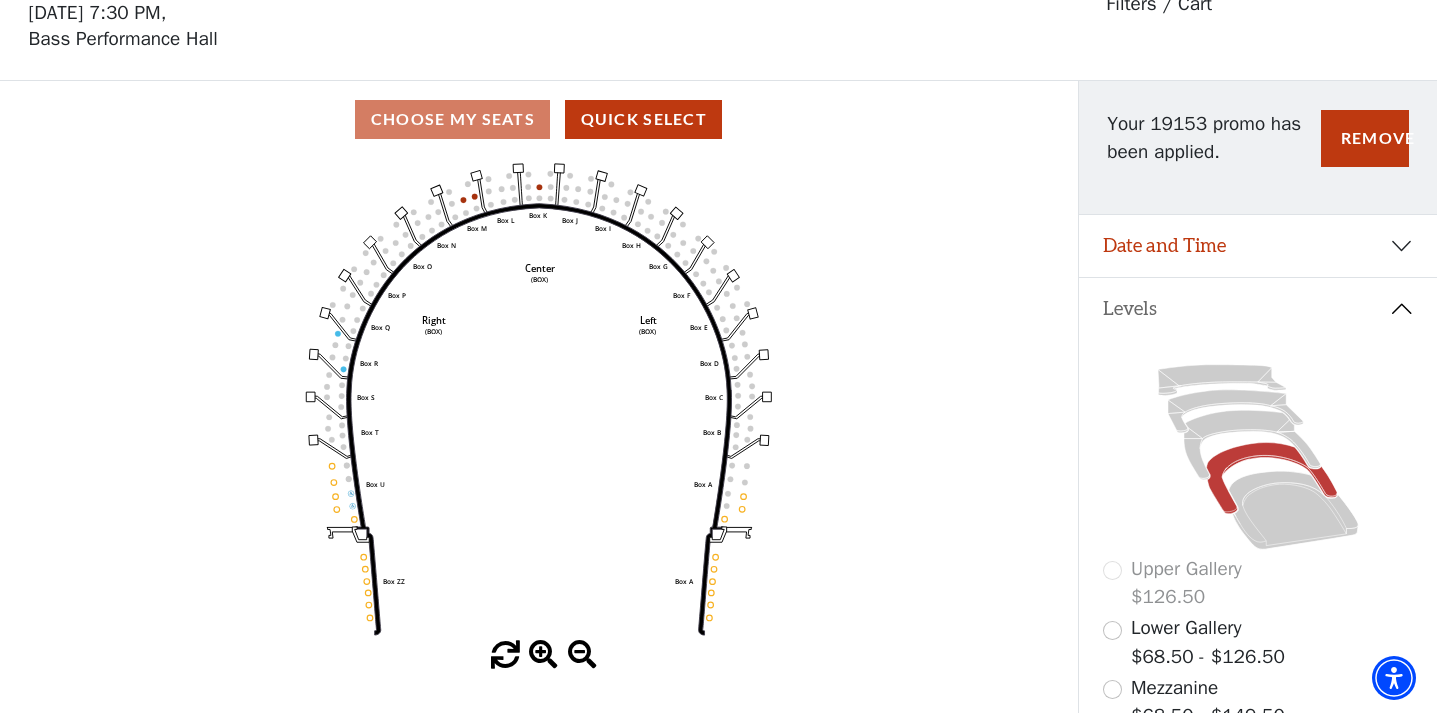 click on "Date and Time" at bounding box center (1258, 246) 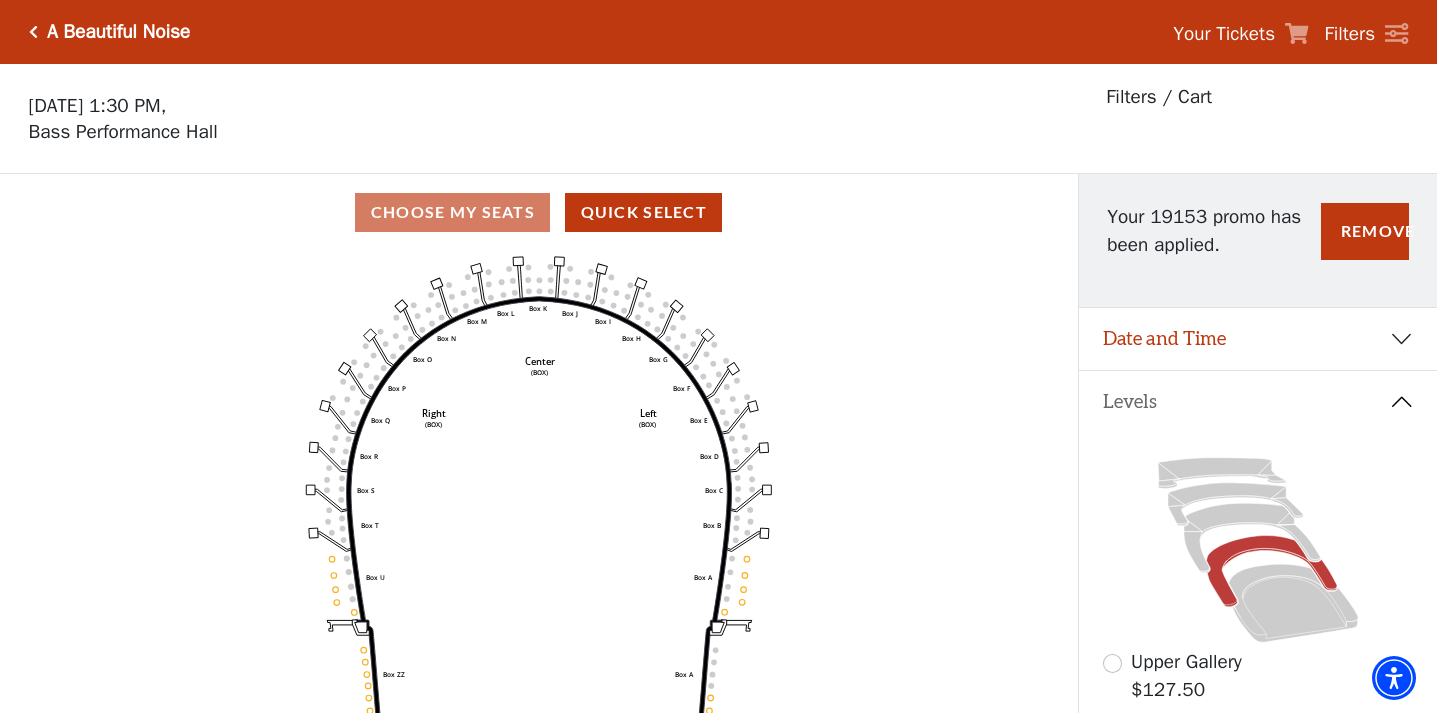 scroll, scrollTop: 93, scrollLeft: 0, axis: vertical 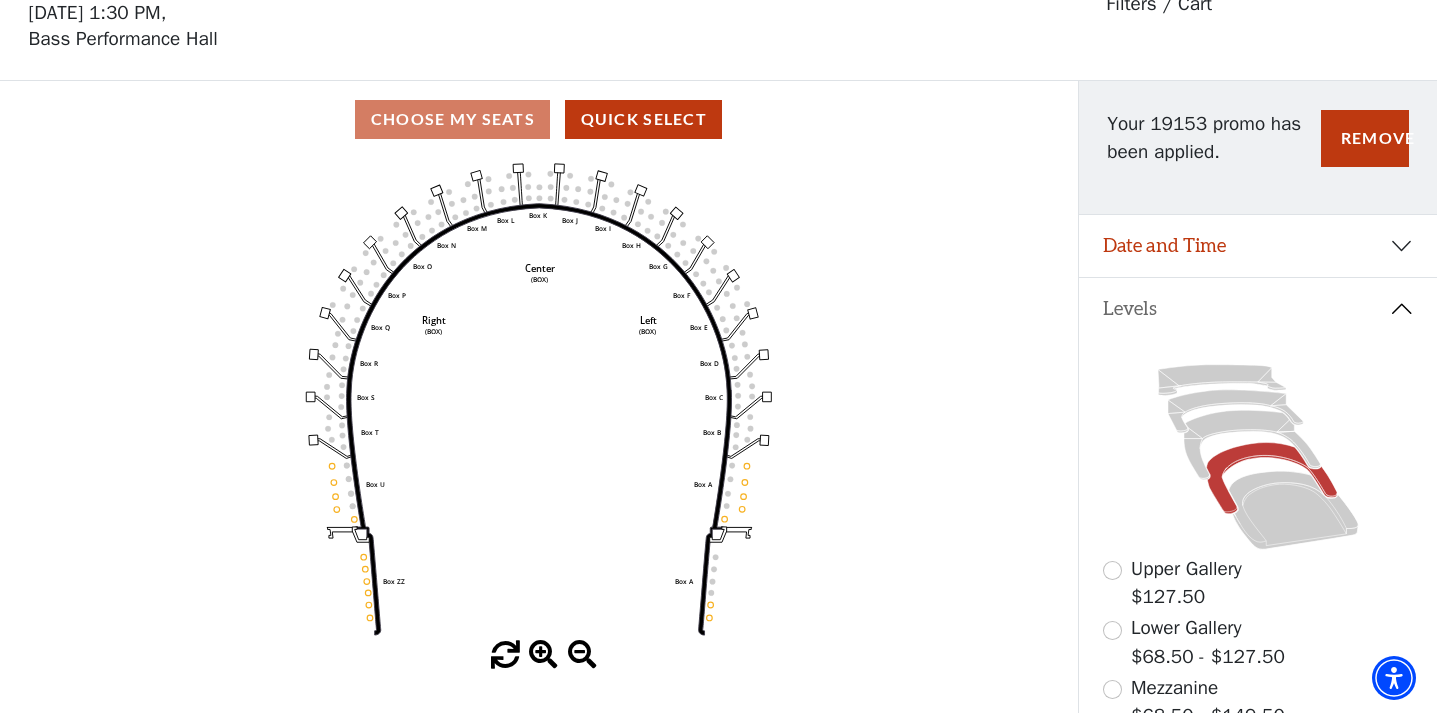 click on "Date and Time" at bounding box center [1258, 246] 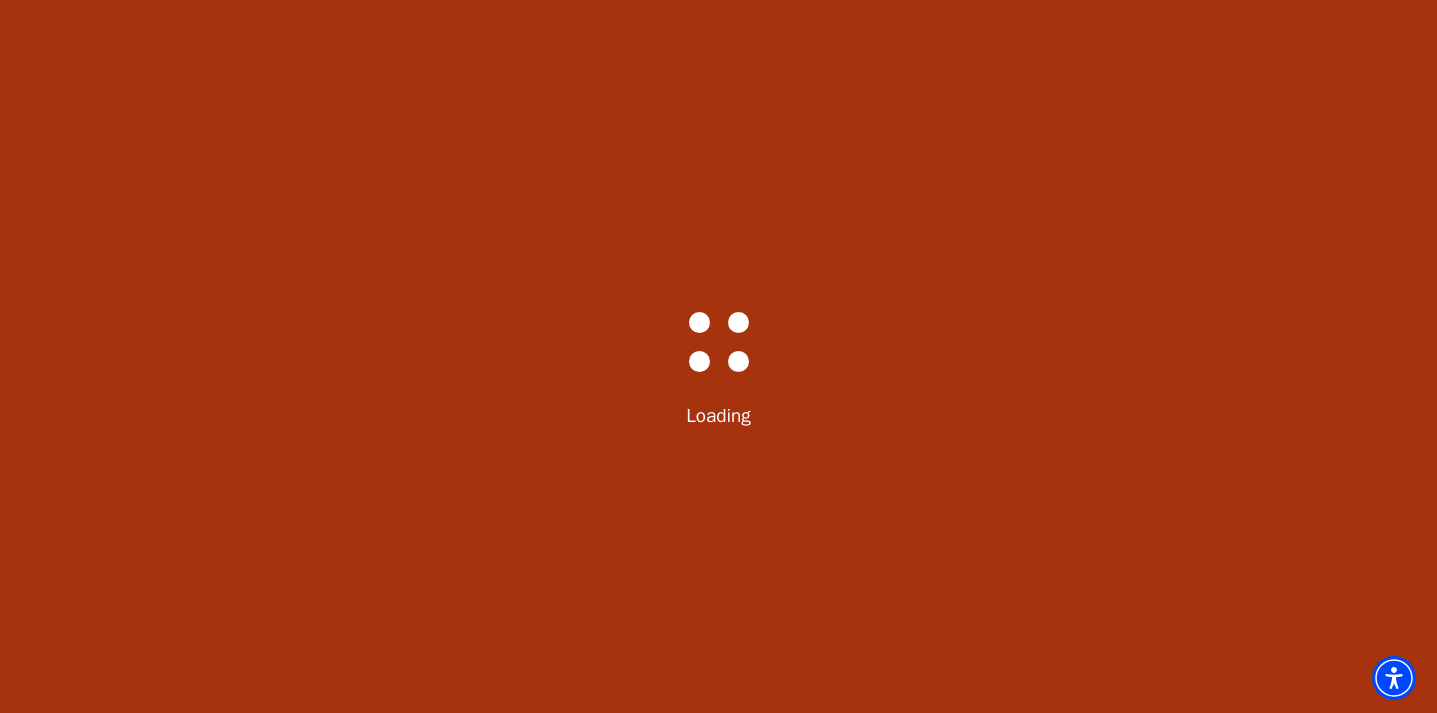 scroll, scrollTop: 0, scrollLeft: 0, axis: both 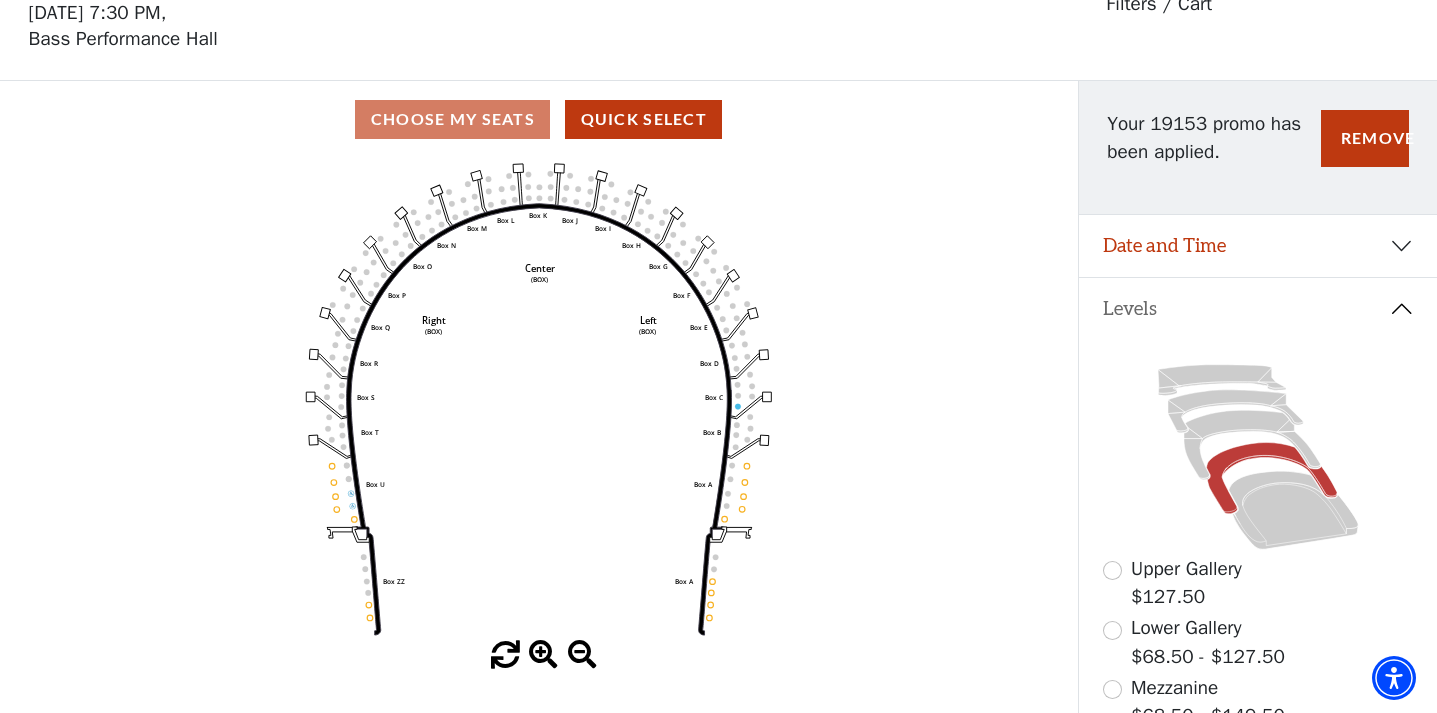 click on "Date and Time" at bounding box center (1258, 246) 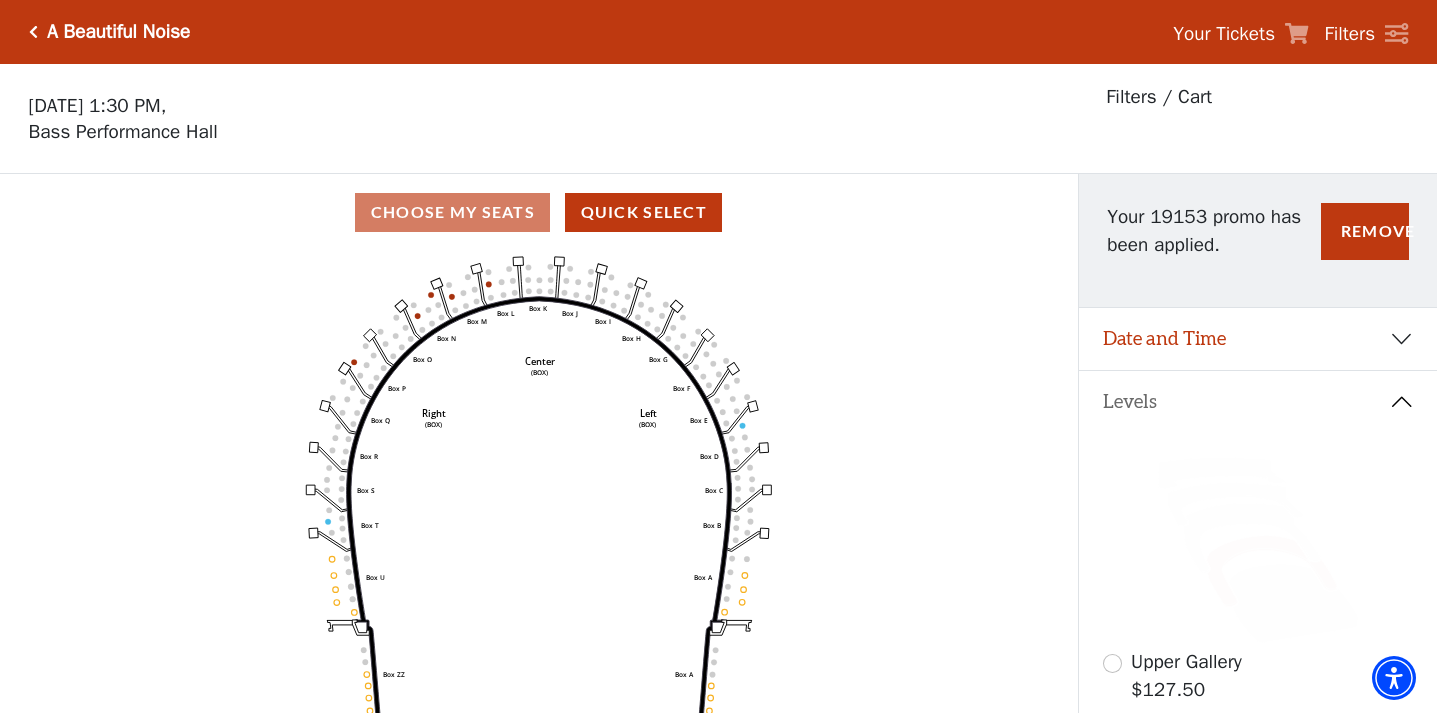 scroll, scrollTop: 93, scrollLeft: 0, axis: vertical 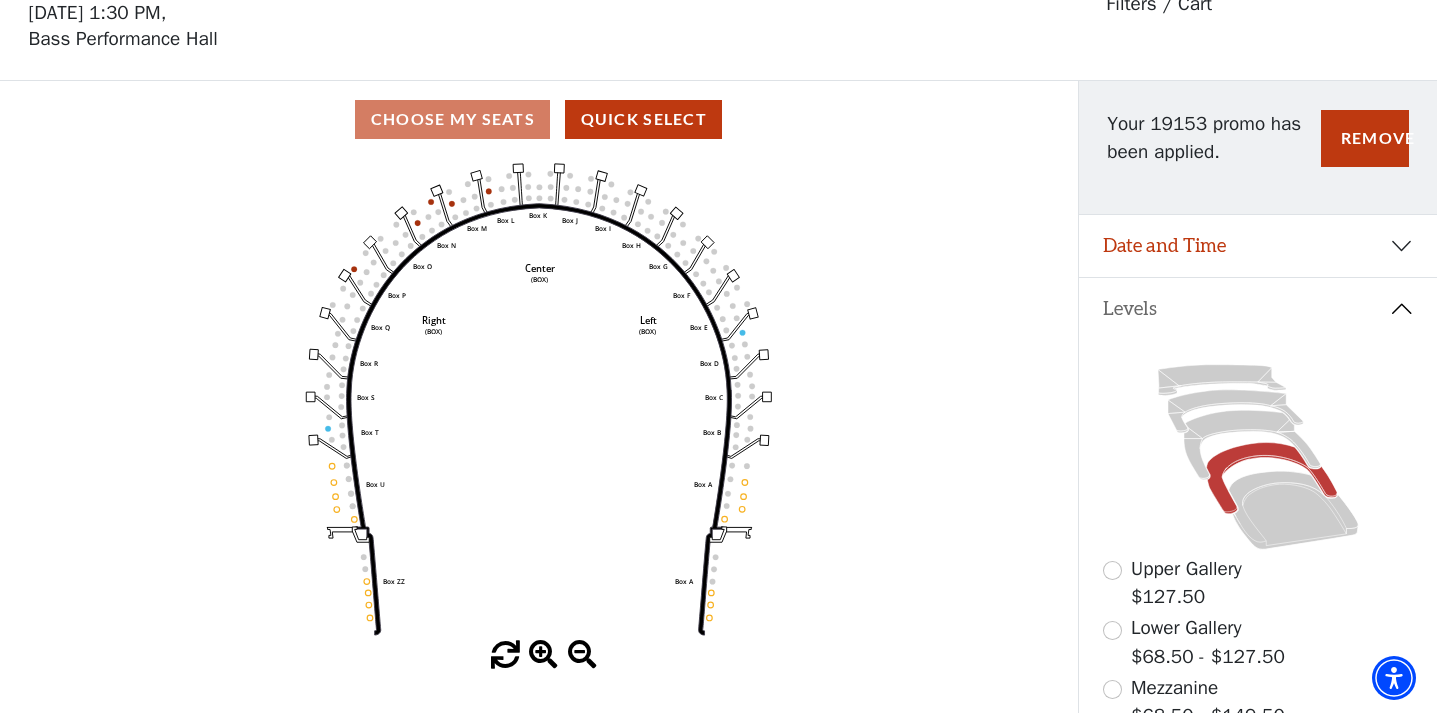 click on "Date and Time" at bounding box center [1258, 246] 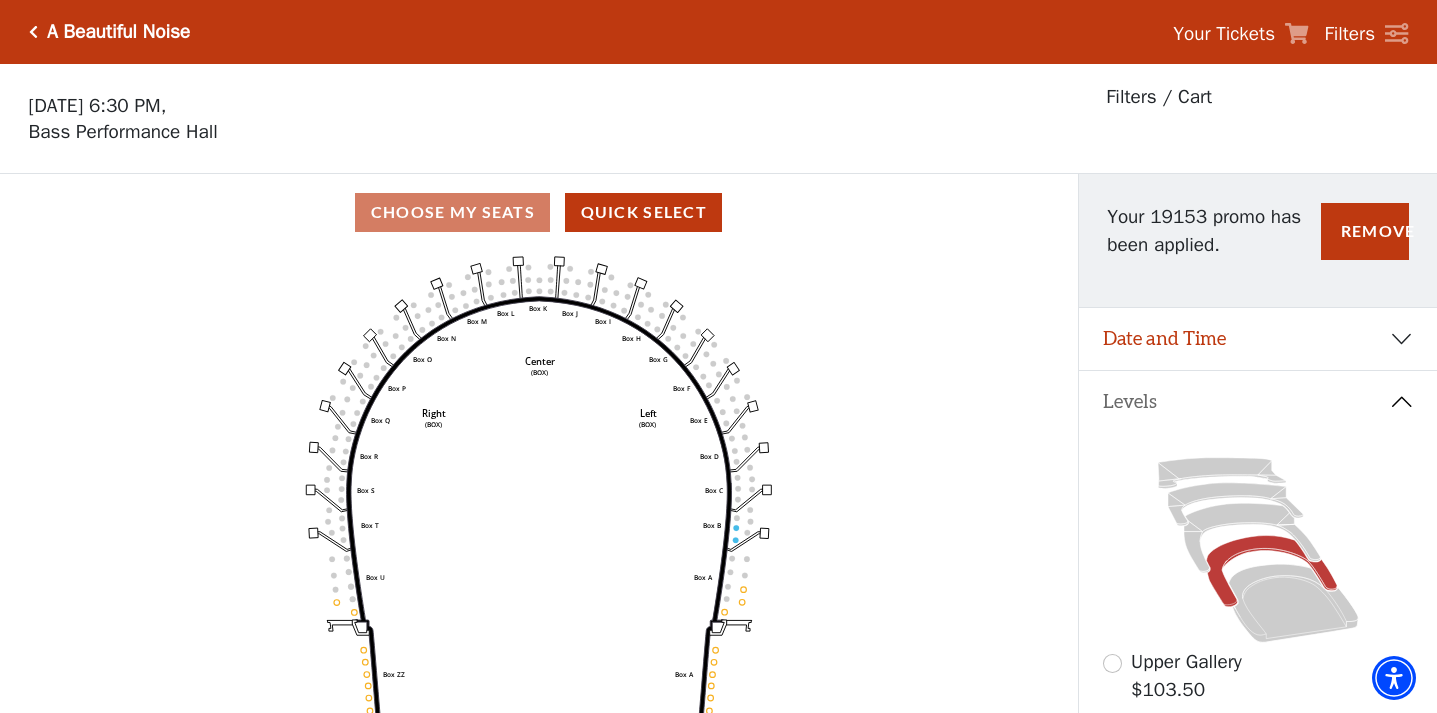 scroll, scrollTop: 93, scrollLeft: 0, axis: vertical 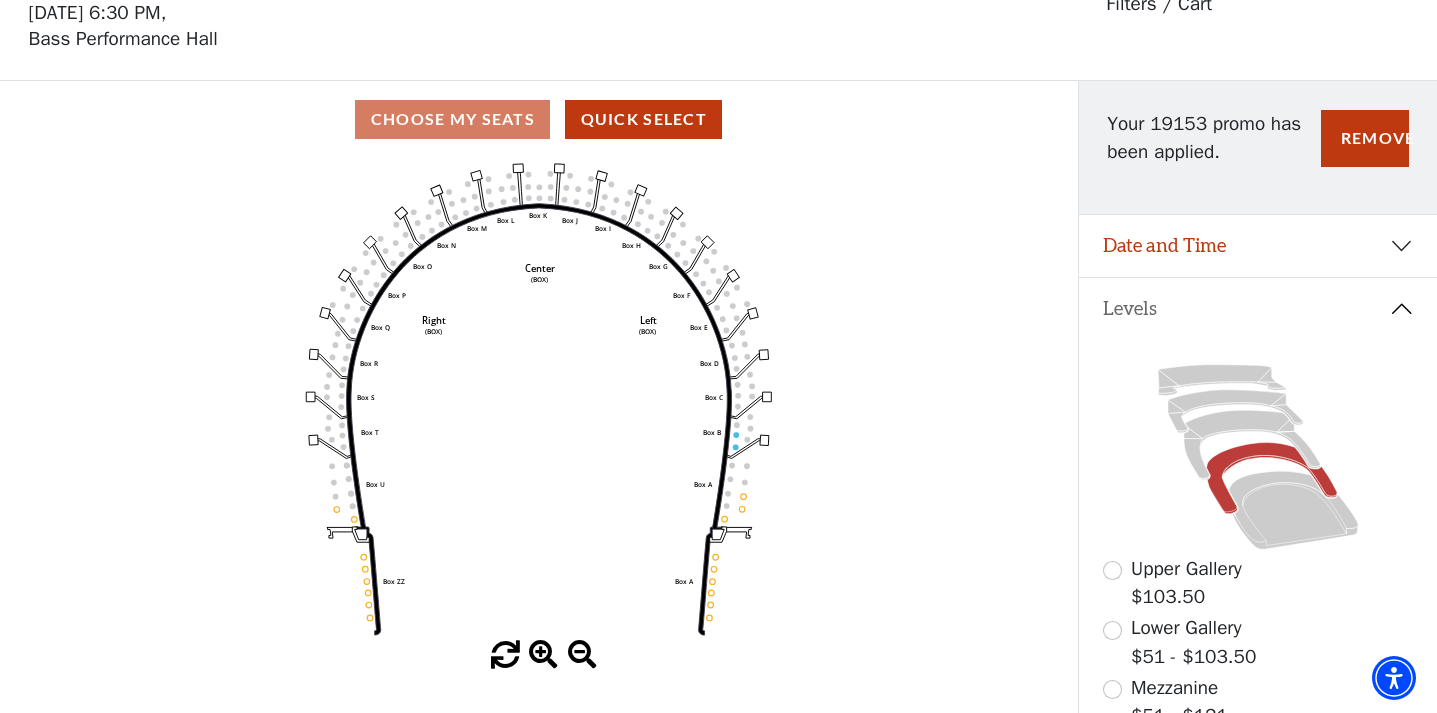 click on "Date and Time" at bounding box center (1258, 246) 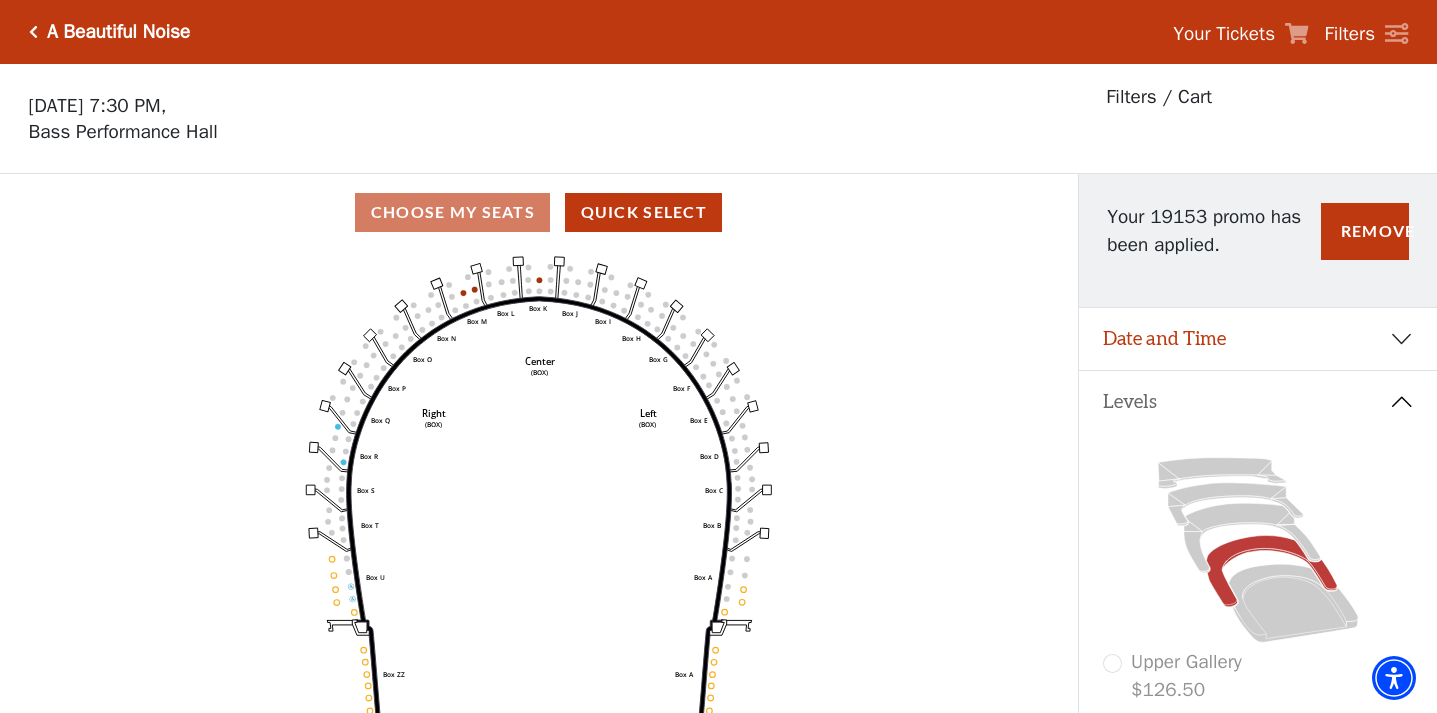 scroll, scrollTop: 93, scrollLeft: 0, axis: vertical 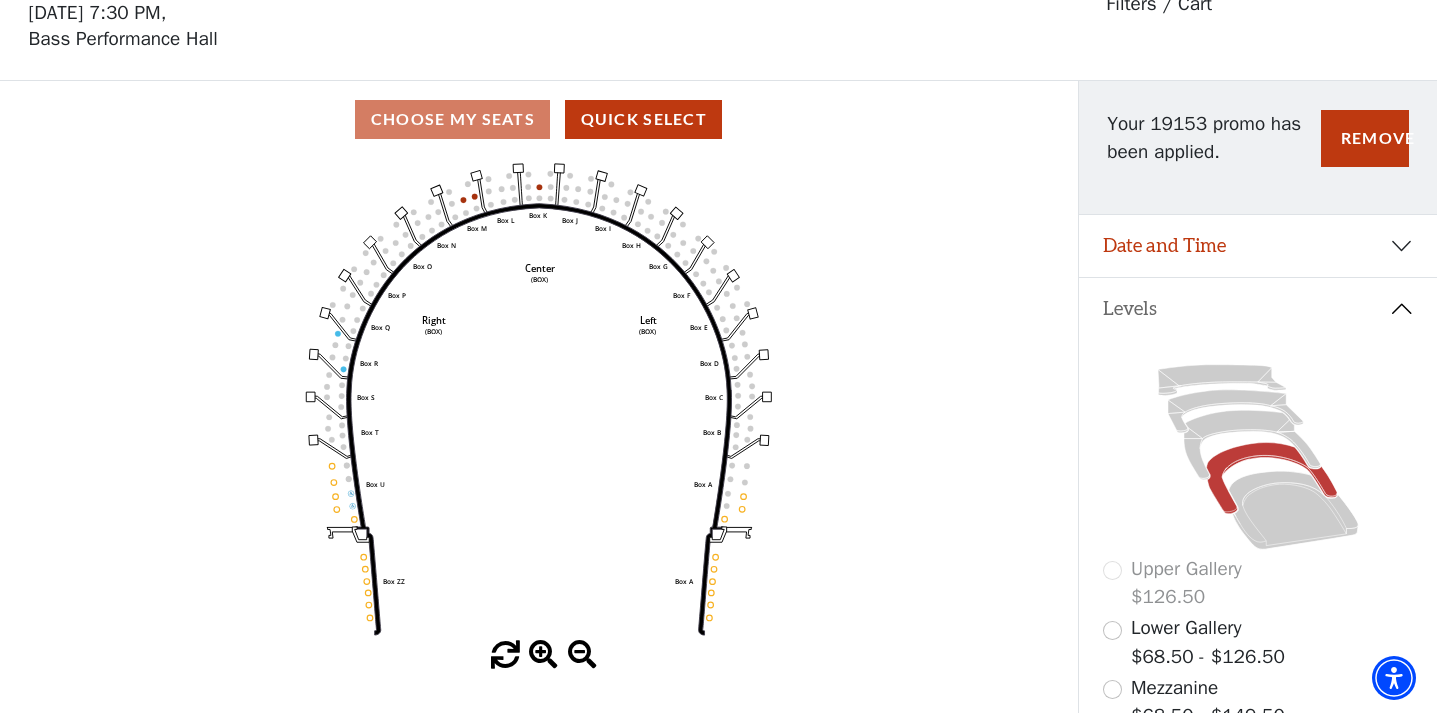 click on "Date and Time" at bounding box center [1258, 246] 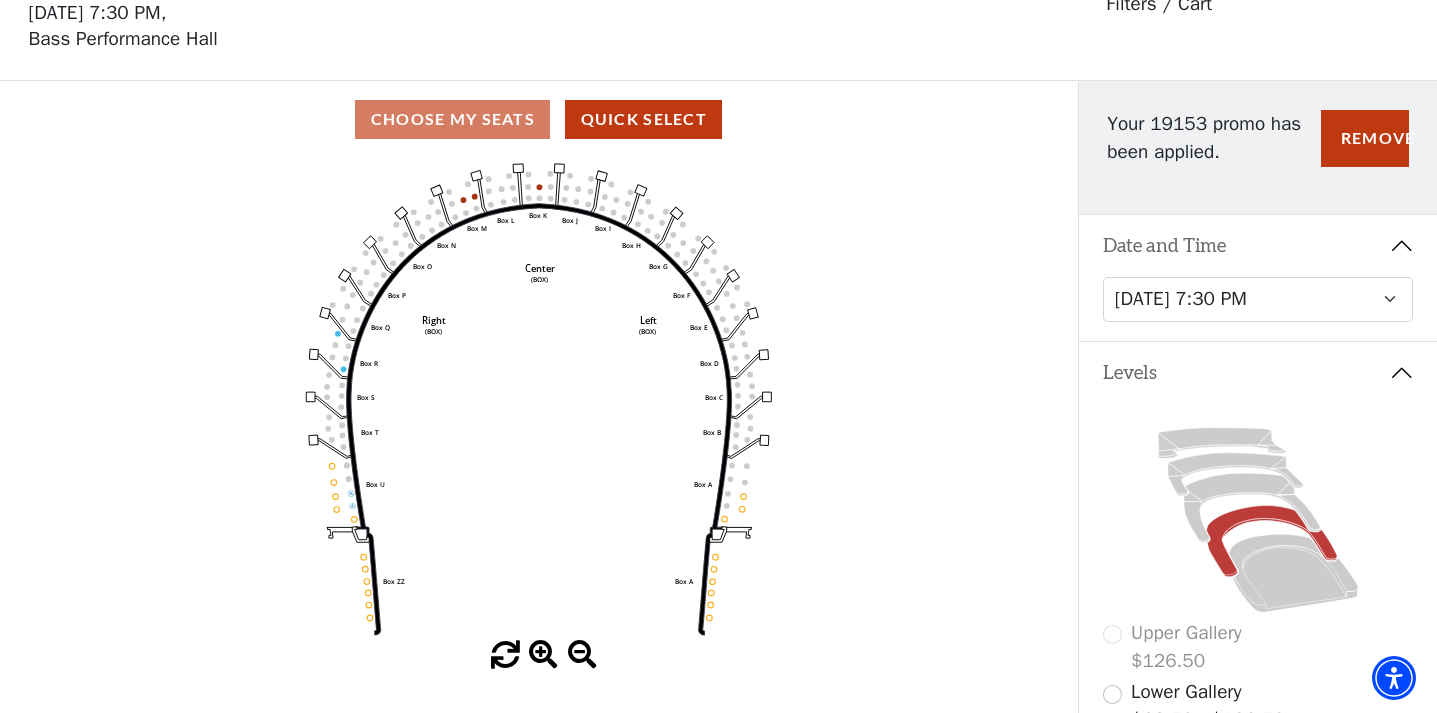 click on "Date and Time" at bounding box center (1258, 246) 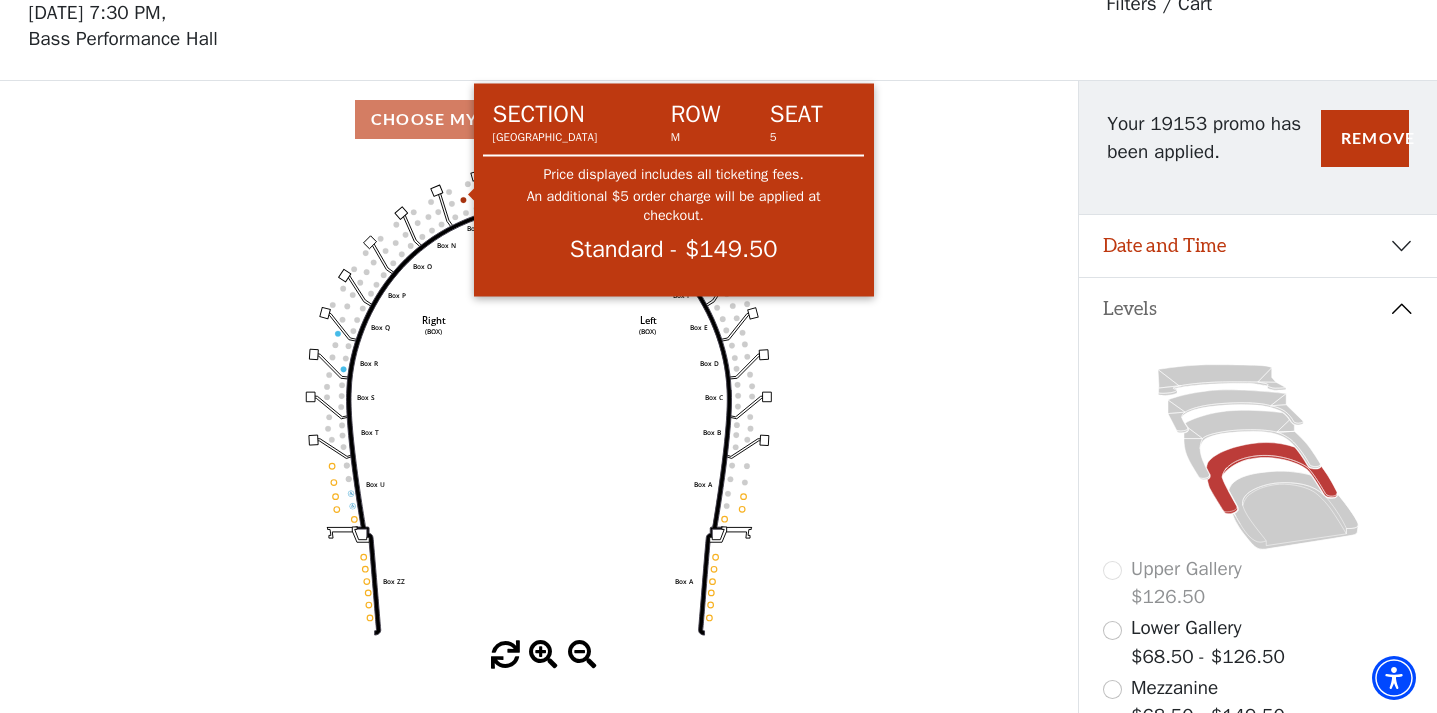 click 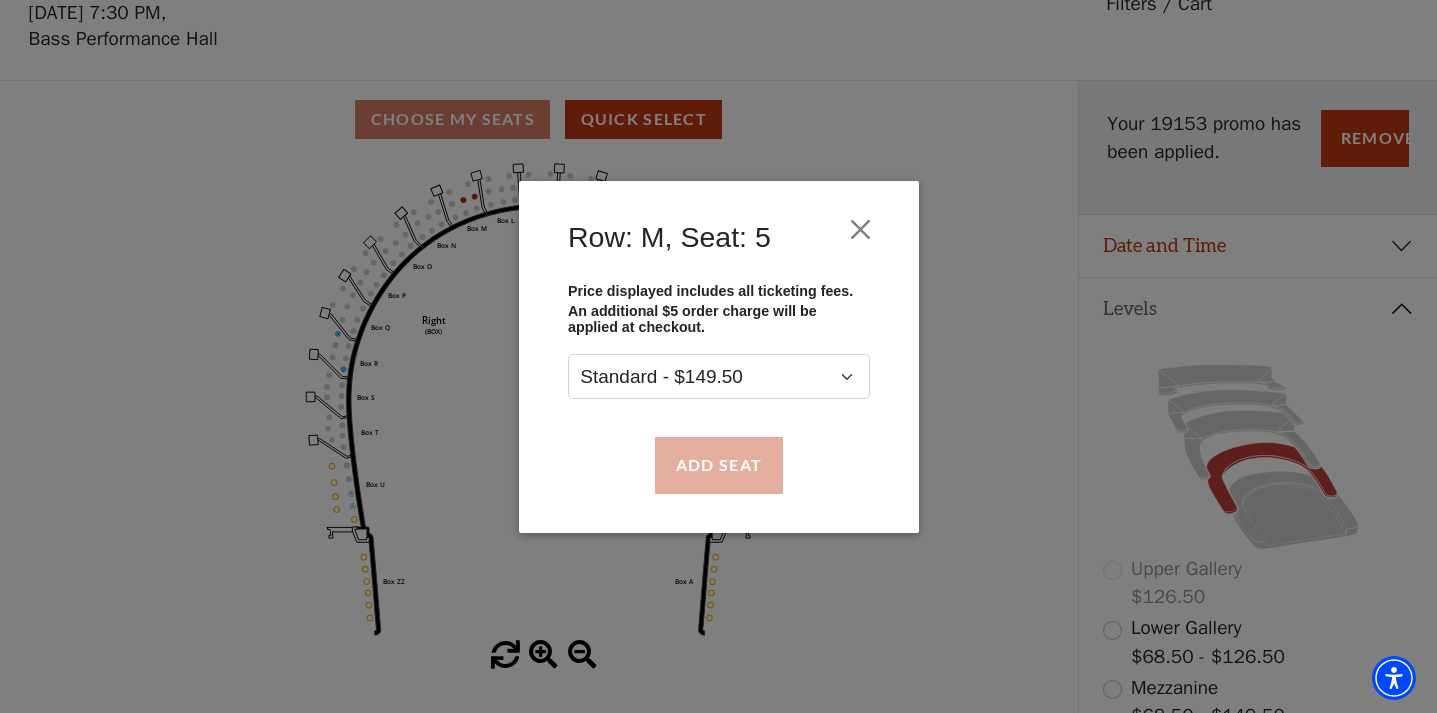 click on "Add Seat" at bounding box center (718, 465) 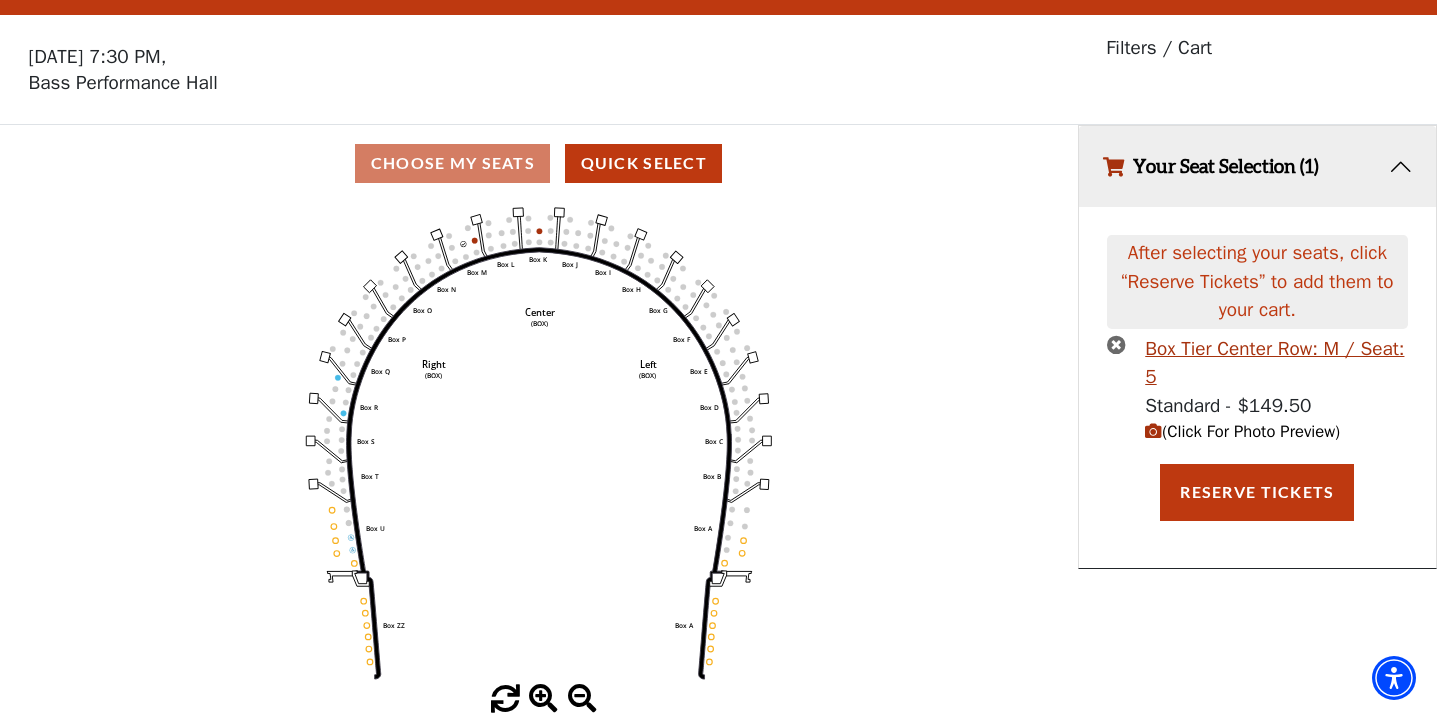 scroll, scrollTop: 0, scrollLeft: 0, axis: both 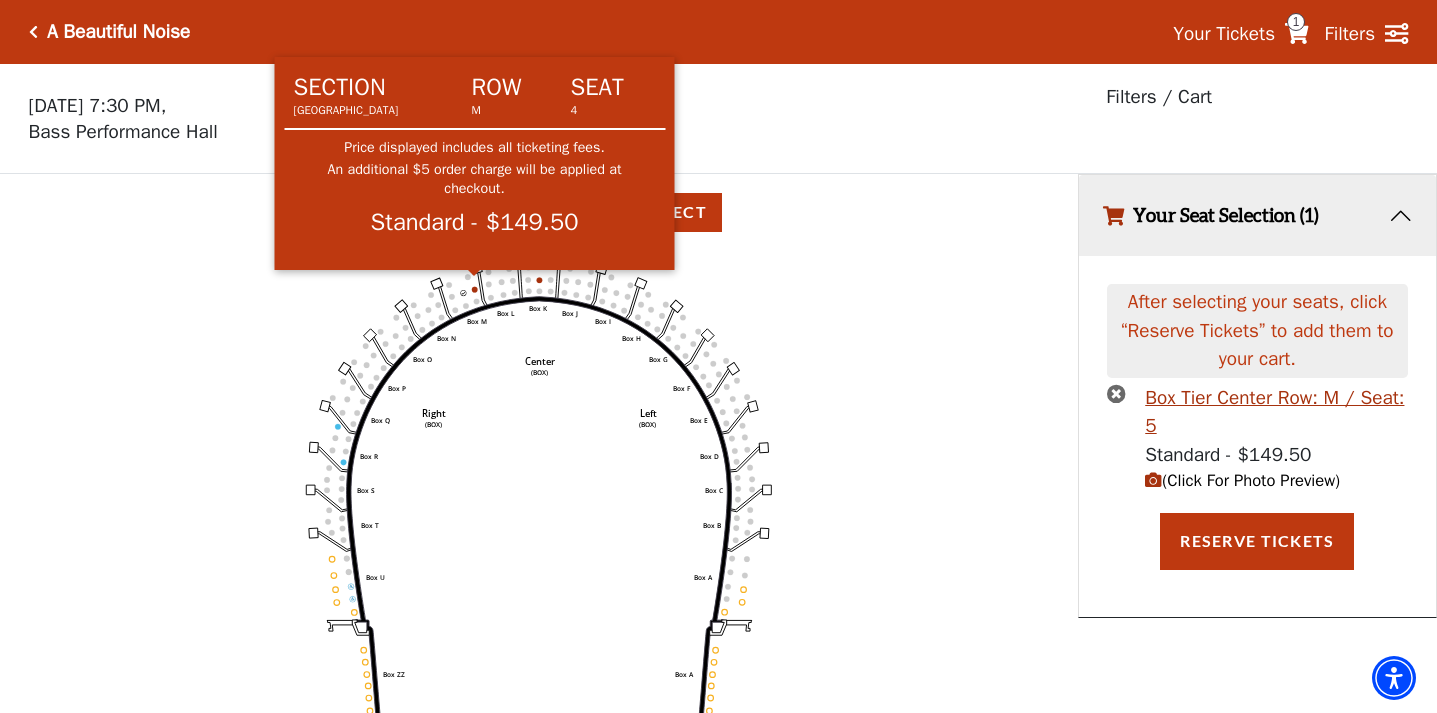 click 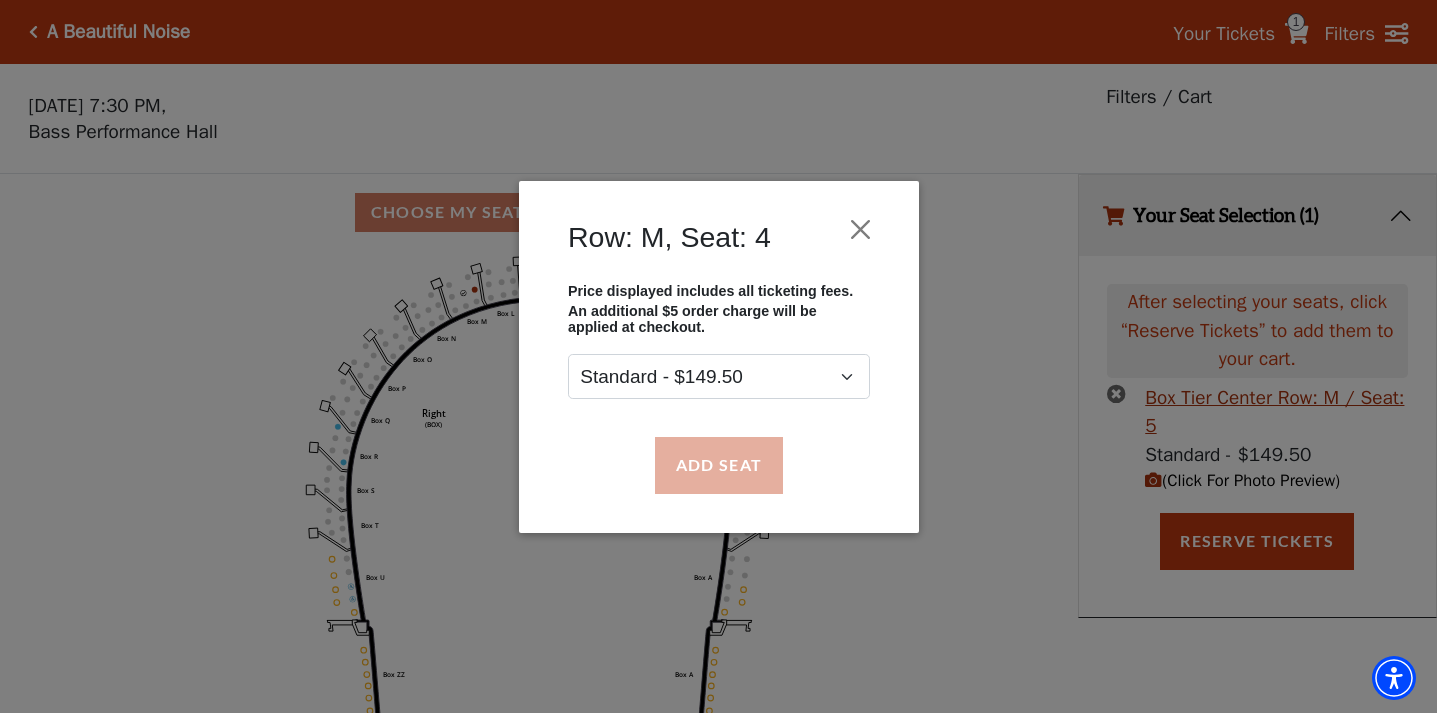 click on "Add Seat" at bounding box center (718, 465) 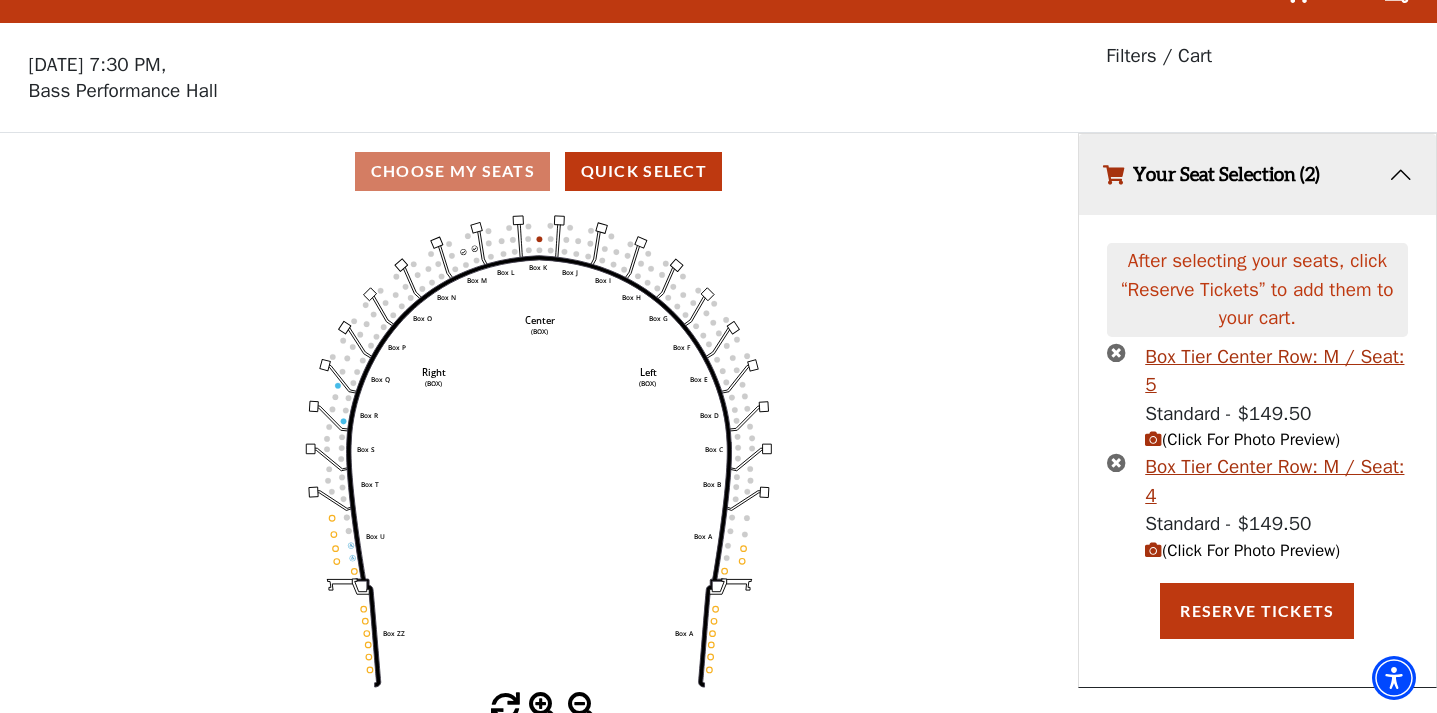 scroll, scrollTop: 40, scrollLeft: 0, axis: vertical 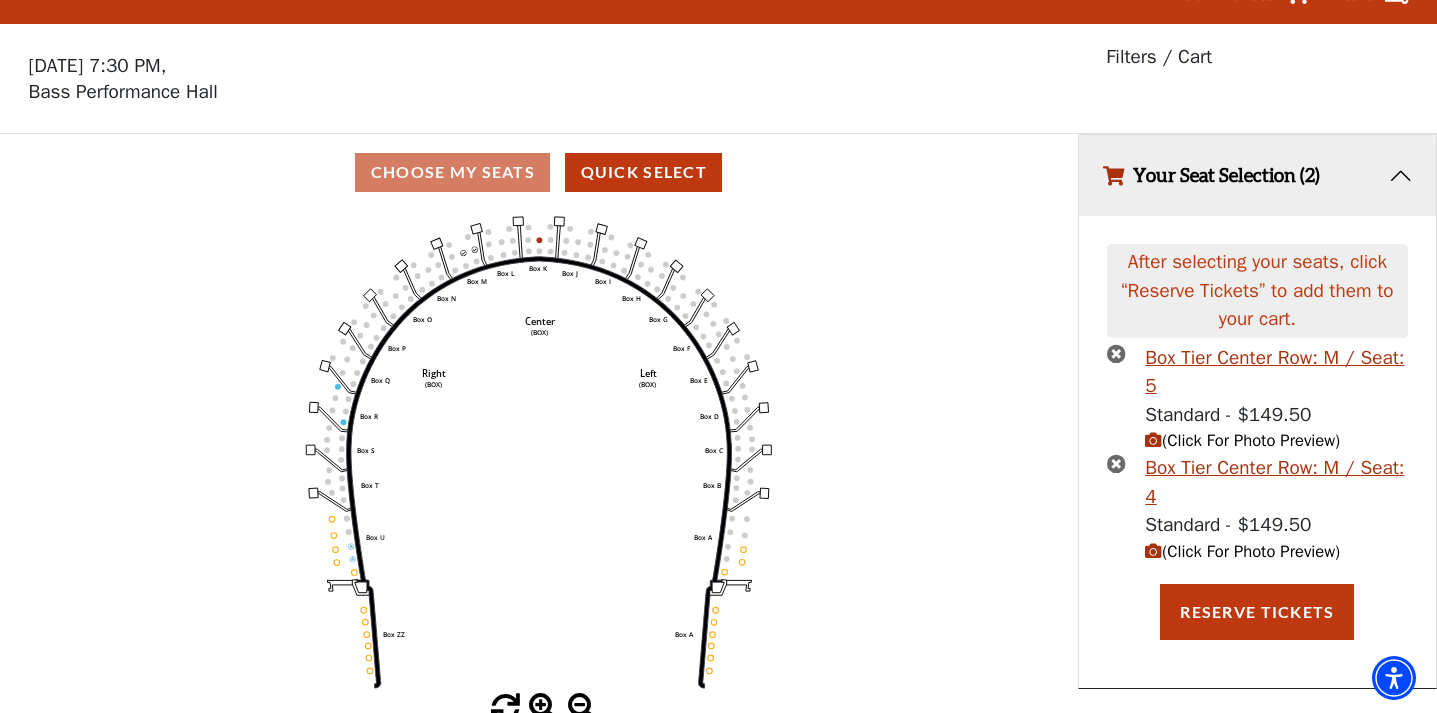 click at bounding box center [1153, 440] 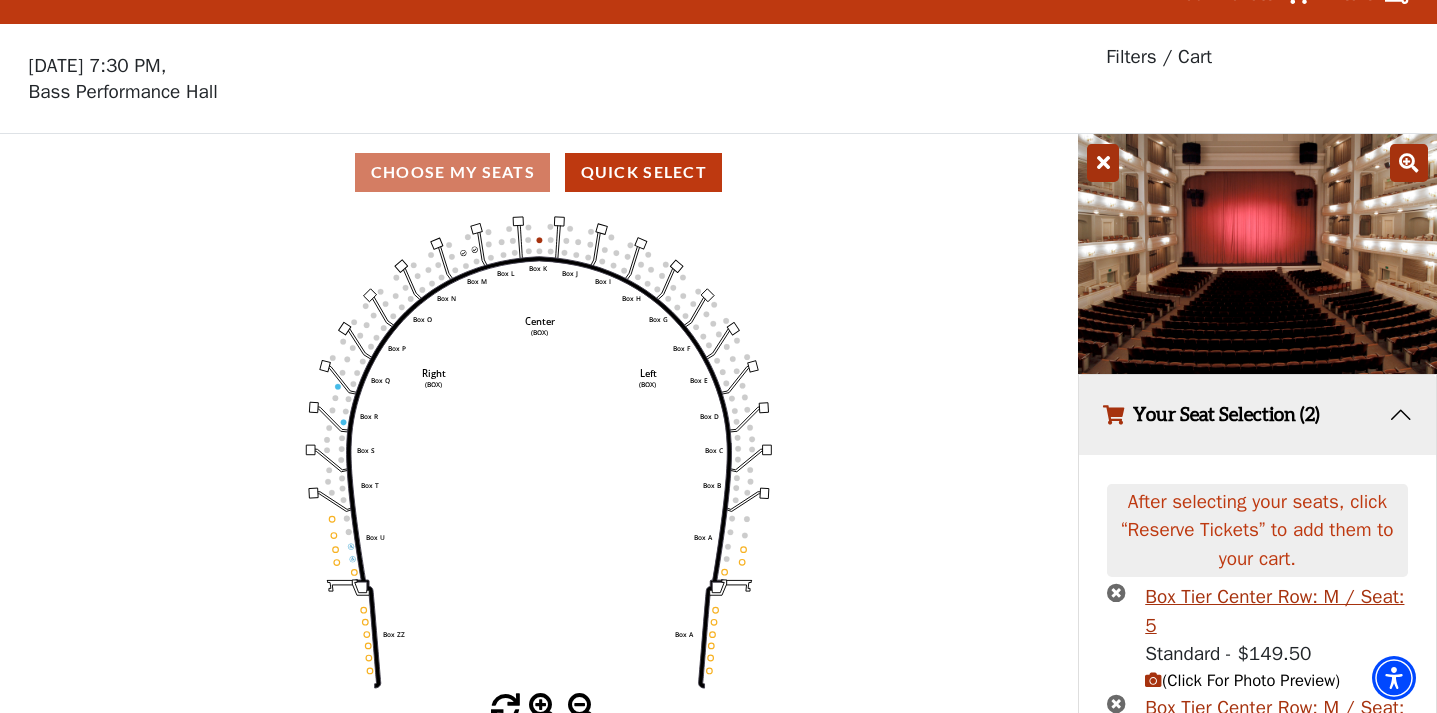 click at bounding box center [1103, 163] 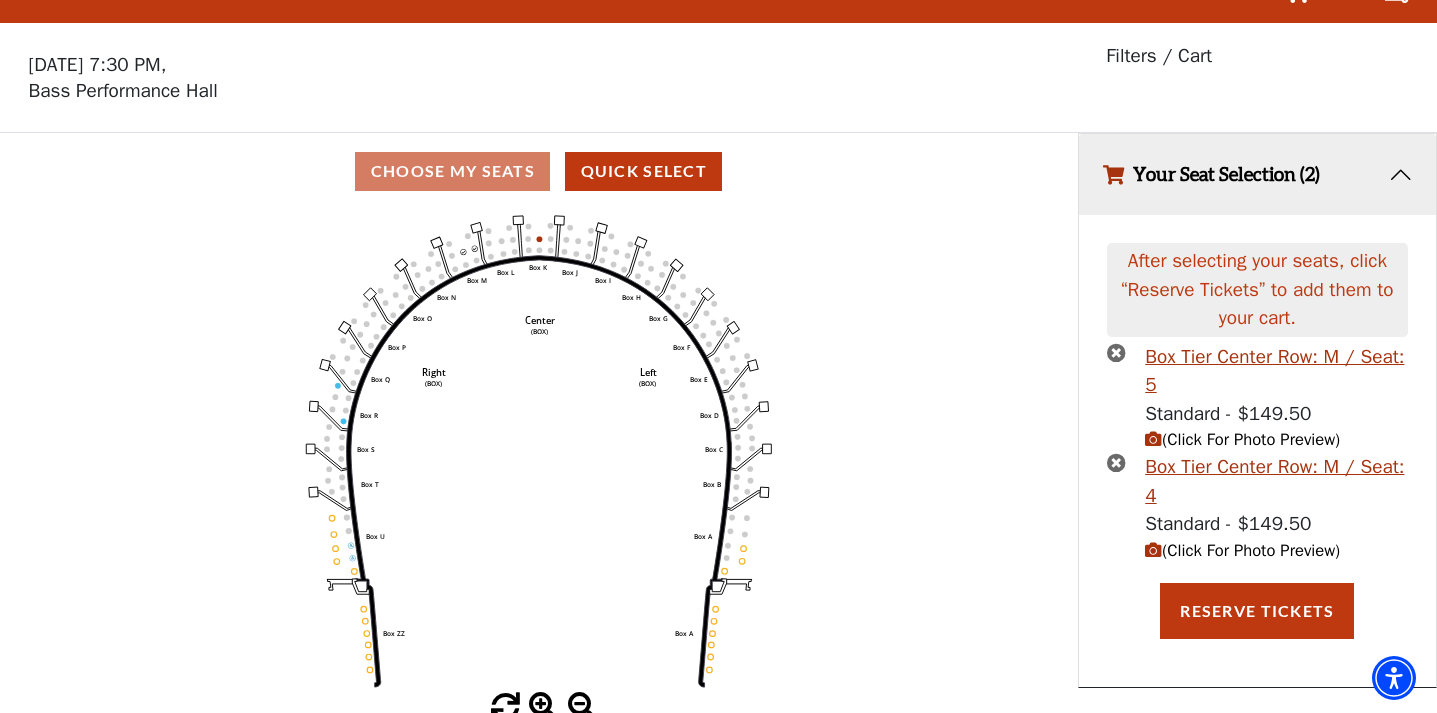 scroll, scrollTop: 40, scrollLeft: 0, axis: vertical 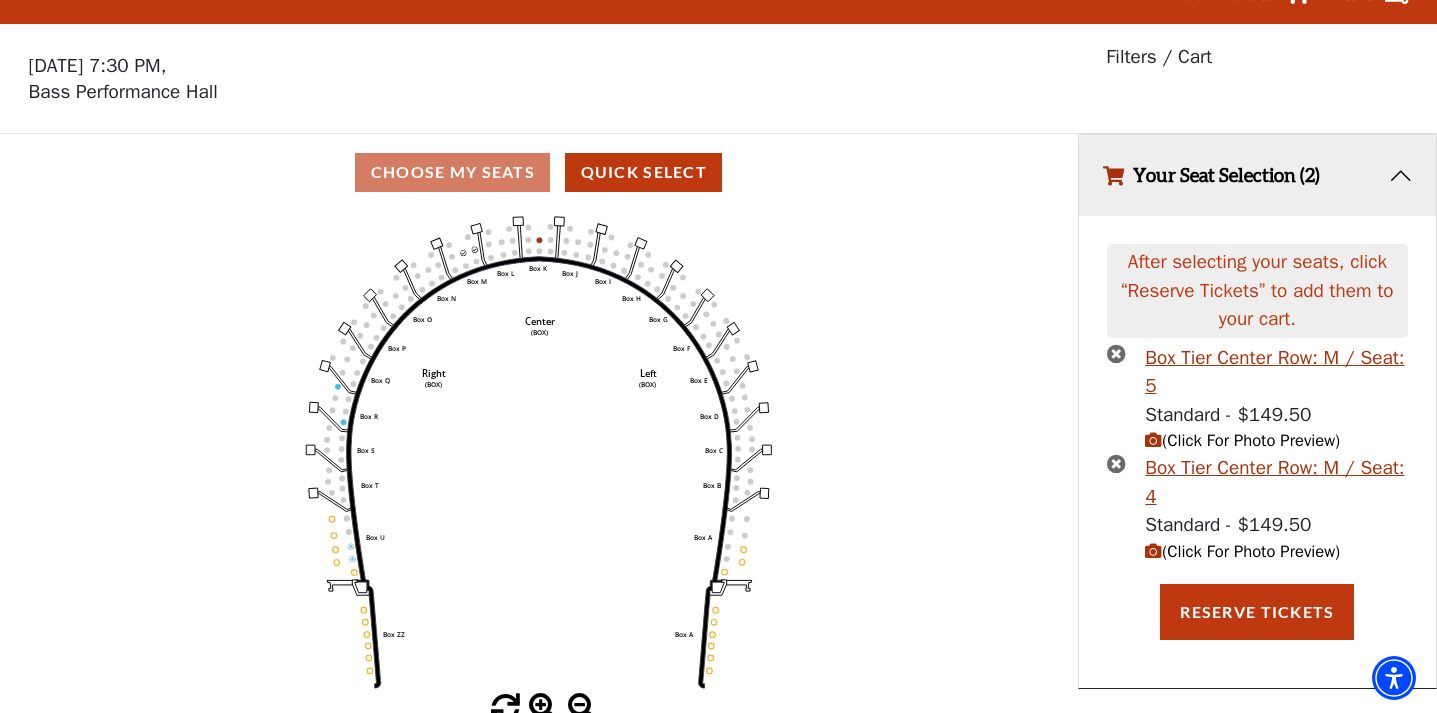 click on "Your Seat Selection (2)" at bounding box center (1257, 175) 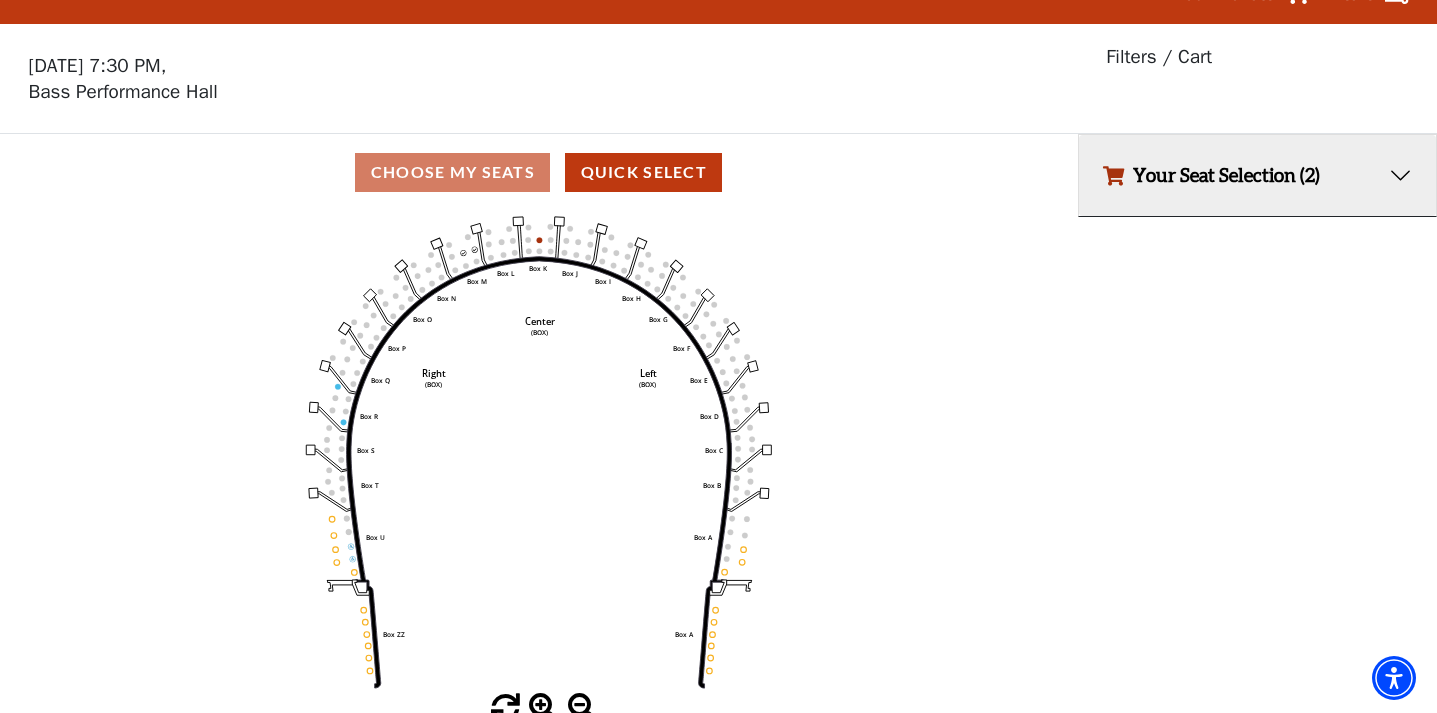 click on "Your Seat Selection (2)" at bounding box center [1257, 175] 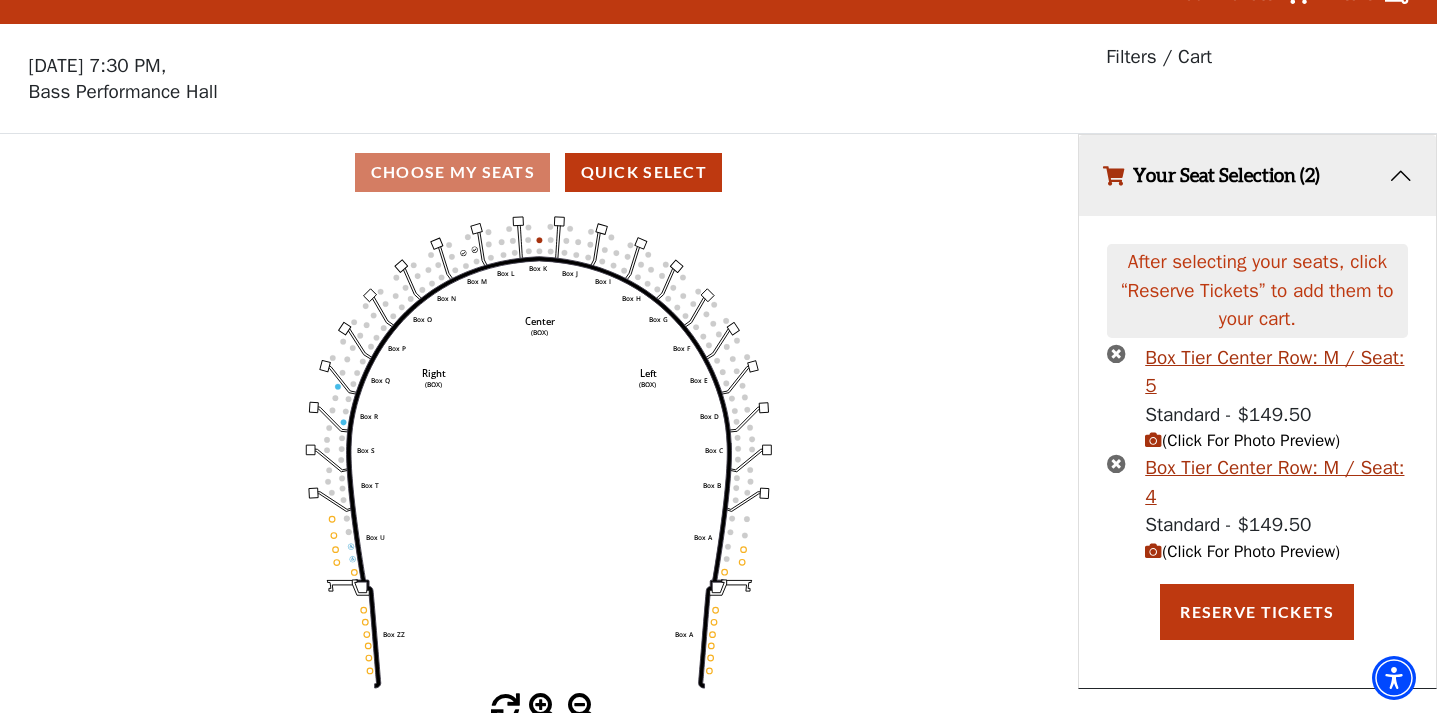 click on "Choose My Seats
Quick Select" at bounding box center (539, 172) 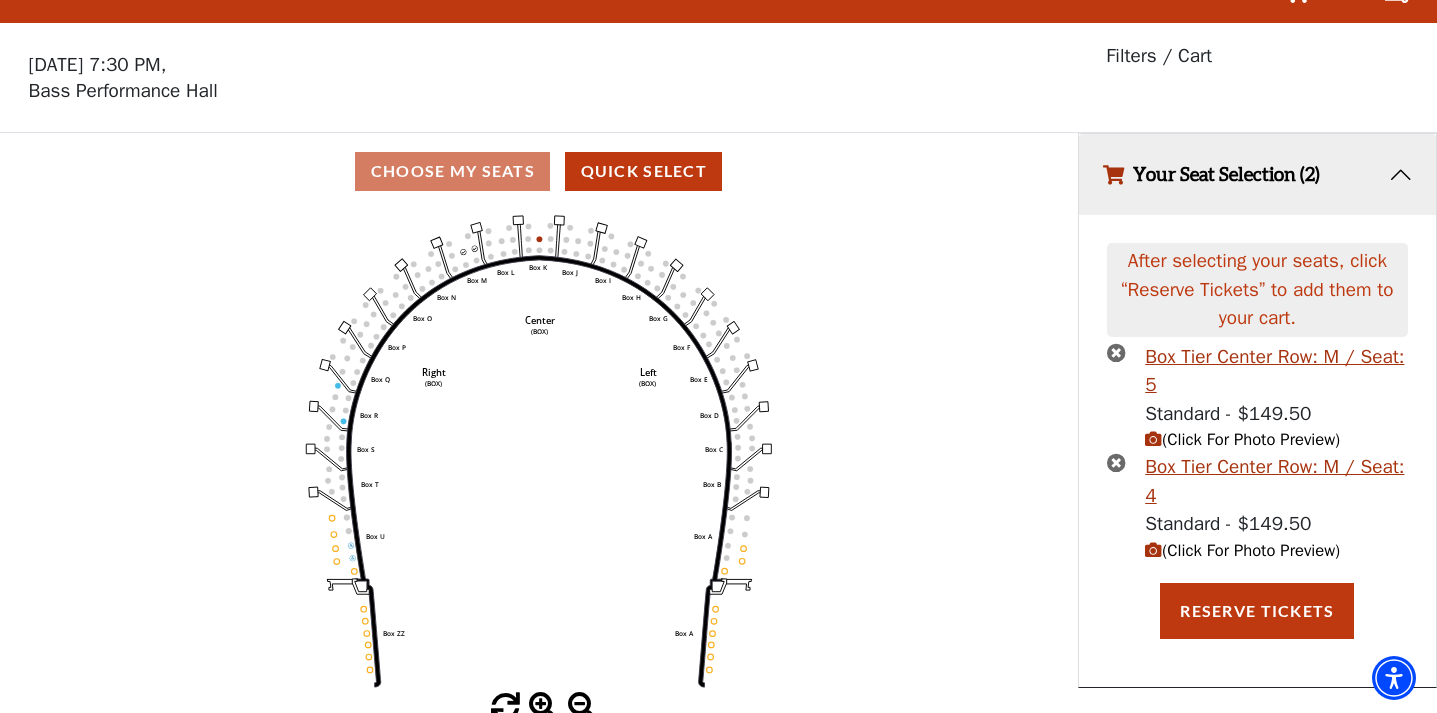 scroll, scrollTop: 40, scrollLeft: 0, axis: vertical 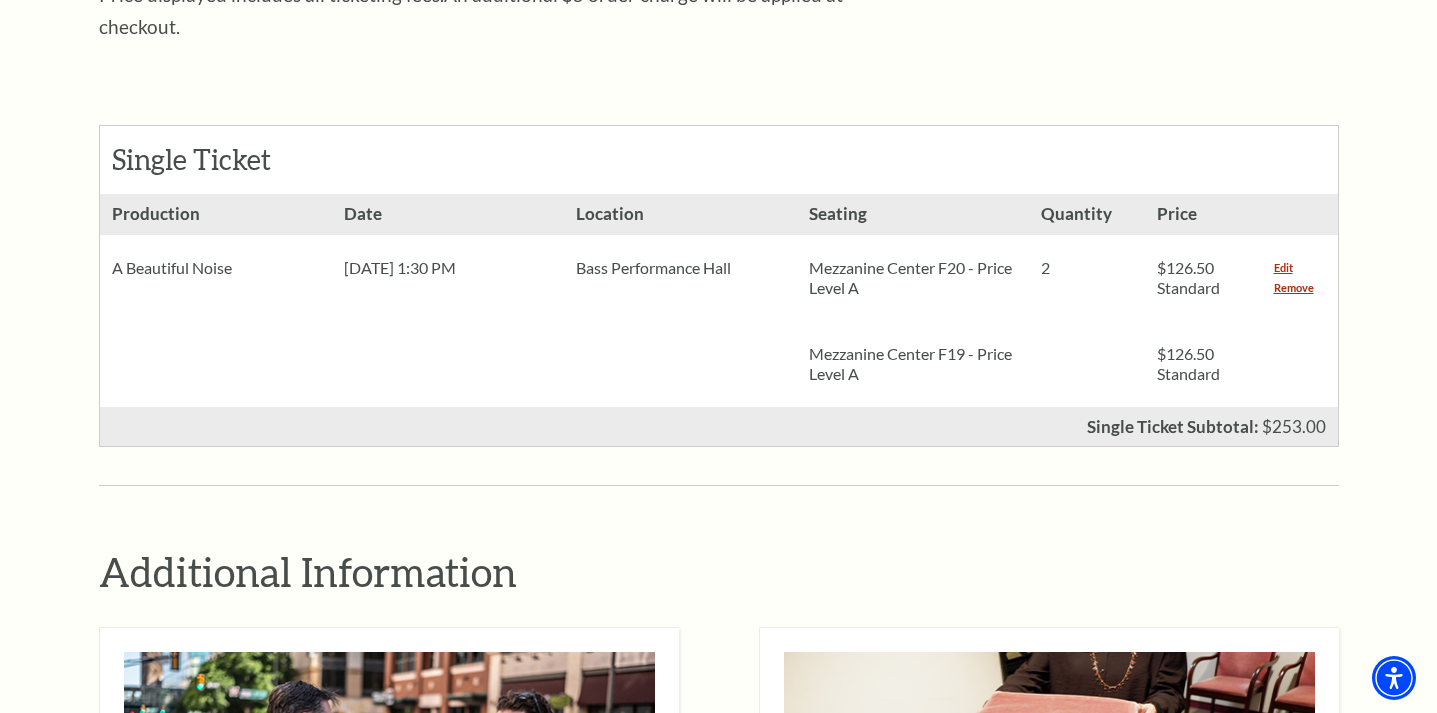 click on "Mezzanine Center F20 - Price Level A" at bounding box center (913, 278) 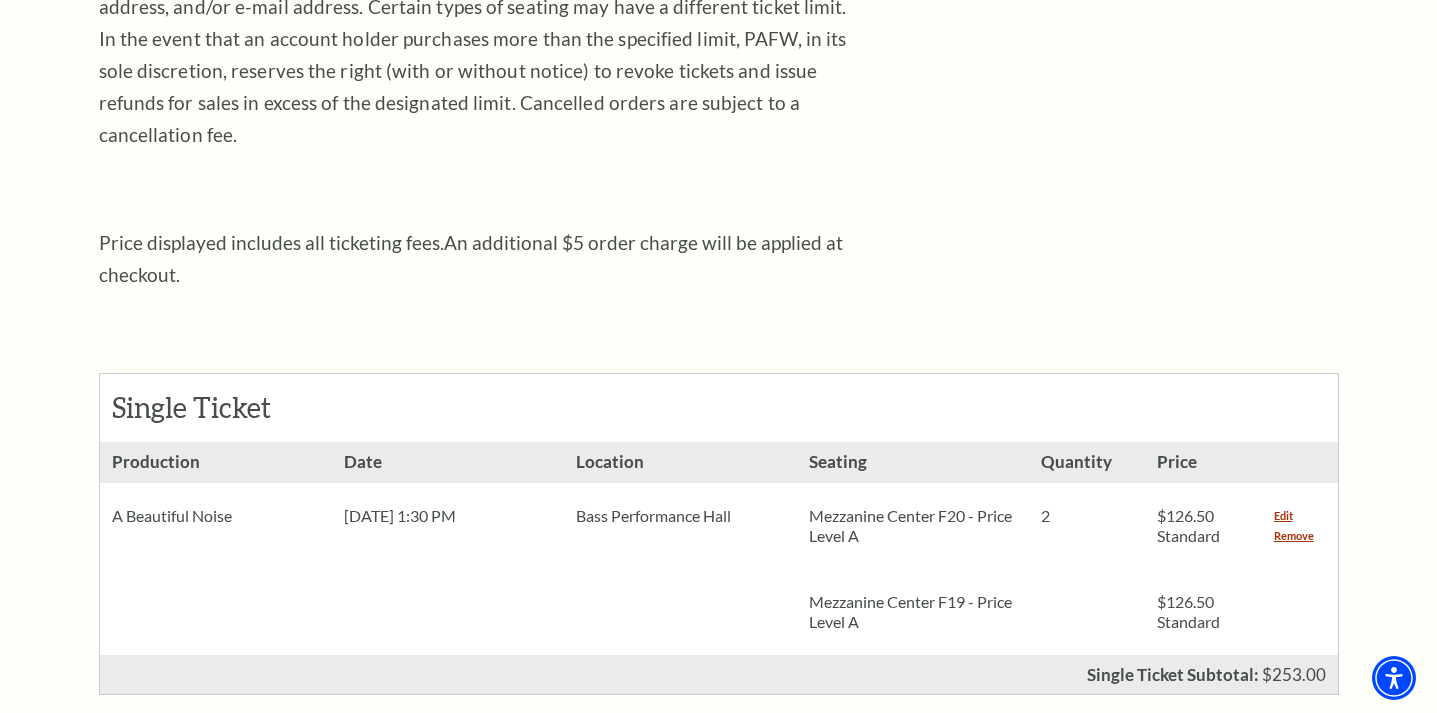 scroll, scrollTop: 586, scrollLeft: 0, axis: vertical 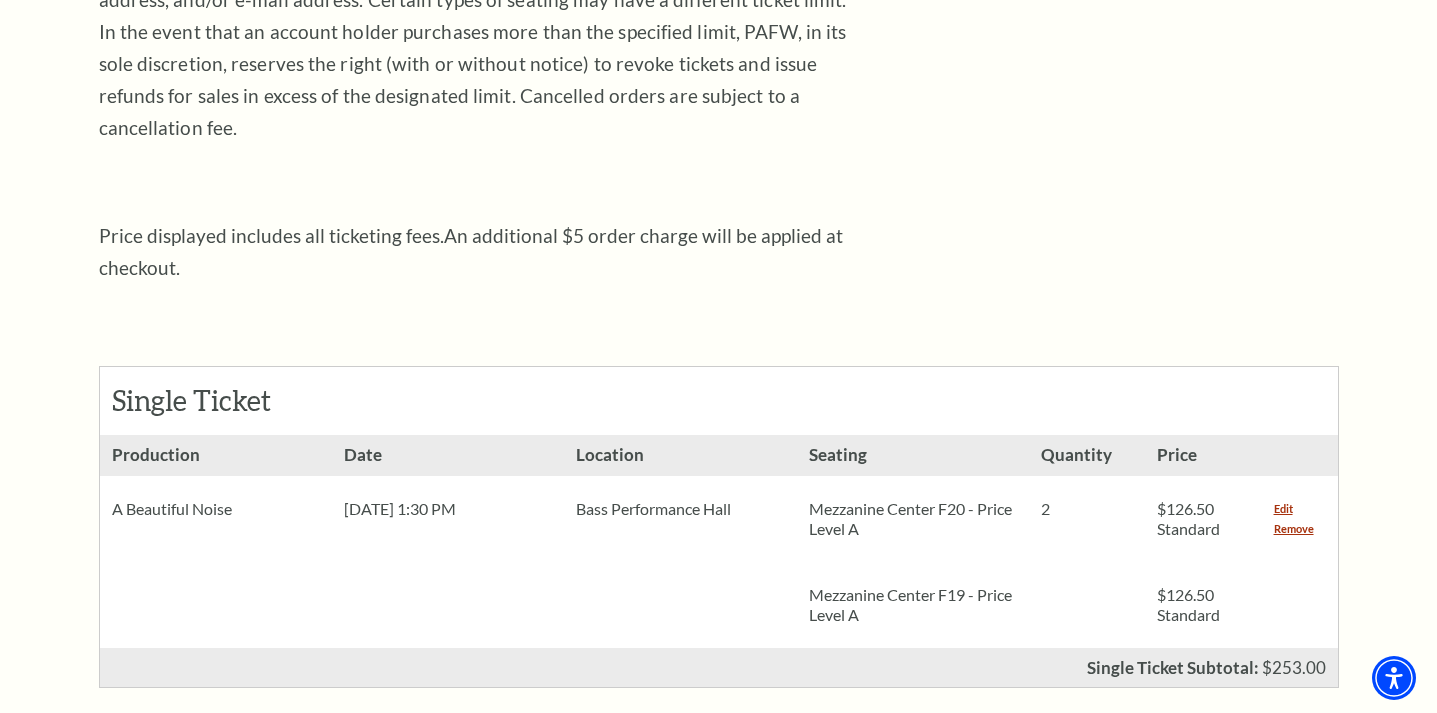 click on "Mezzanine Center F20 - Price Level A" at bounding box center [913, 519] 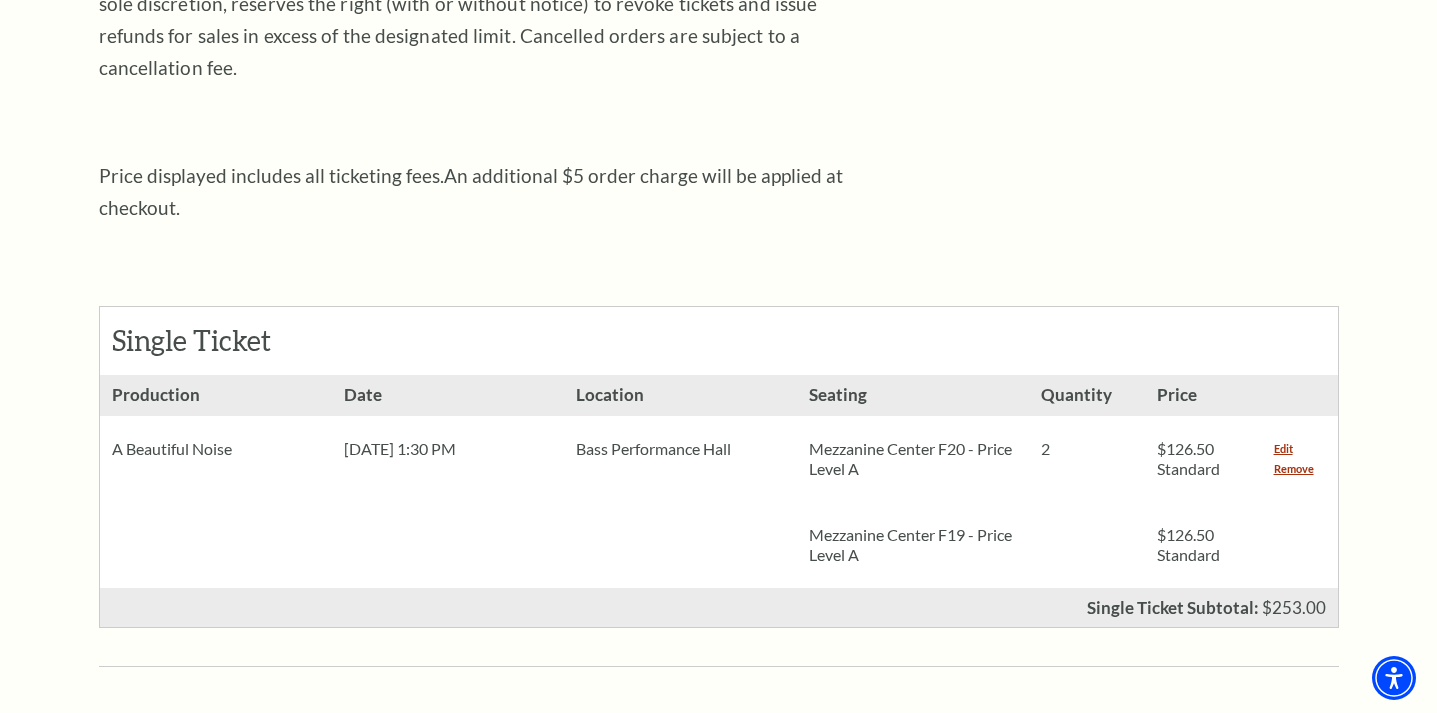 scroll, scrollTop: 648, scrollLeft: 0, axis: vertical 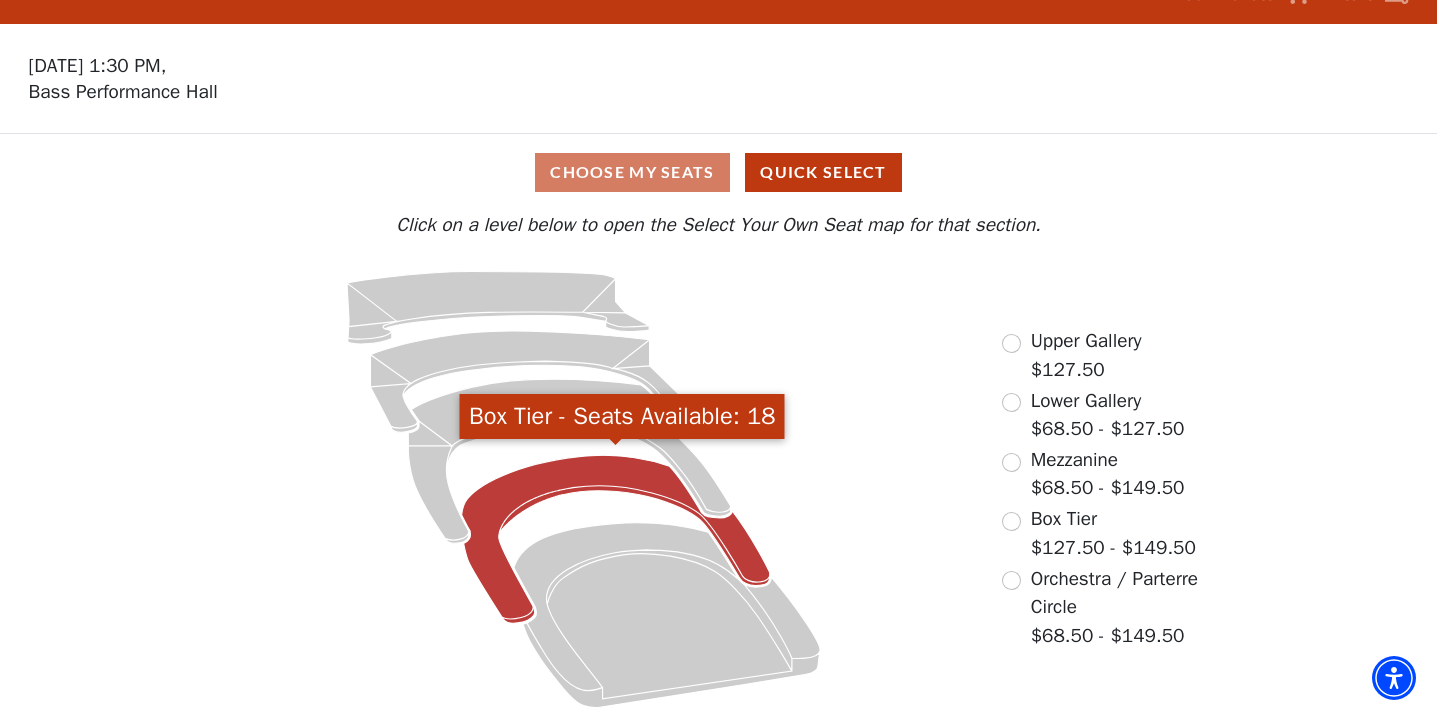 click 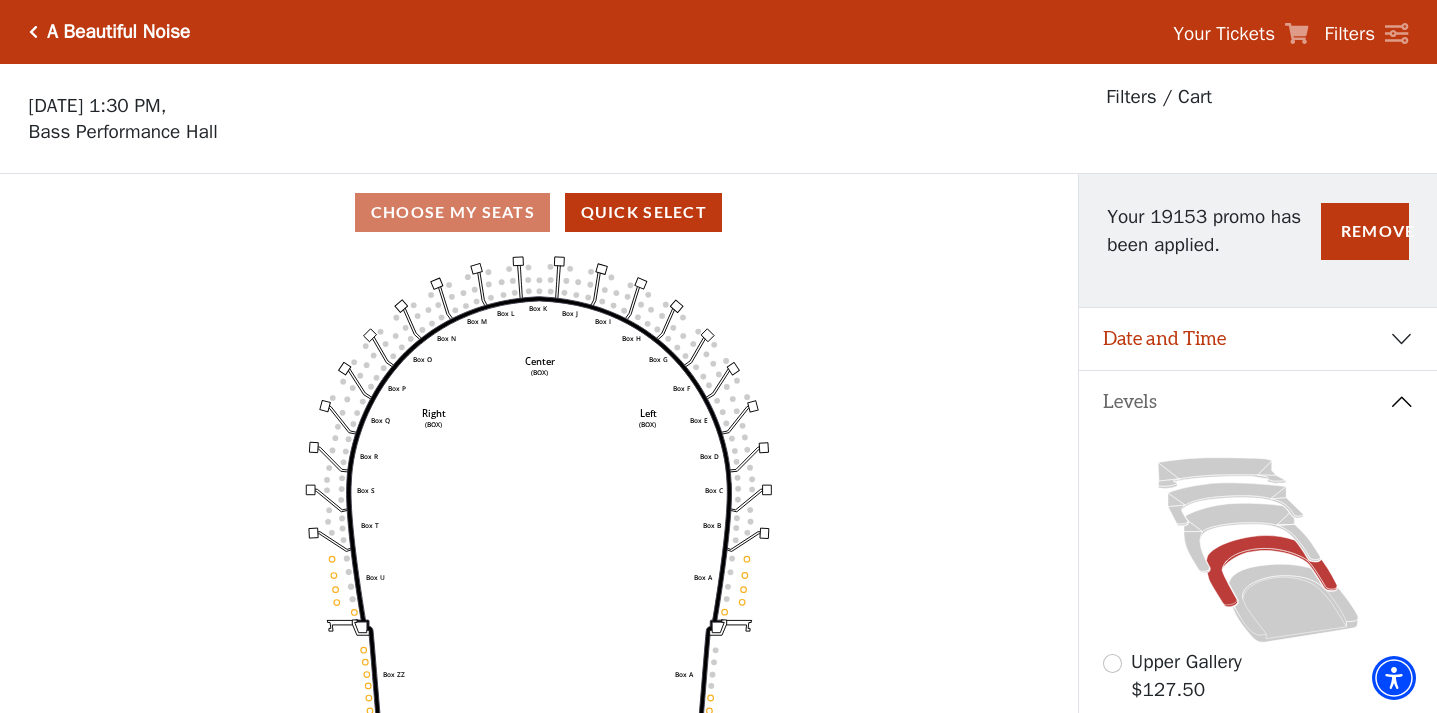 scroll, scrollTop: 93, scrollLeft: 0, axis: vertical 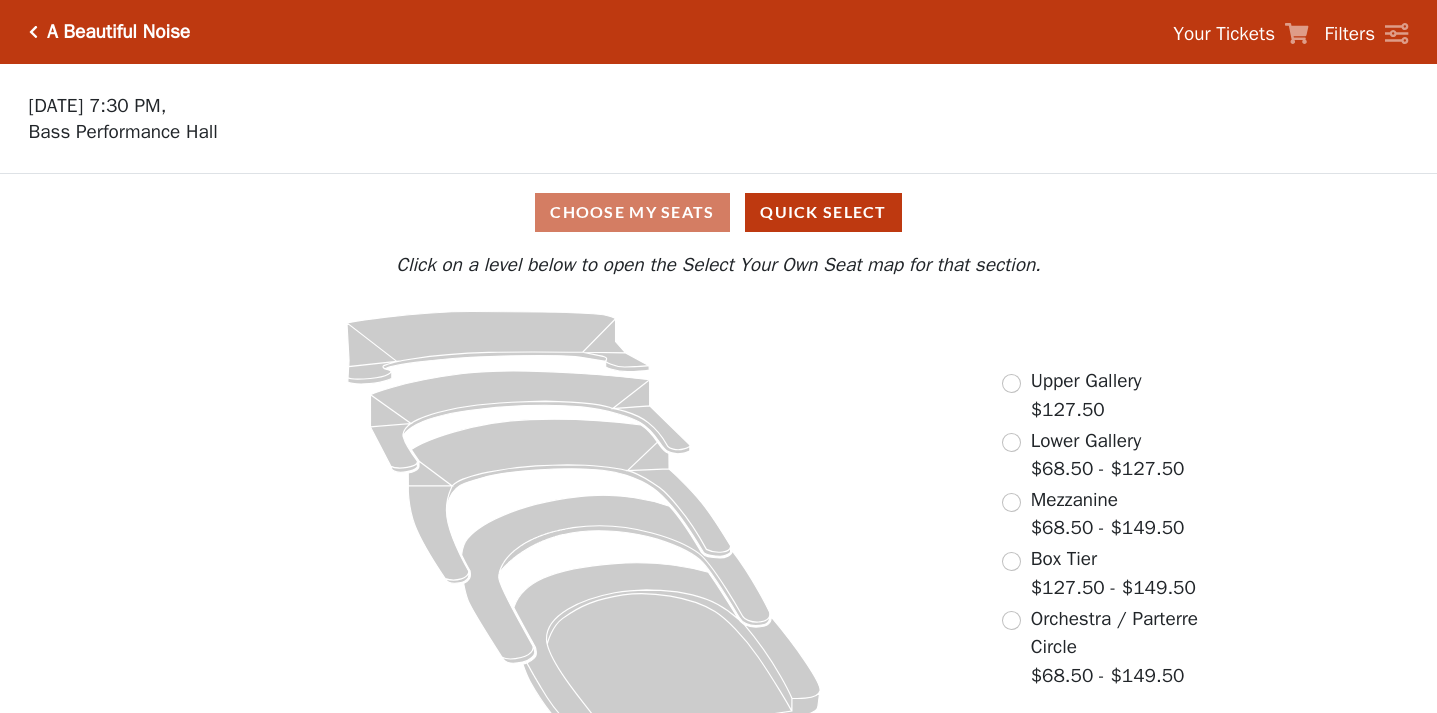click 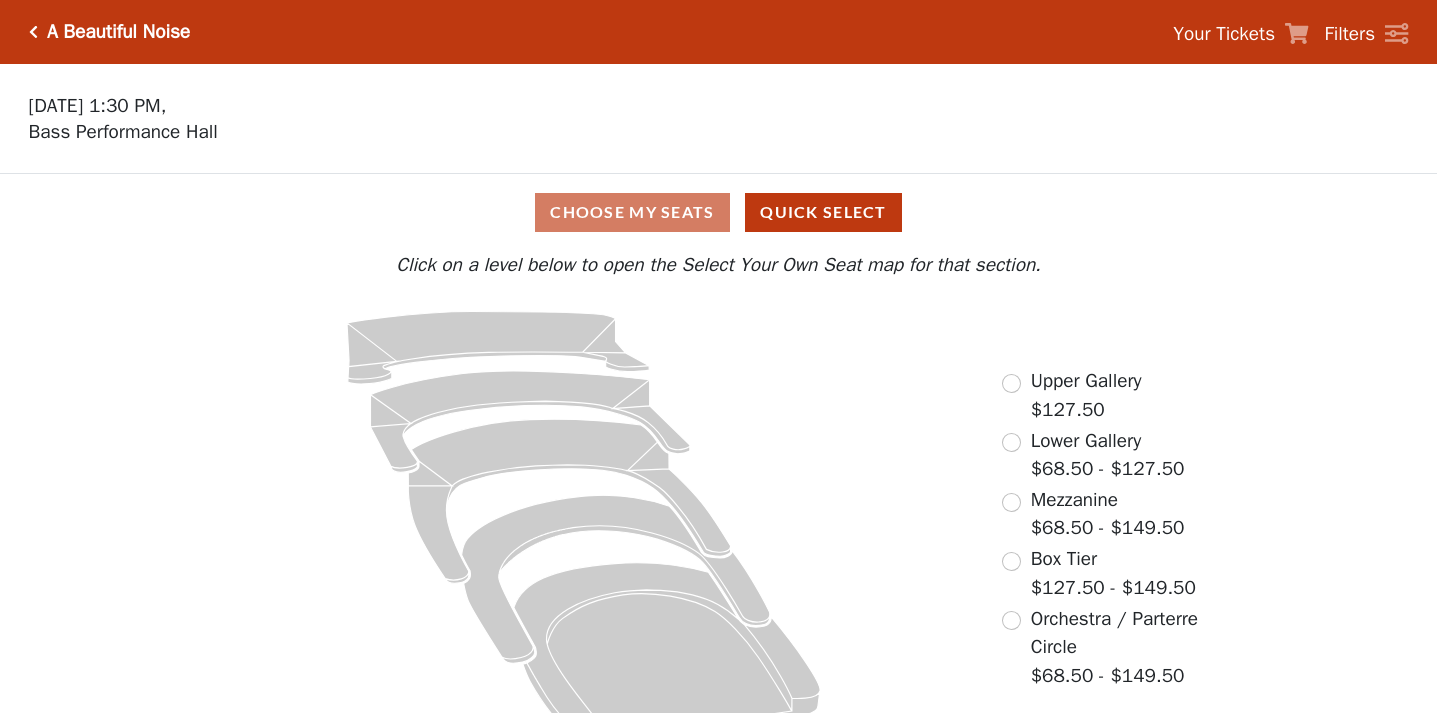 scroll, scrollTop: 0, scrollLeft: 0, axis: both 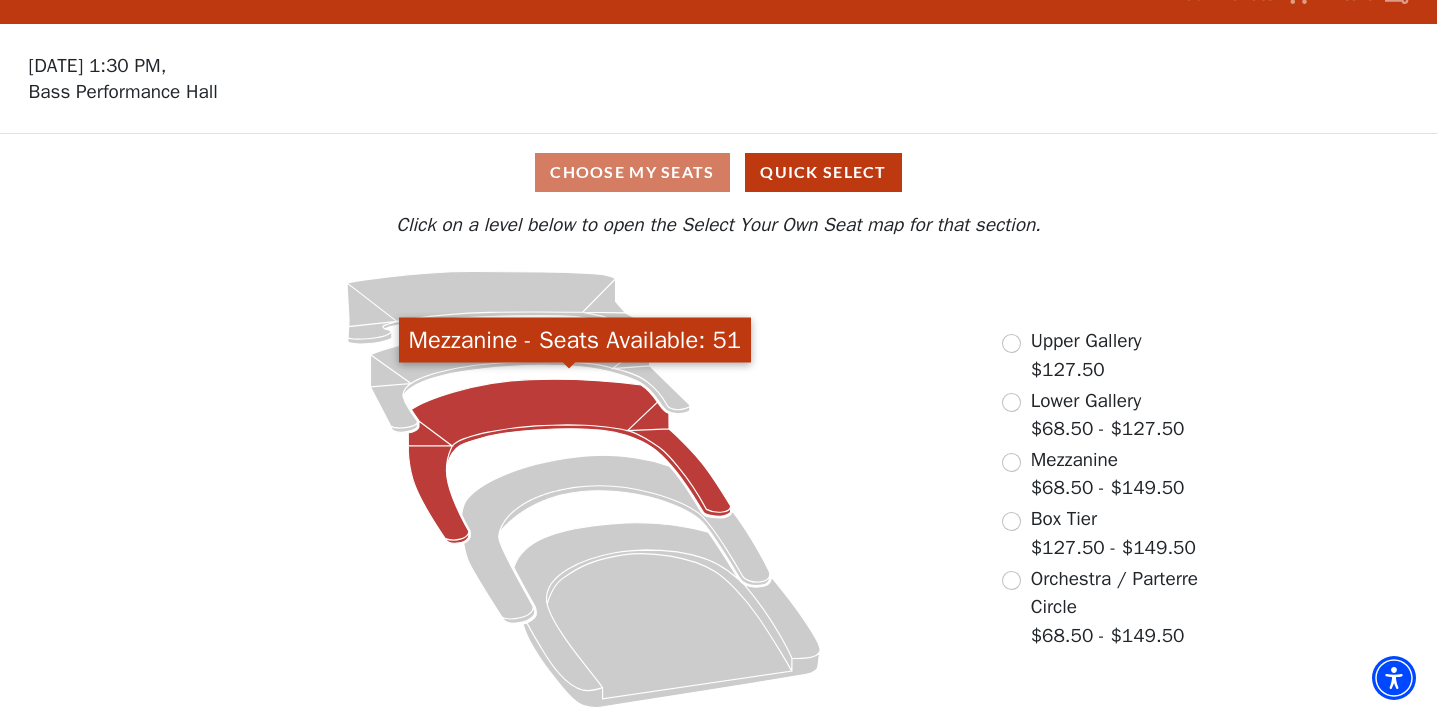 click 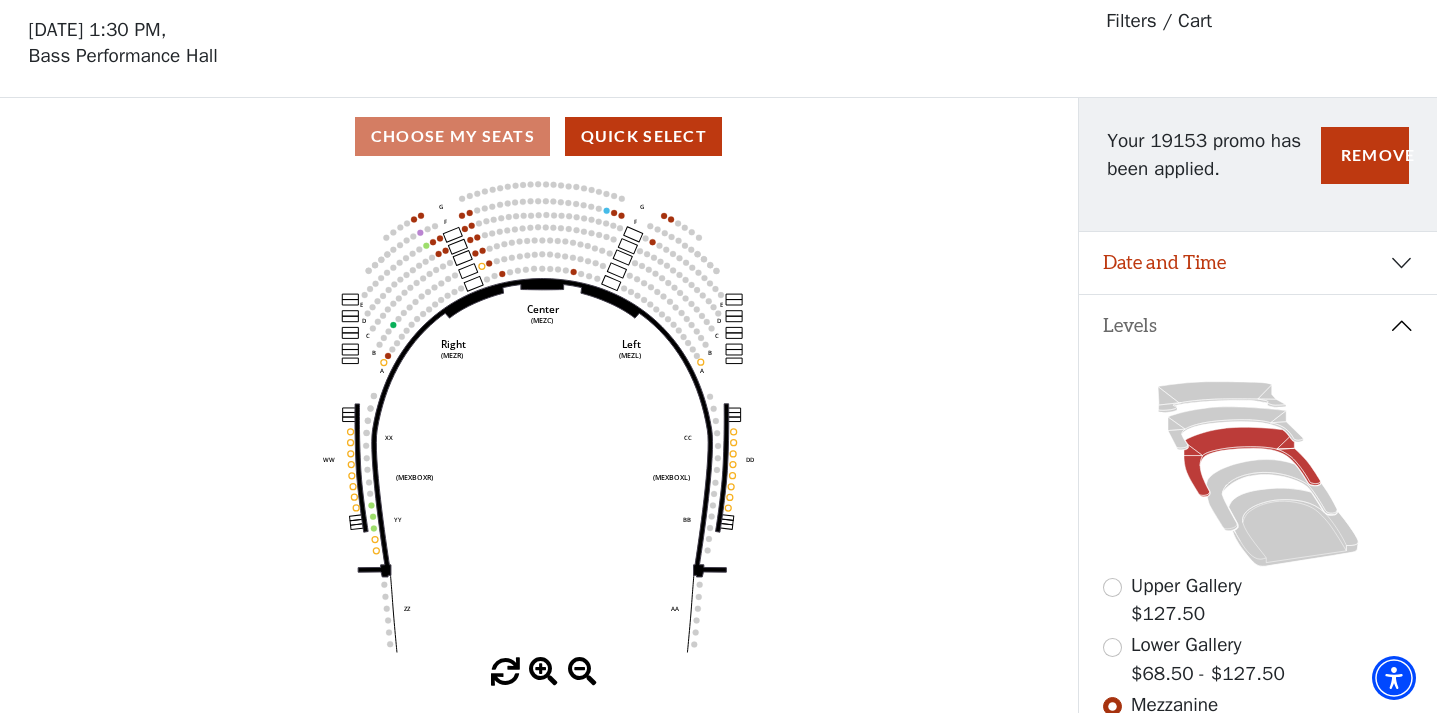 scroll, scrollTop: 73, scrollLeft: 0, axis: vertical 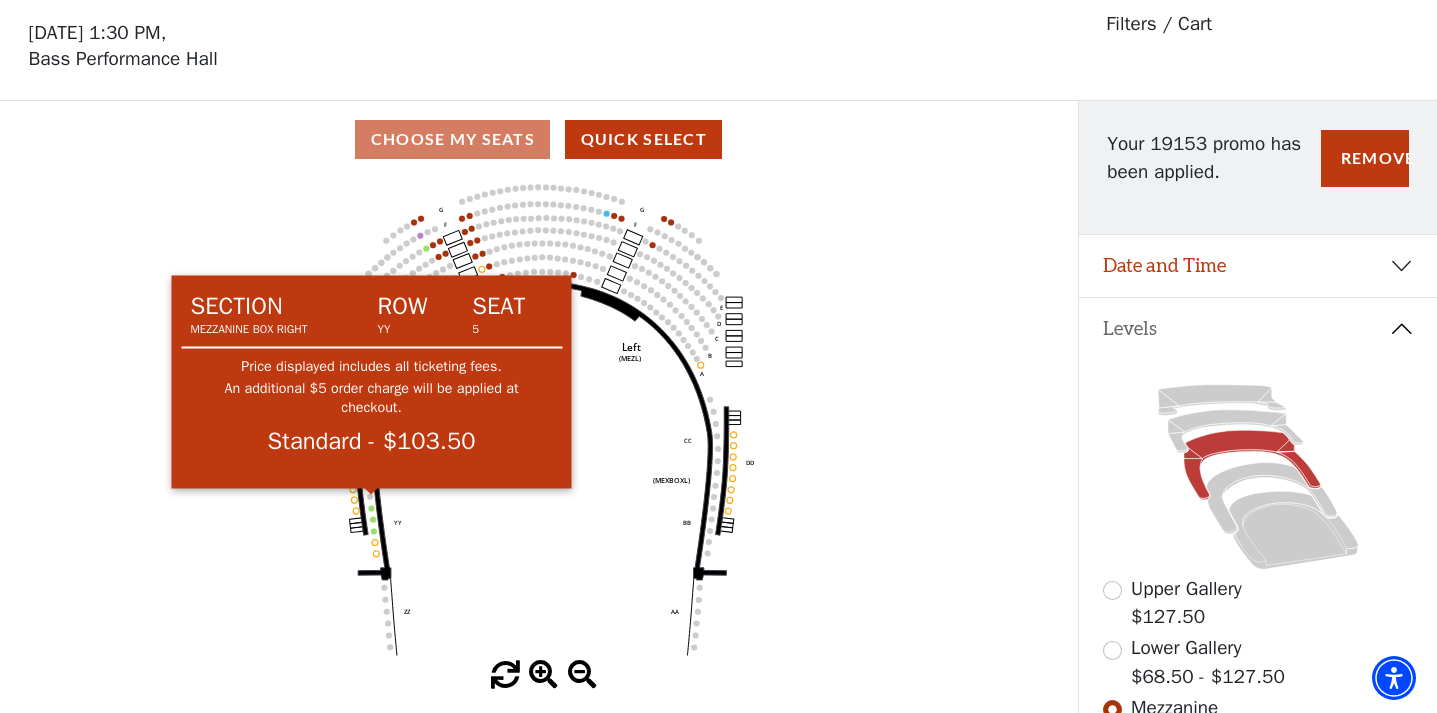 click 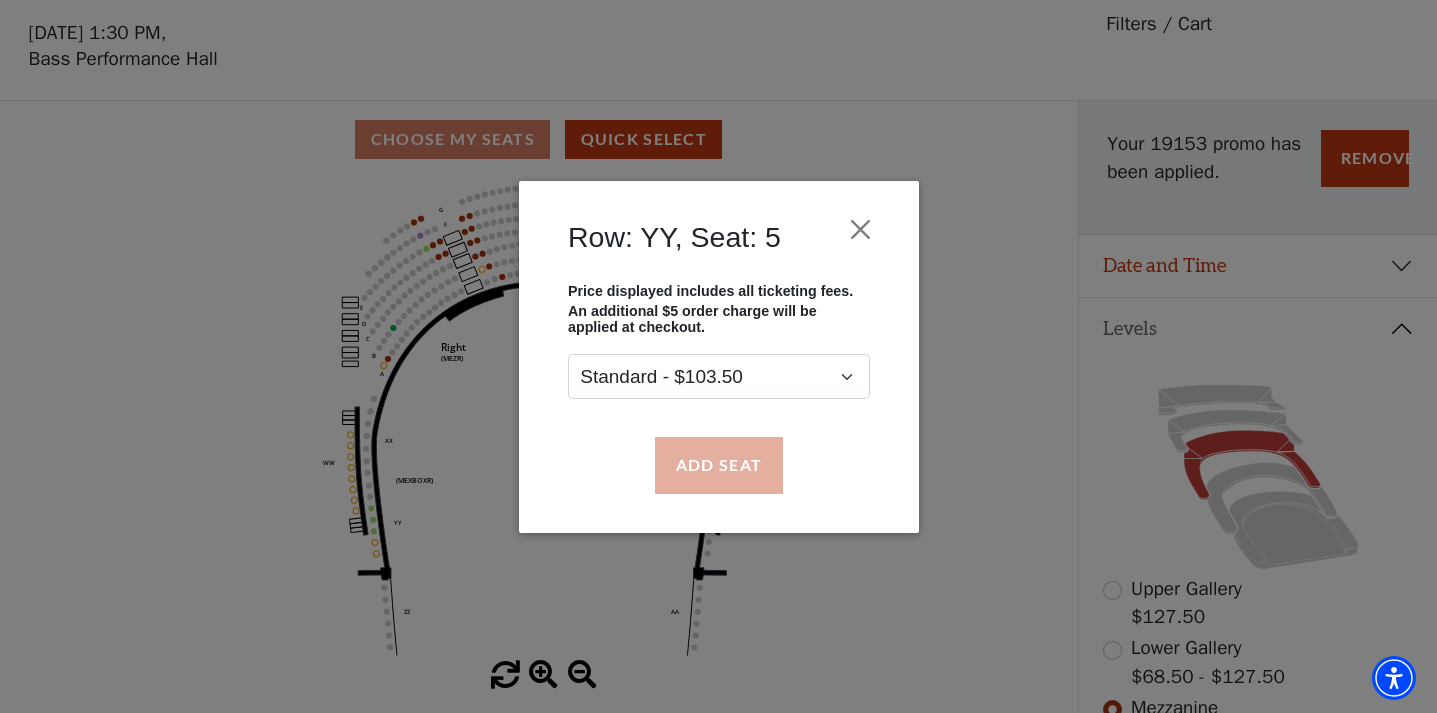 click on "Add Seat" at bounding box center [718, 465] 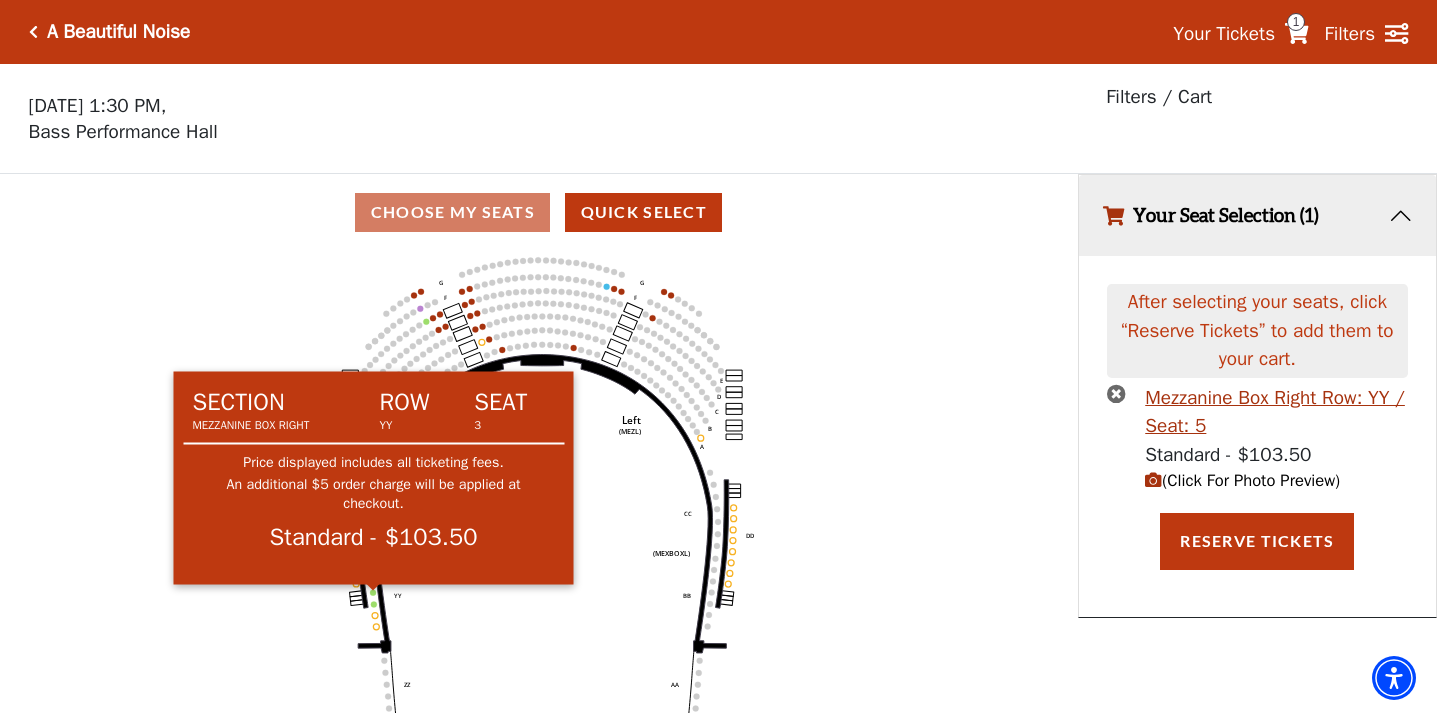 click 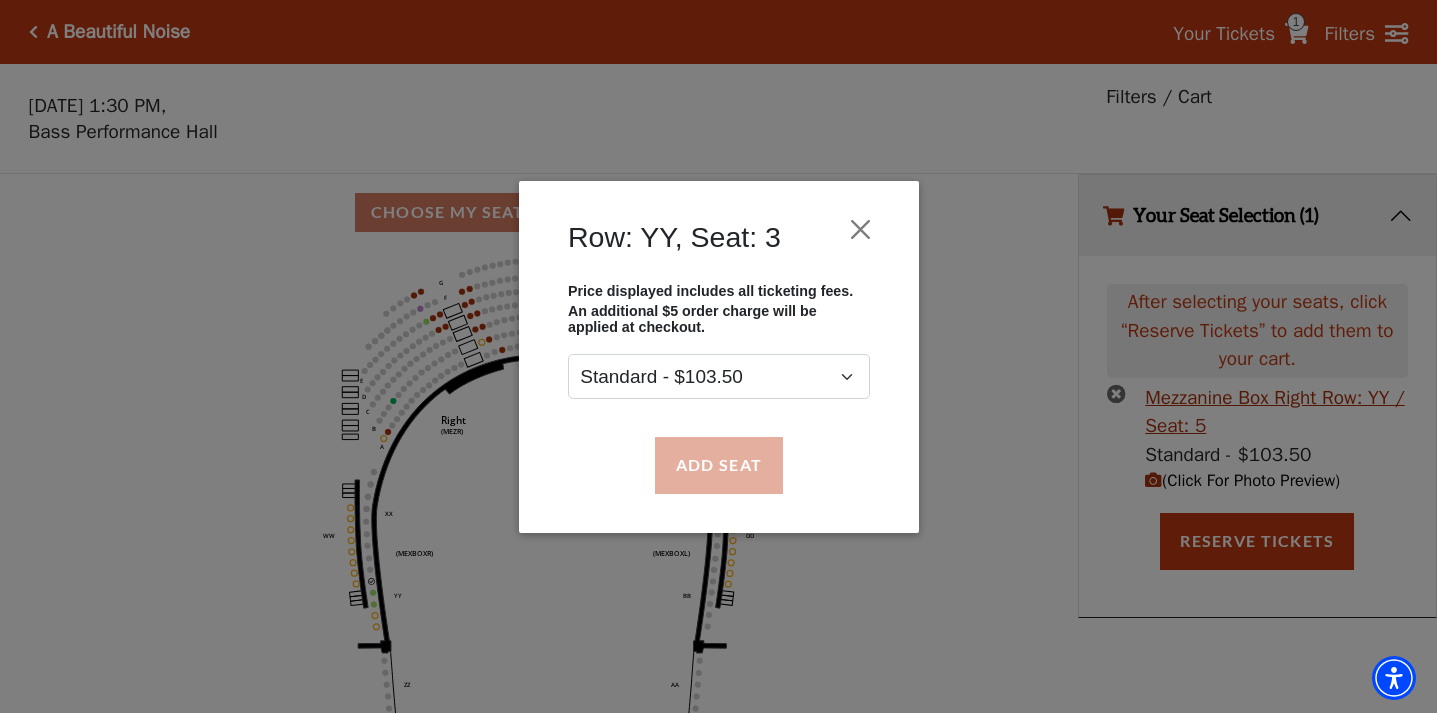 click on "Add Seat" at bounding box center [718, 465] 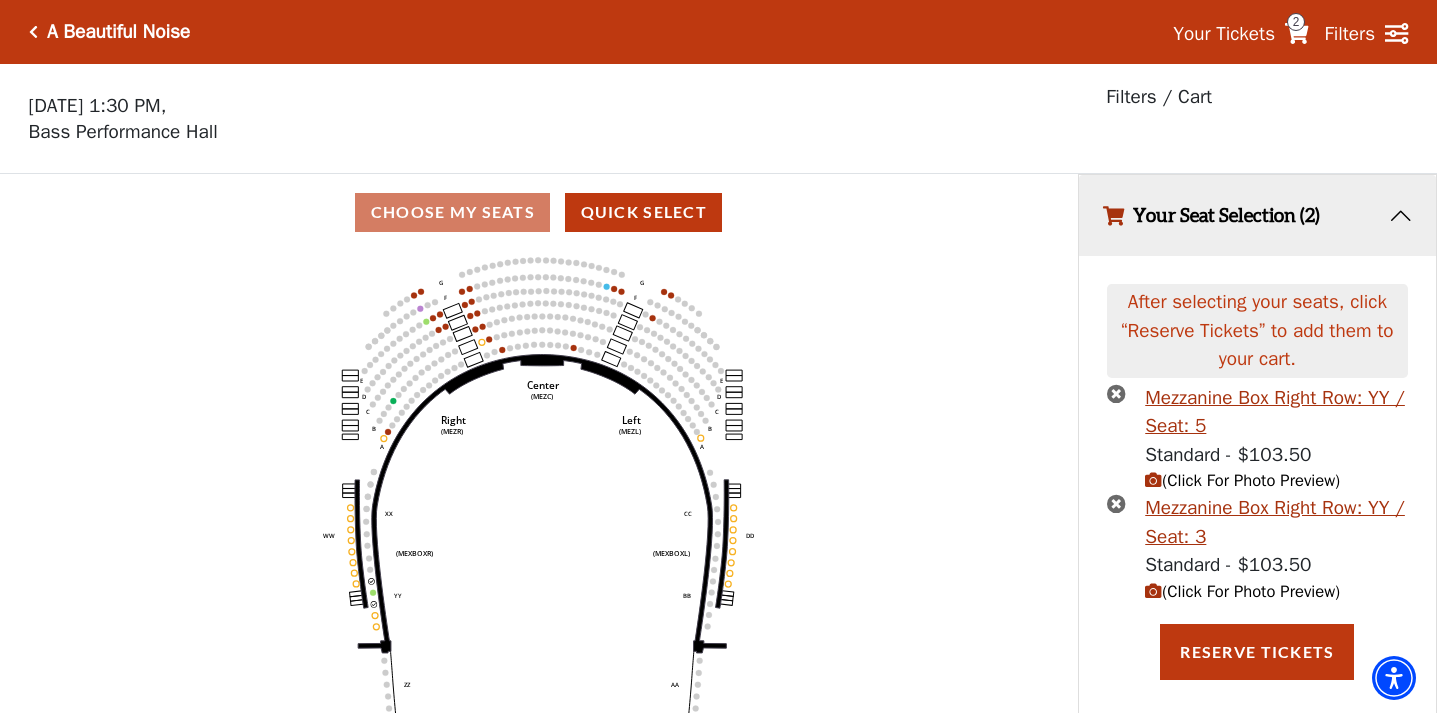 click at bounding box center (1153, 480) 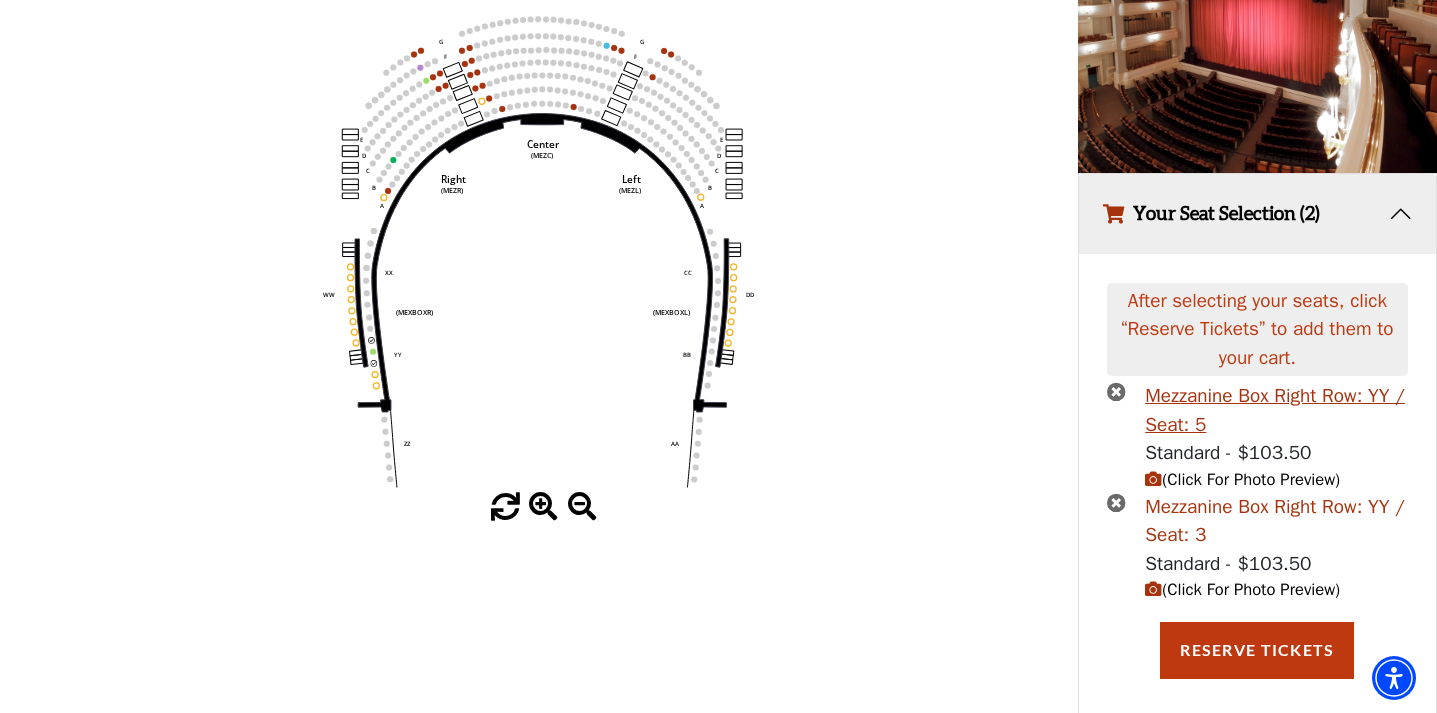 scroll, scrollTop: 240, scrollLeft: 0, axis: vertical 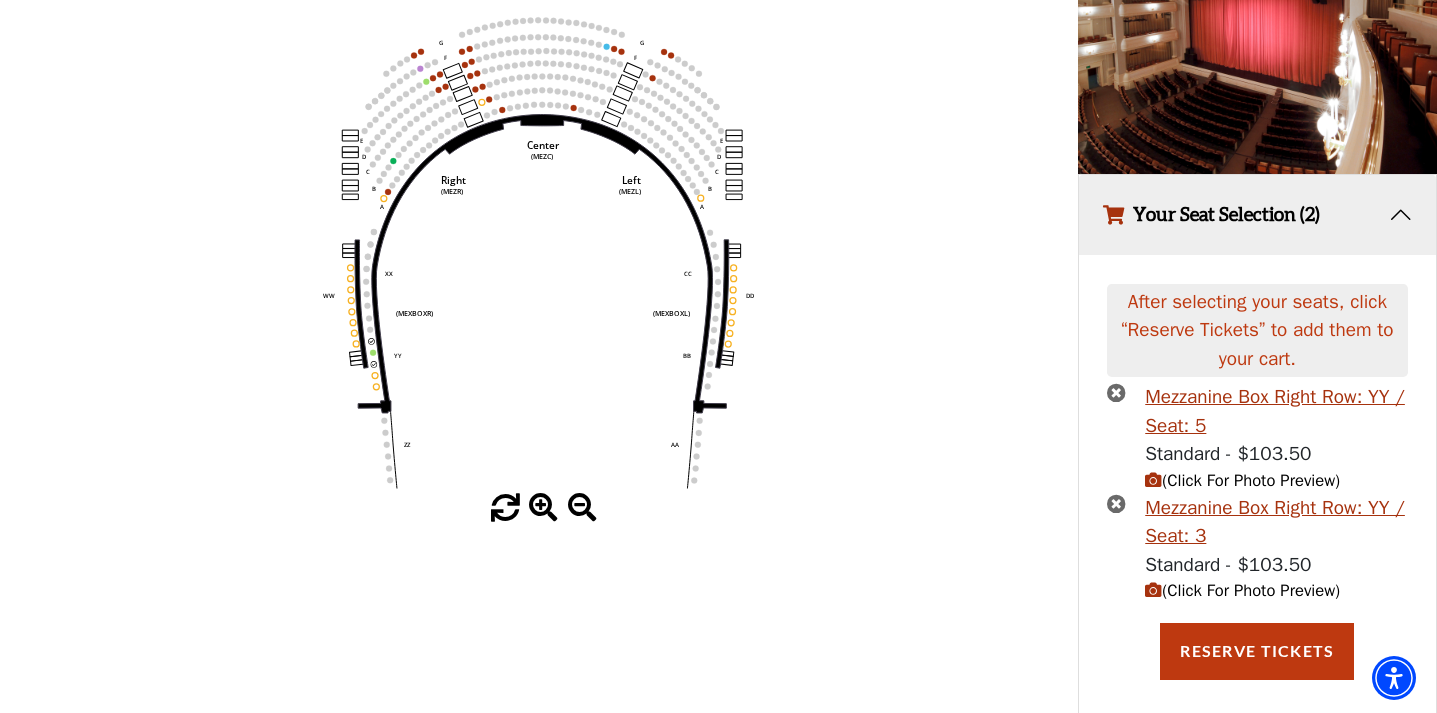 click at bounding box center [1153, 590] 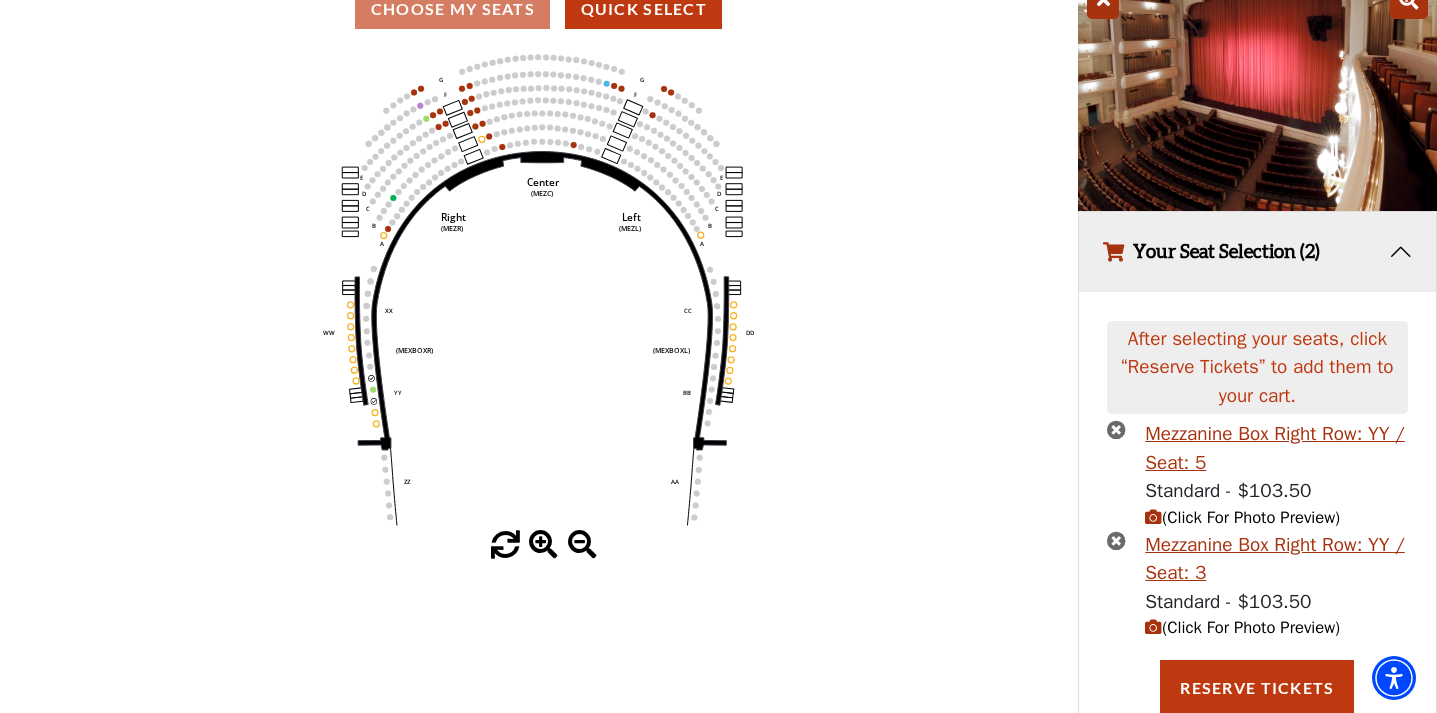 scroll, scrollTop: 189, scrollLeft: 0, axis: vertical 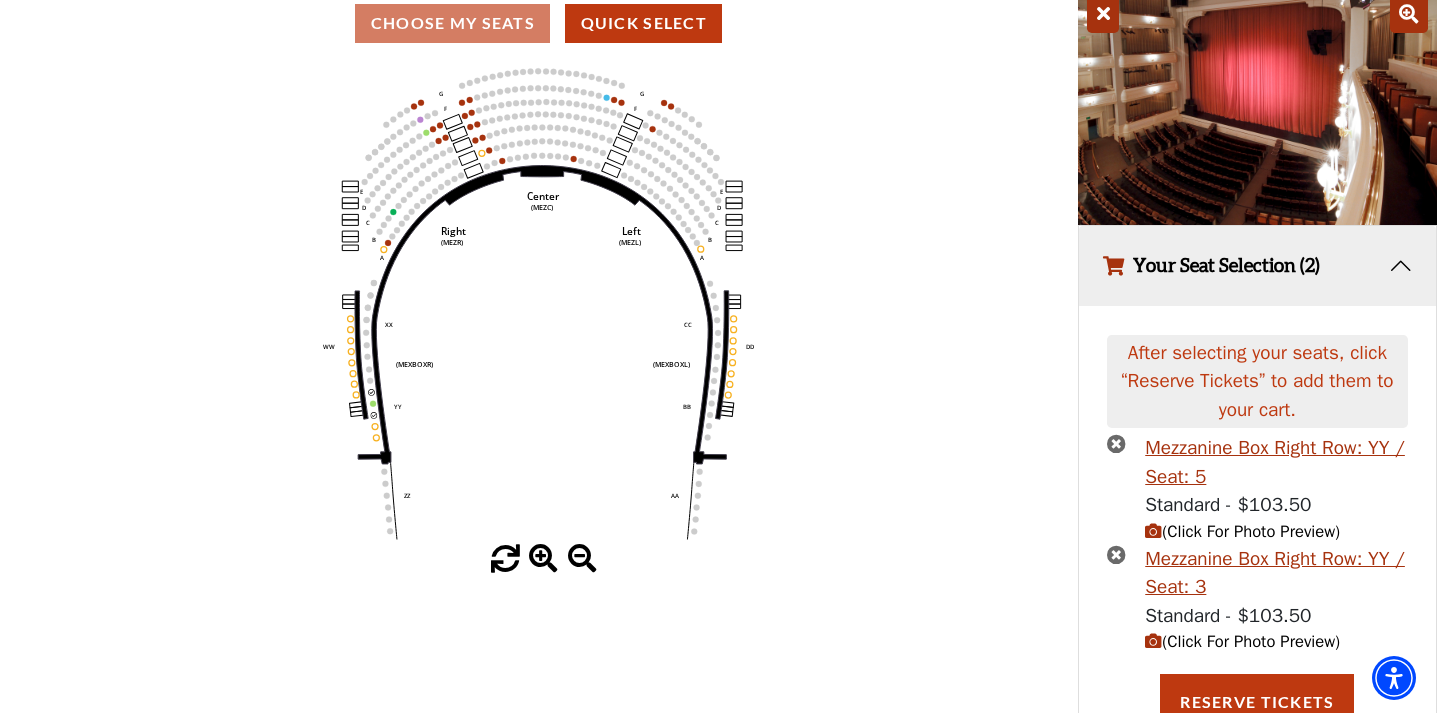 click at bounding box center (1153, 641) 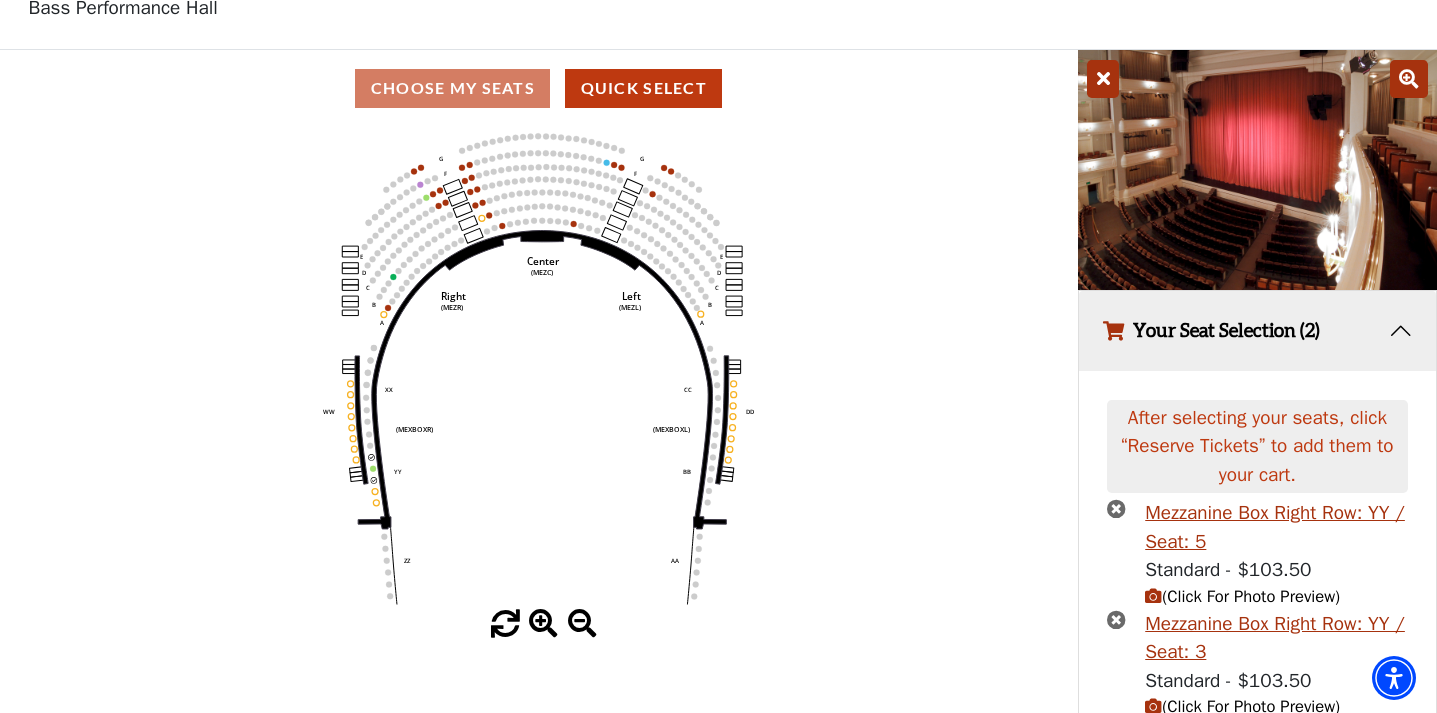 scroll, scrollTop: 121, scrollLeft: 0, axis: vertical 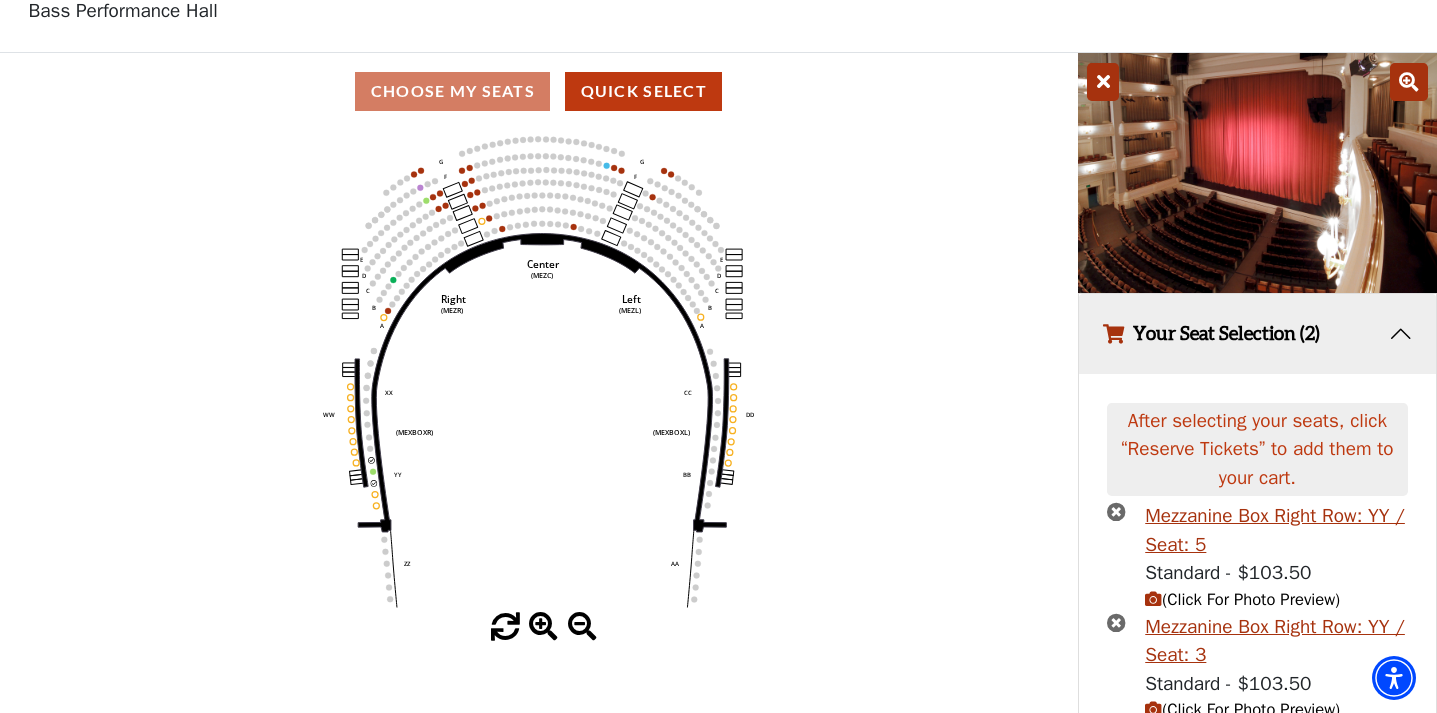 click at bounding box center [1153, 599] 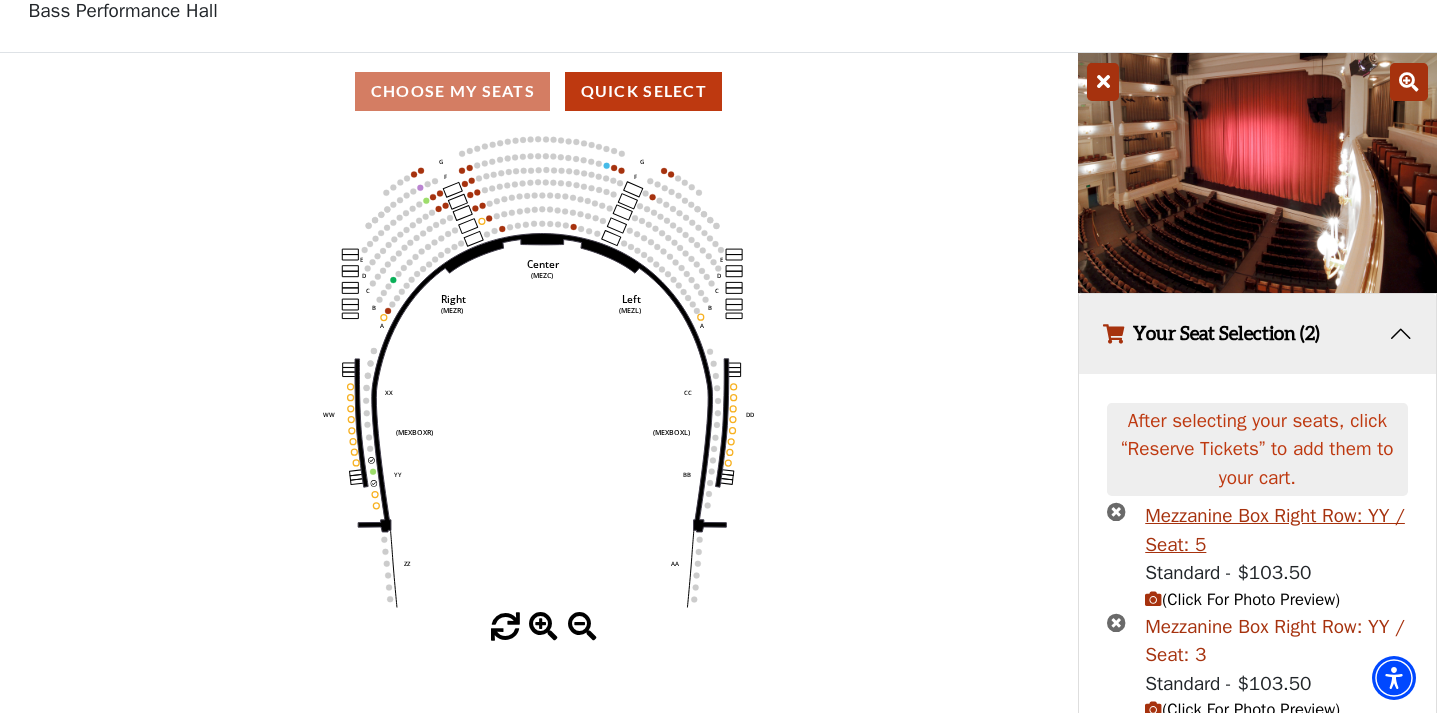click on "Mezzanine Box Right Row: YY / Seat: 3" at bounding box center (1276, 641) 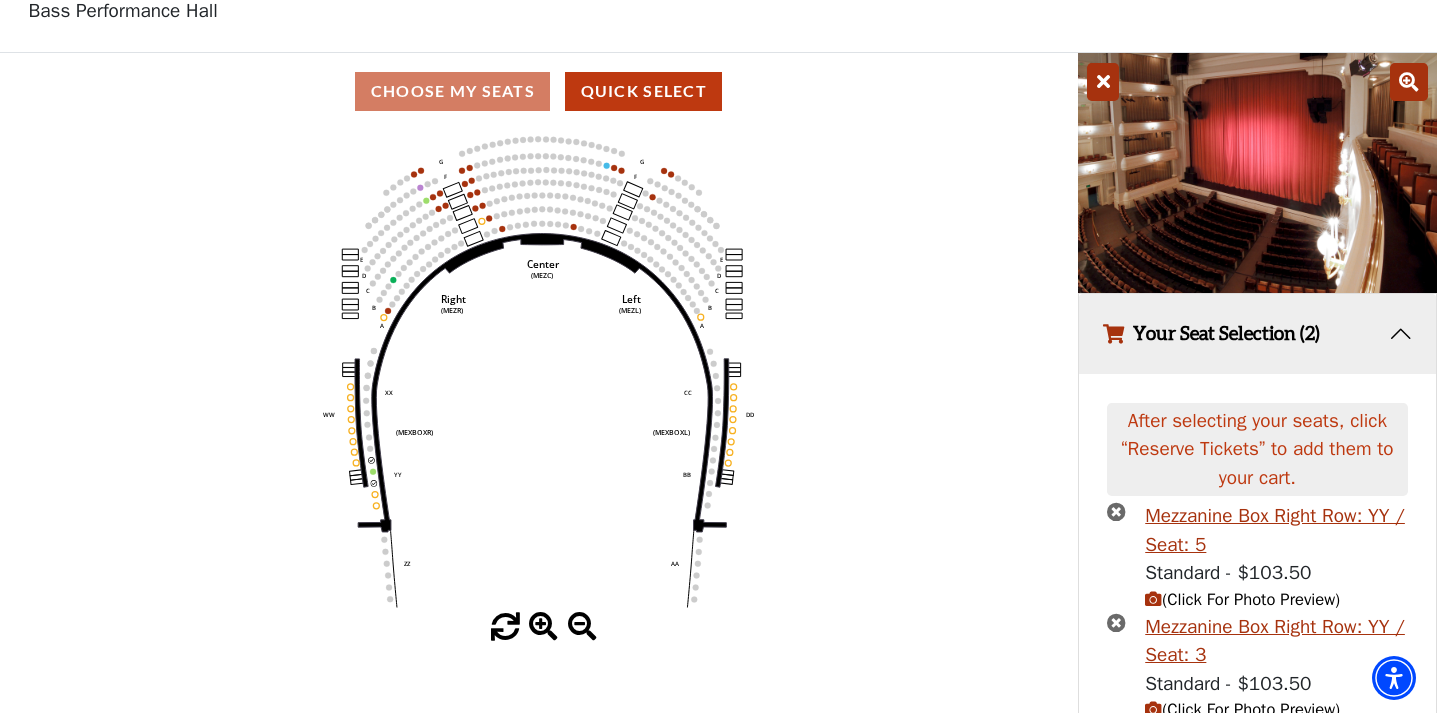click at bounding box center [1153, 599] 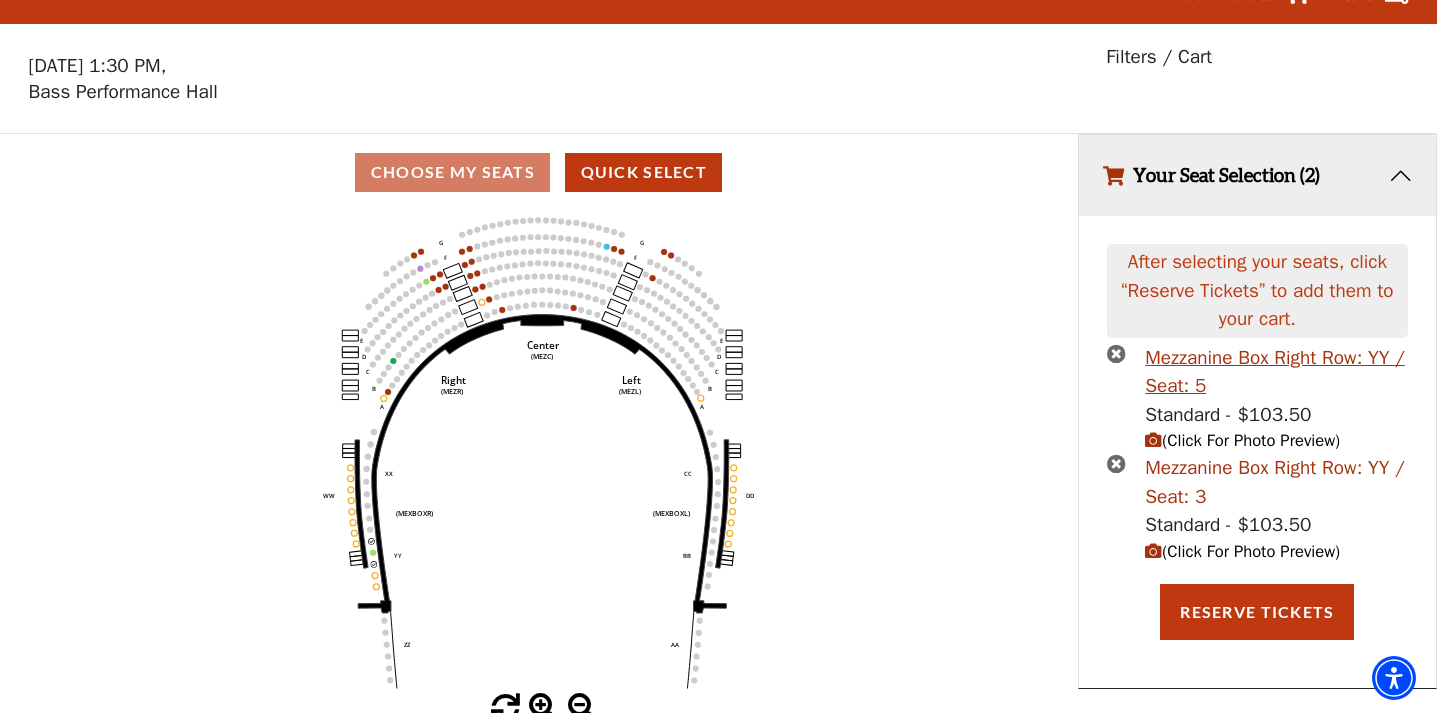 click on "Mezzanine Box Right Row: YY / Seat: 3" at bounding box center (1276, 482) 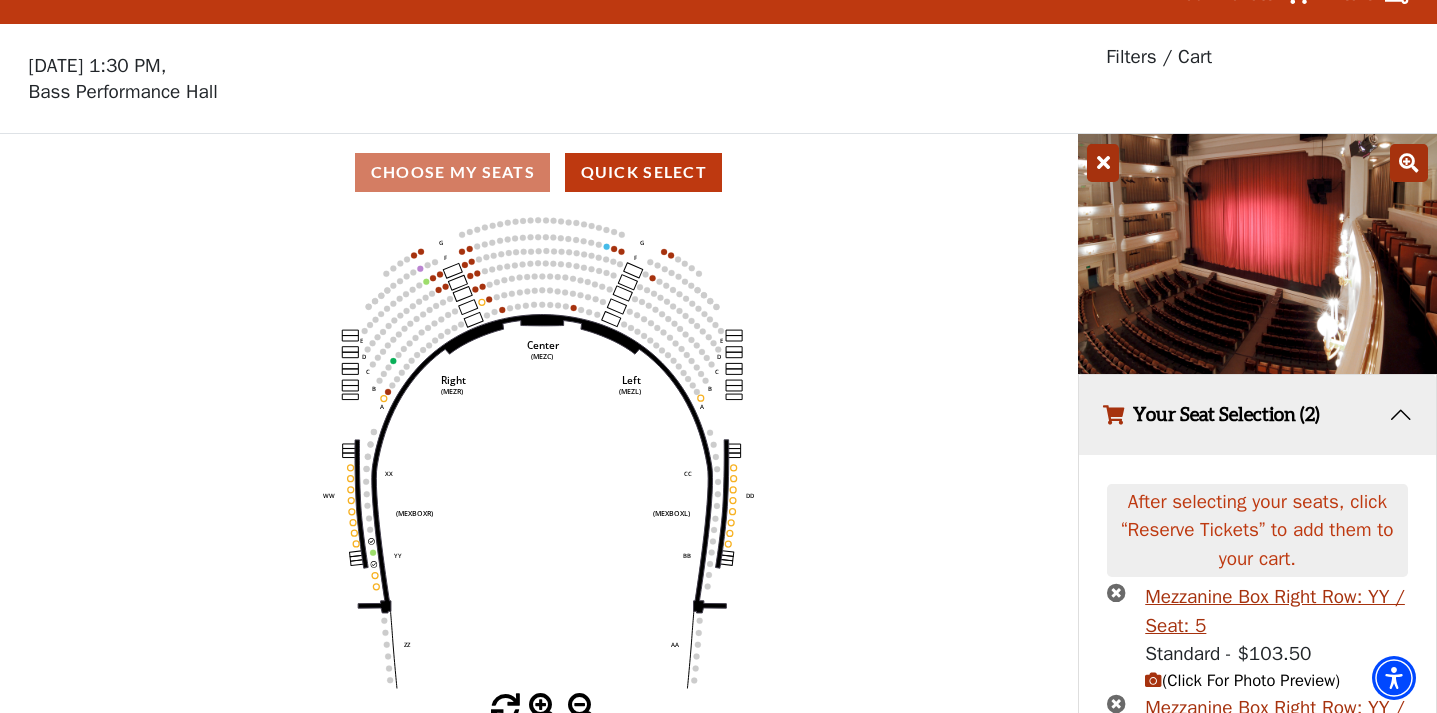 click at bounding box center [1116, 703] 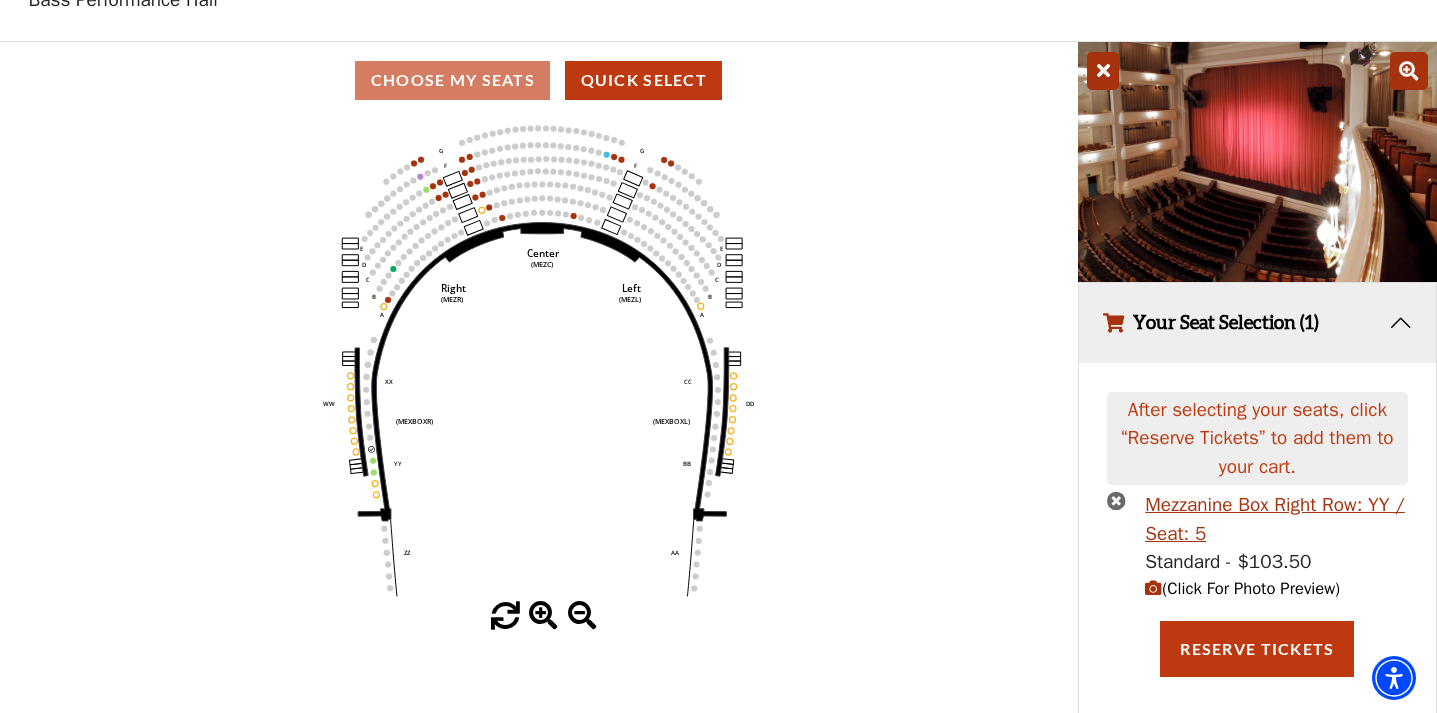 click at bounding box center (1116, 500) 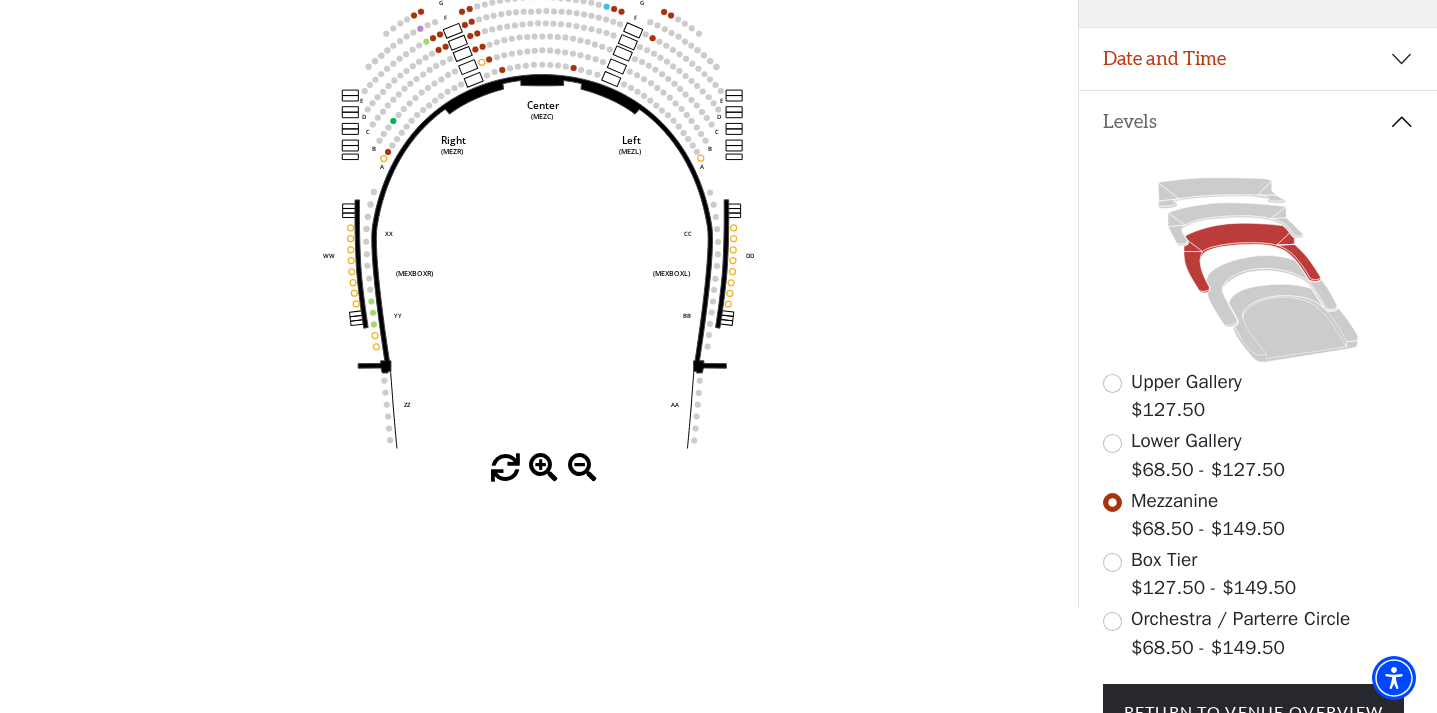 scroll, scrollTop: 298, scrollLeft: 0, axis: vertical 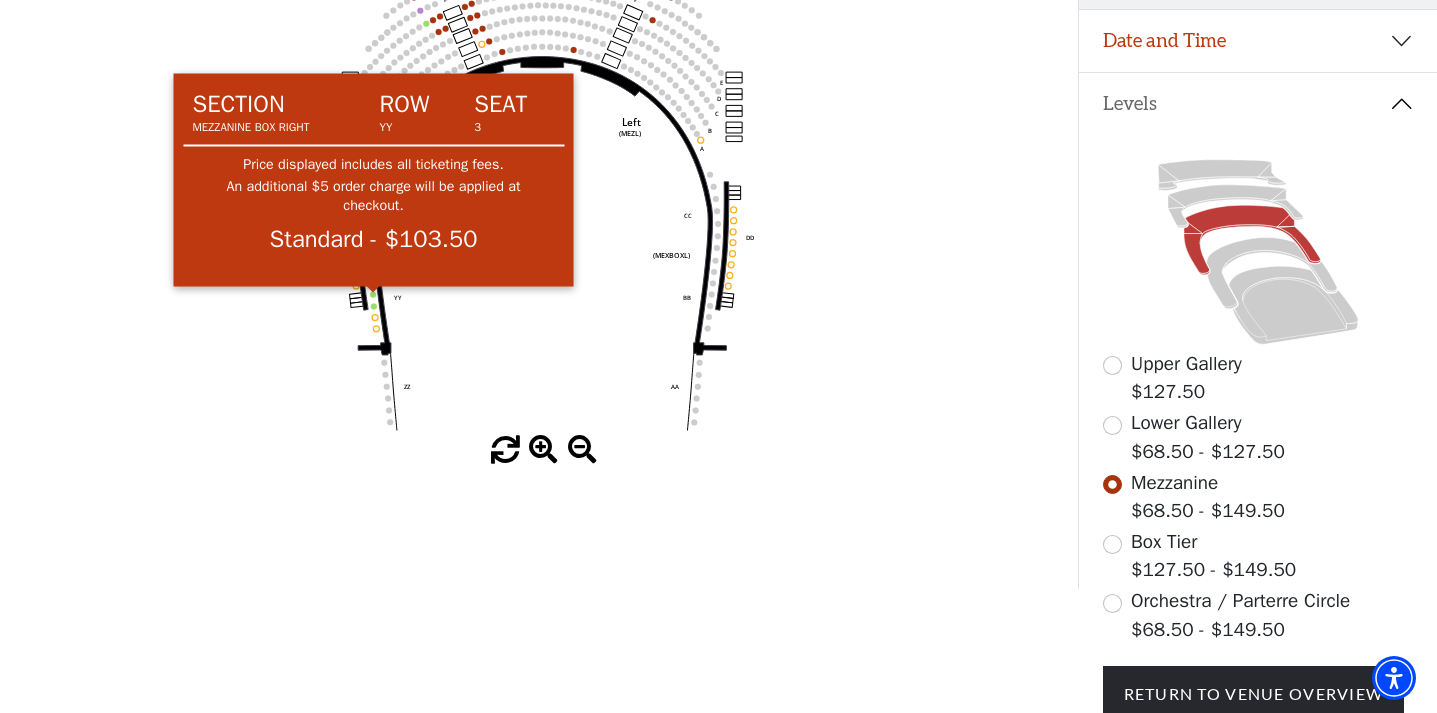 click 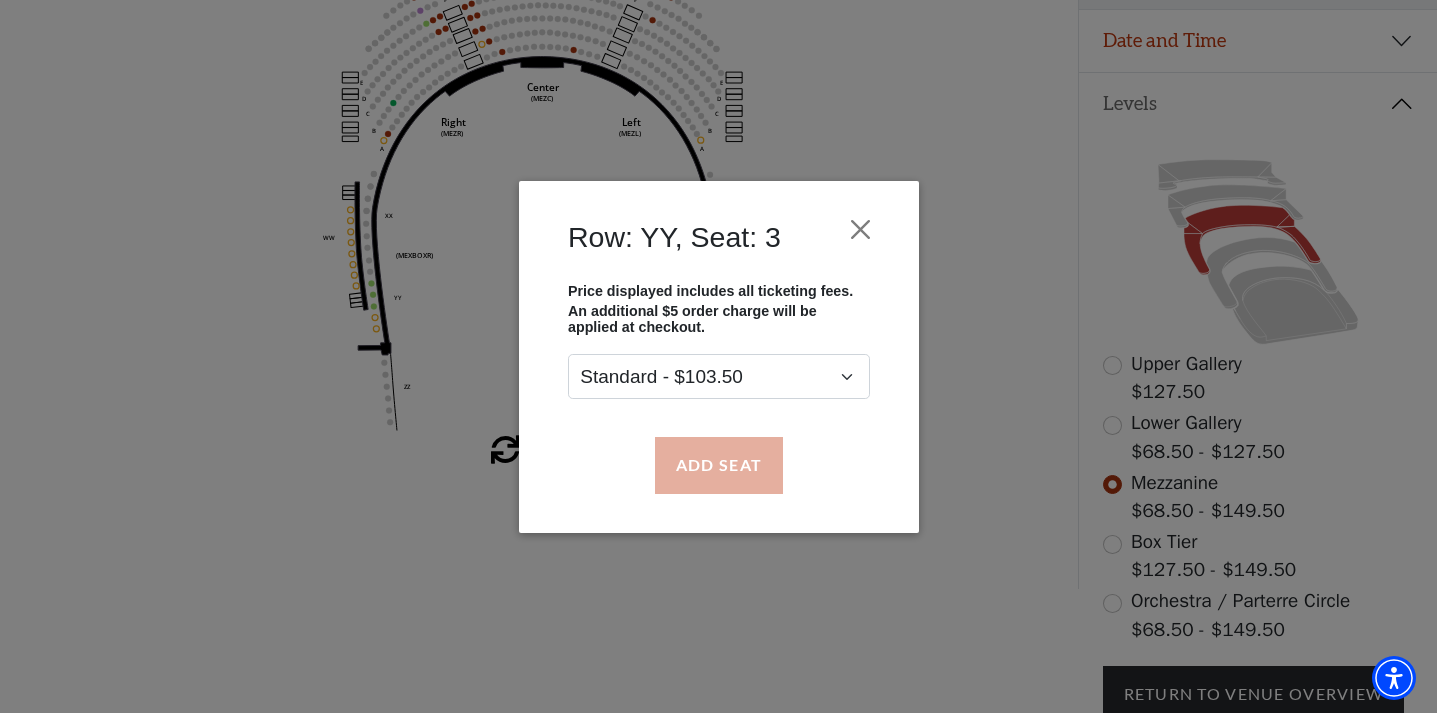 click on "Add Seat" at bounding box center (718, 465) 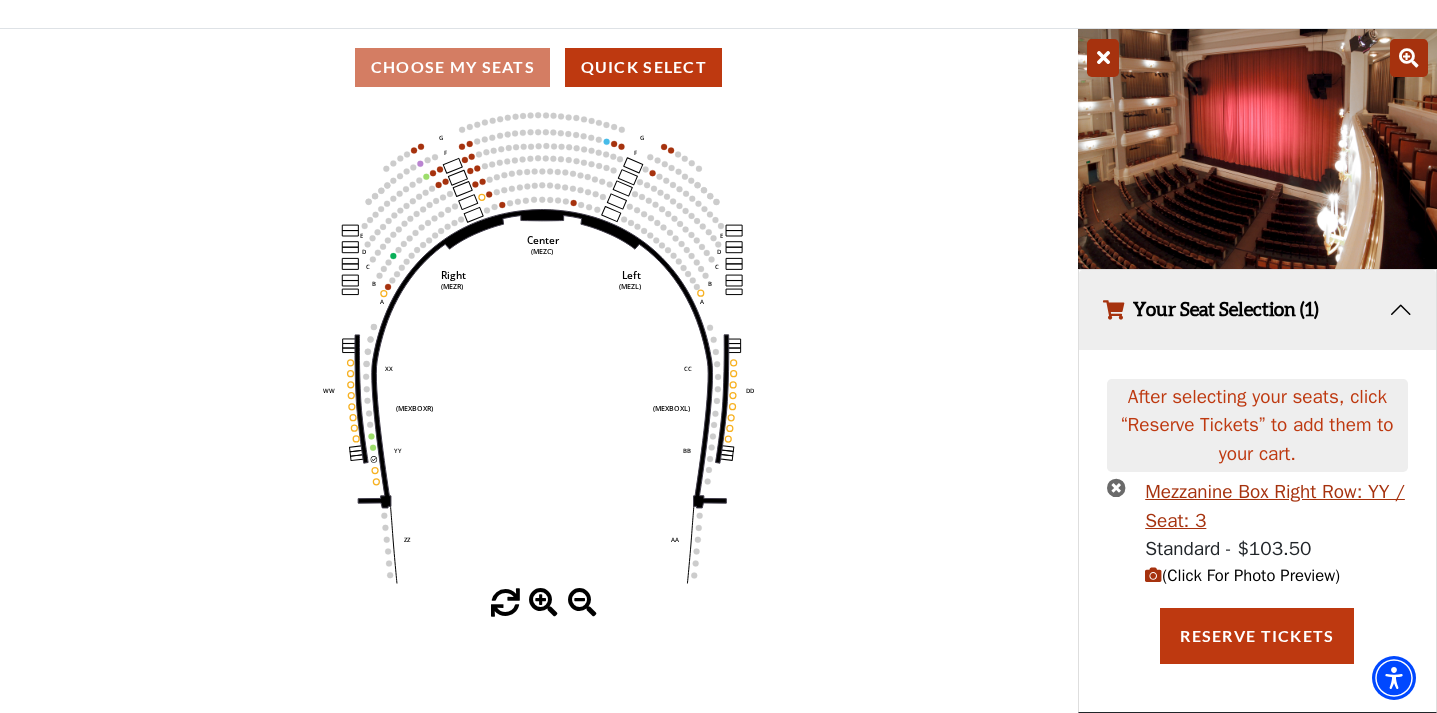 scroll, scrollTop: 84, scrollLeft: 0, axis: vertical 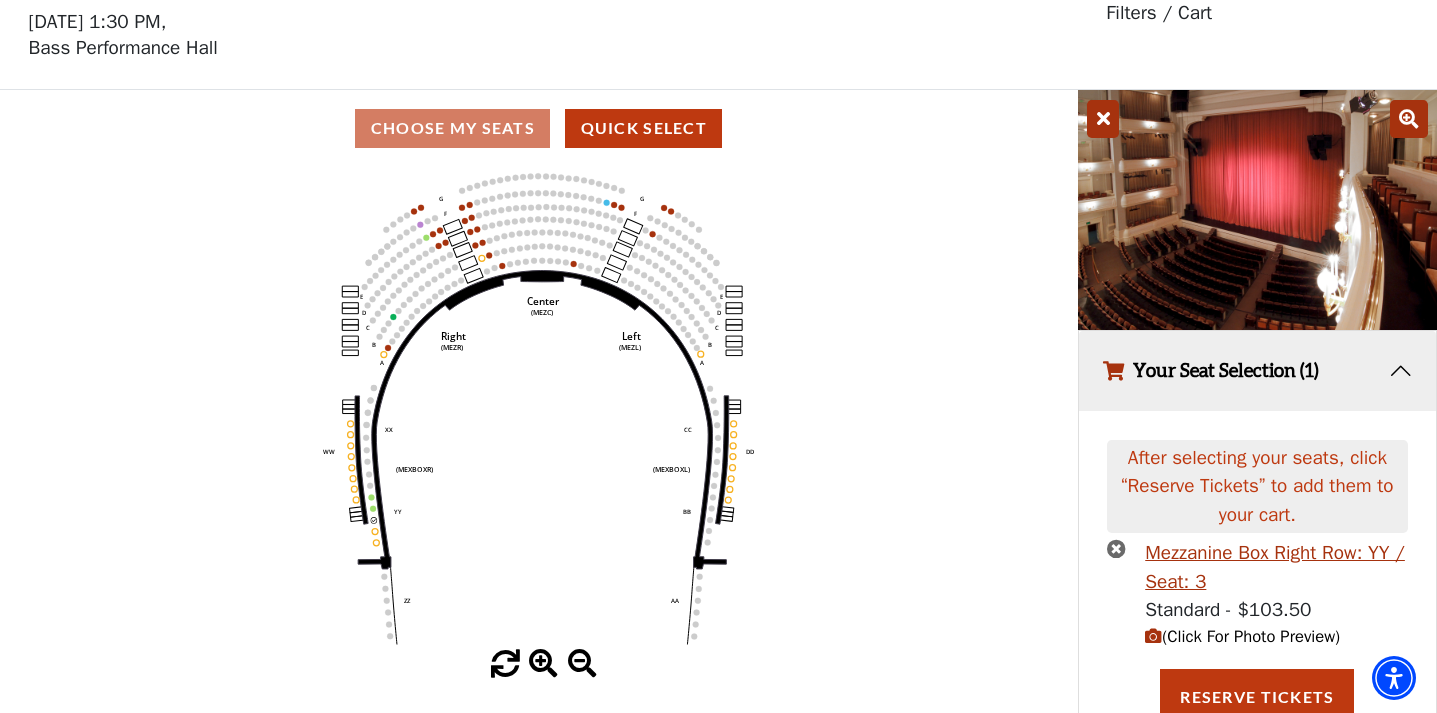 click at bounding box center (1116, 548) 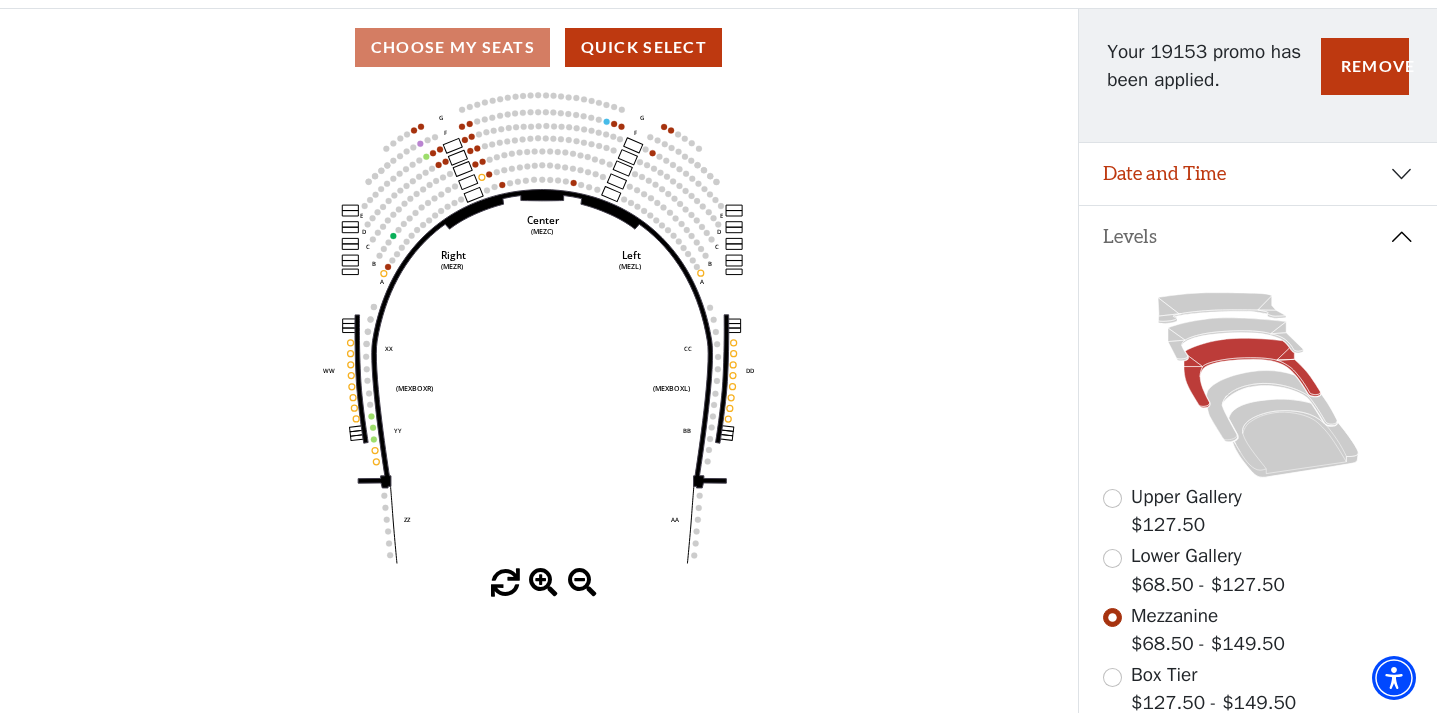 scroll, scrollTop: 158, scrollLeft: 0, axis: vertical 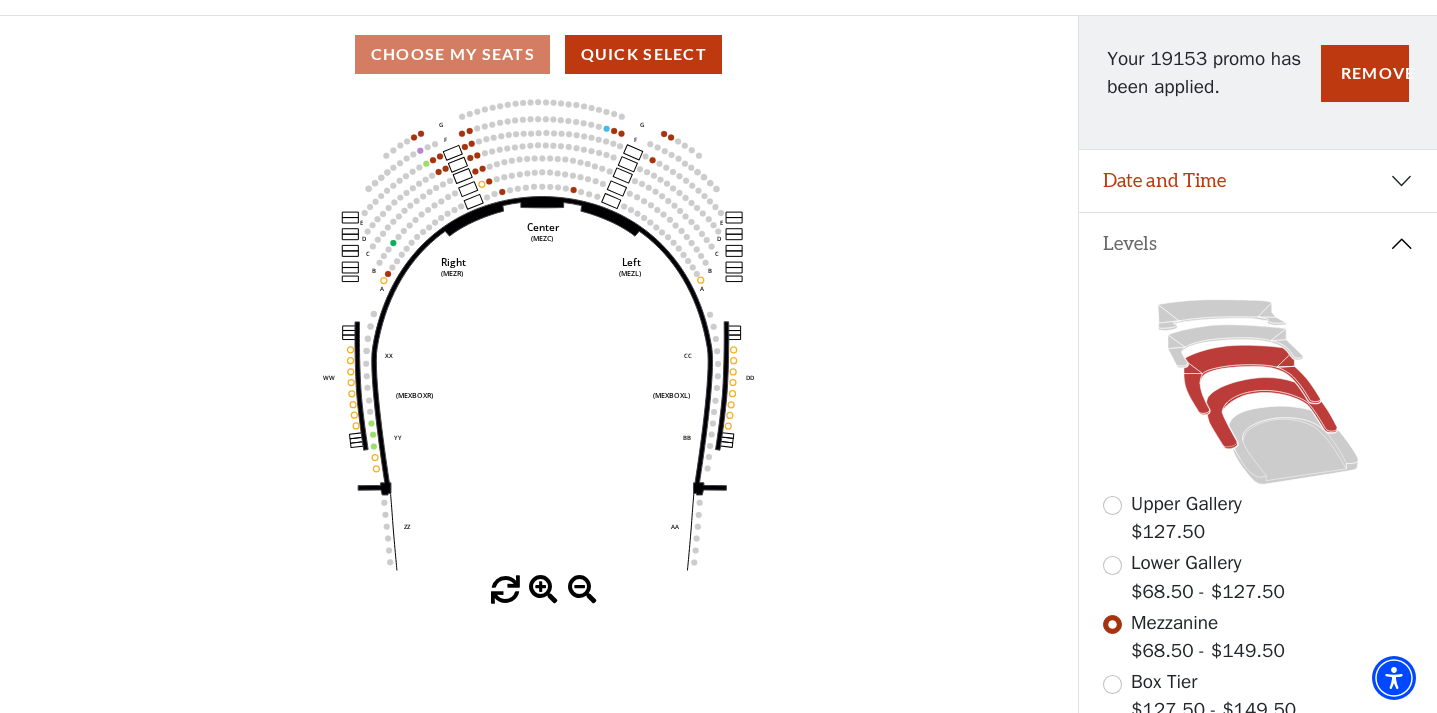 click 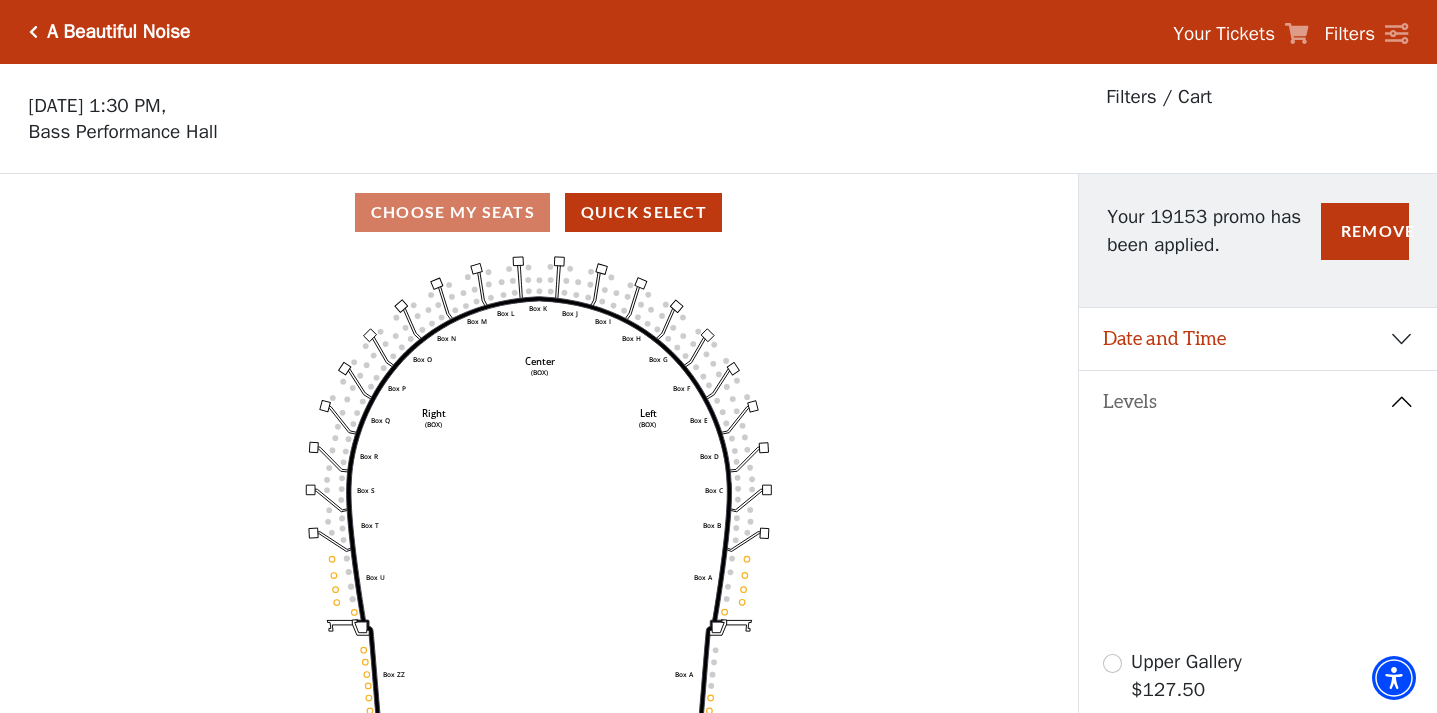 scroll, scrollTop: 93, scrollLeft: 0, axis: vertical 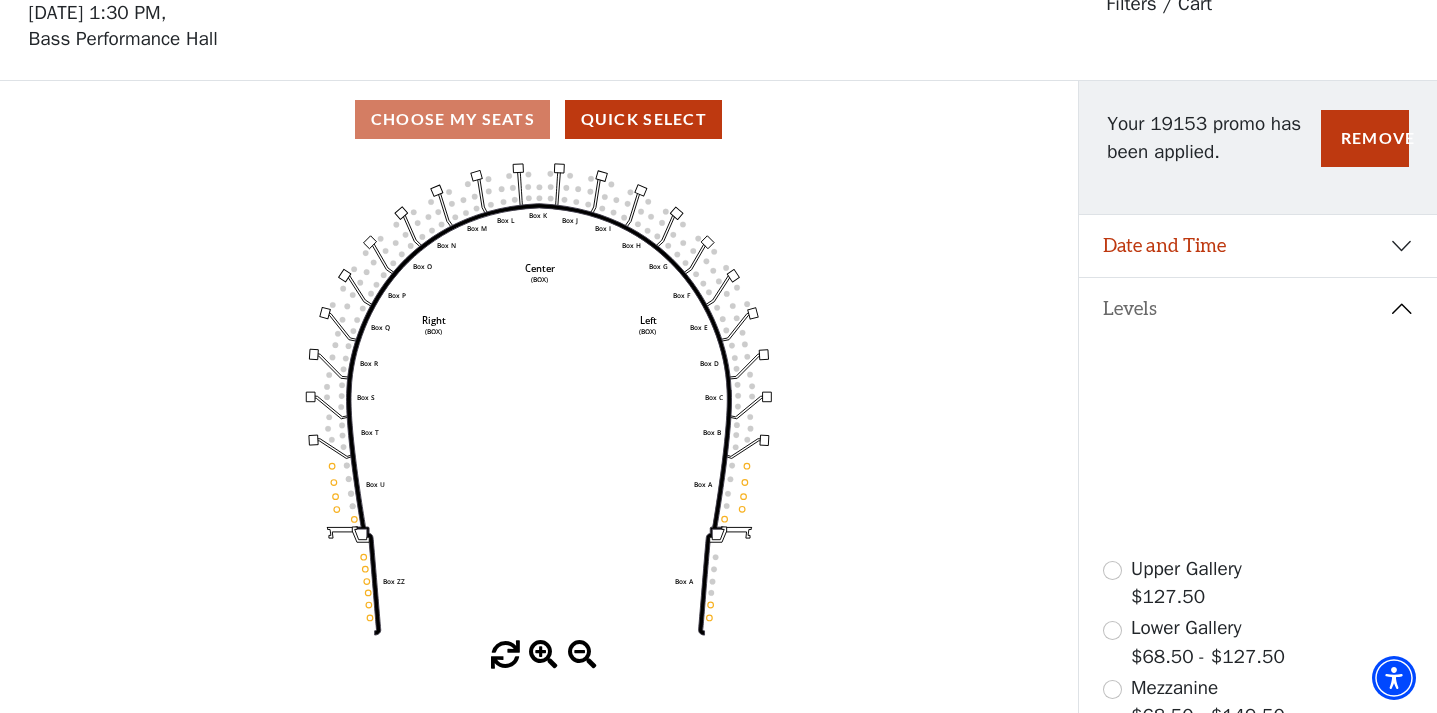 click 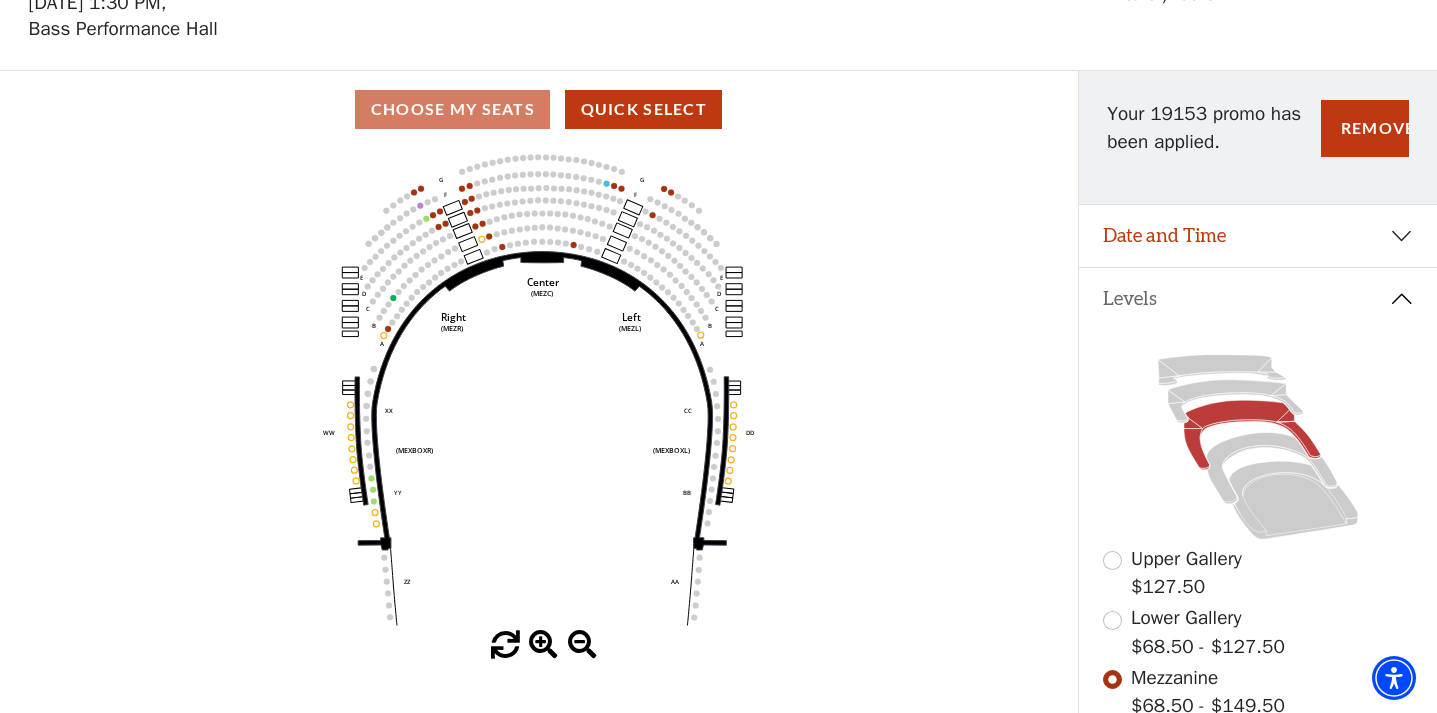 scroll, scrollTop: 100, scrollLeft: 0, axis: vertical 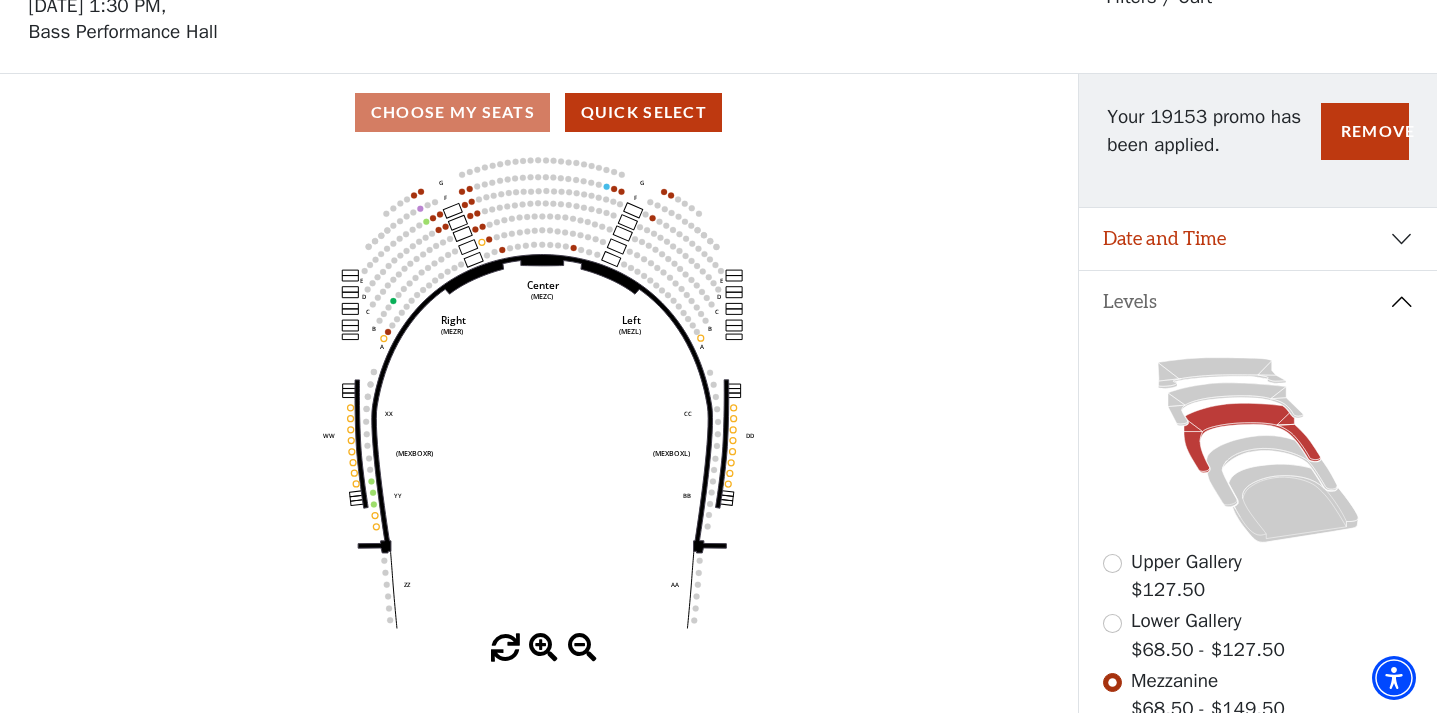 click on "Date and Time" at bounding box center [1258, 239] 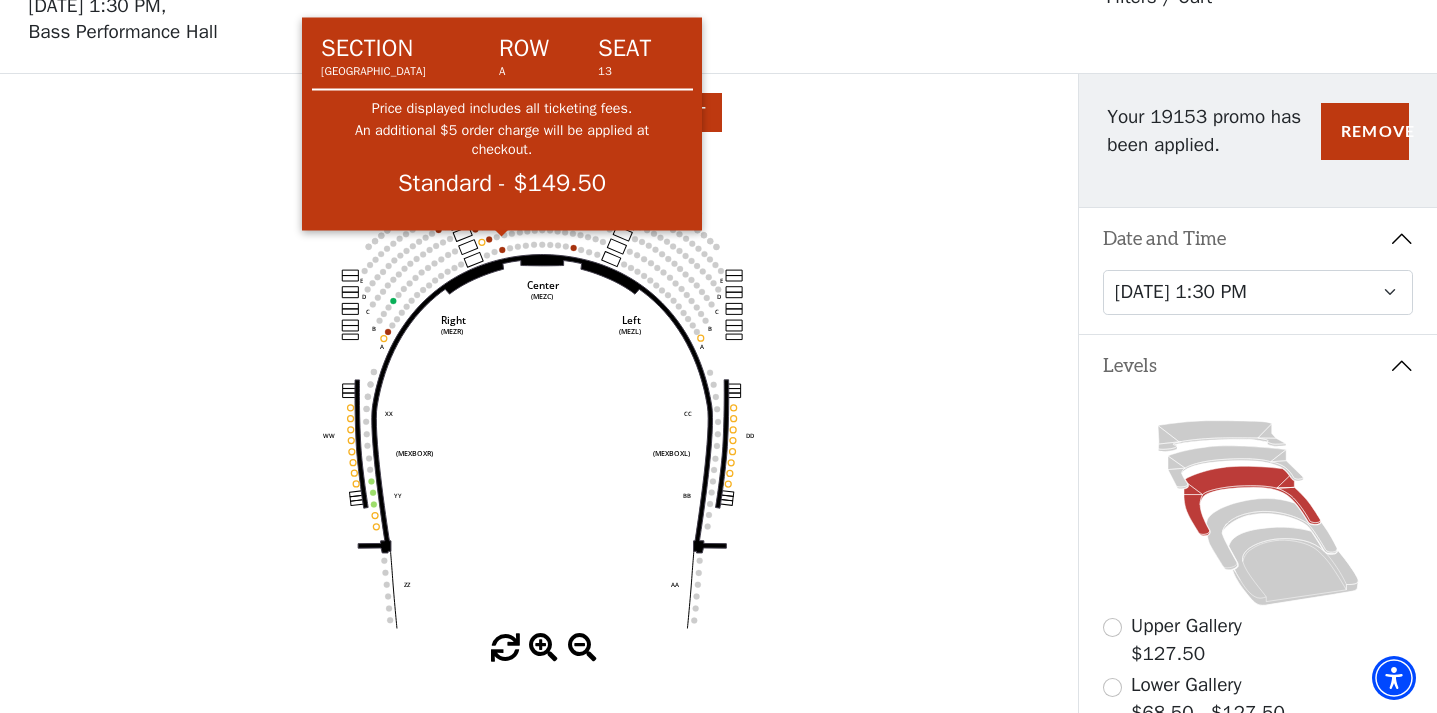 click 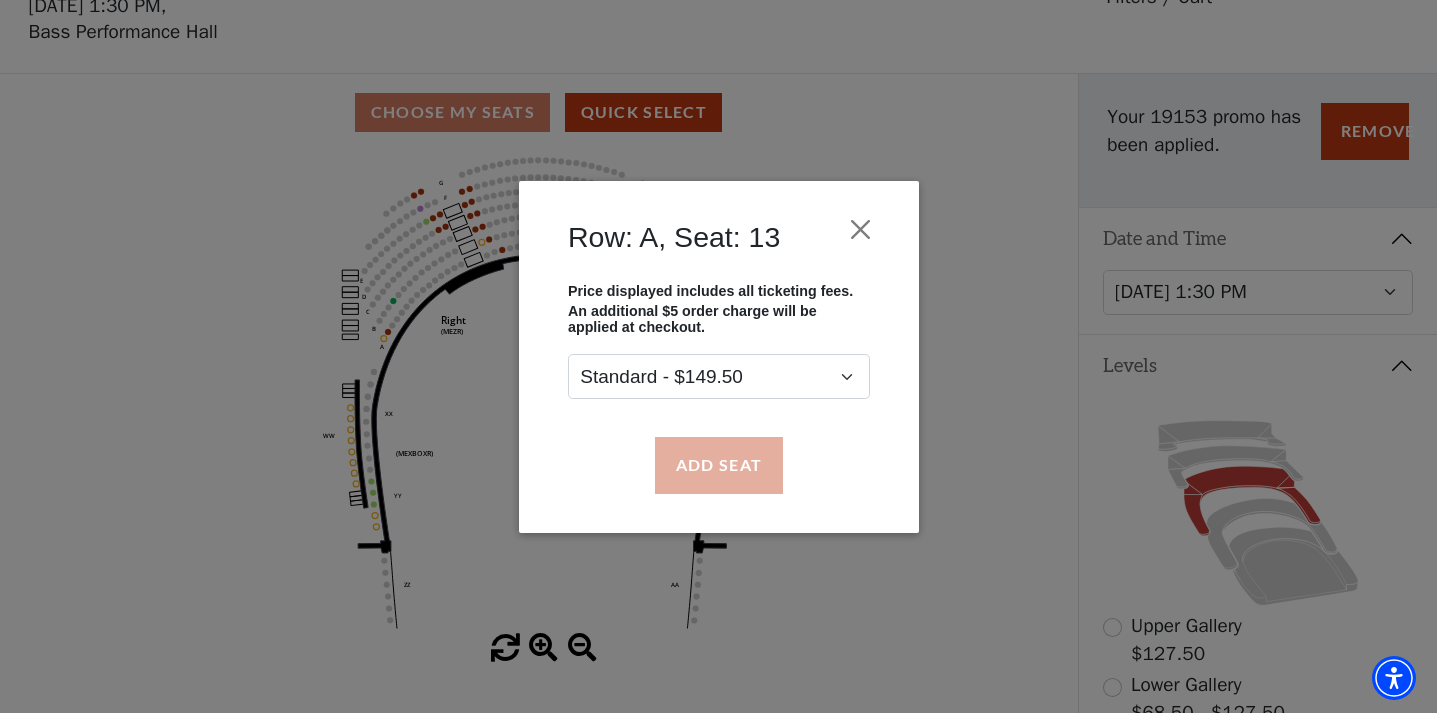 click on "Add Seat" at bounding box center (718, 465) 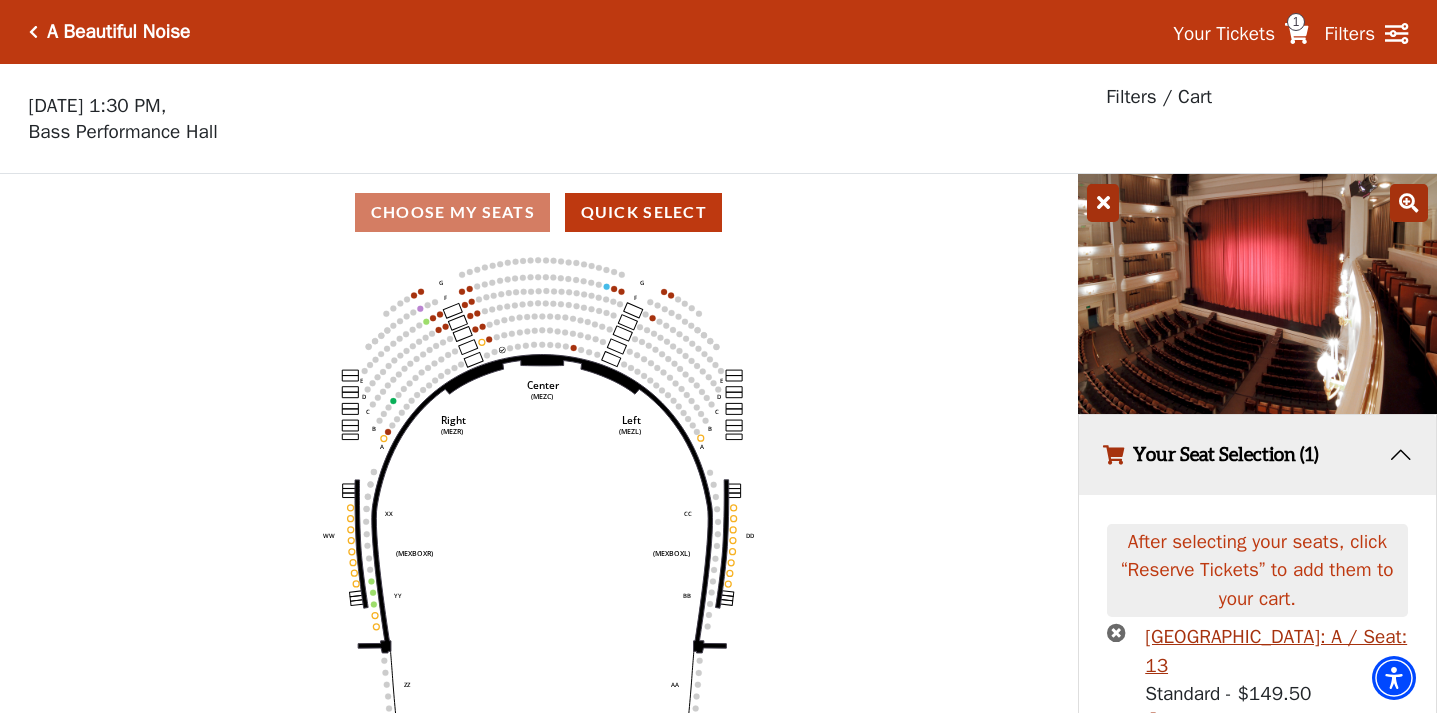 scroll, scrollTop: 0, scrollLeft: 0, axis: both 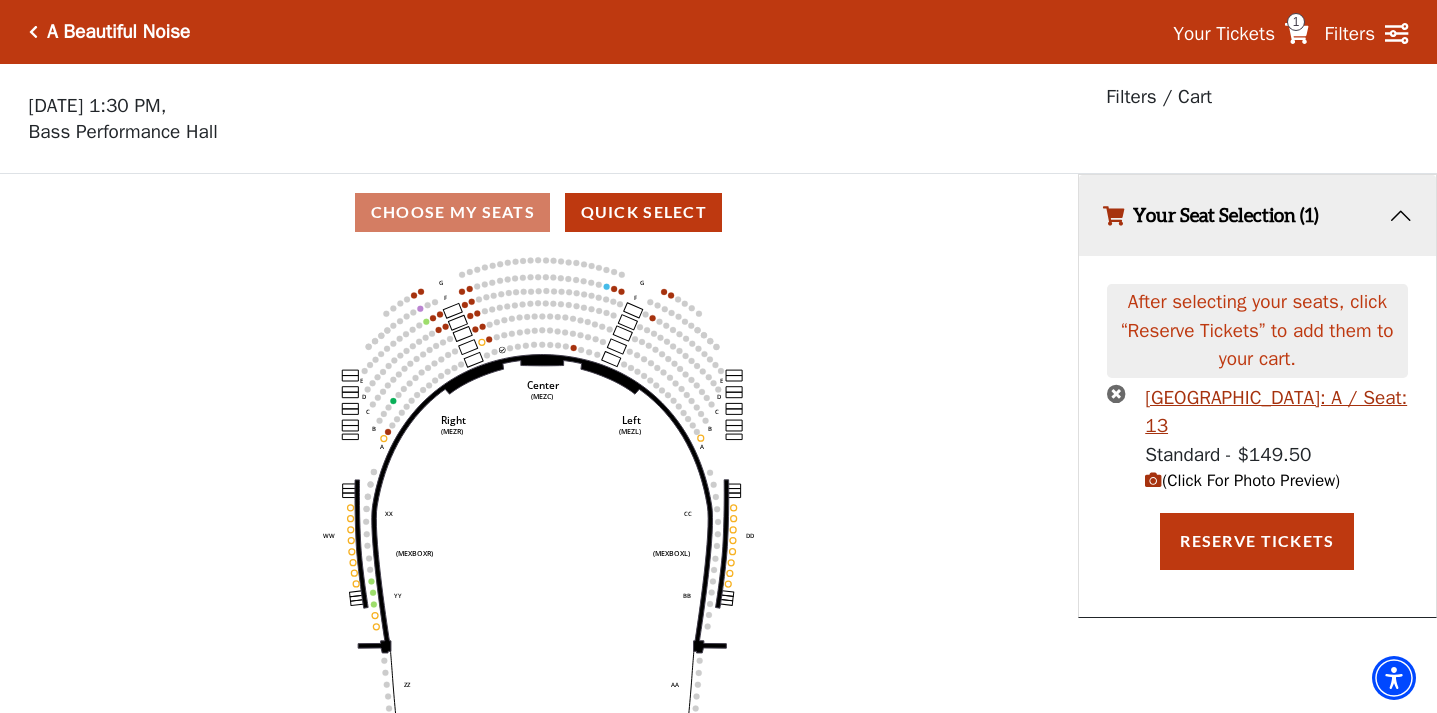 click at bounding box center (1116, 393) 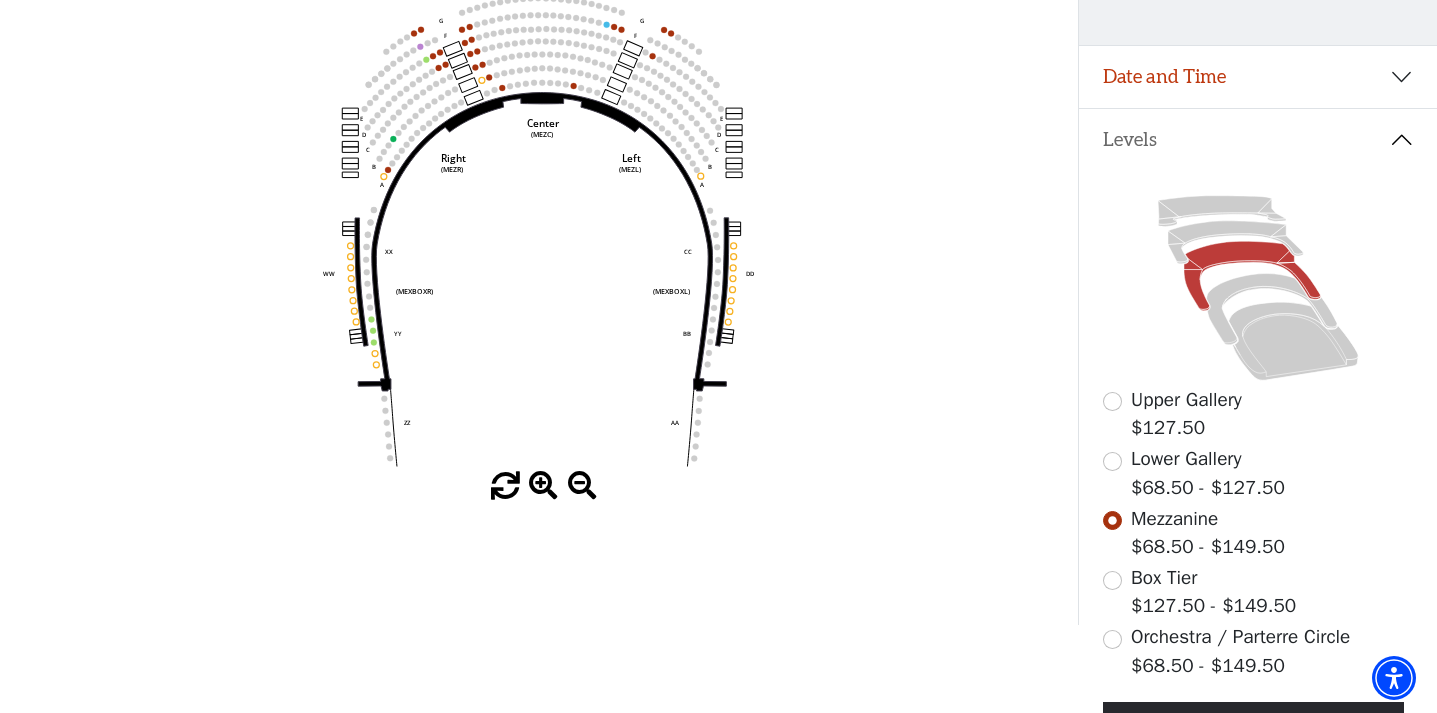 scroll, scrollTop: 261, scrollLeft: 0, axis: vertical 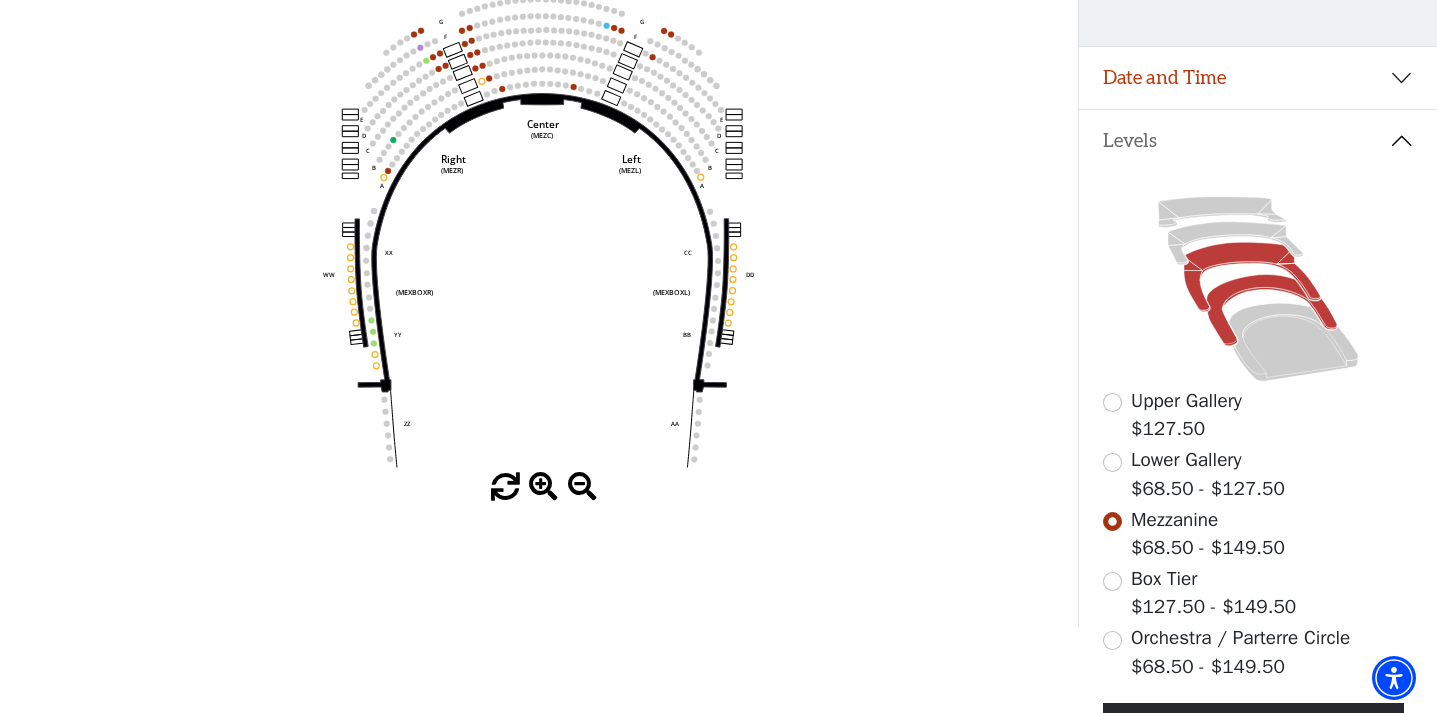 click 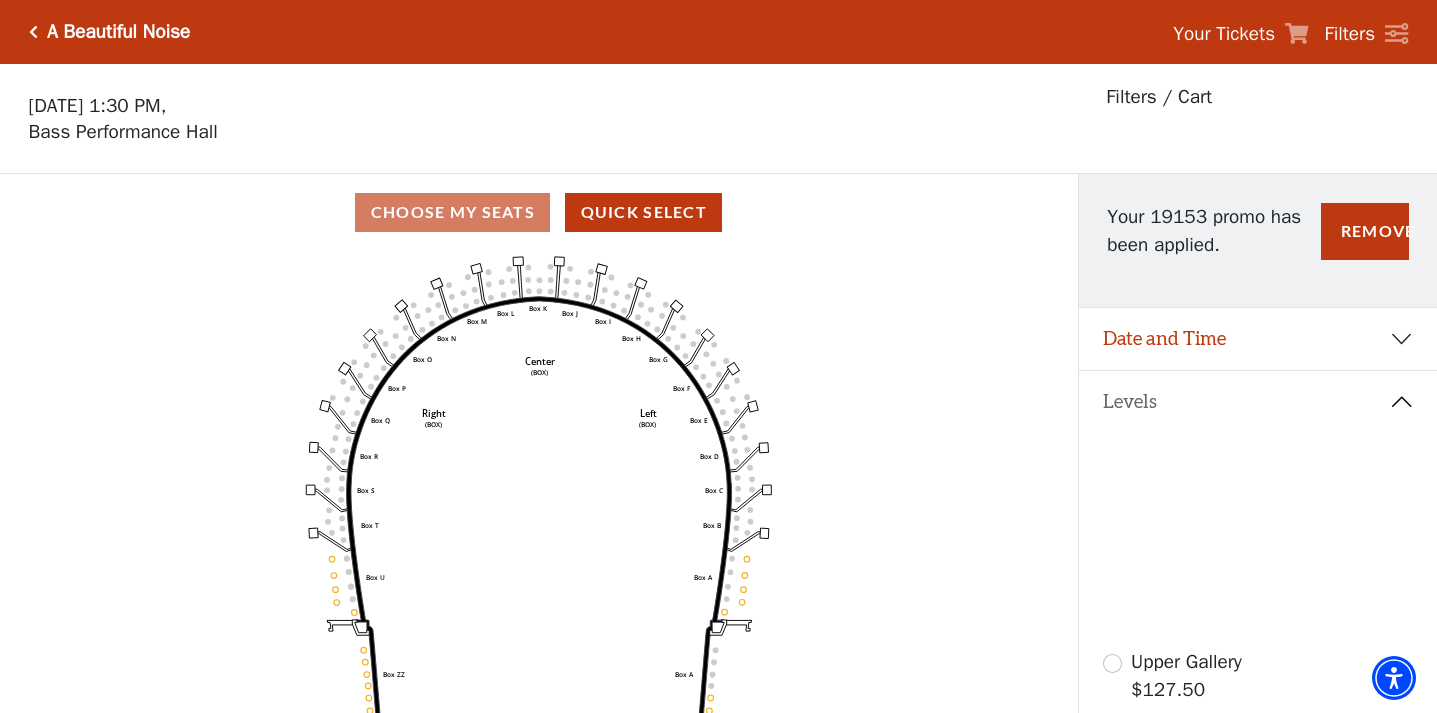scroll, scrollTop: 93, scrollLeft: 0, axis: vertical 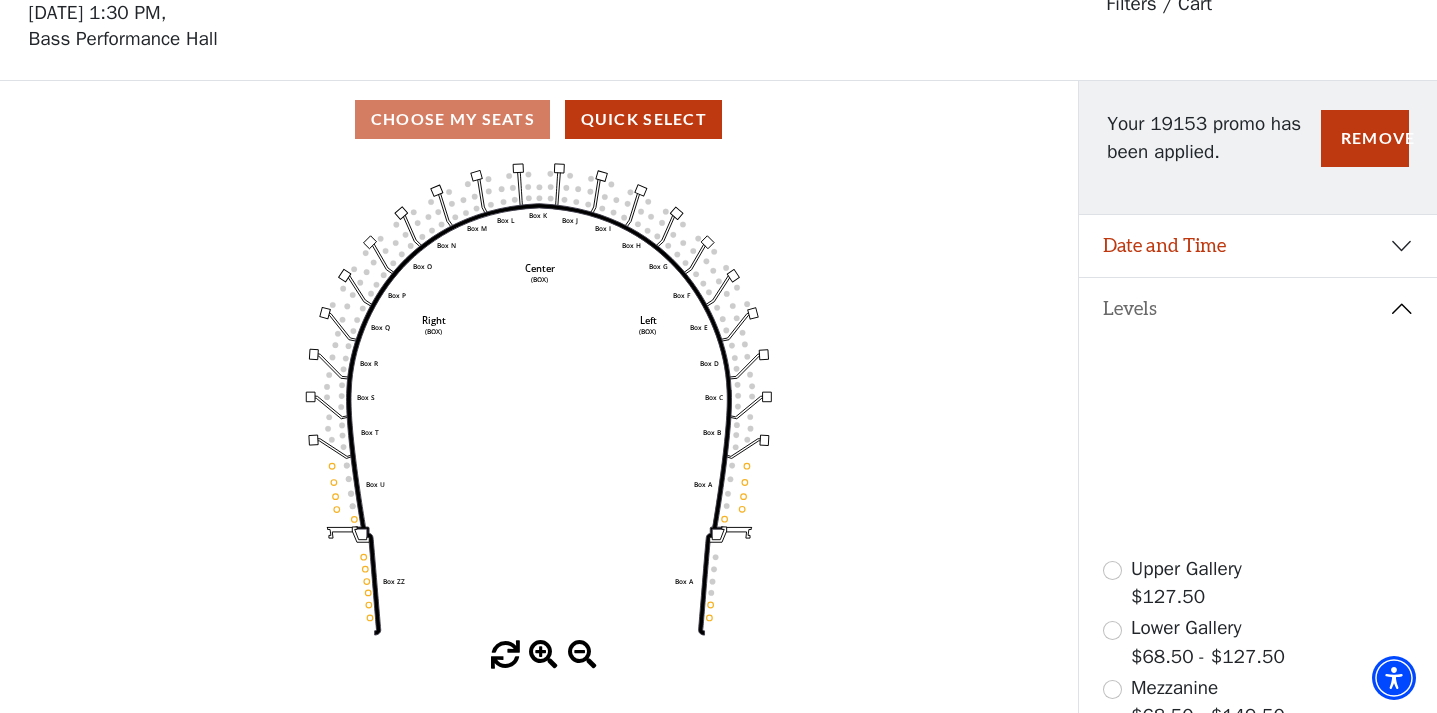 click 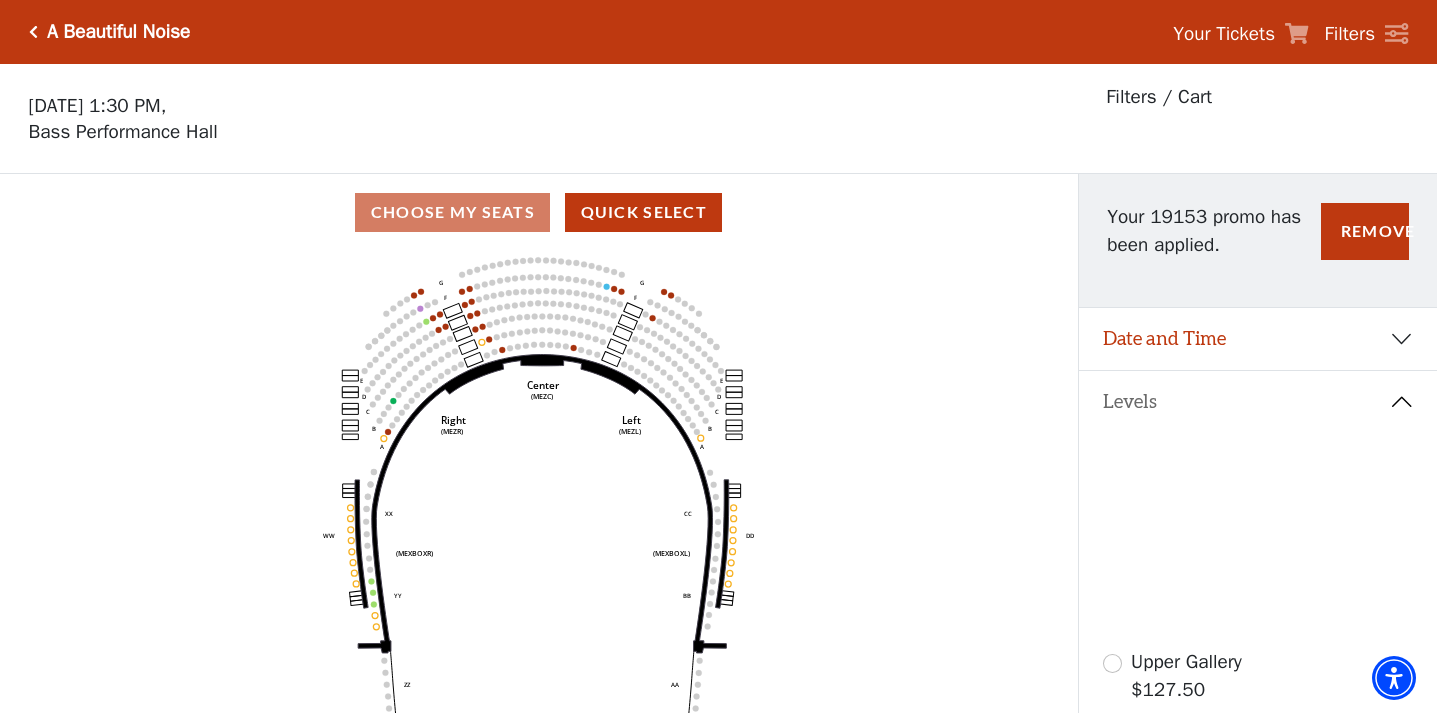 scroll, scrollTop: 93, scrollLeft: 0, axis: vertical 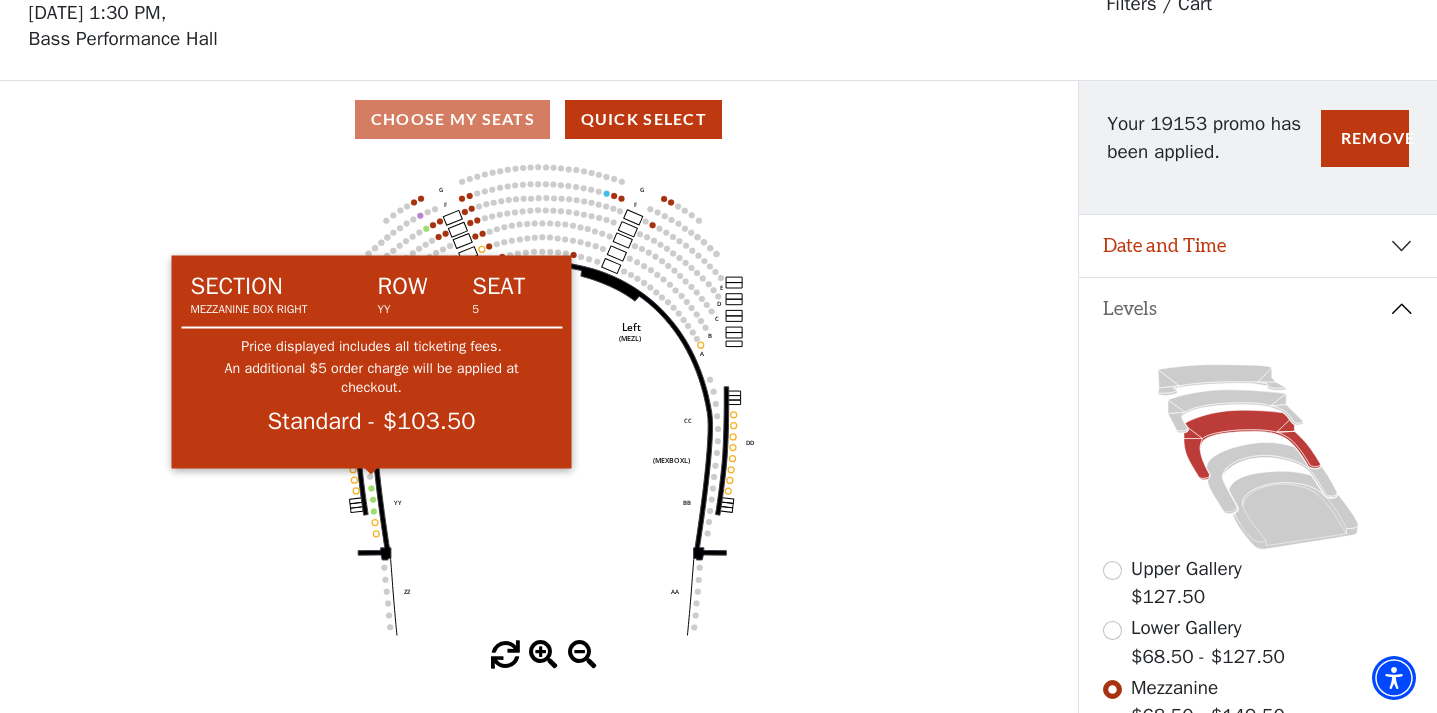 click 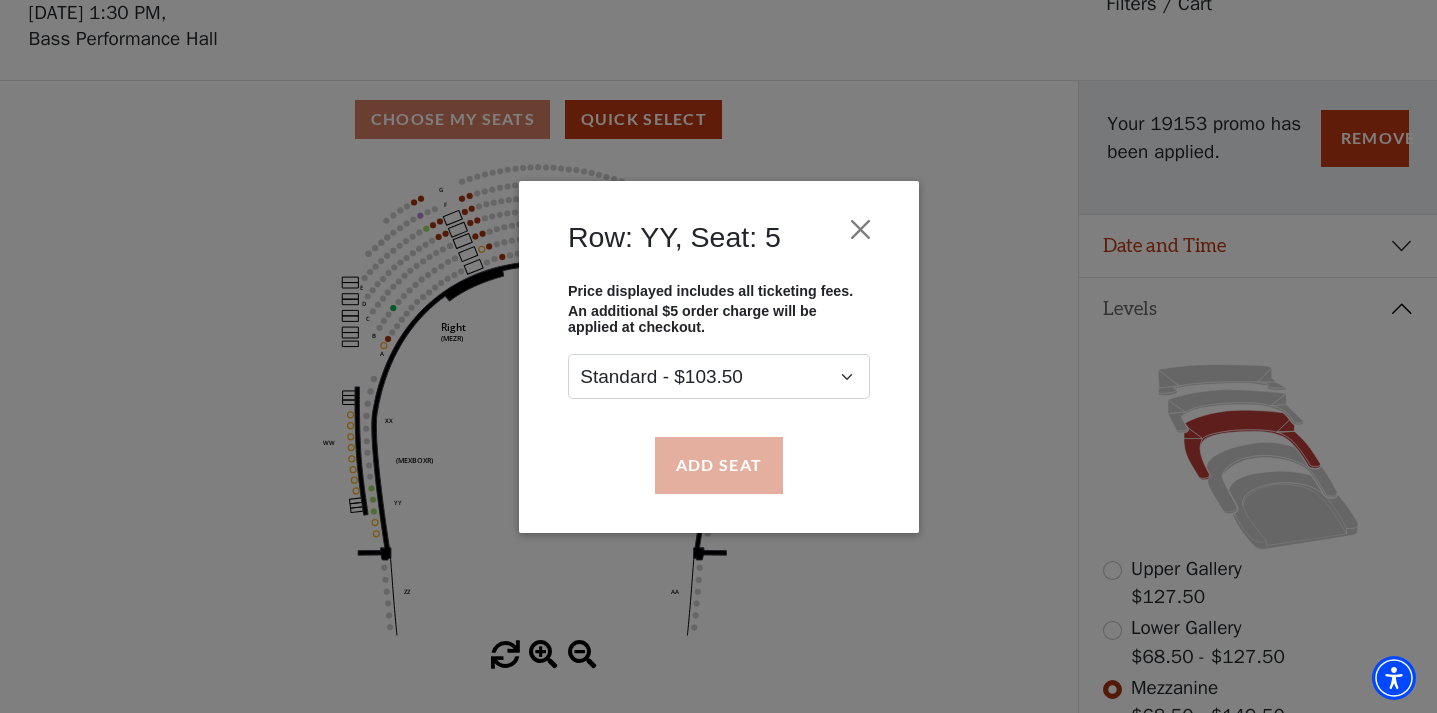click on "Add Seat" at bounding box center (718, 465) 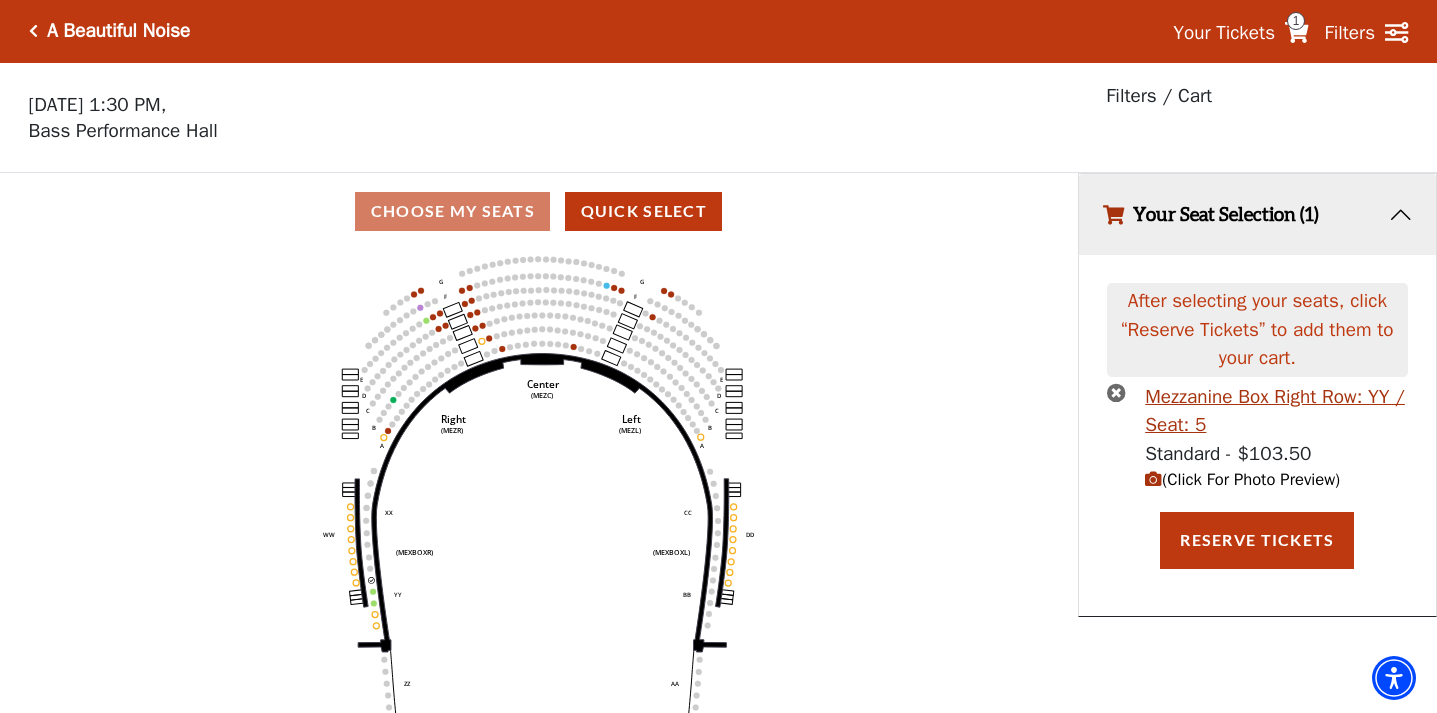 scroll, scrollTop: 0, scrollLeft: 0, axis: both 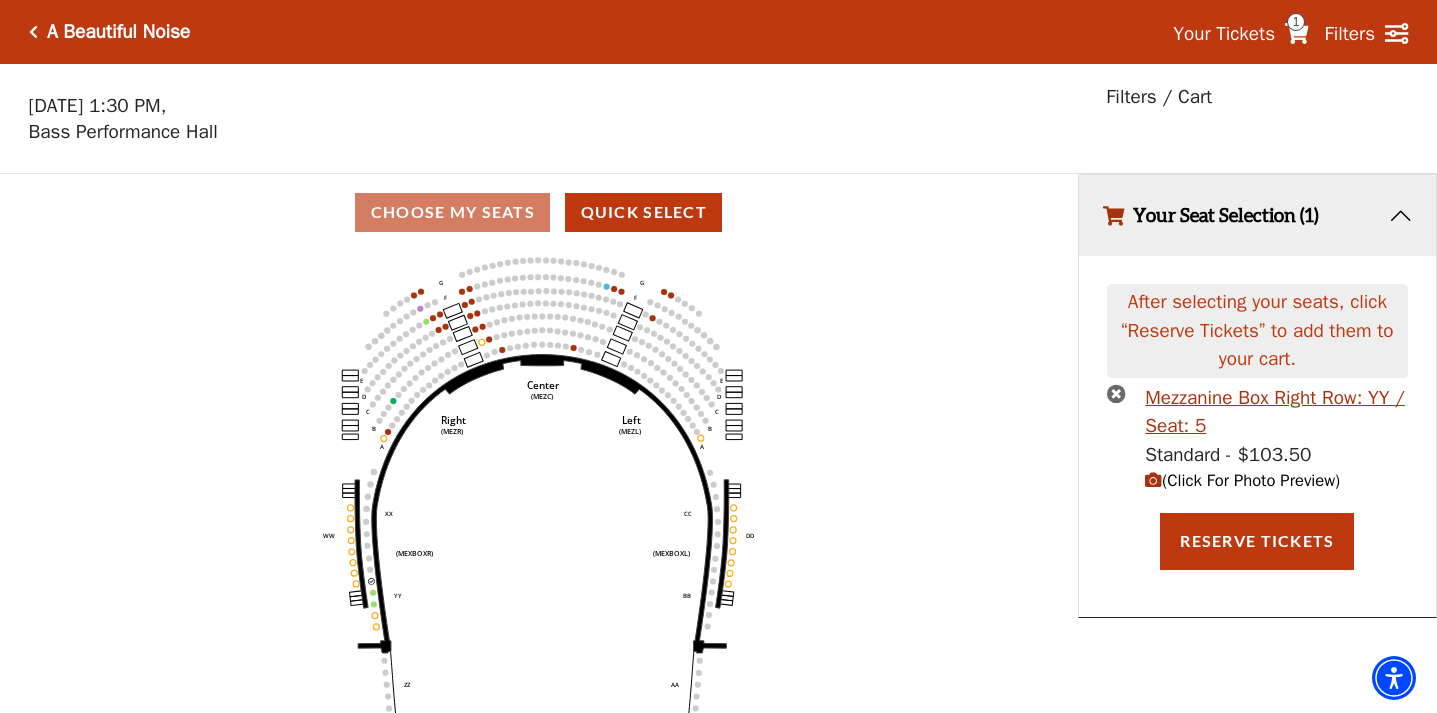 click at bounding box center (1153, 480) 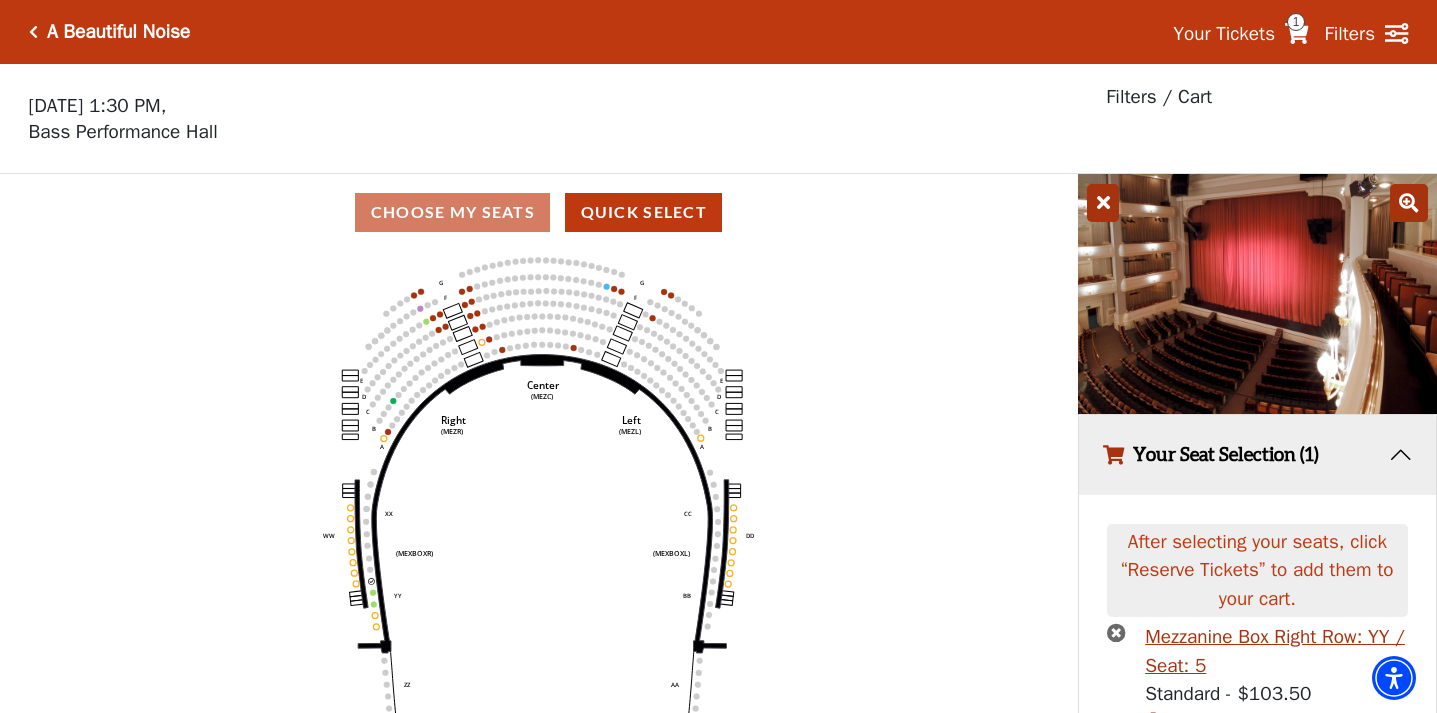 click on "Your Seat Selection (1)" at bounding box center (1257, 455) 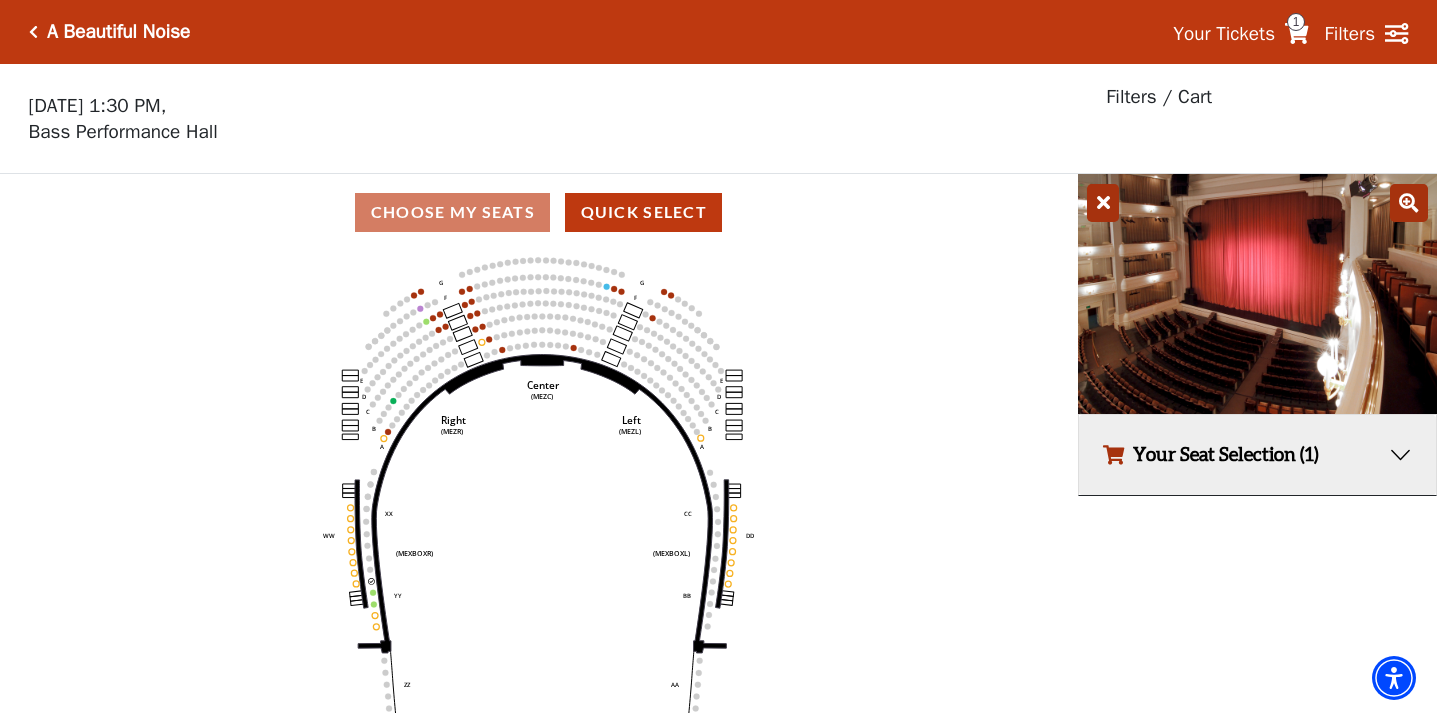 click on "Your Seat Selection (1)" at bounding box center (1257, 455) 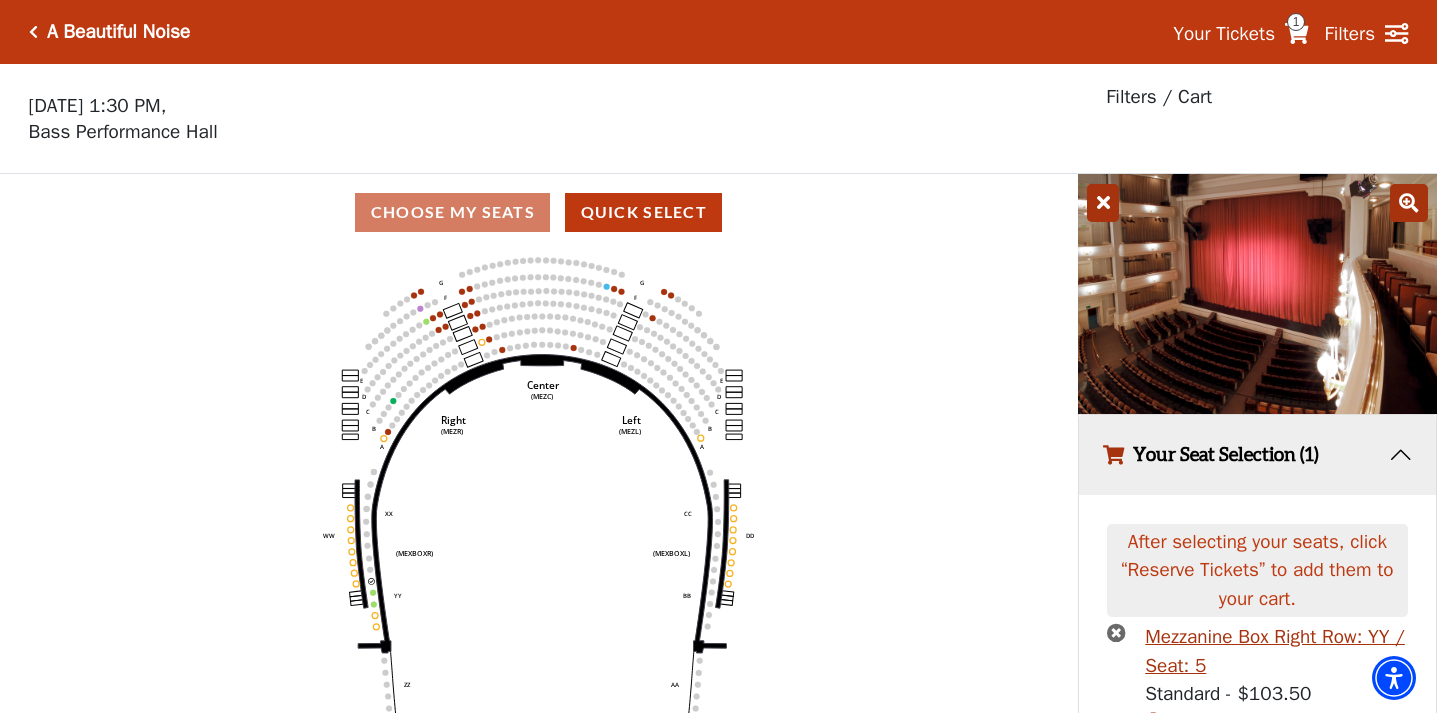 click at bounding box center (1257, 294) 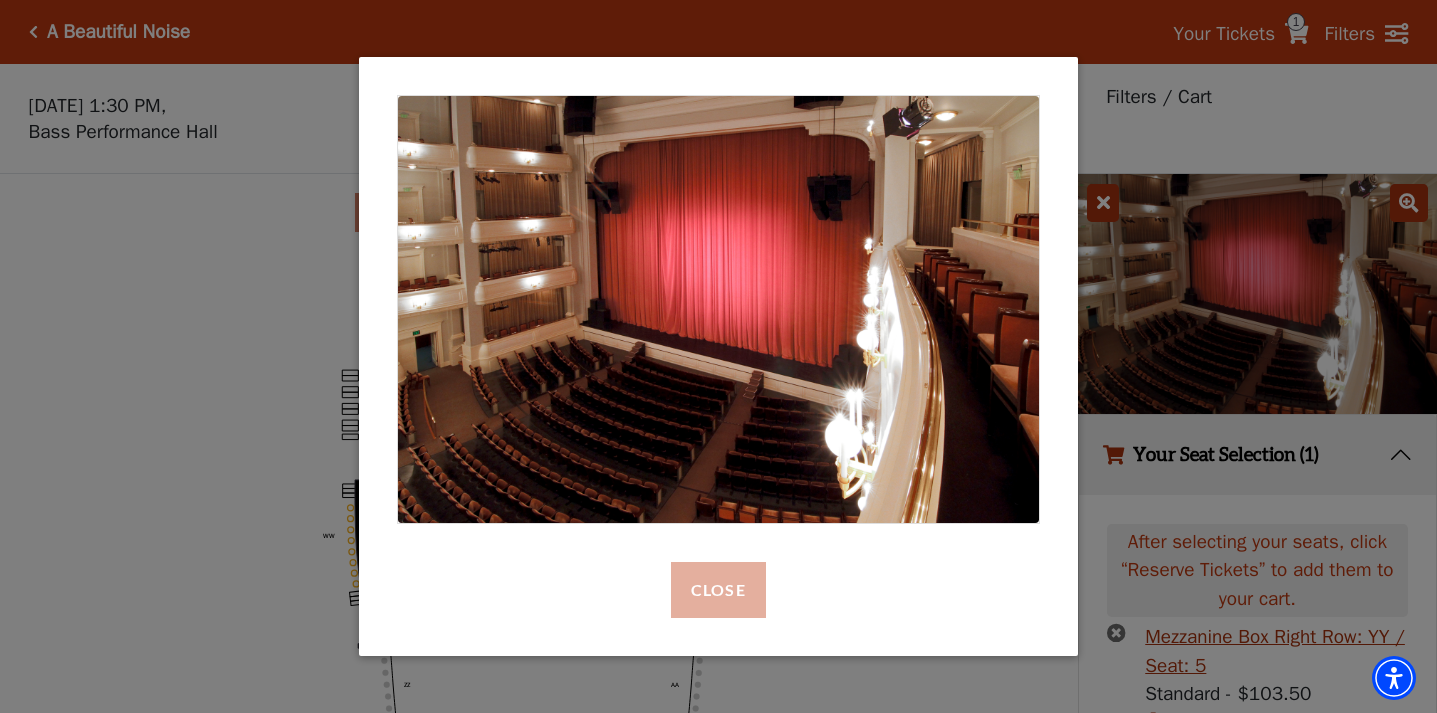 click on "Close" at bounding box center (718, 590) 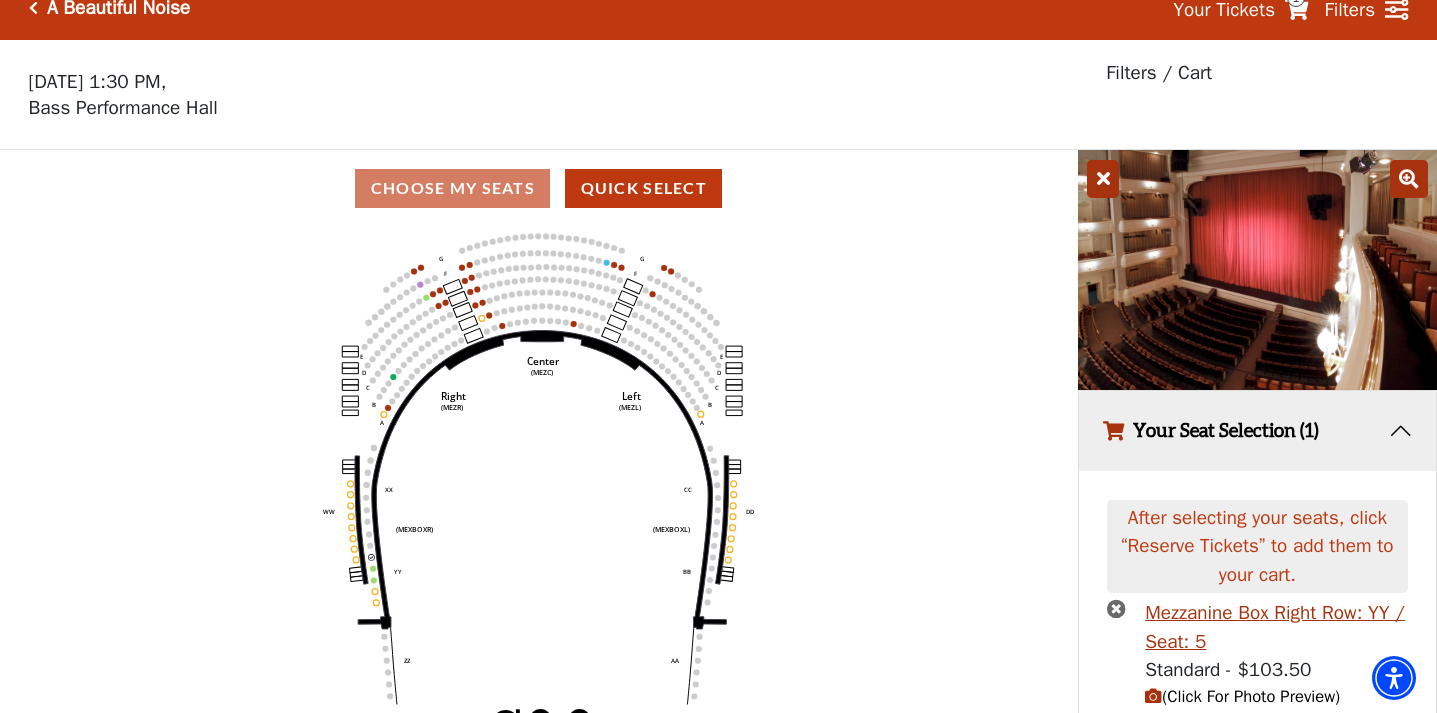 scroll, scrollTop: 24, scrollLeft: 0, axis: vertical 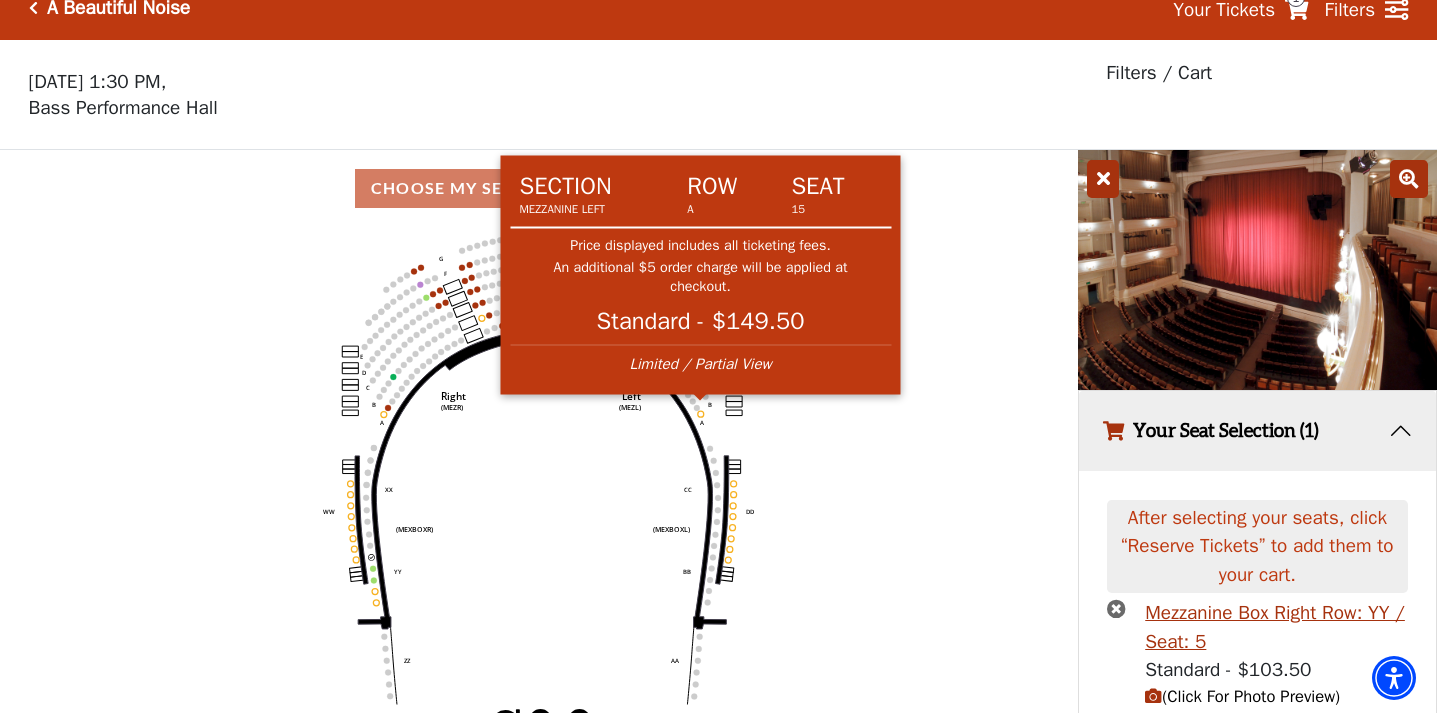click on "Section Row Seat Mezzanine Left A 15 Price displayed includes all ticketing fees. An additional $5 order charge will be applied at checkout. Standard - $149.50 Limited / Partial View" at bounding box center [701, 275] 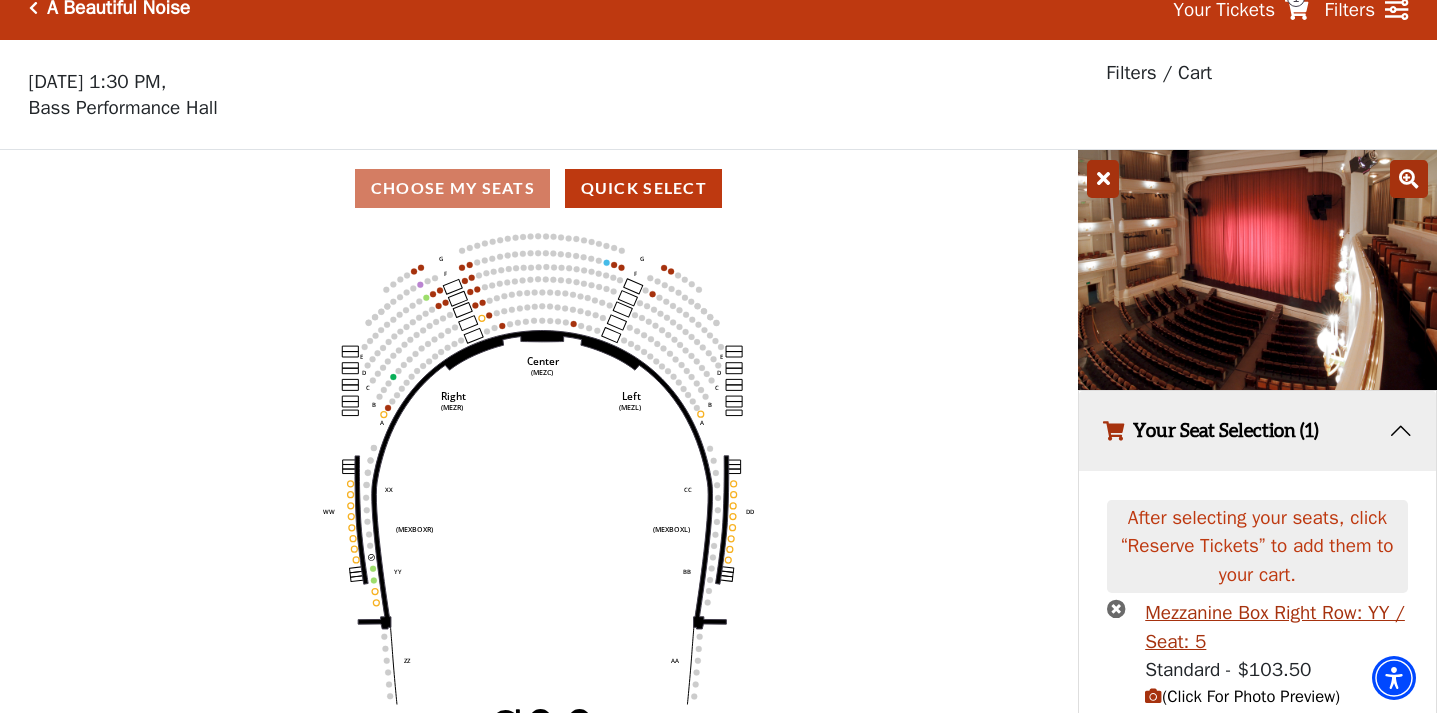 click 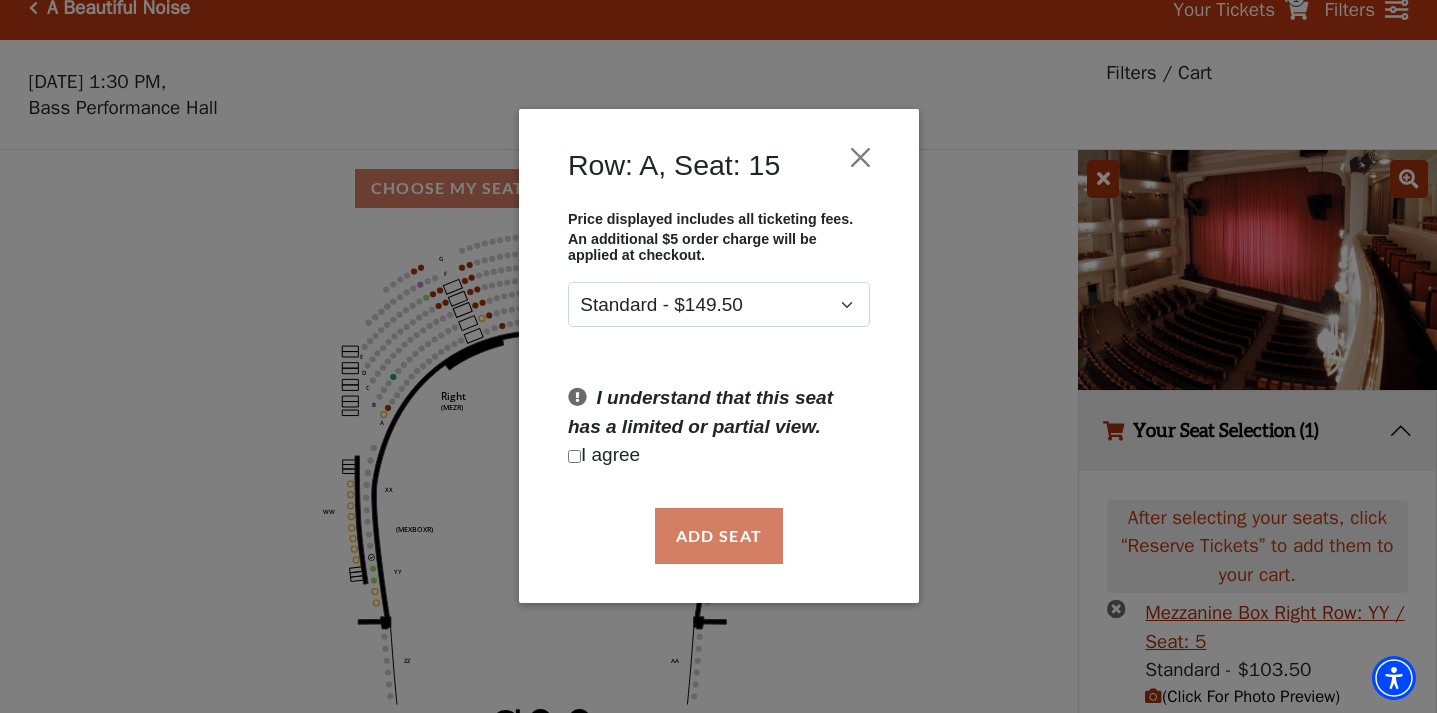 click at bounding box center [574, 456] 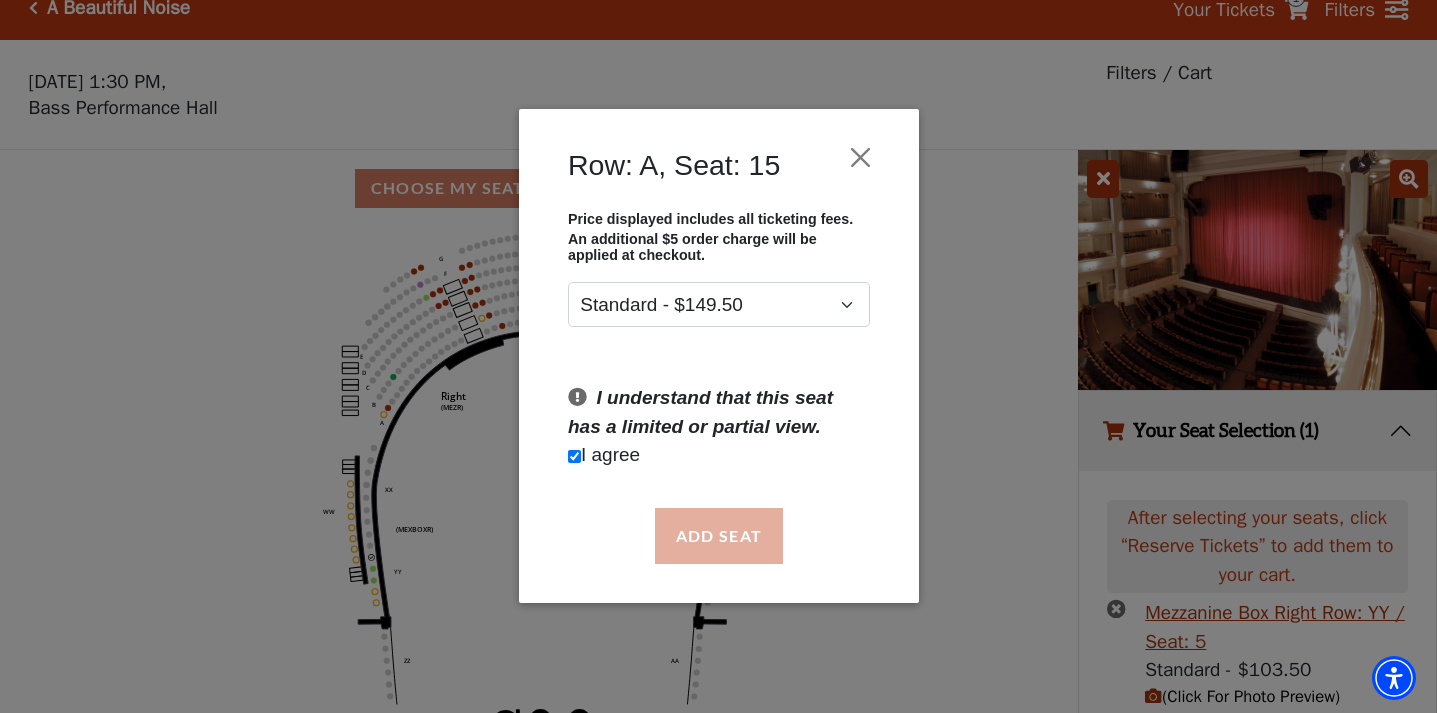 click on "Add Seat" at bounding box center (718, 536) 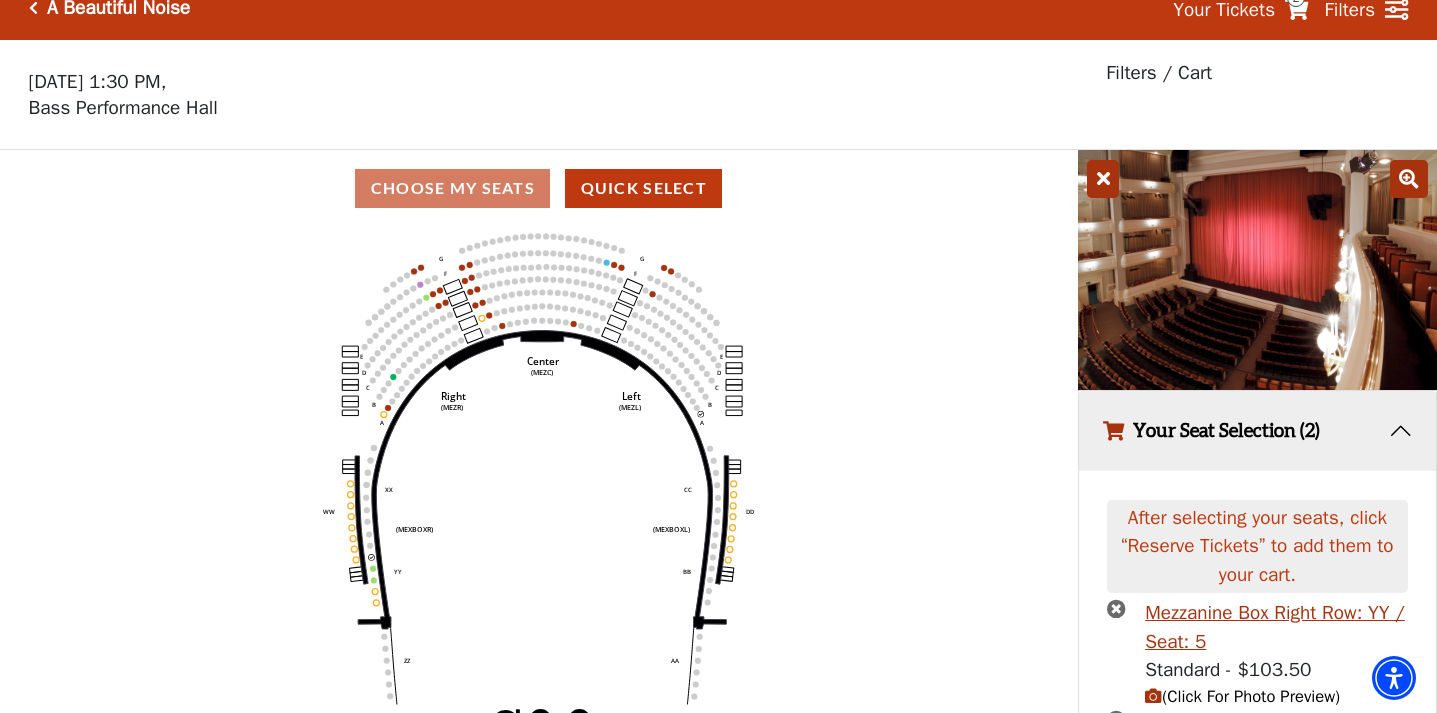 scroll, scrollTop: 216, scrollLeft: 0, axis: vertical 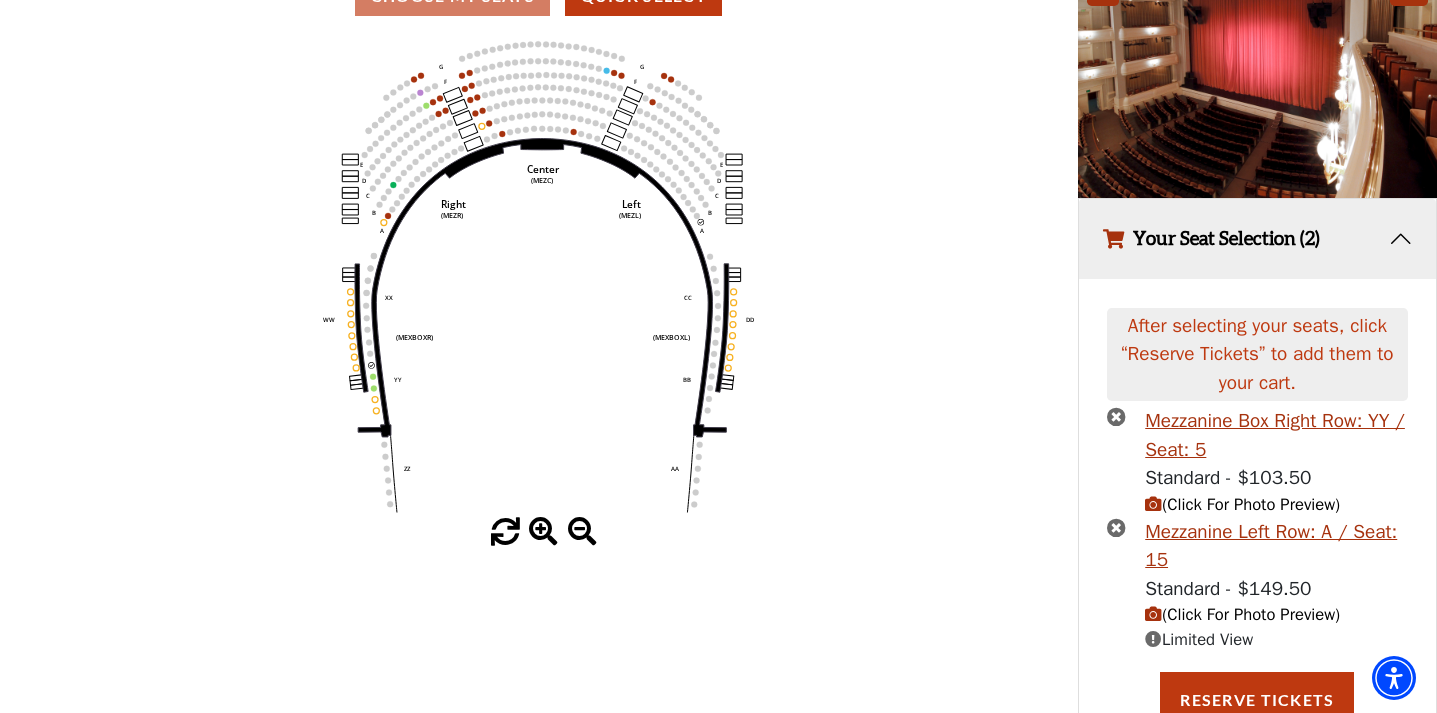click at bounding box center [1153, 614] 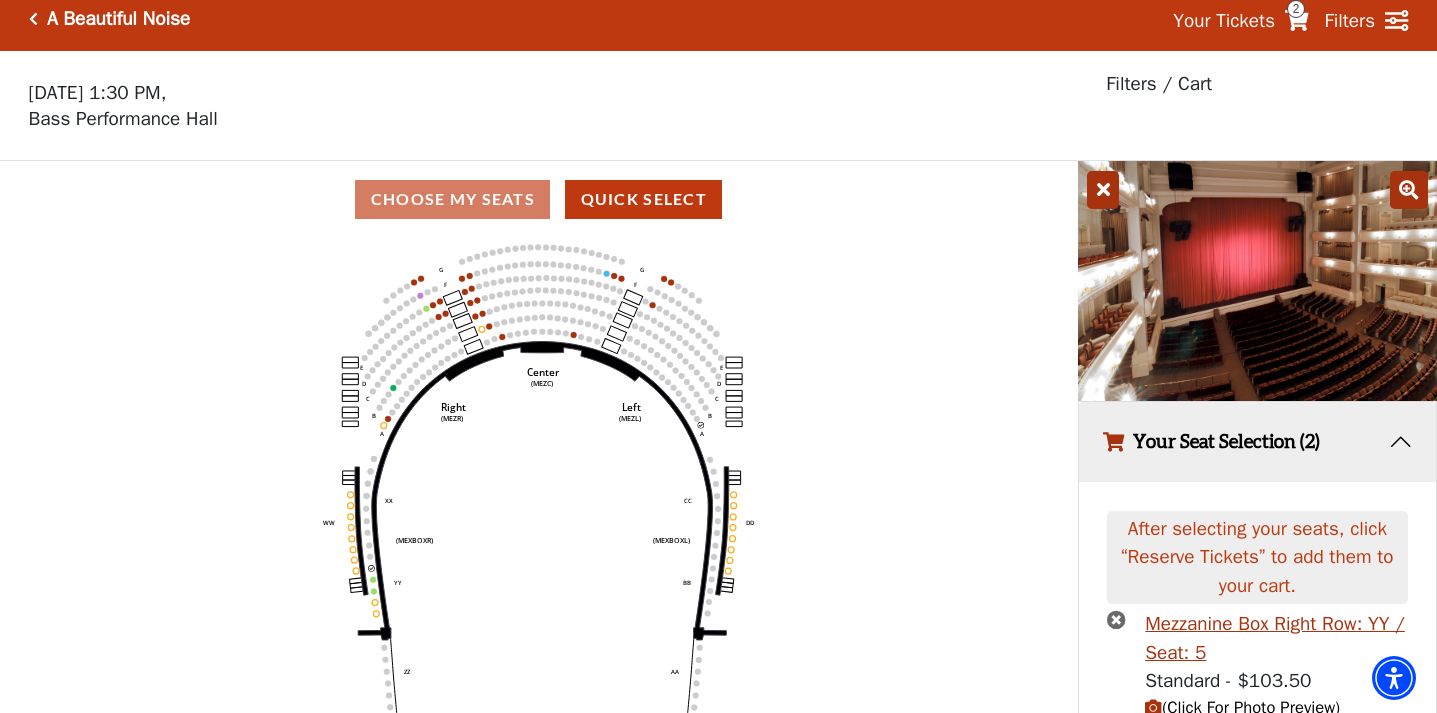 scroll, scrollTop: 8, scrollLeft: 0, axis: vertical 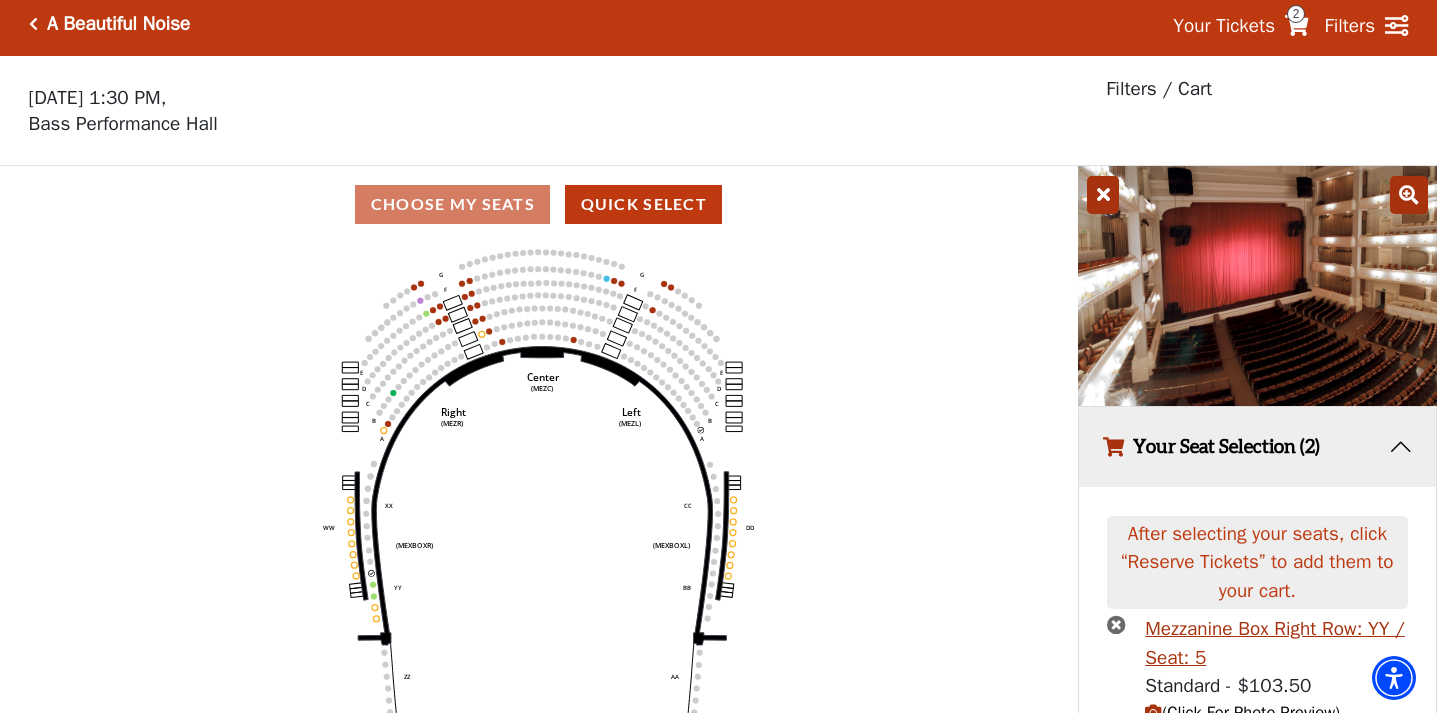 click at bounding box center [1103, 195] 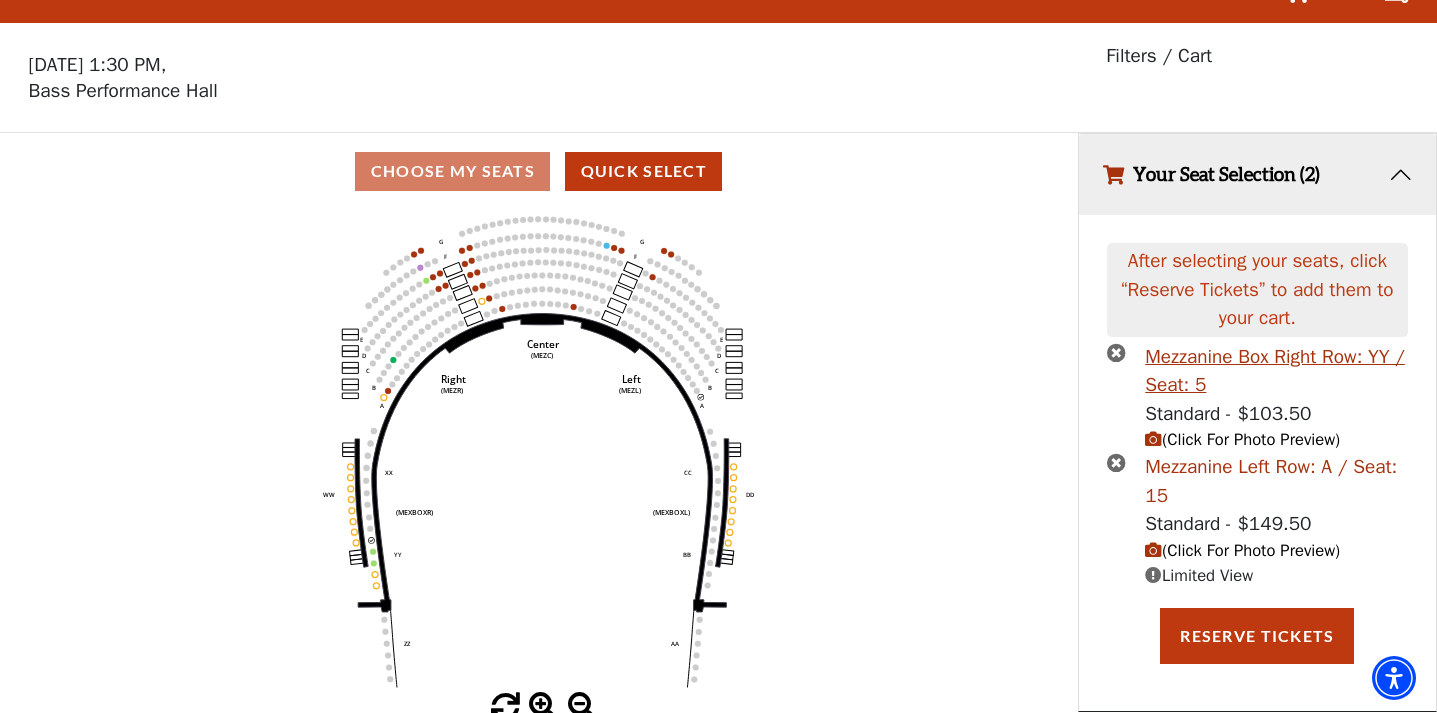 scroll, scrollTop: 40, scrollLeft: 0, axis: vertical 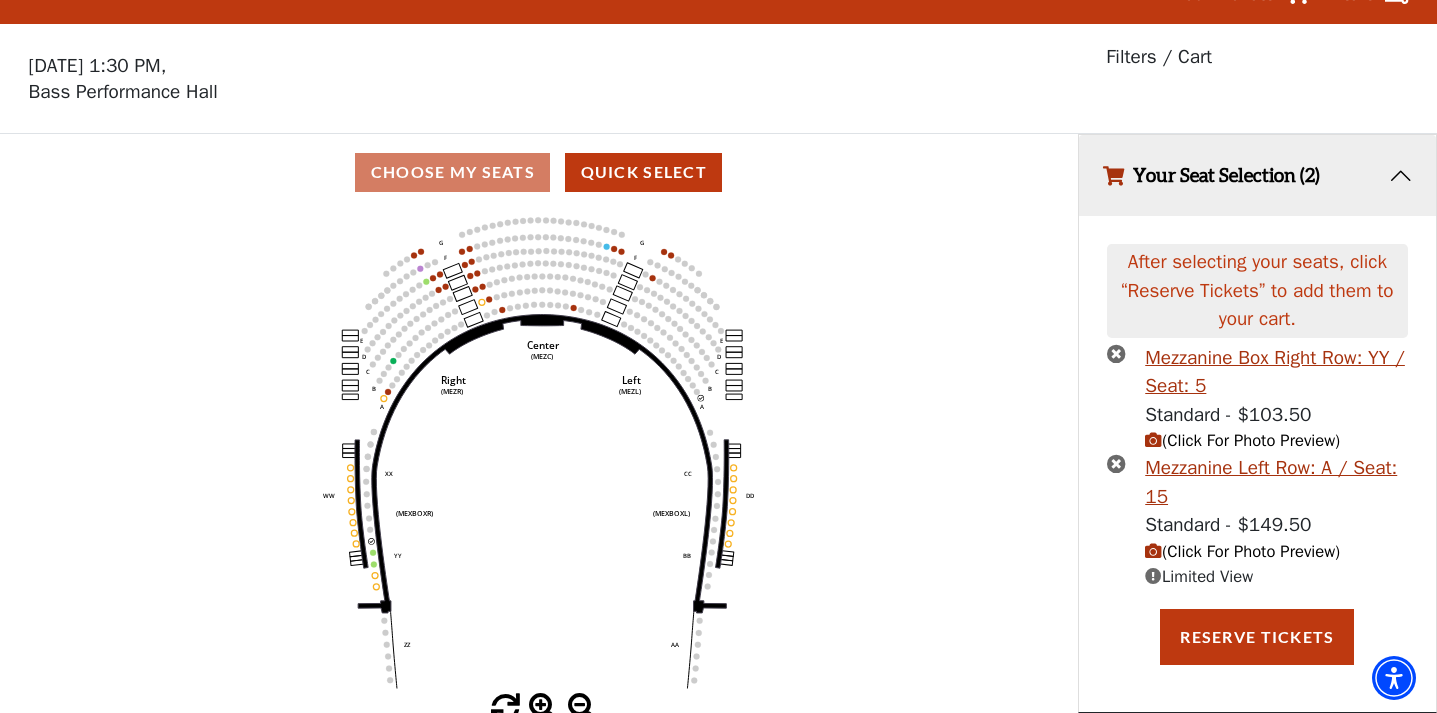 click at bounding box center (1116, 463) 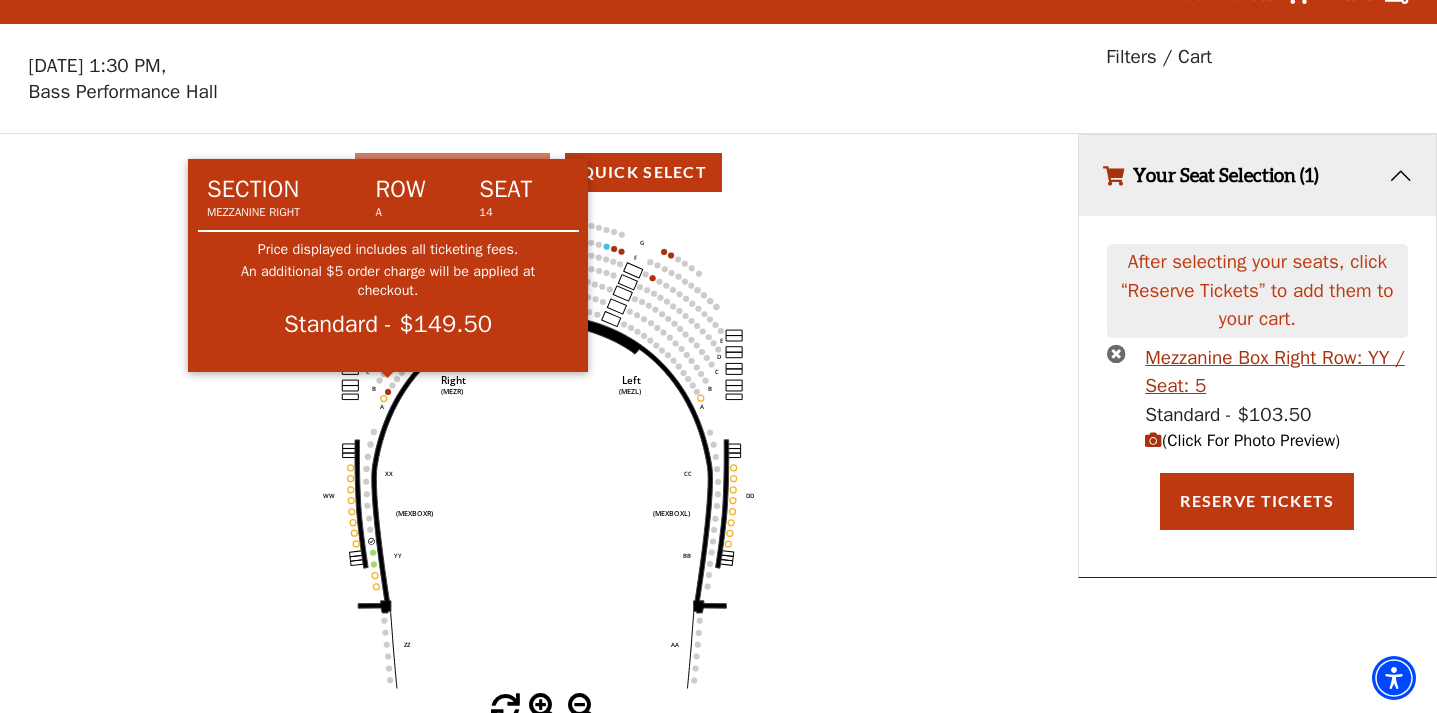 click 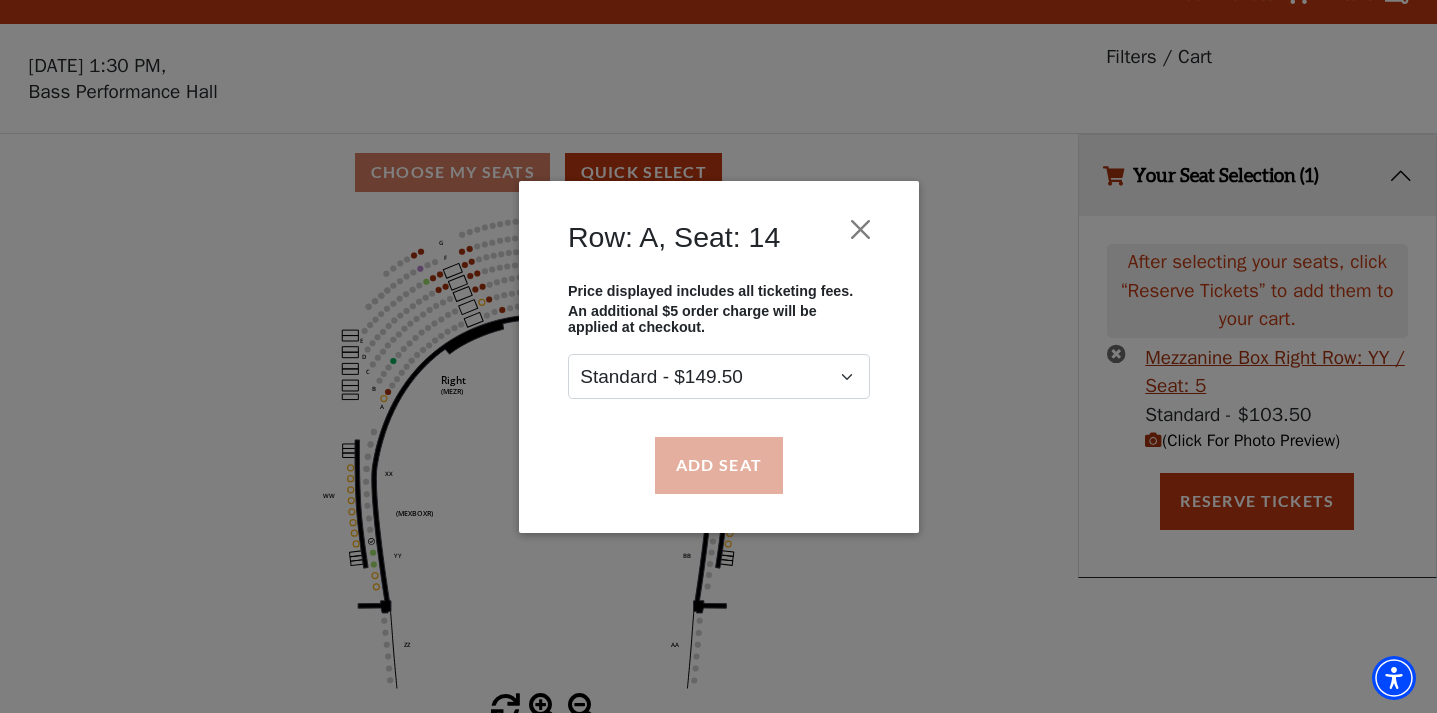 click on "Add Seat" at bounding box center (718, 465) 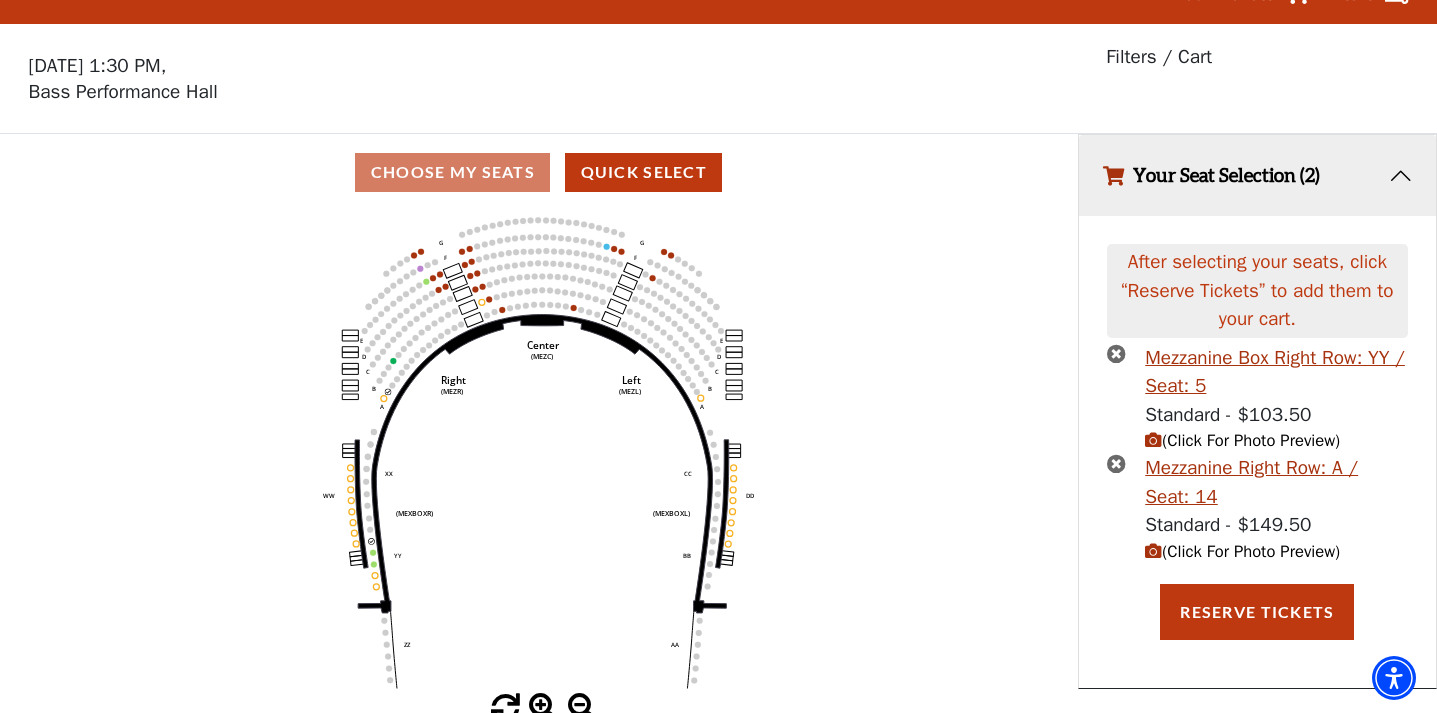 scroll, scrollTop: 0, scrollLeft: 0, axis: both 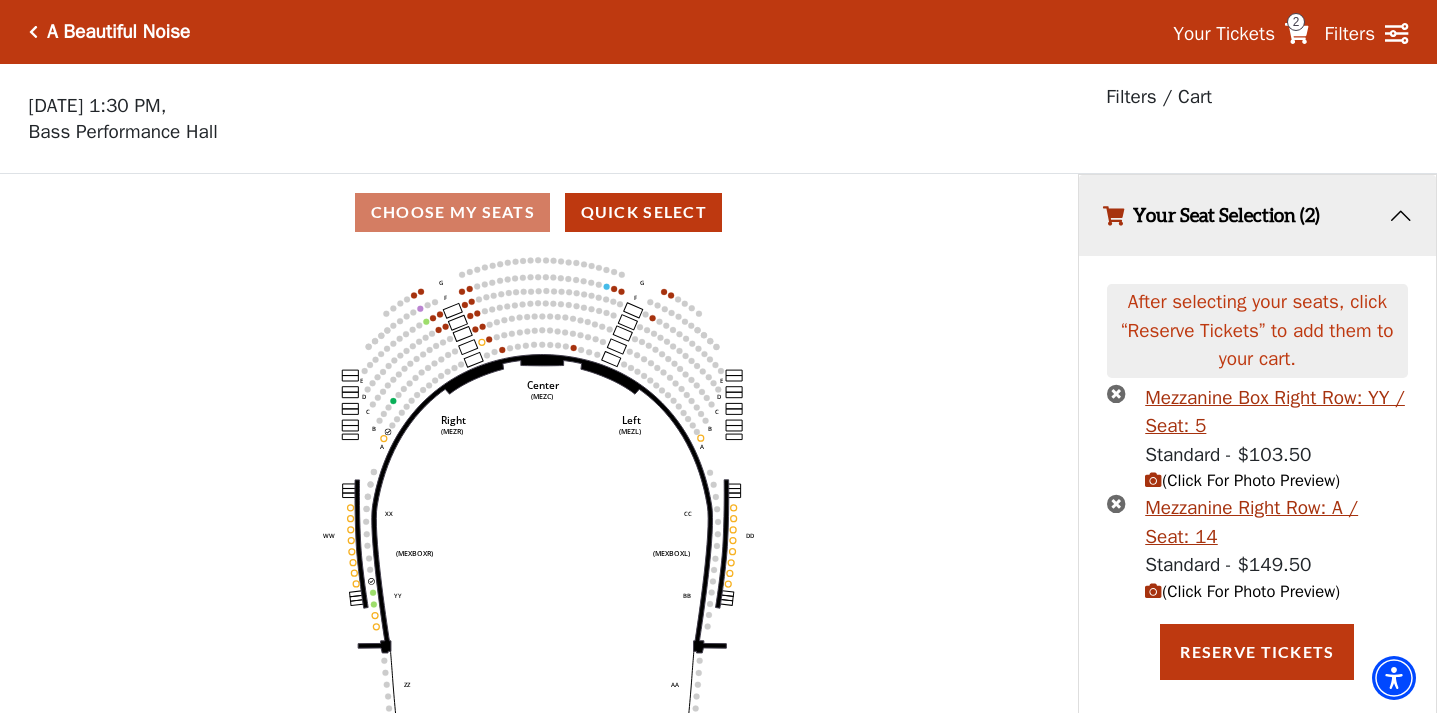 click at bounding box center (1153, 591) 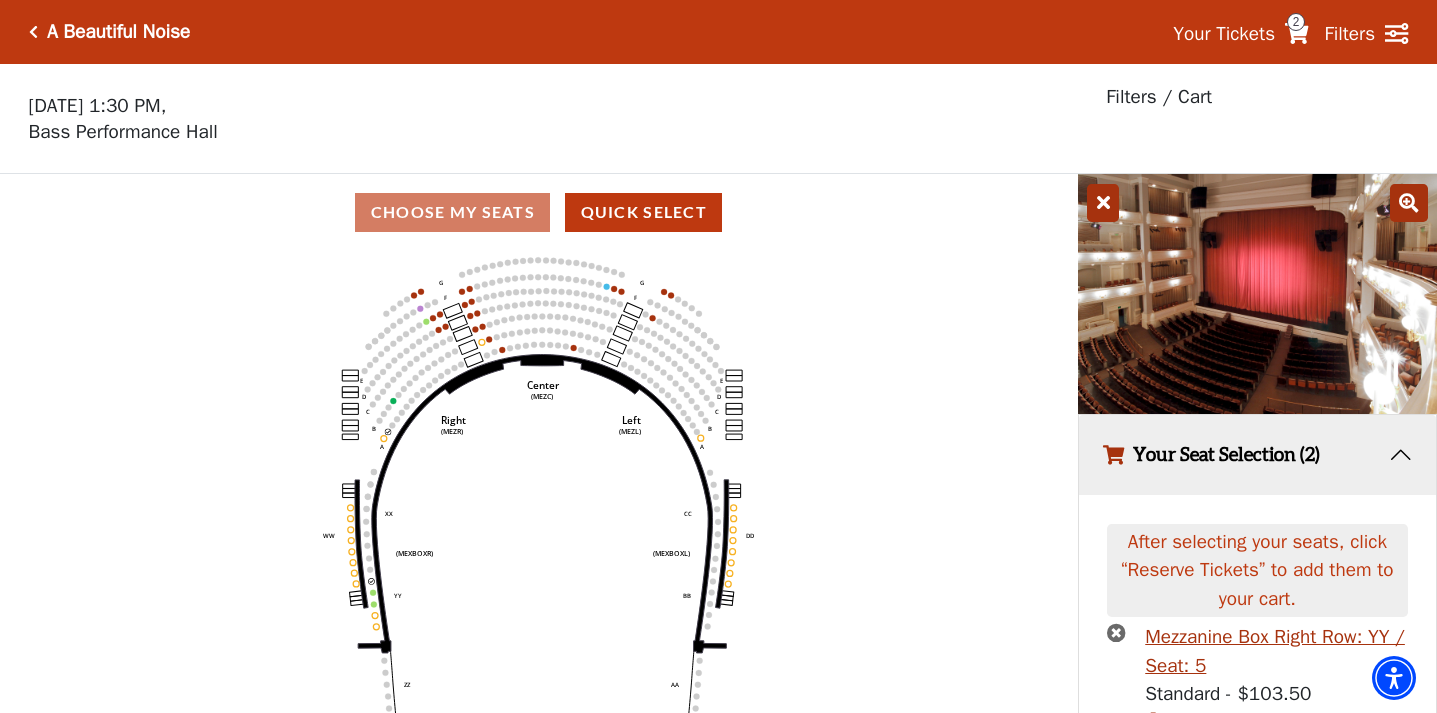 click at bounding box center (1409, 203) 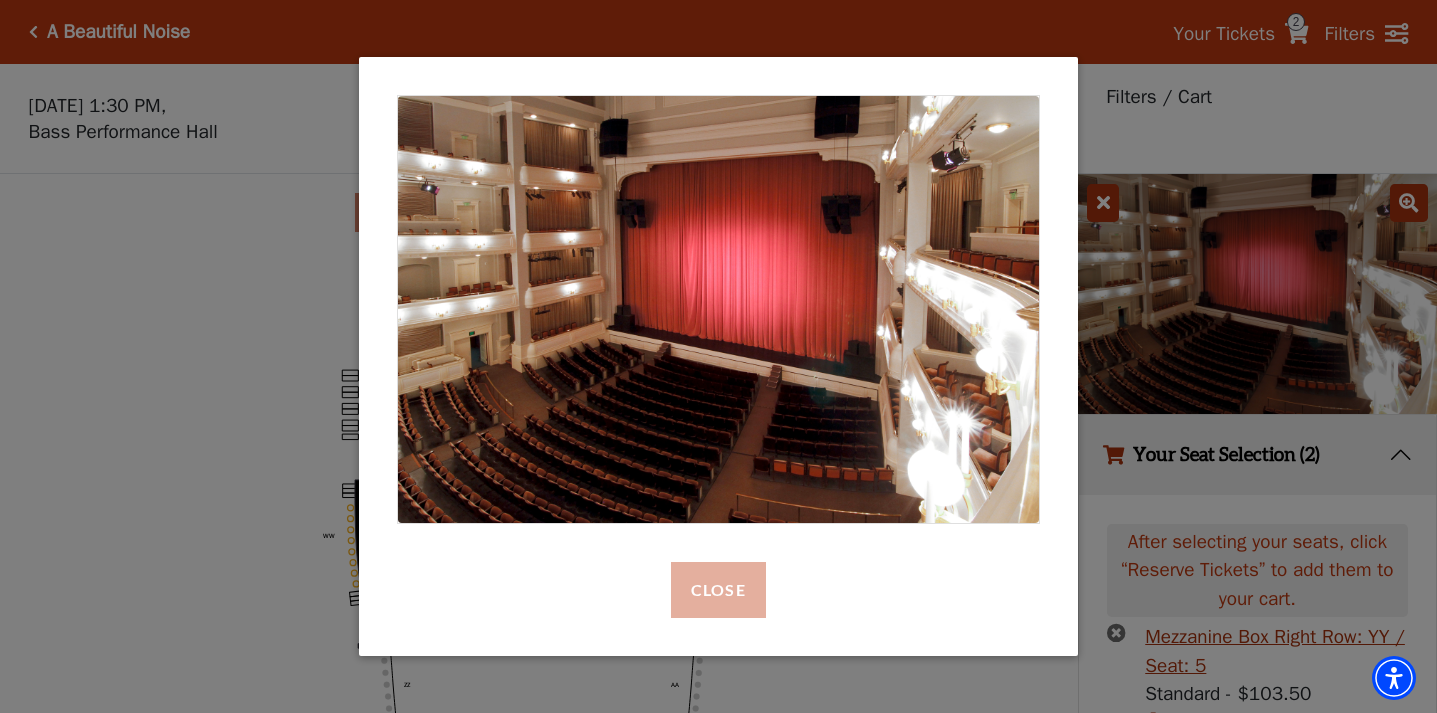 click on "Close" at bounding box center (718, 590) 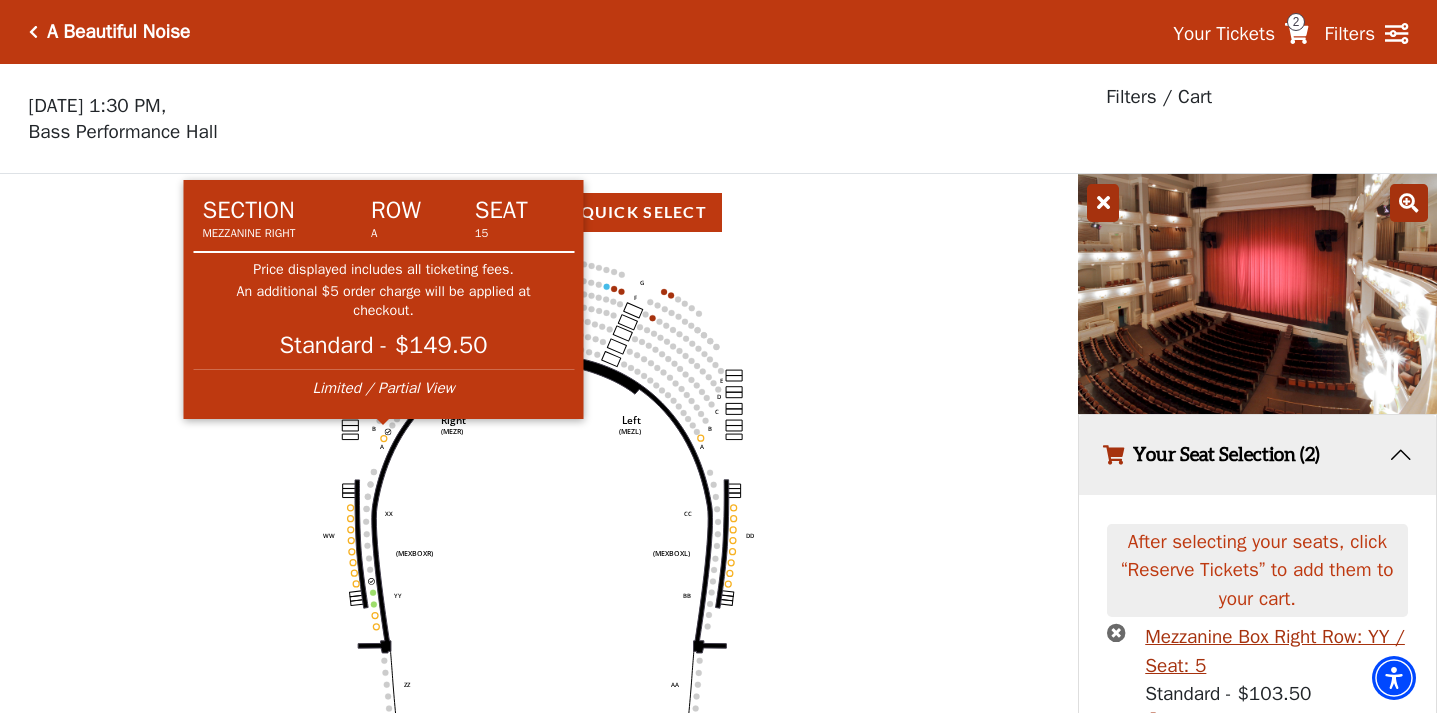click 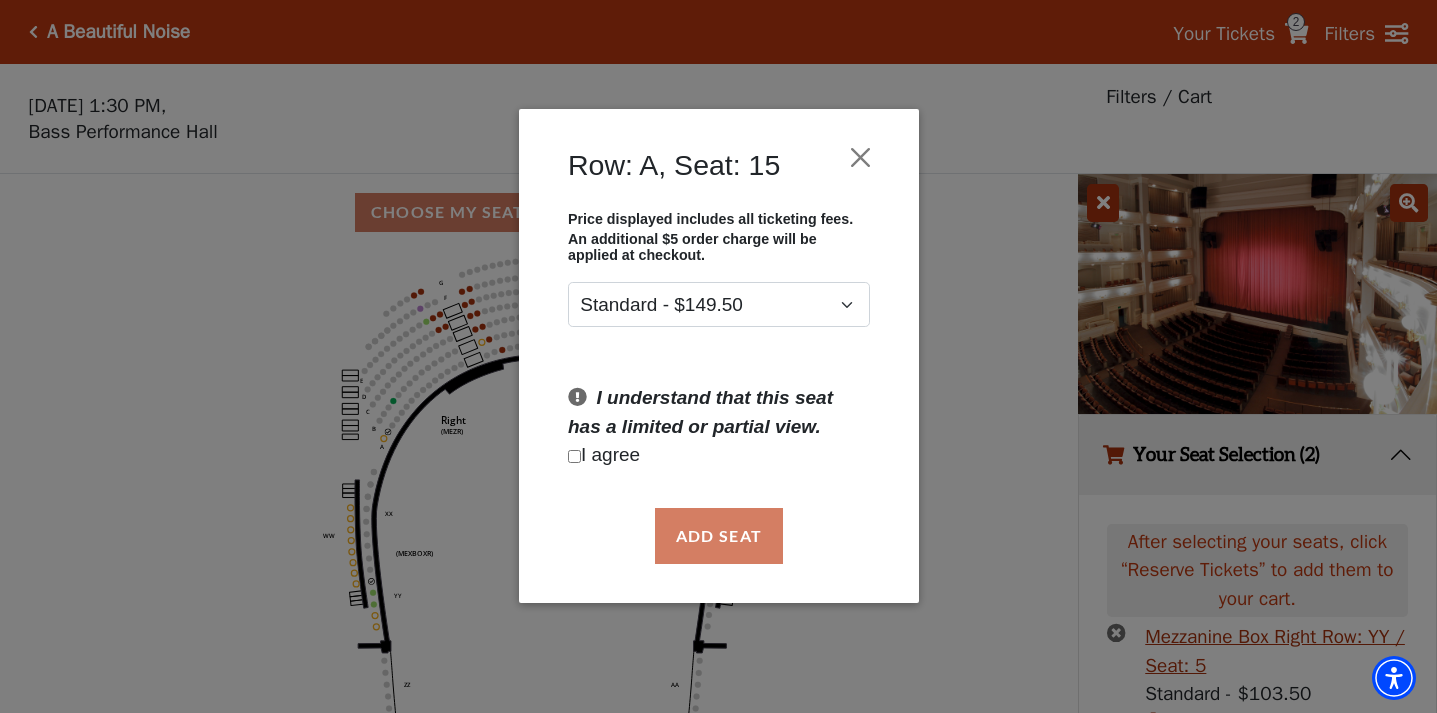 click on "I understand that this seat has a limited or partial view.    I agree" at bounding box center (718, 428) 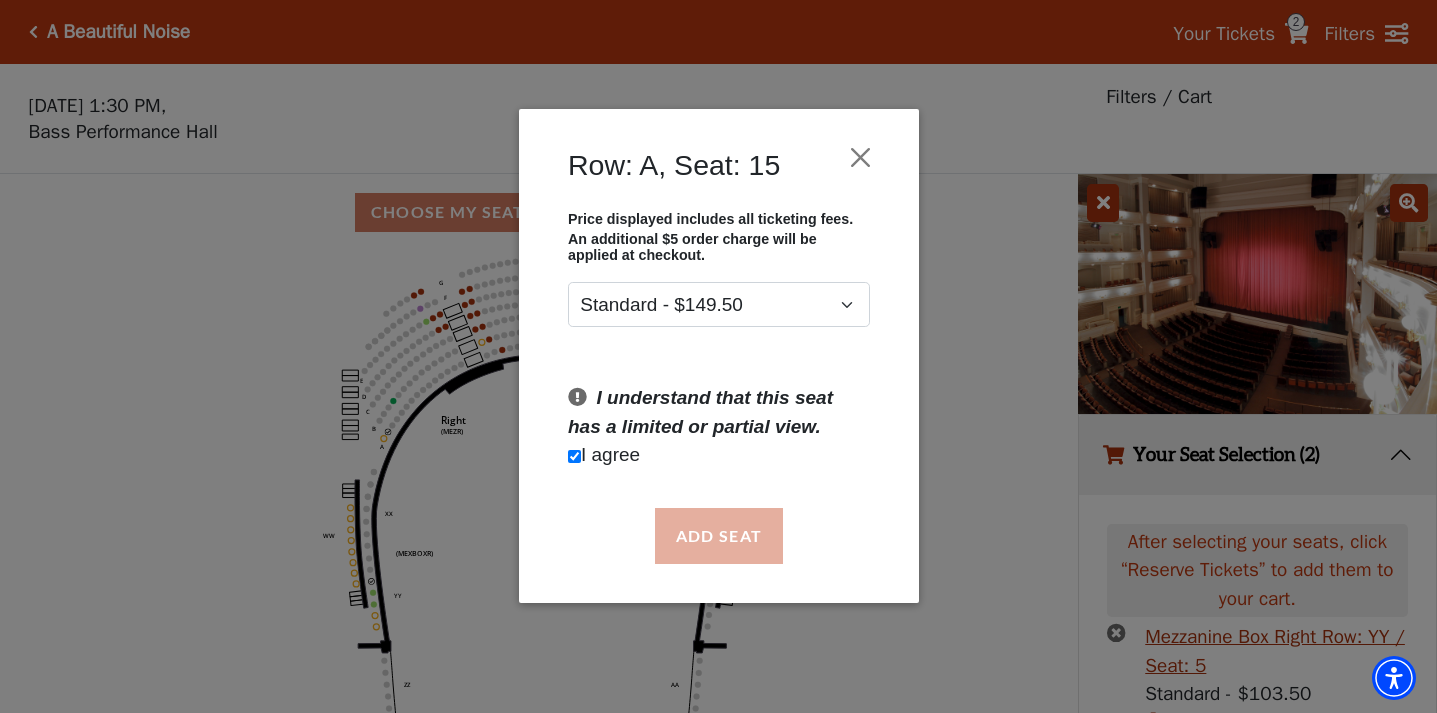 click on "Add Seat" at bounding box center (718, 536) 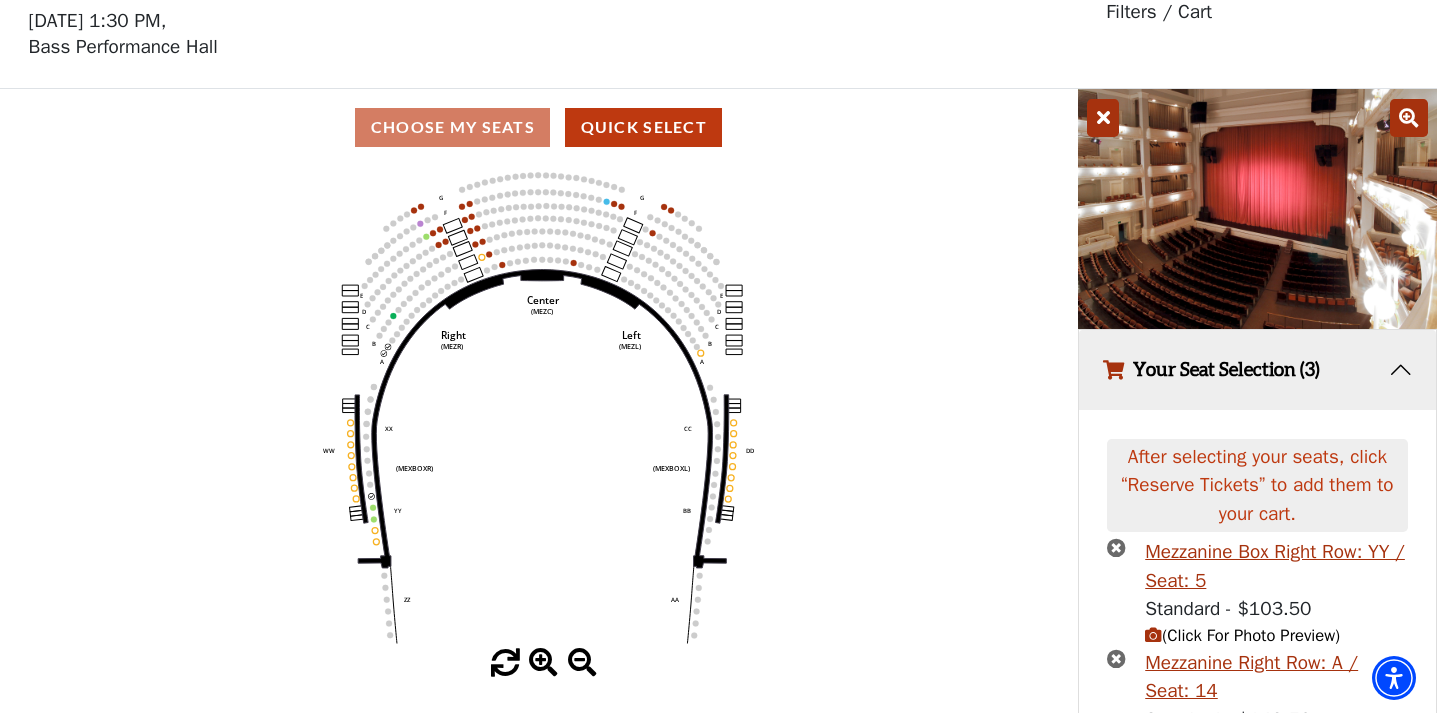 scroll, scrollTop: 21, scrollLeft: 0, axis: vertical 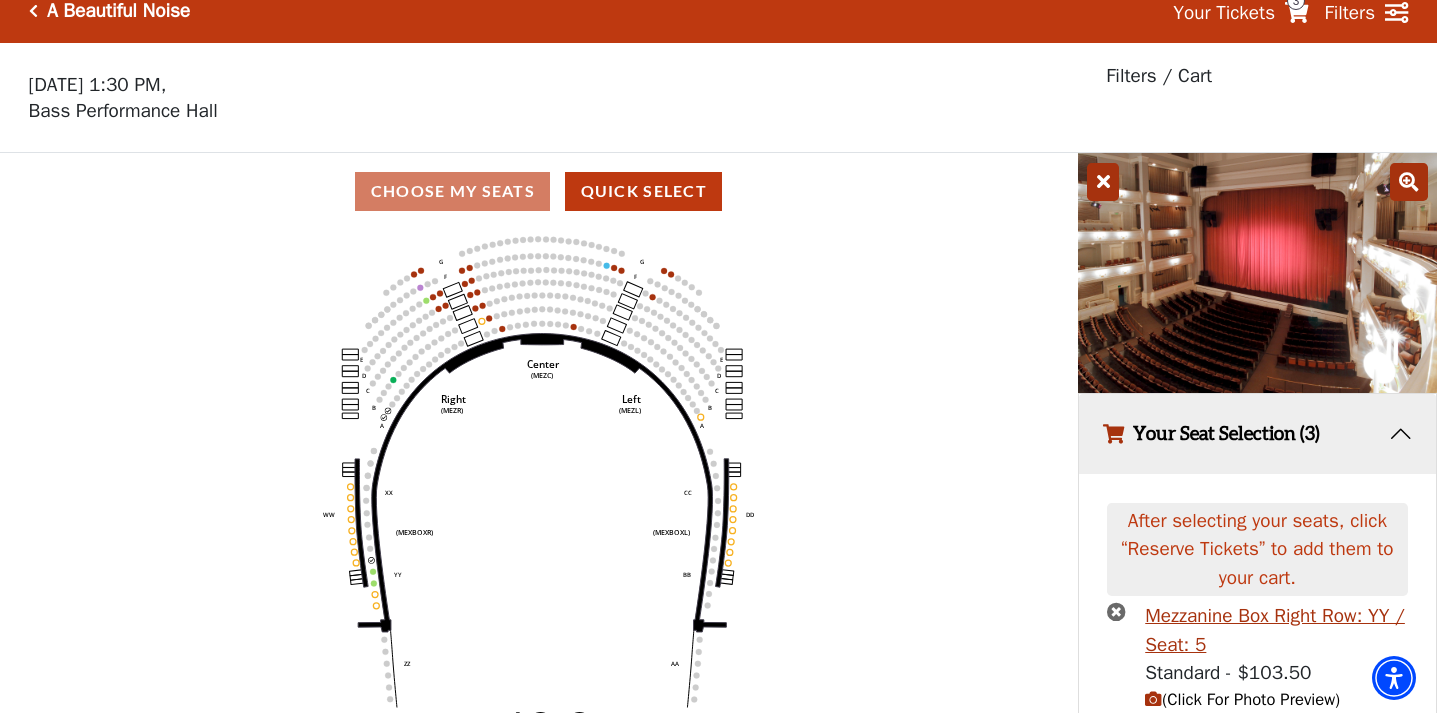 click at bounding box center [1103, 182] 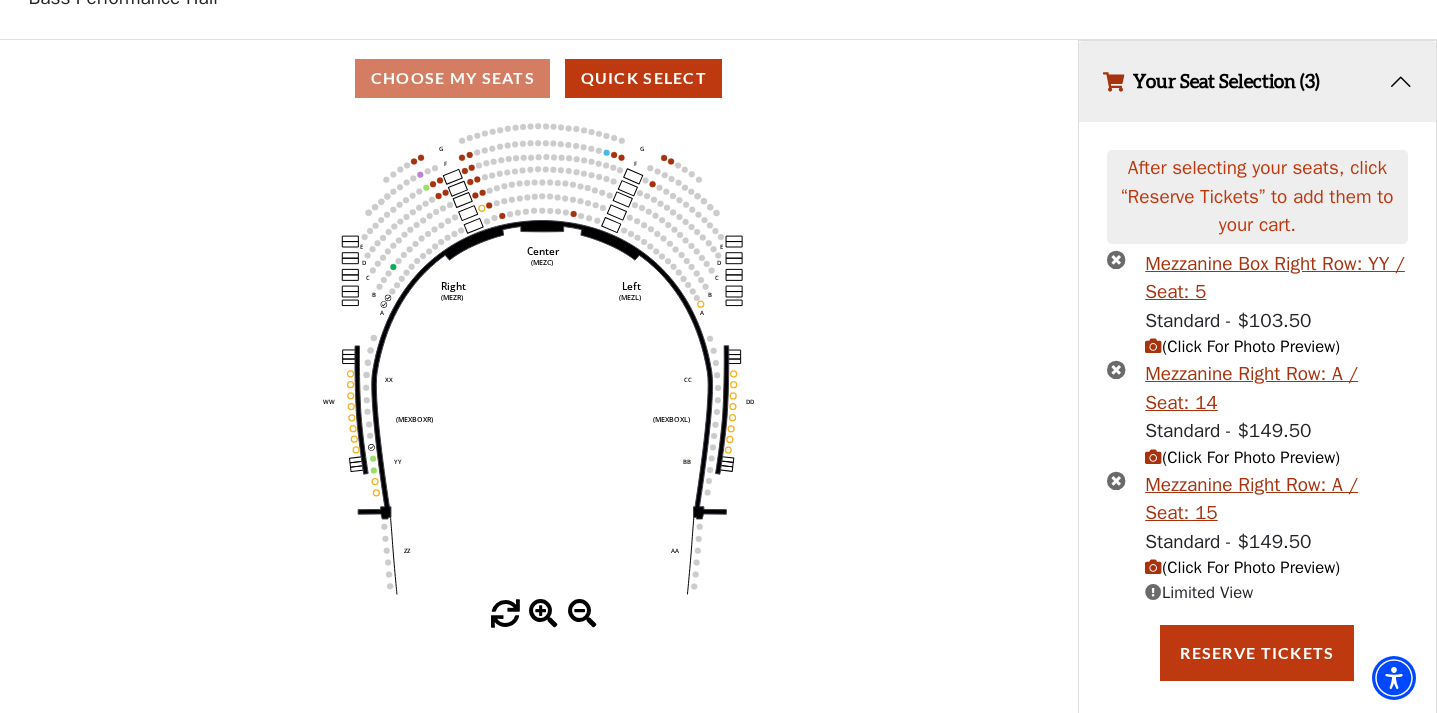 scroll, scrollTop: 133, scrollLeft: 0, axis: vertical 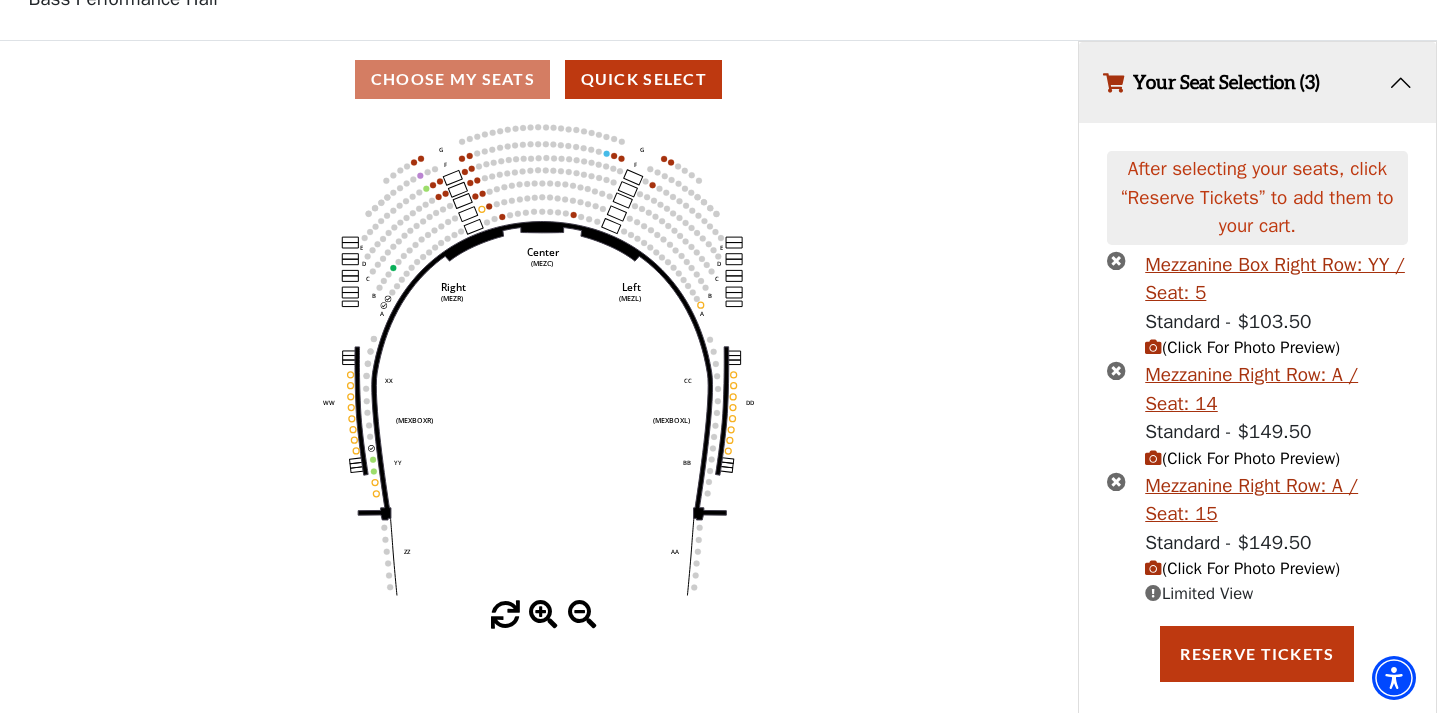 click at bounding box center (1153, 568) 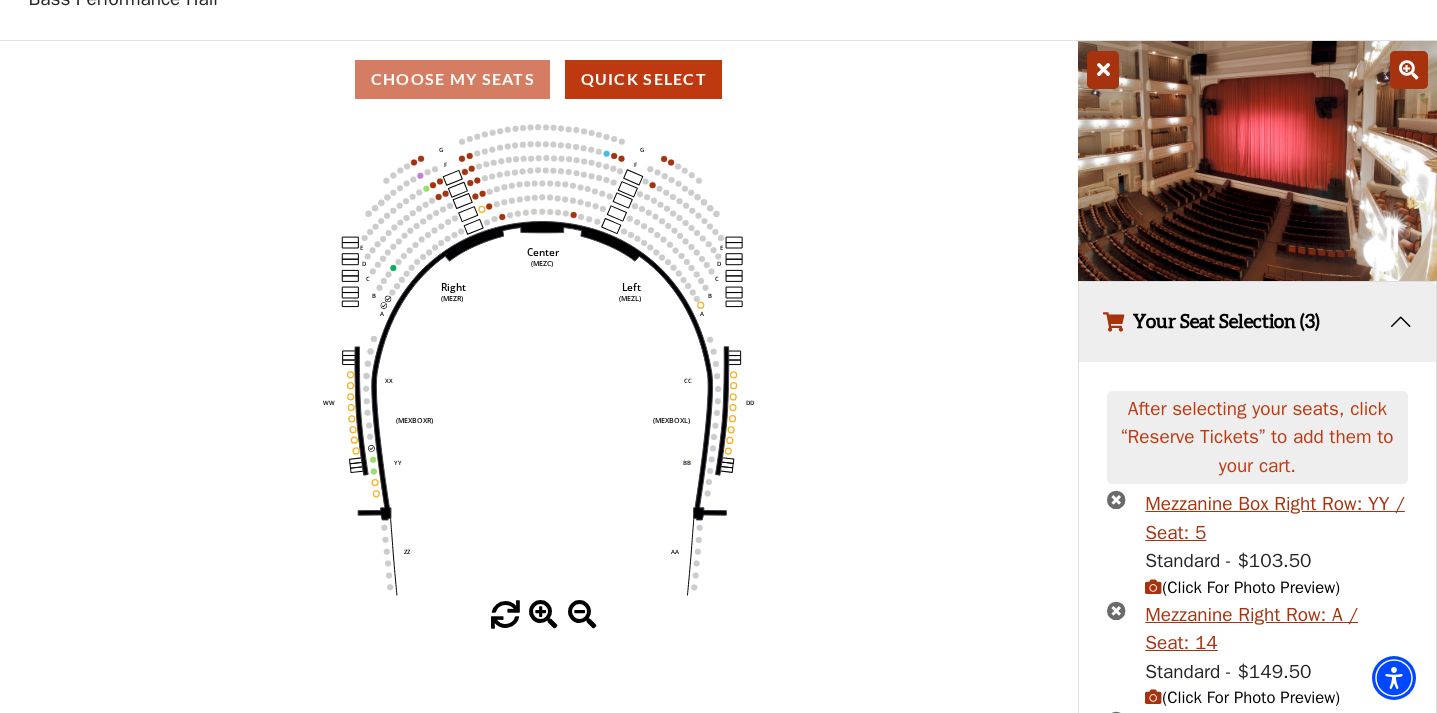click at bounding box center [1409, 70] 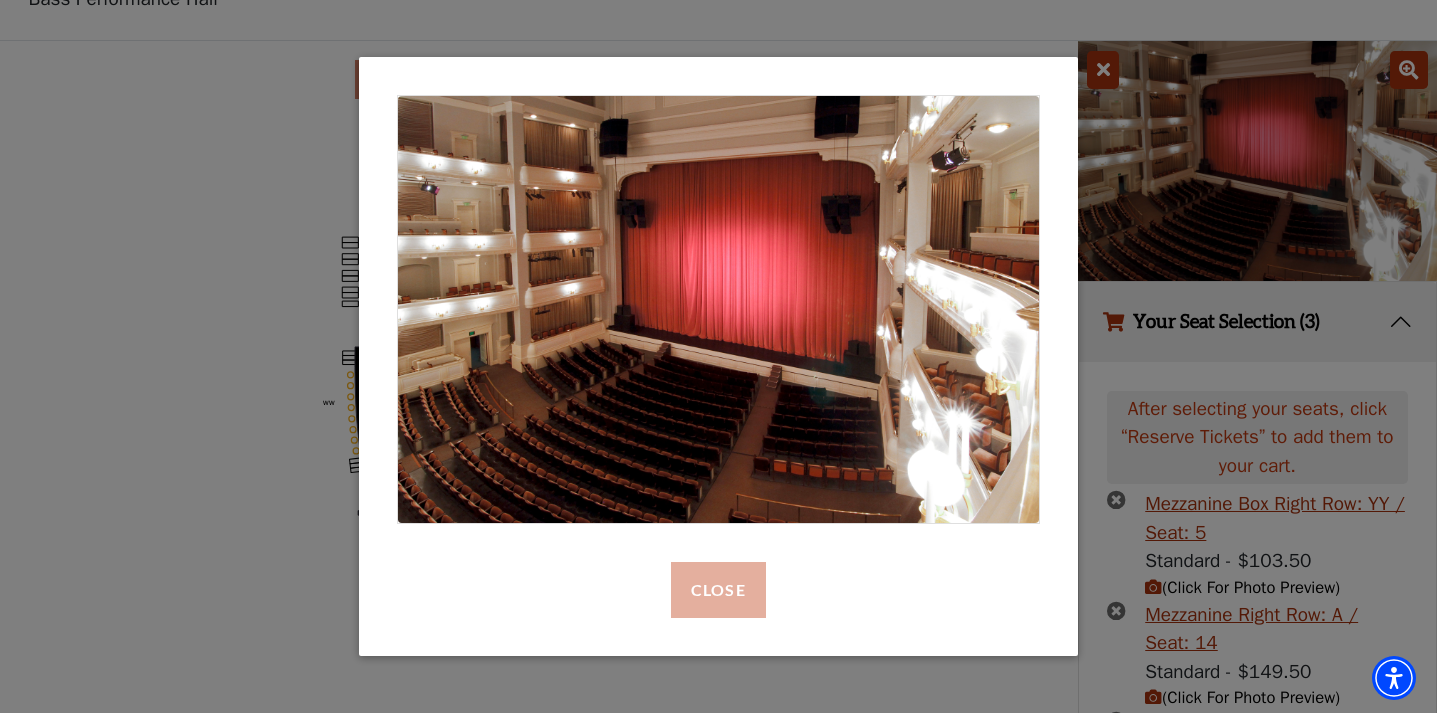 click on "Close" at bounding box center (718, 590) 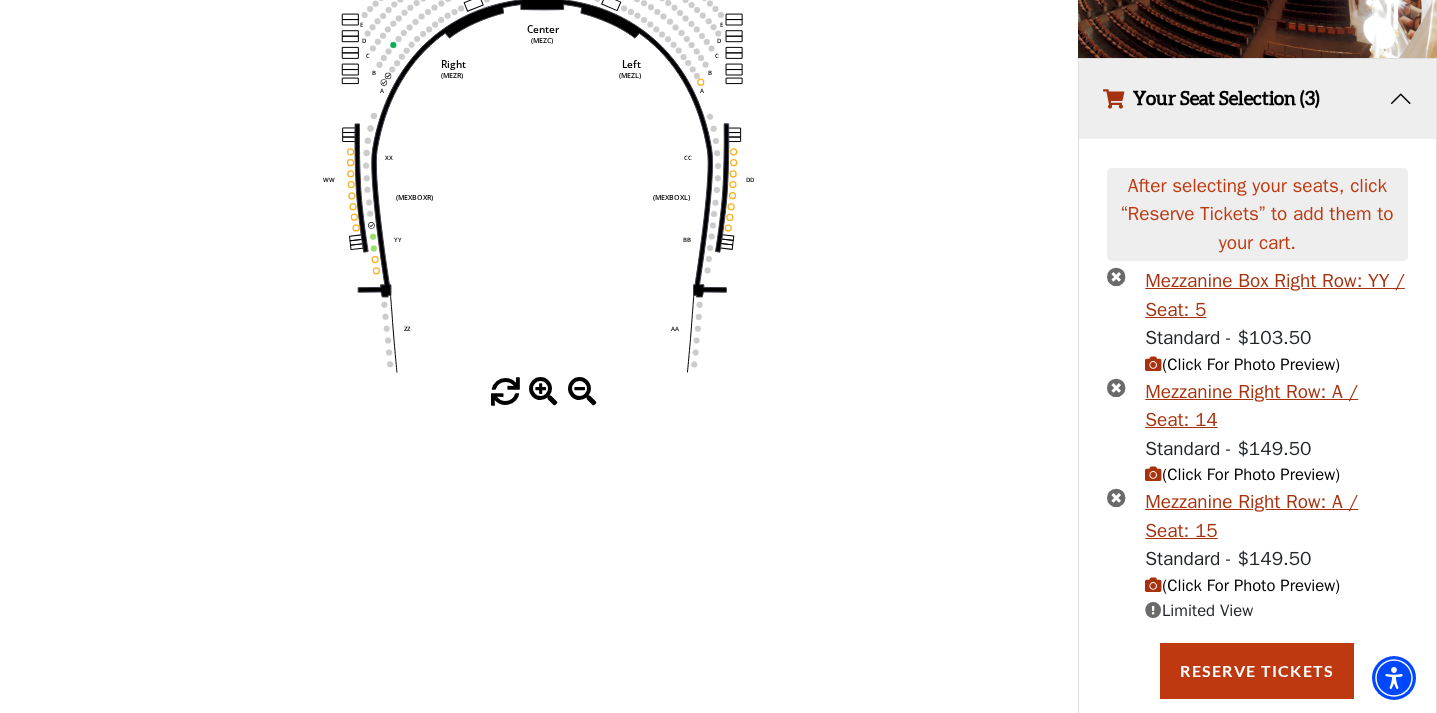 scroll, scrollTop: 353, scrollLeft: 0, axis: vertical 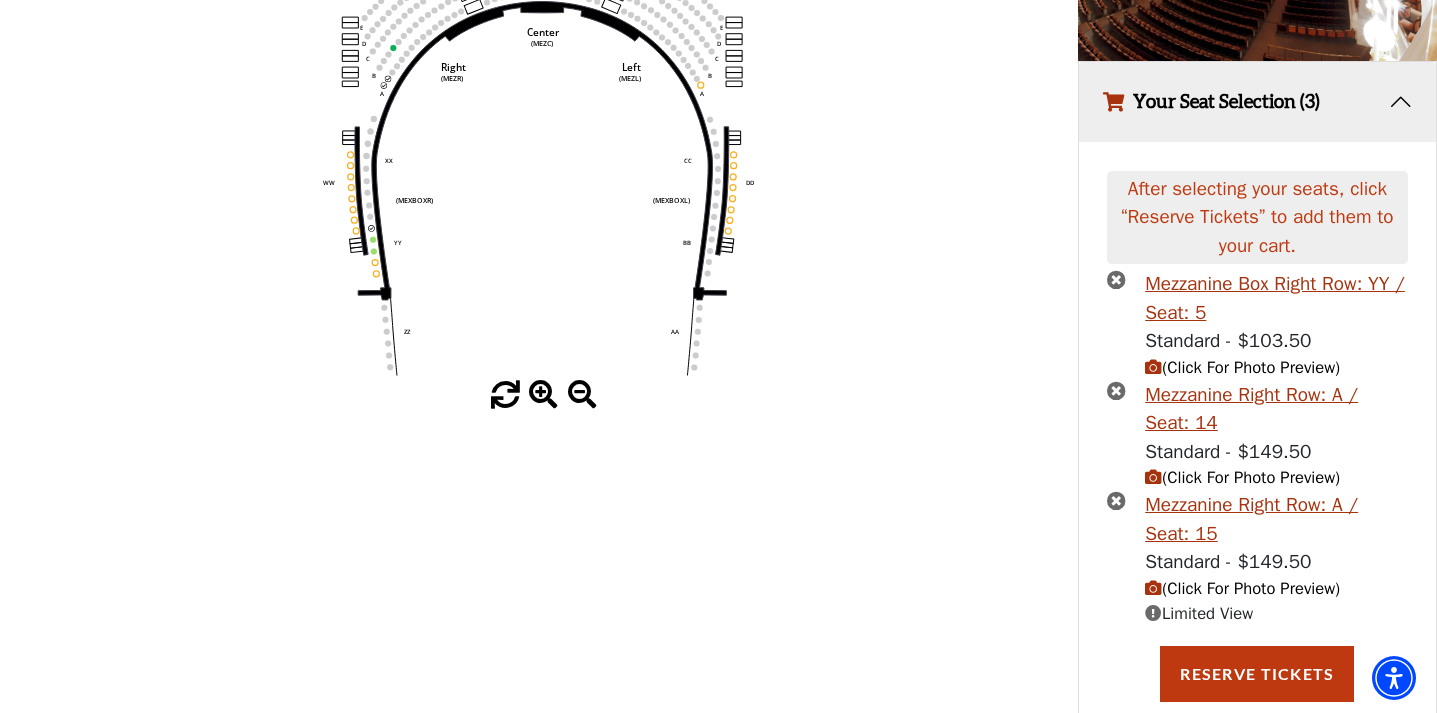 click at bounding box center (1116, 500) 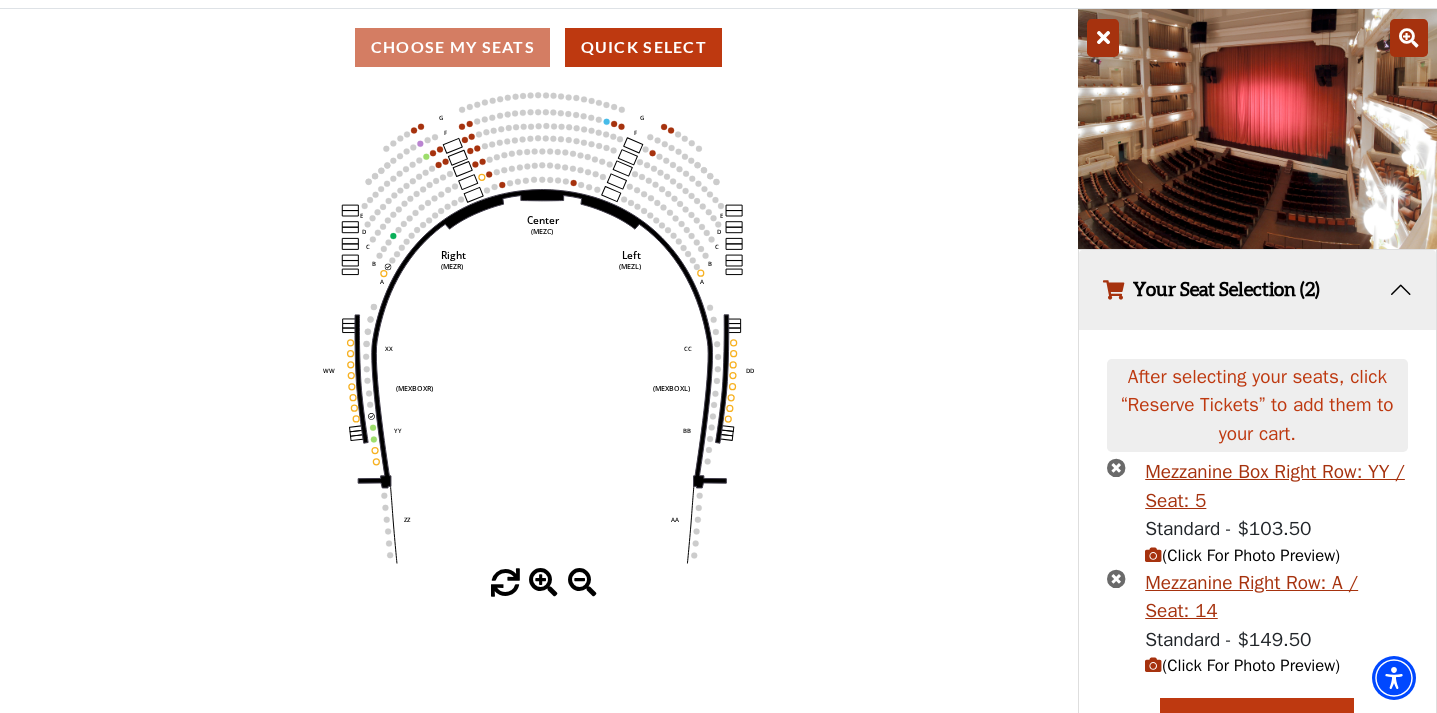 scroll, scrollTop: 169, scrollLeft: 0, axis: vertical 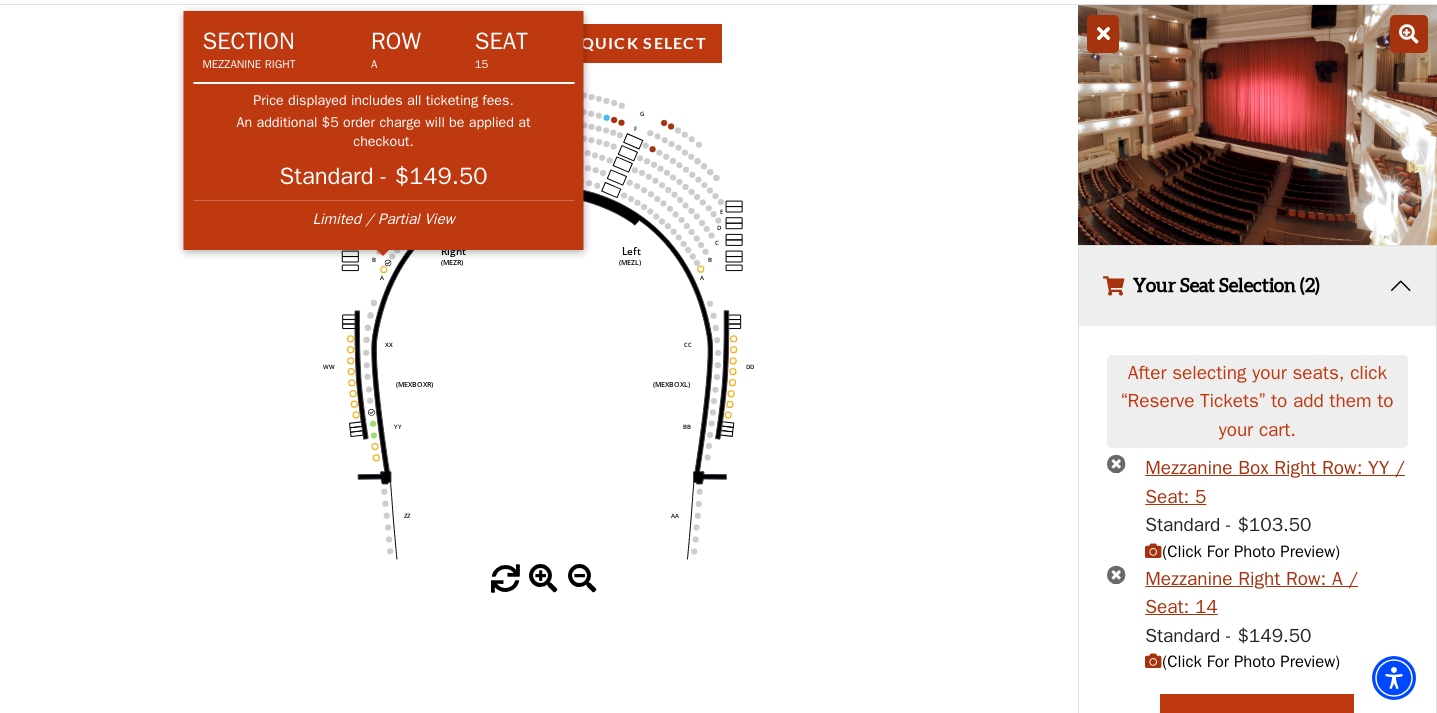 click 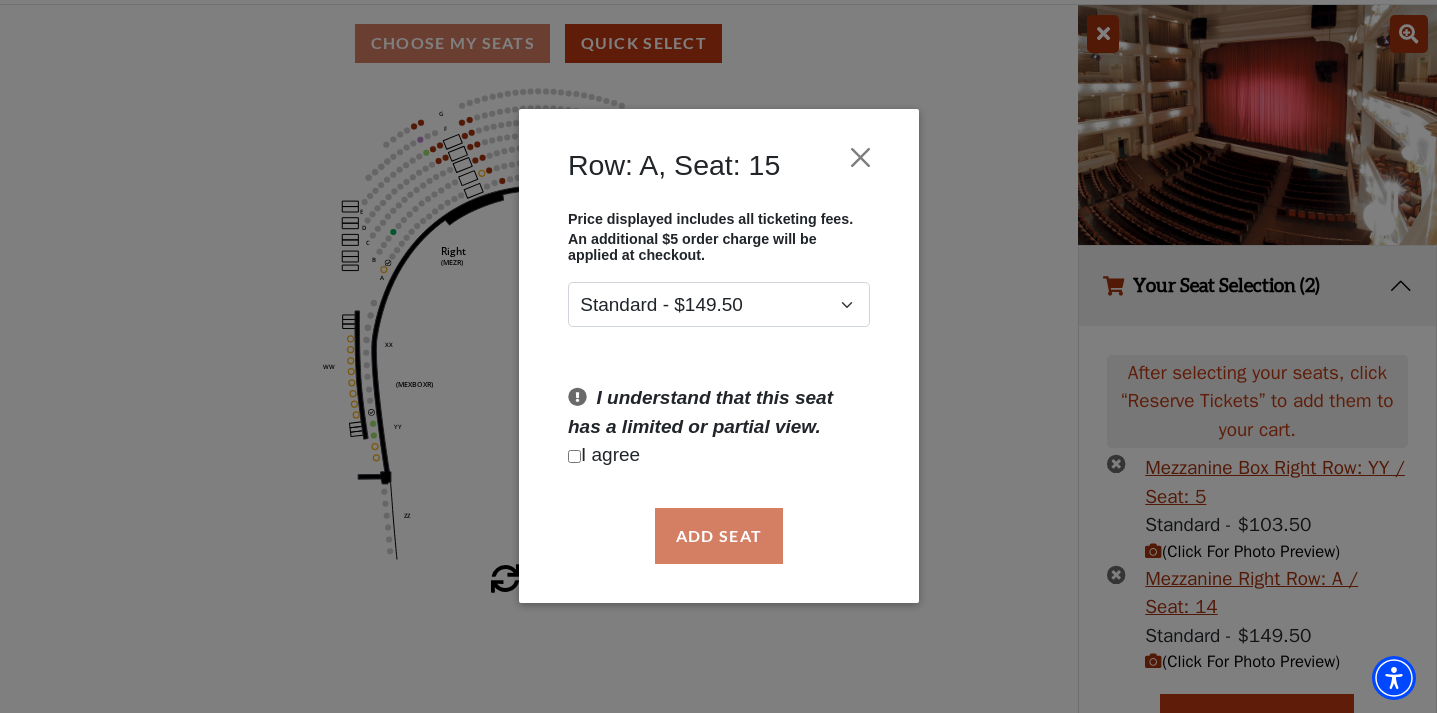 click at bounding box center [574, 456] 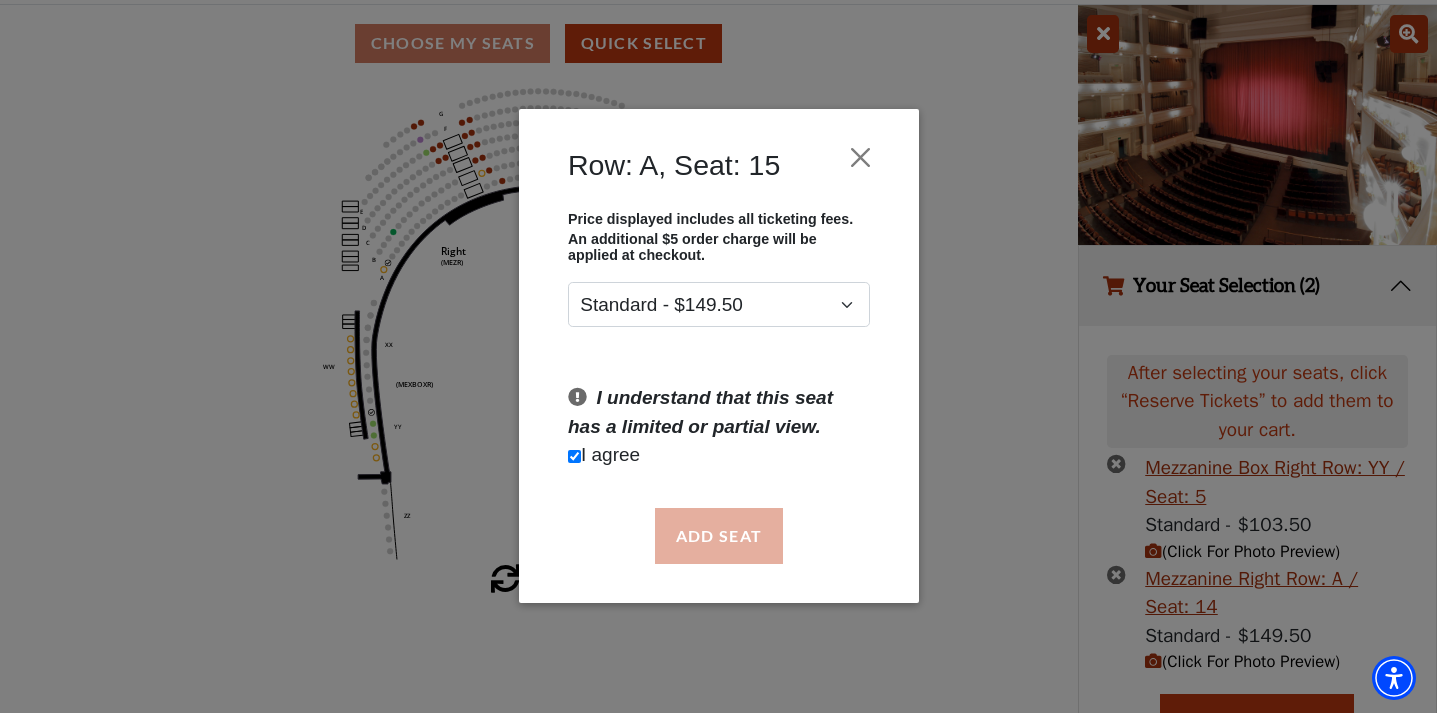 click on "Add Seat" at bounding box center (718, 536) 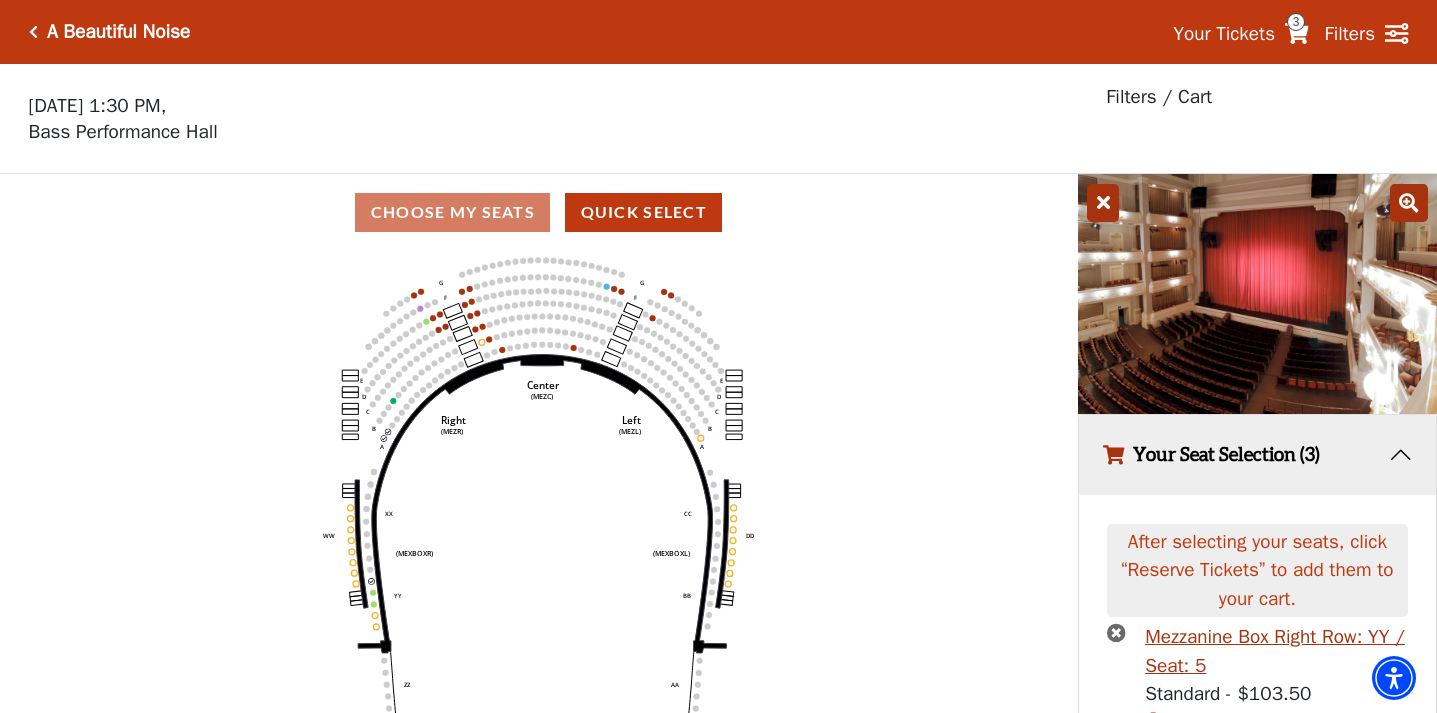 scroll, scrollTop: 0, scrollLeft: 0, axis: both 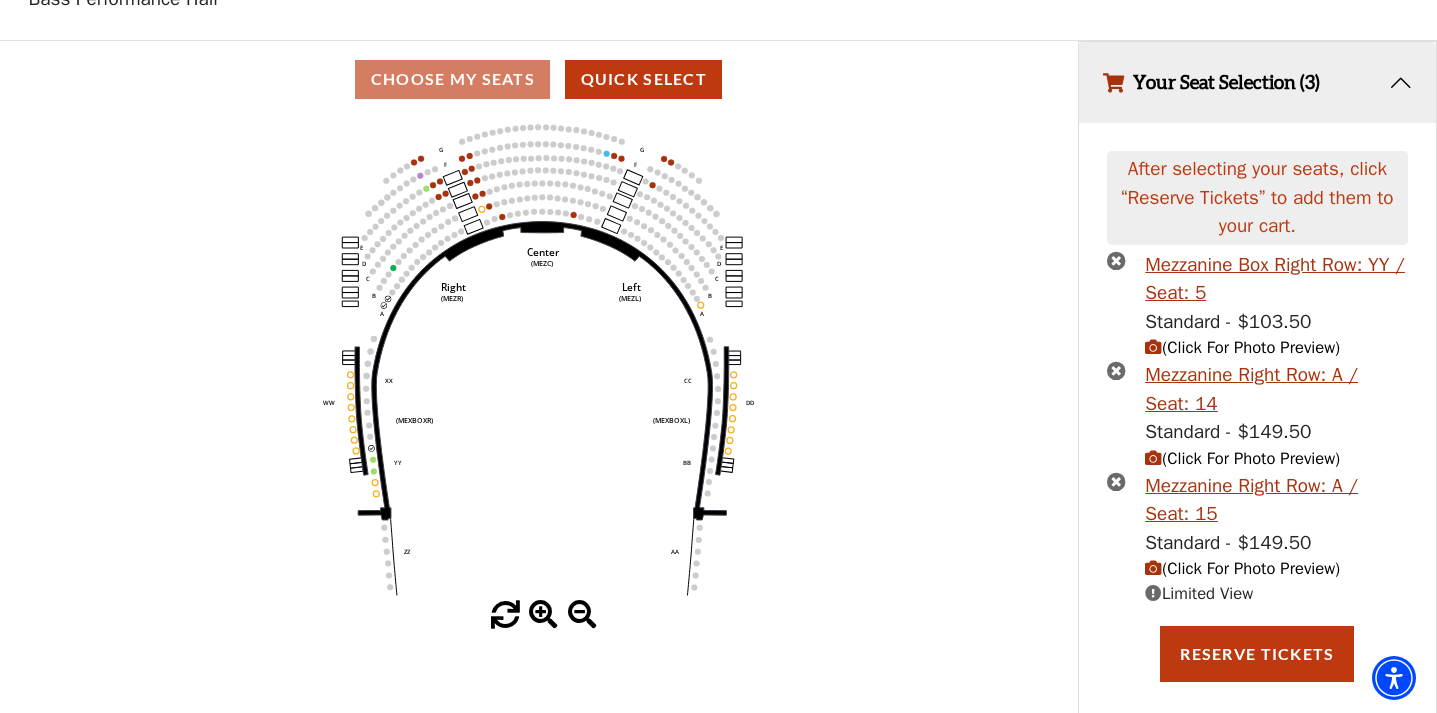 click at bounding box center [1153, 568] 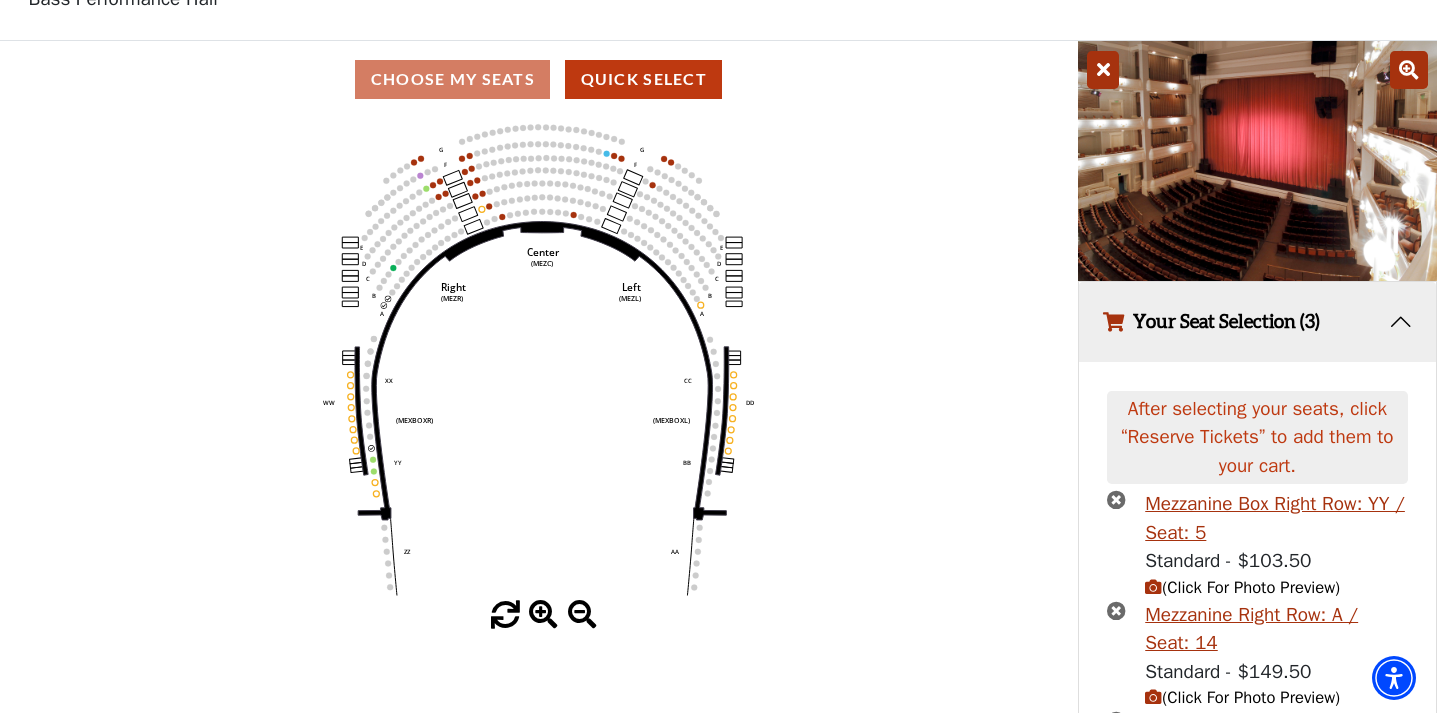 click at bounding box center [1409, 70] 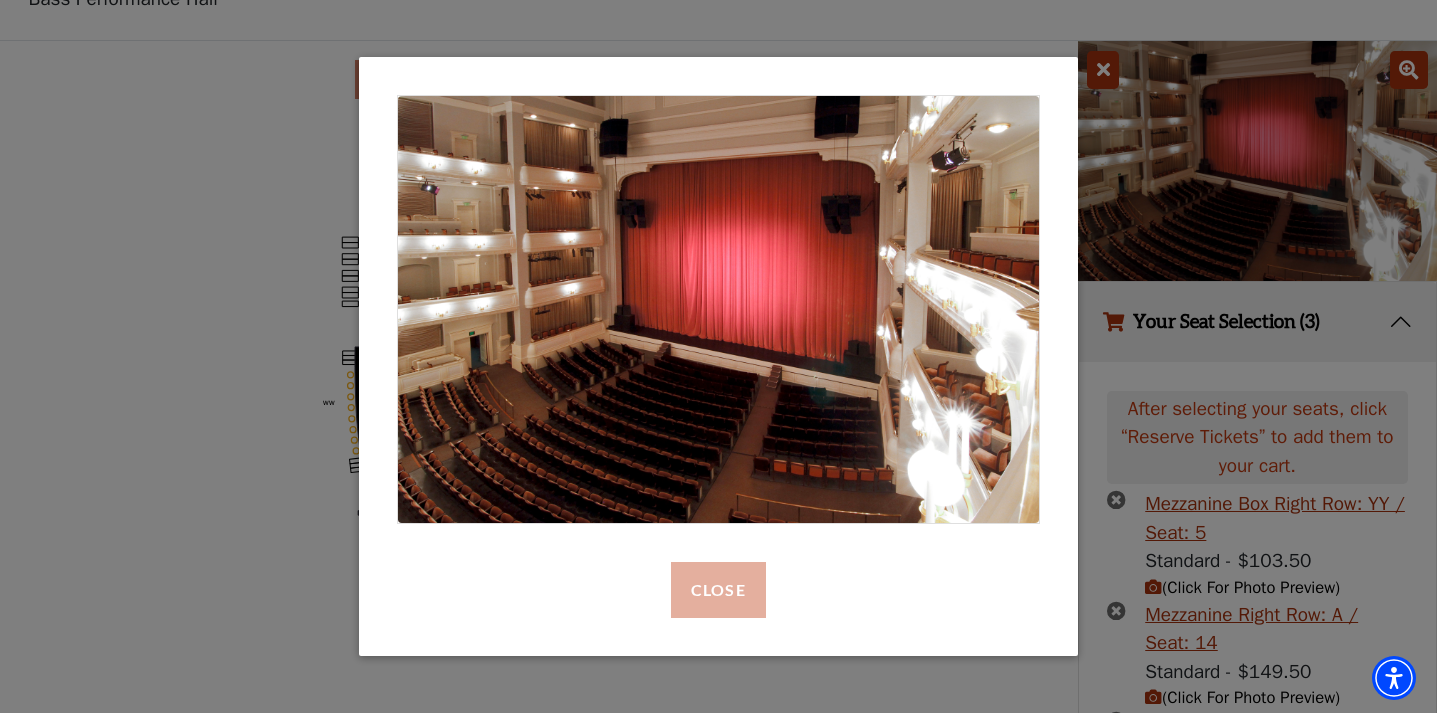 click on "Close" at bounding box center [718, 590] 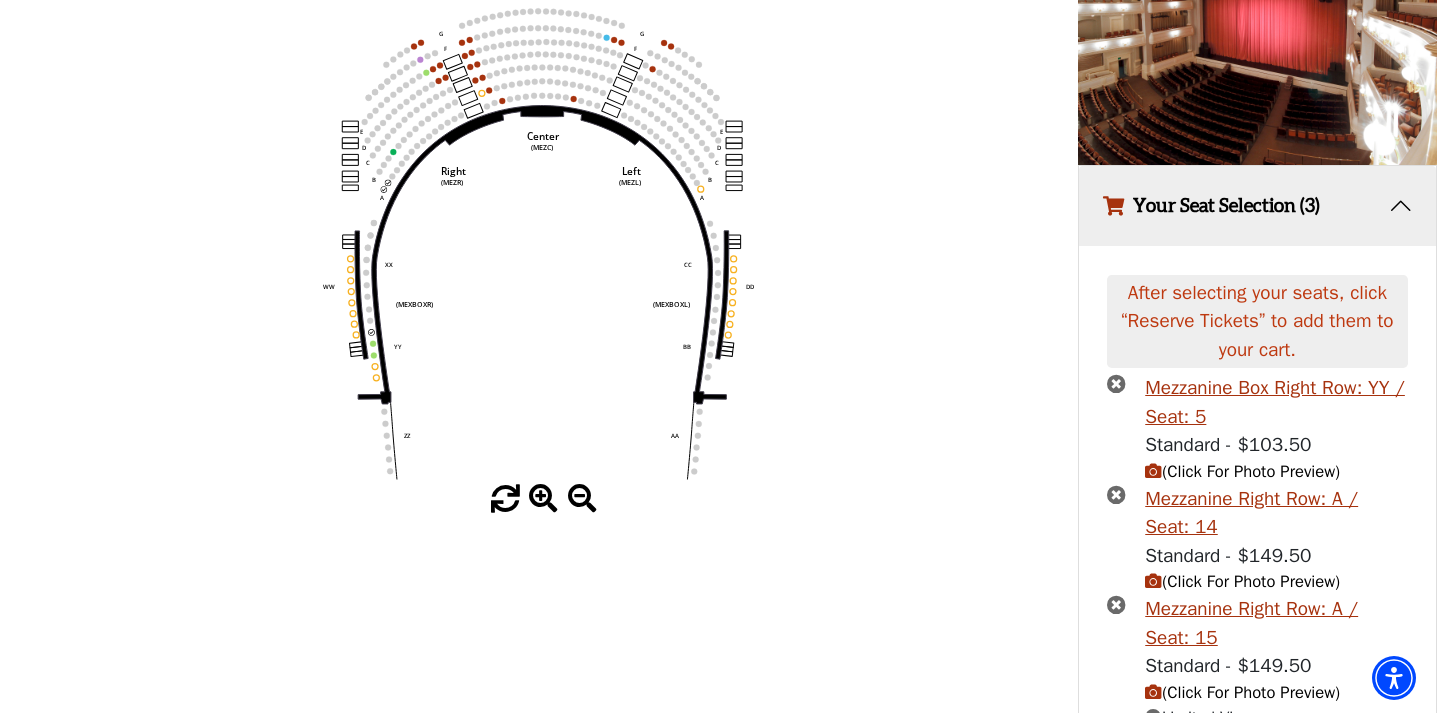 scroll, scrollTop: 249, scrollLeft: 0, axis: vertical 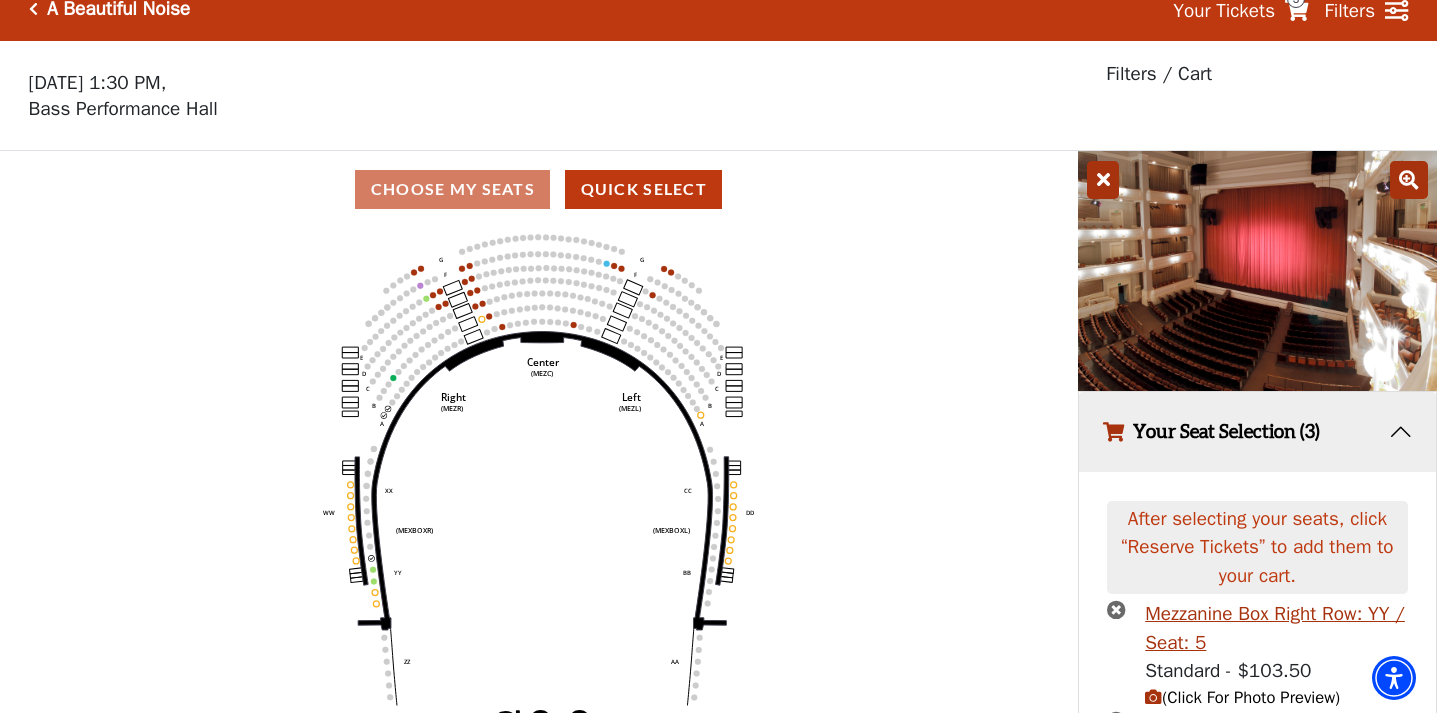 click at bounding box center (1103, 180) 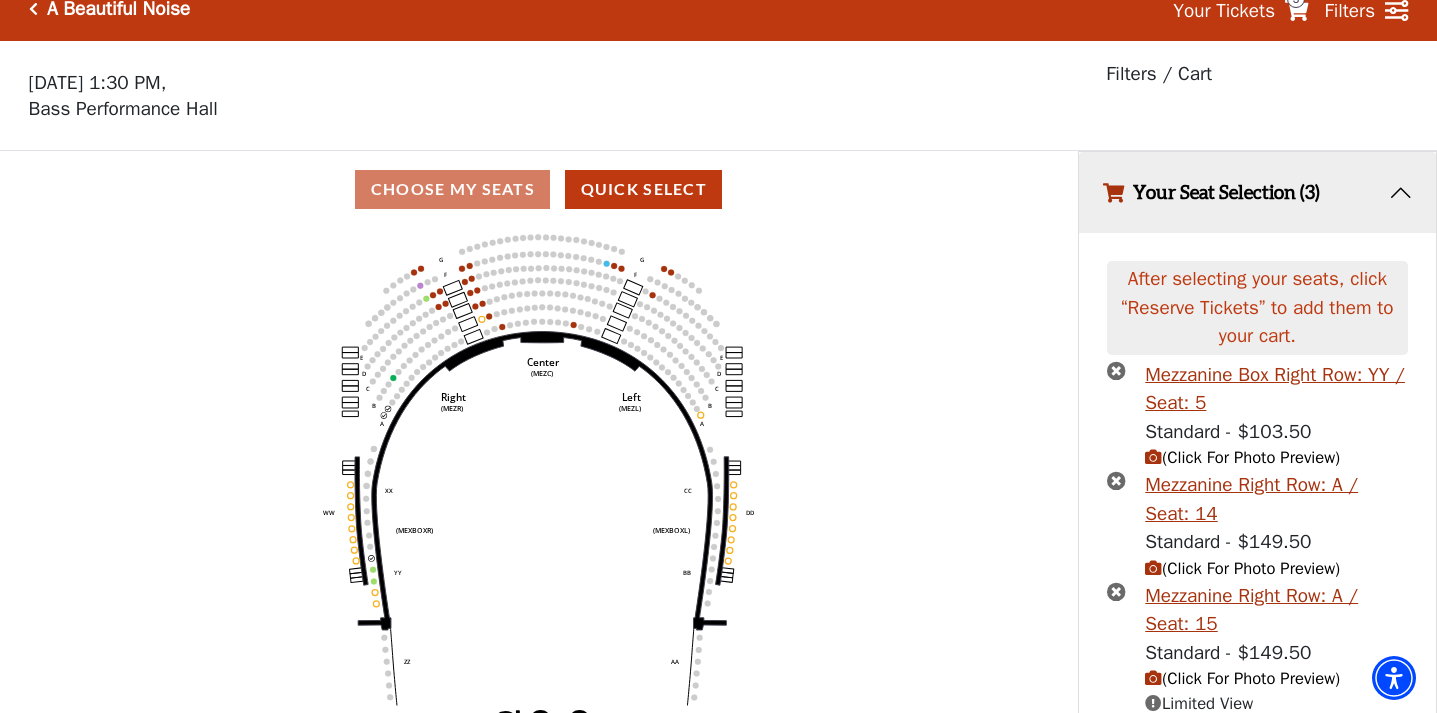 click at bounding box center [1153, 568] 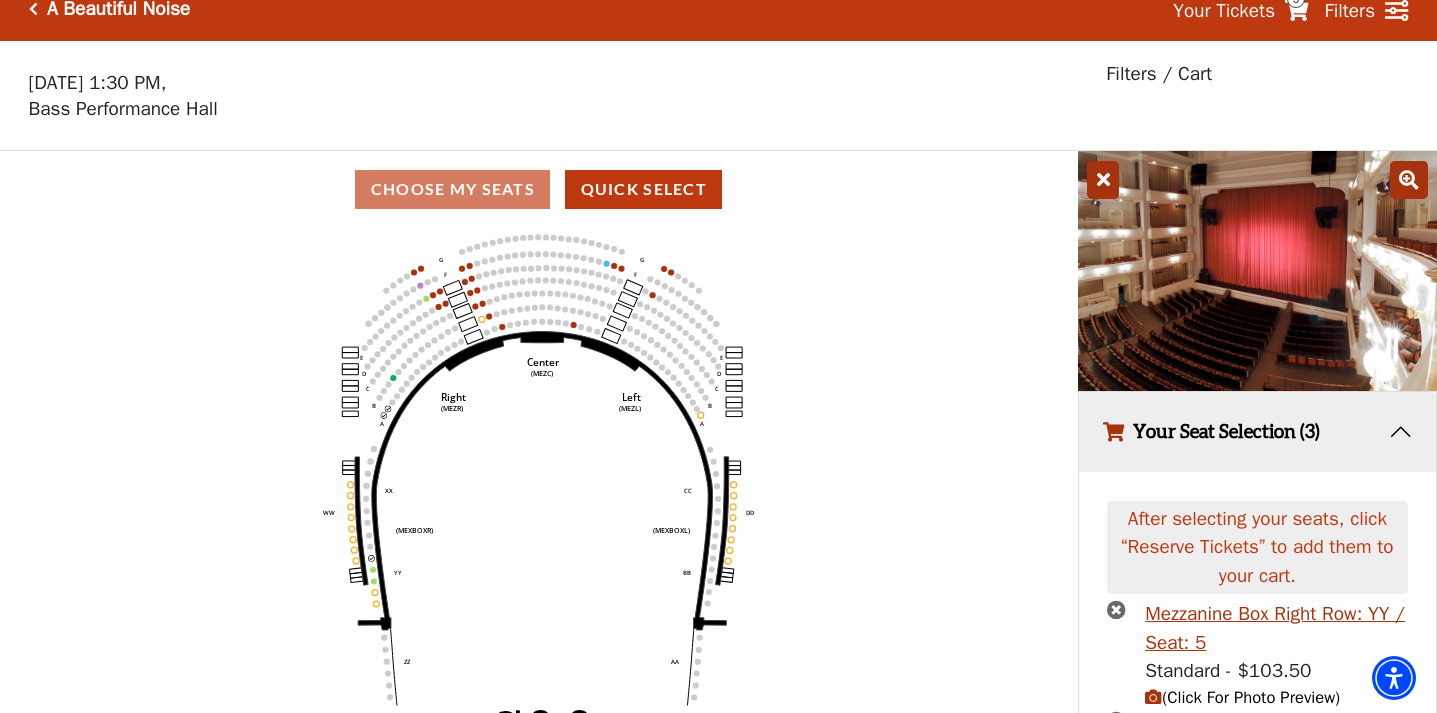 click at bounding box center (1103, 180) 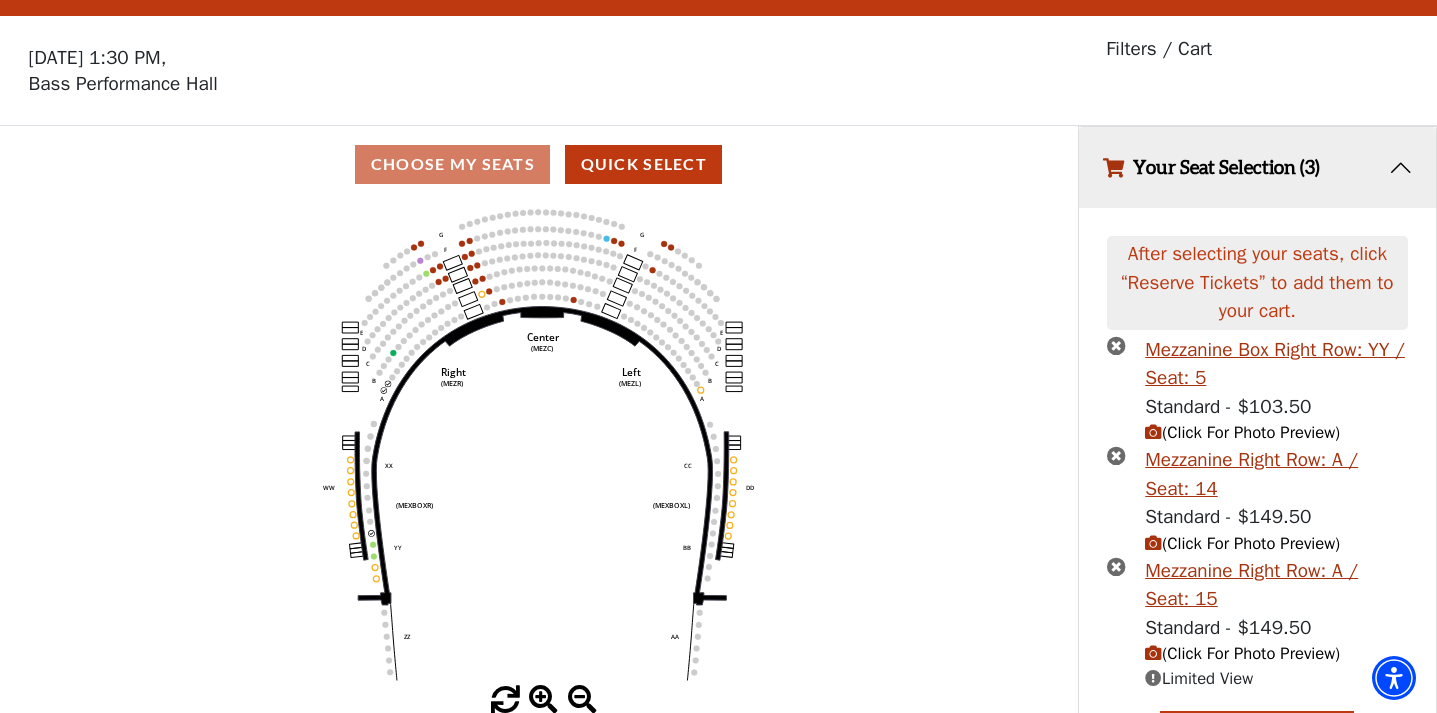 scroll, scrollTop: 48, scrollLeft: 0, axis: vertical 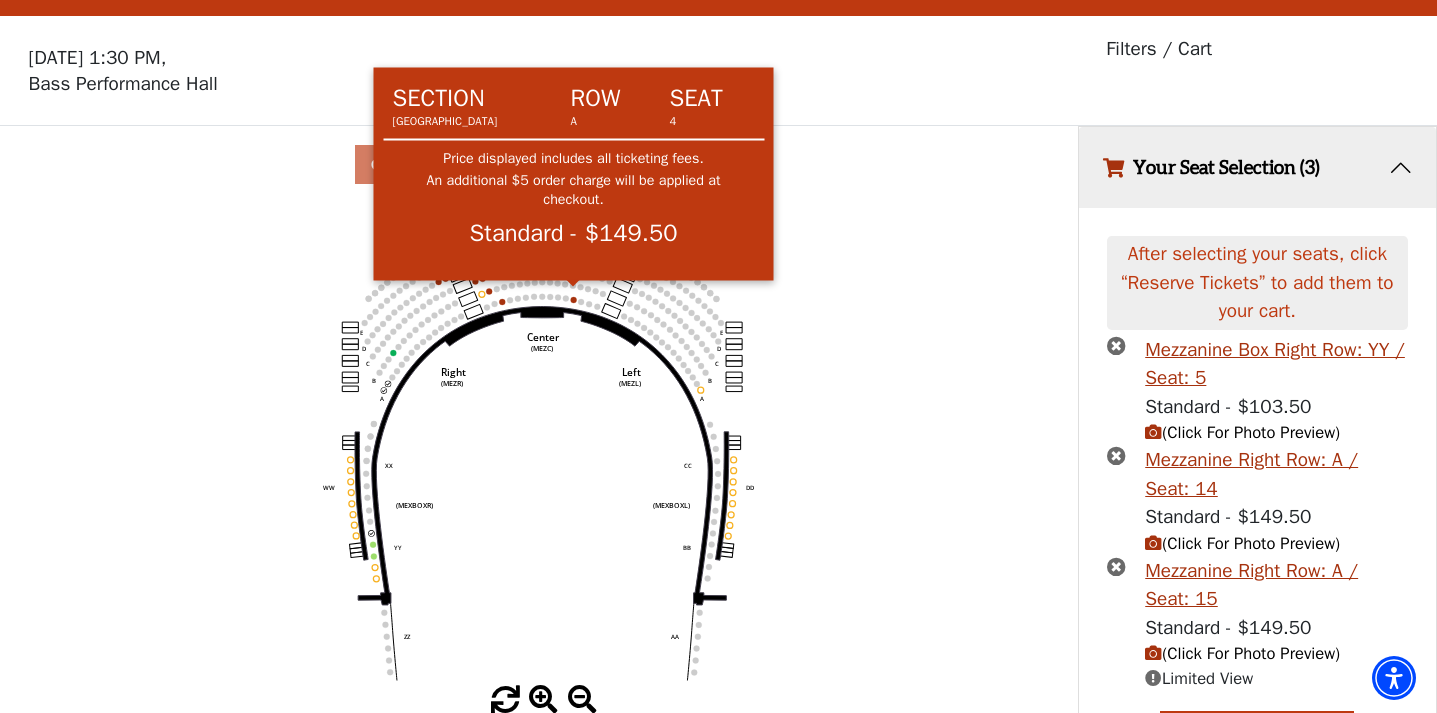 click 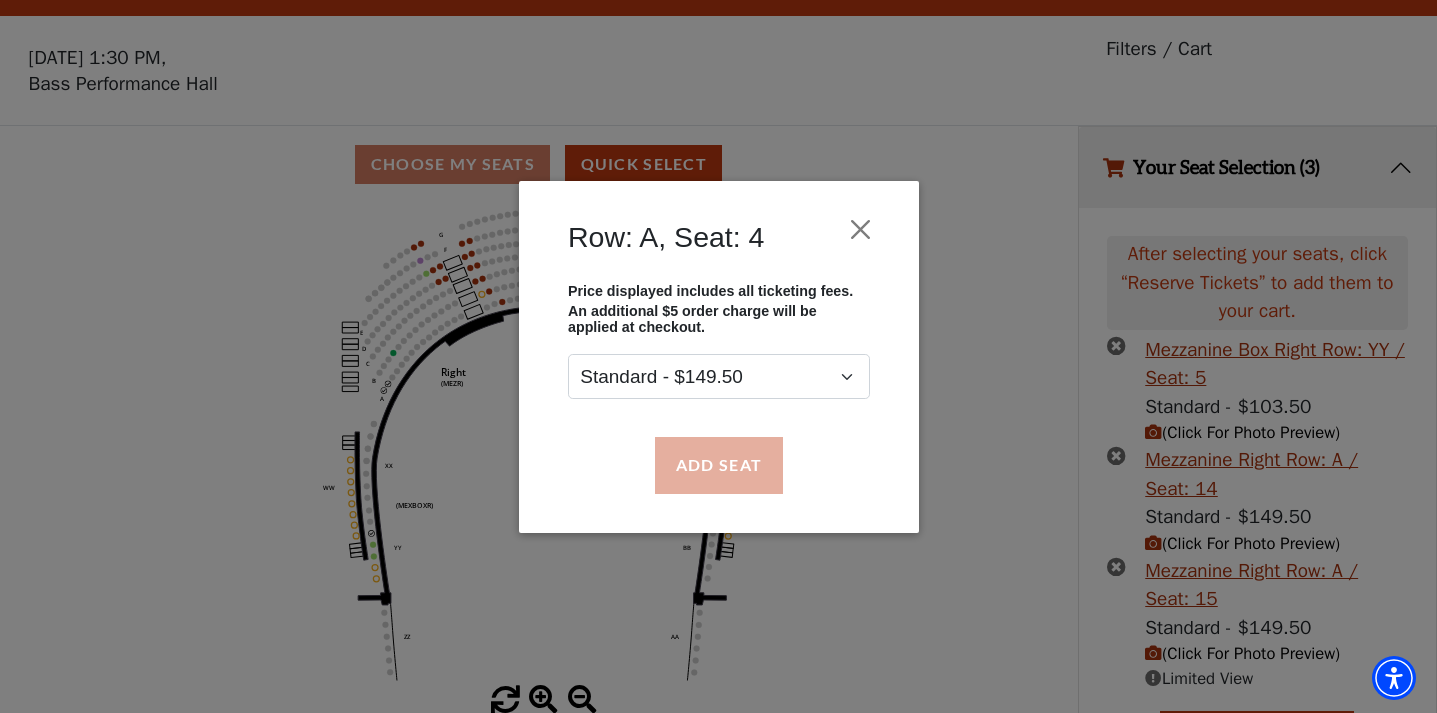 click on "Add Seat" at bounding box center (718, 465) 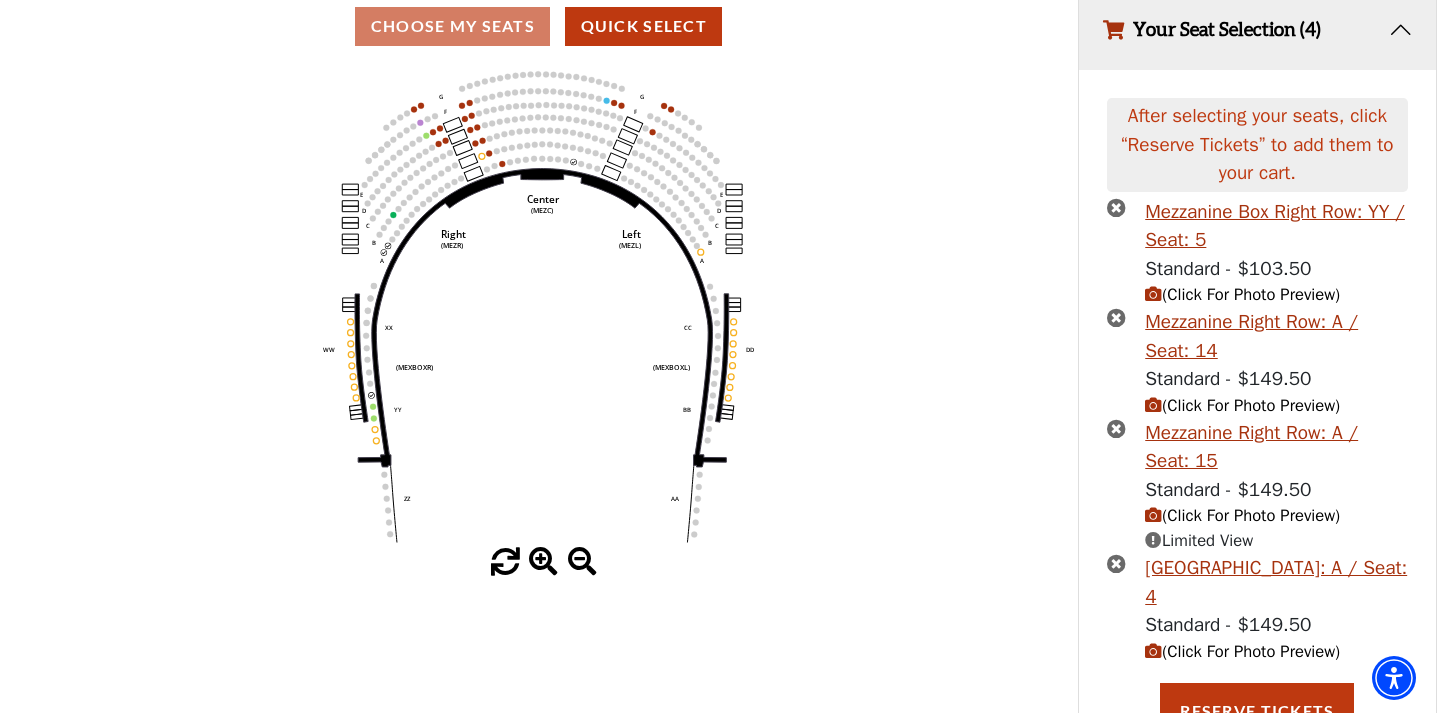scroll, scrollTop: 192, scrollLeft: 0, axis: vertical 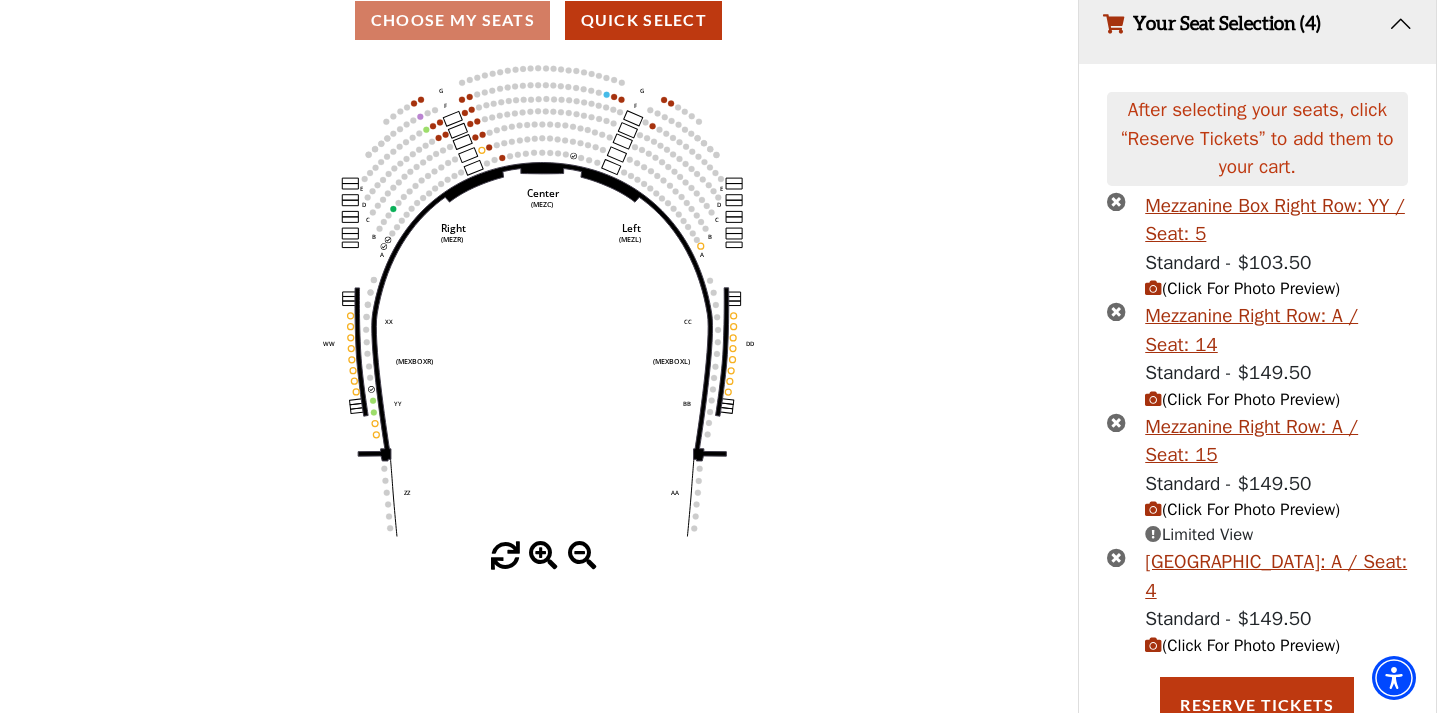 click at bounding box center (1153, 645) 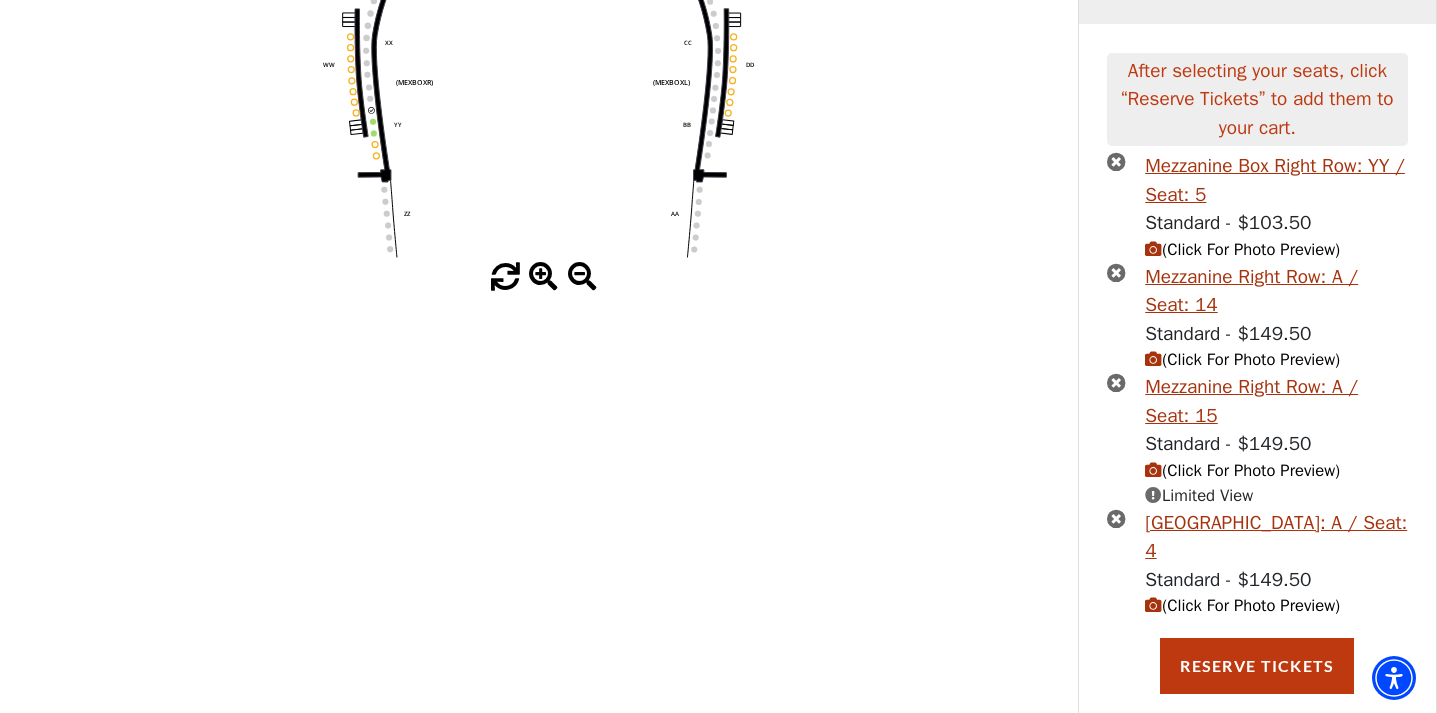 scroll, scrollTop: 471, scrollLeft: 0, axis: vertical 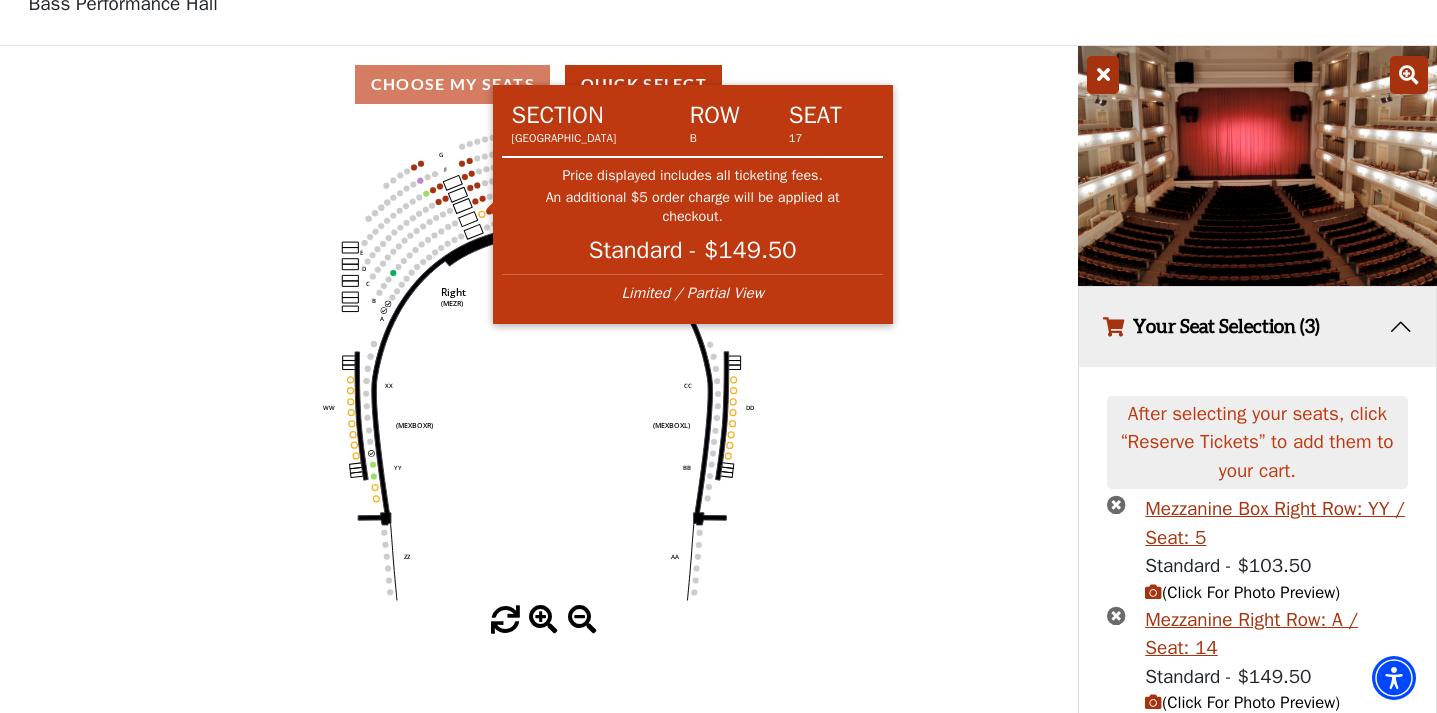 click 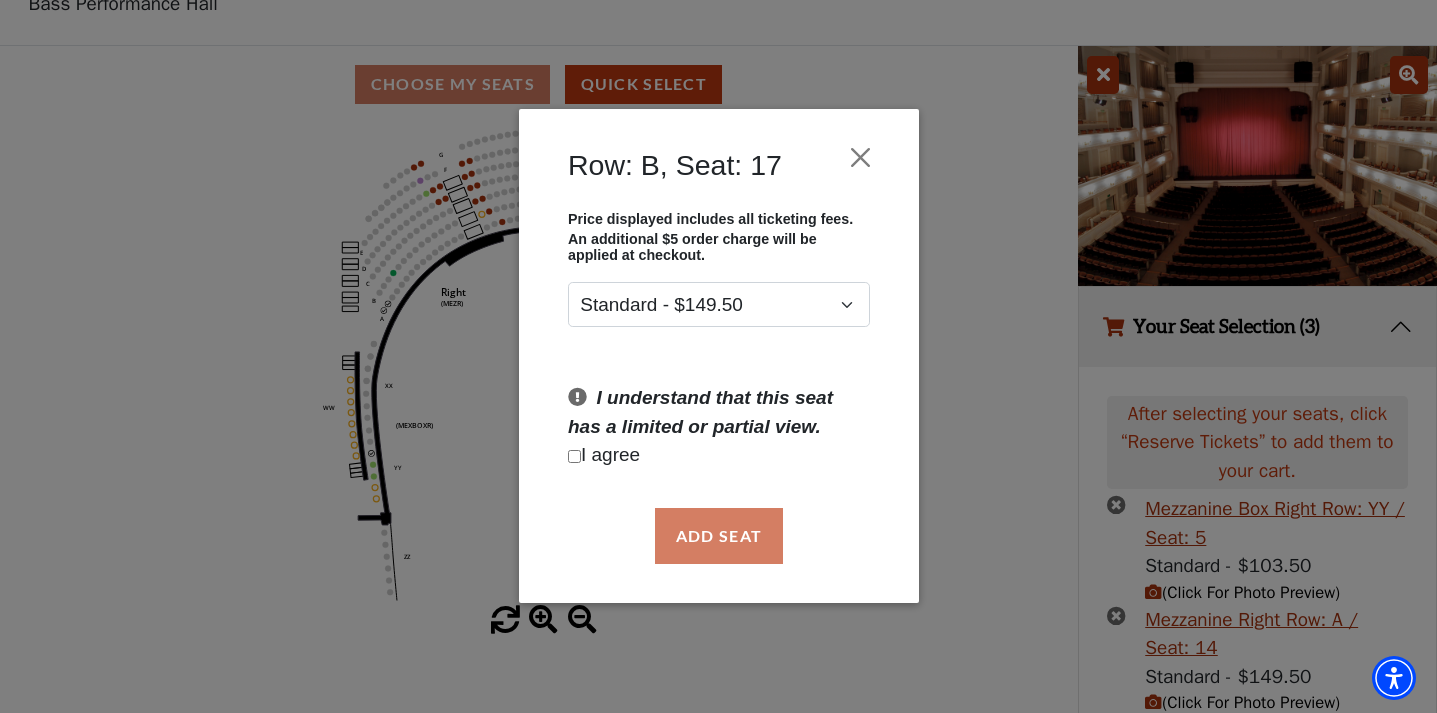 click on "I agree" at bounding box center [719, 456] 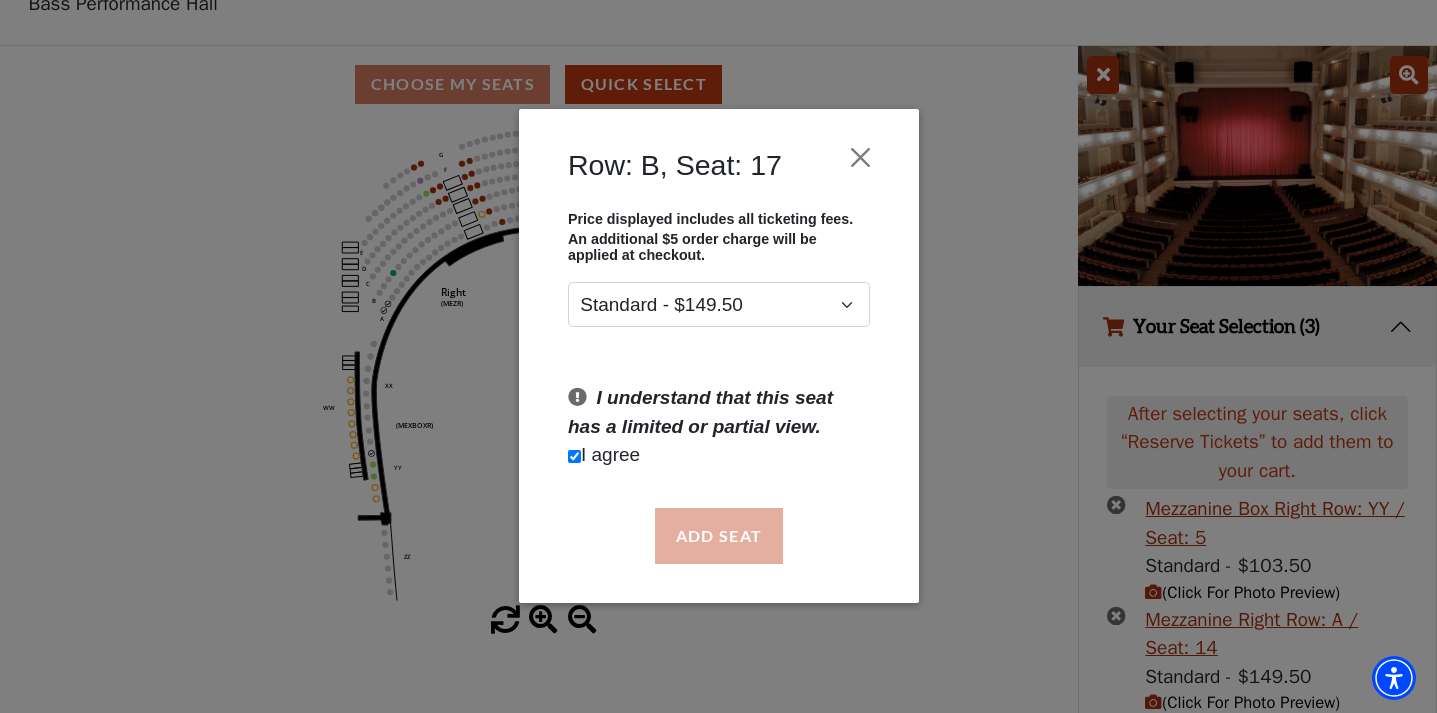 click on "Add Seat" at bounding box center (718, 536) 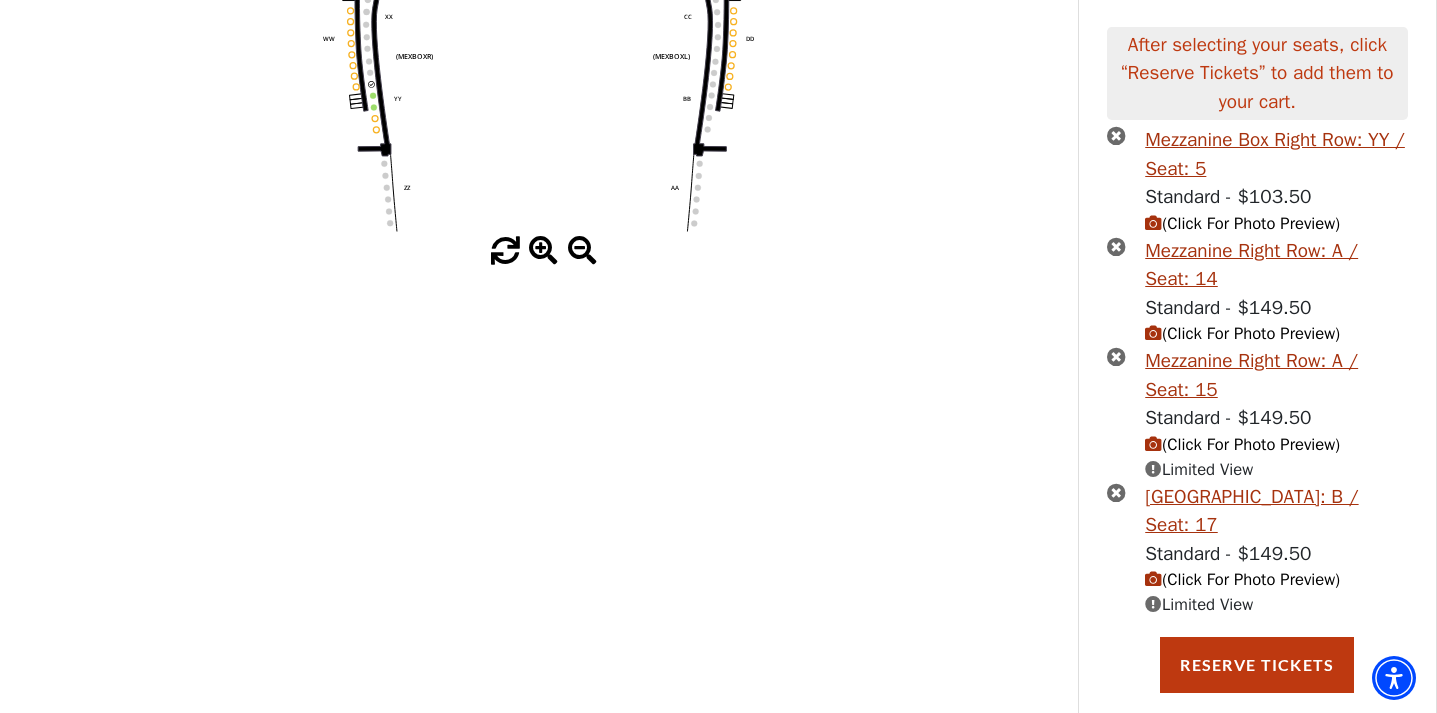 scroll, scrollTop: 504, scrollLeft: 0, axis: vertical 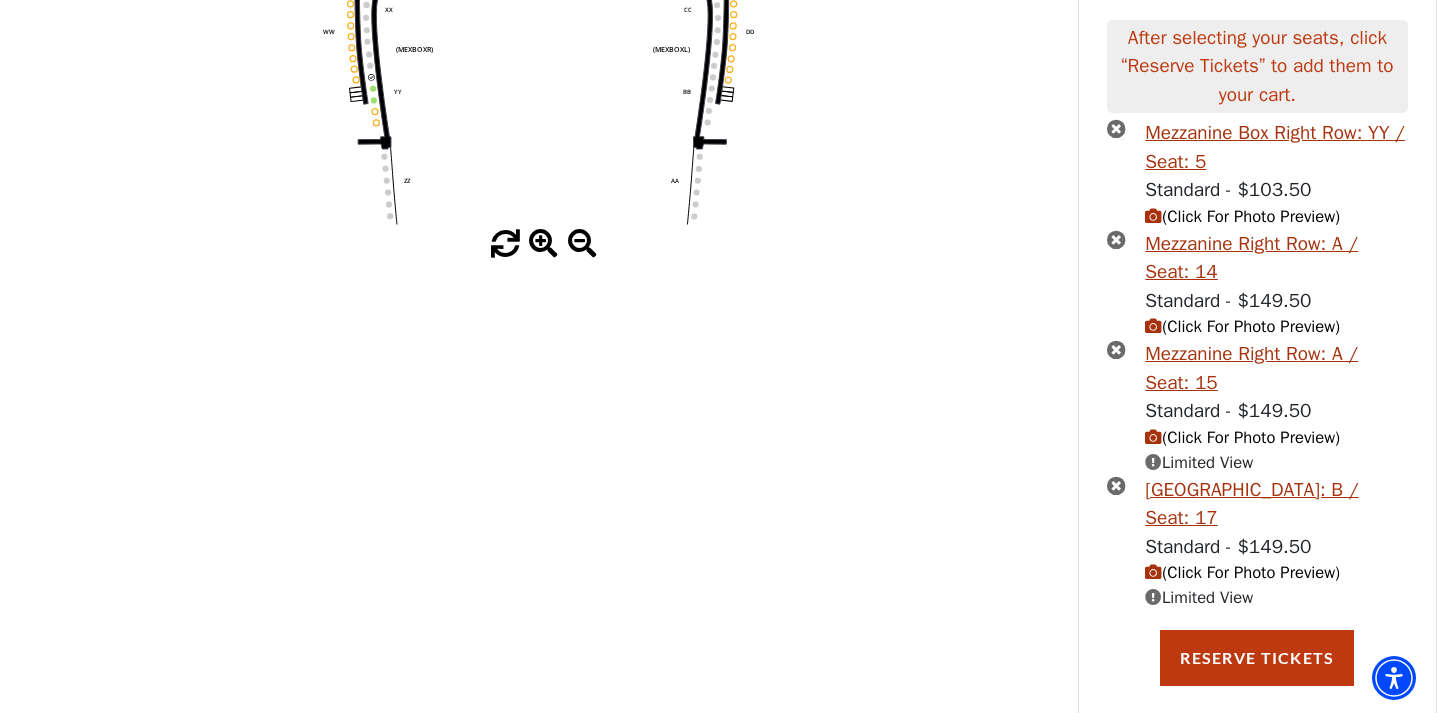 click at bounding box center [1153, 572] 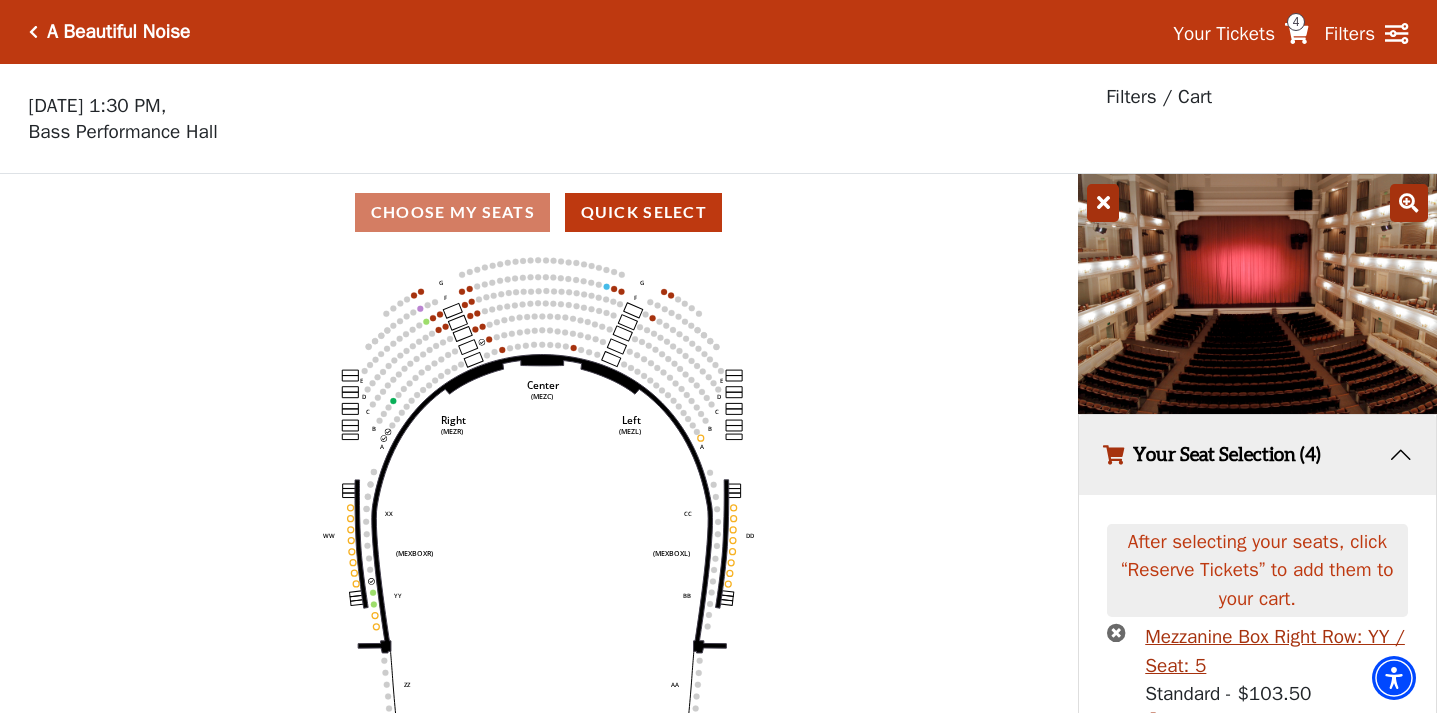 scroll, scrollTop: 0, scrollLeft: 0, axis: both 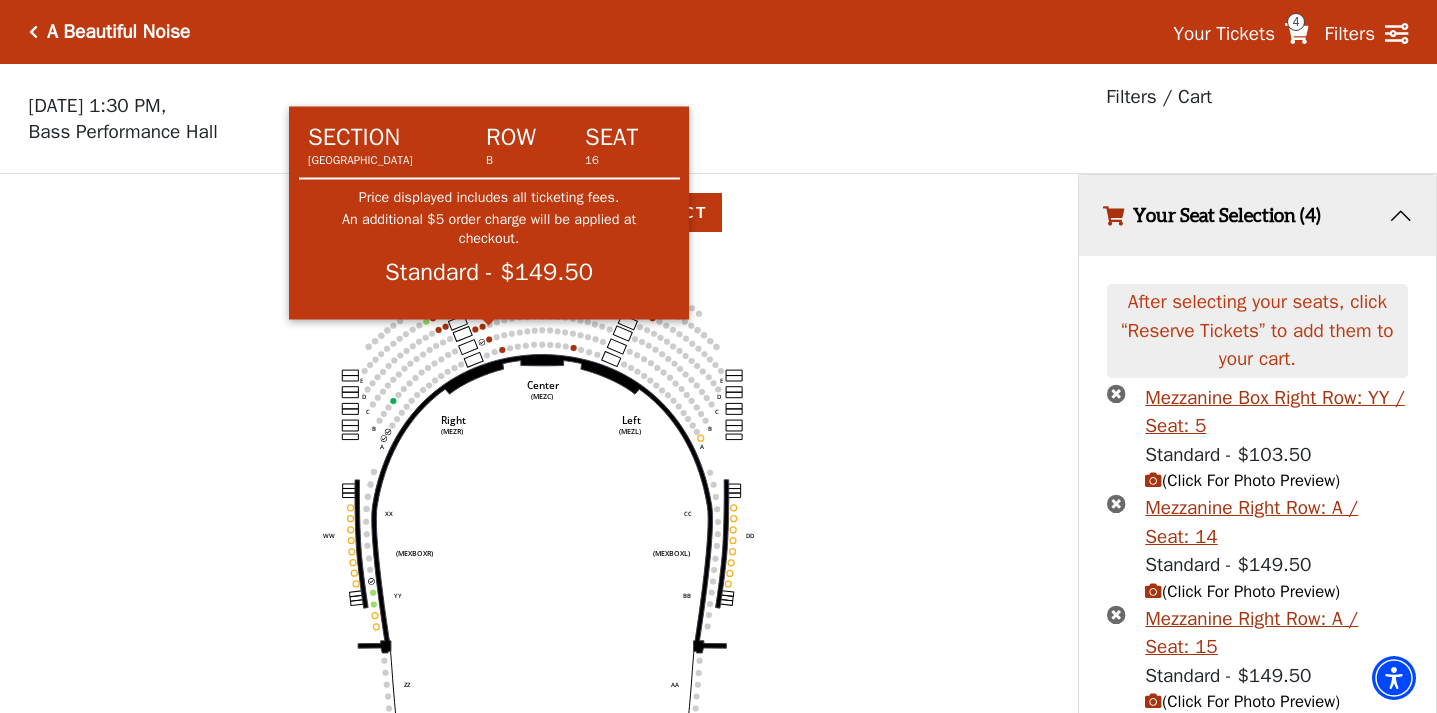 click 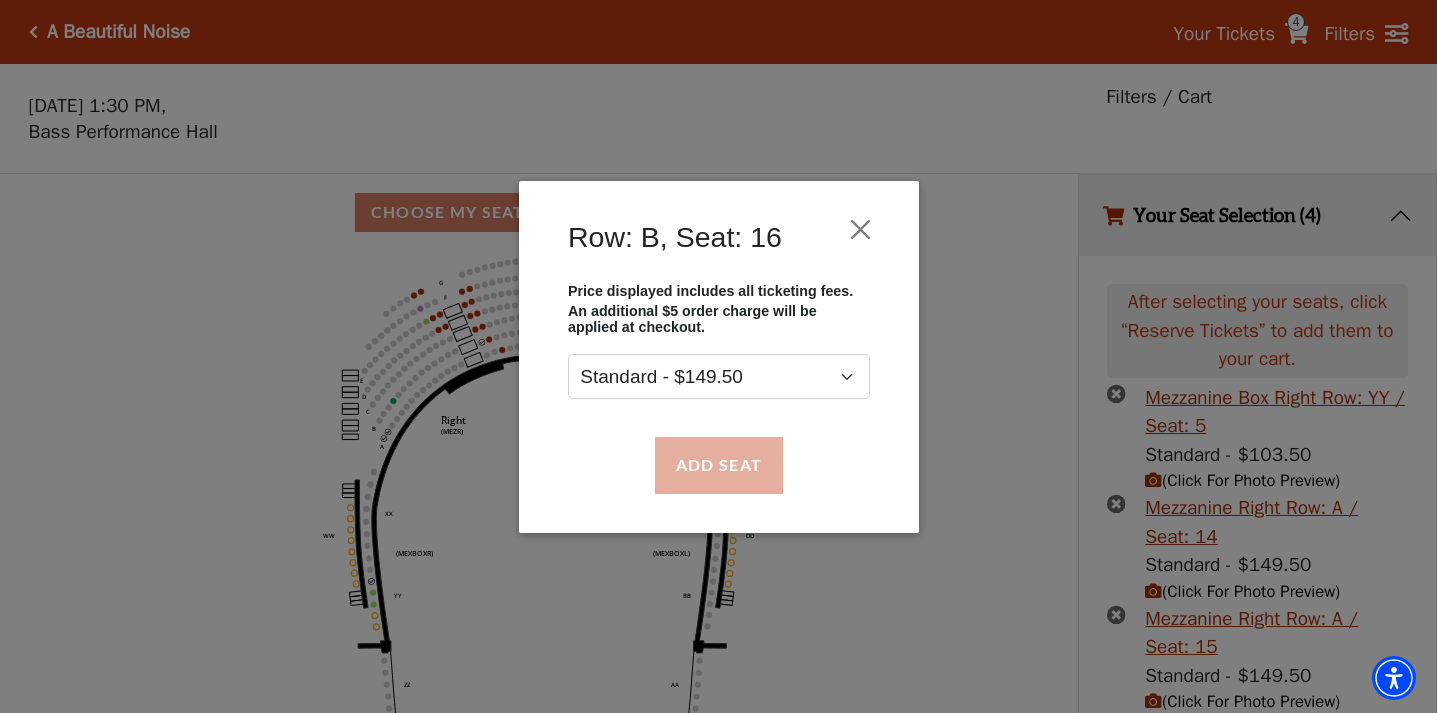 click on "Add Seat" at bounding box center [718, 465] 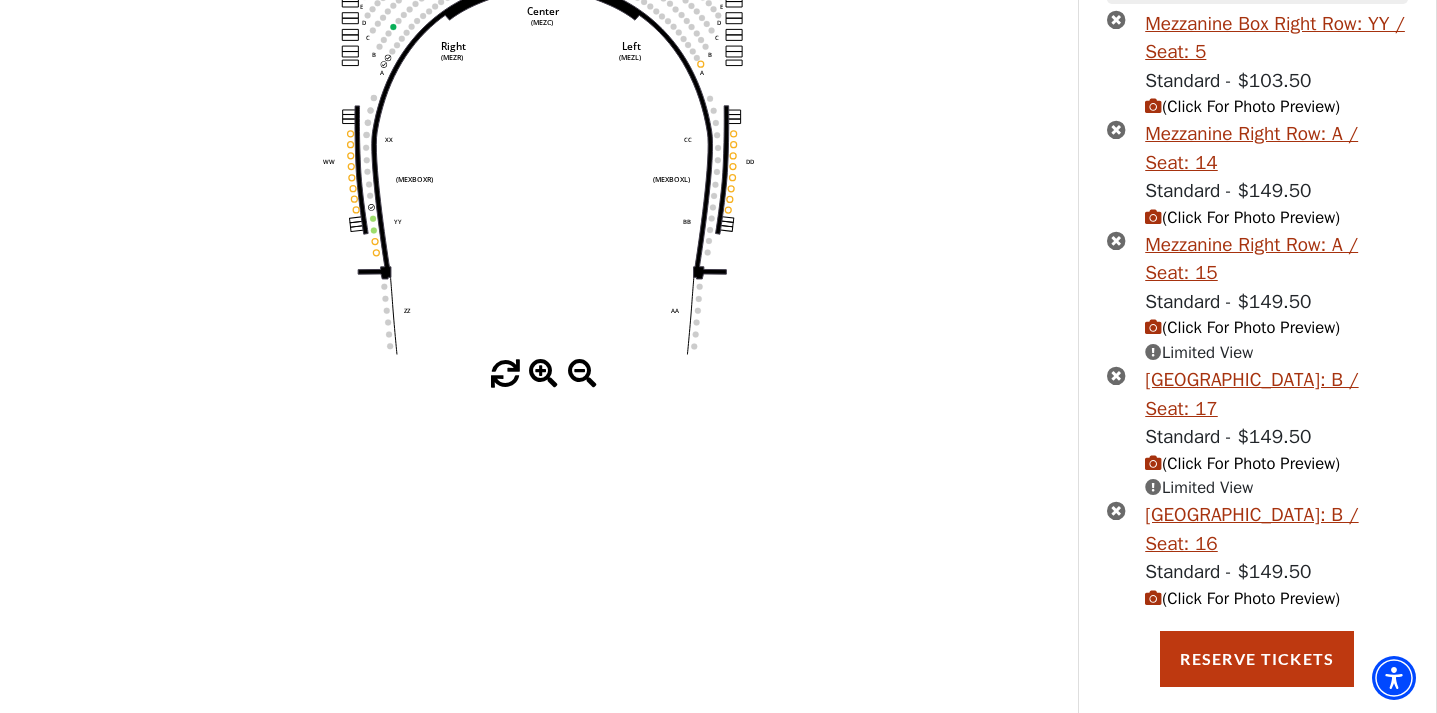 scroll, scrollTop: 373, scrollLeft: 0, axis: vertical 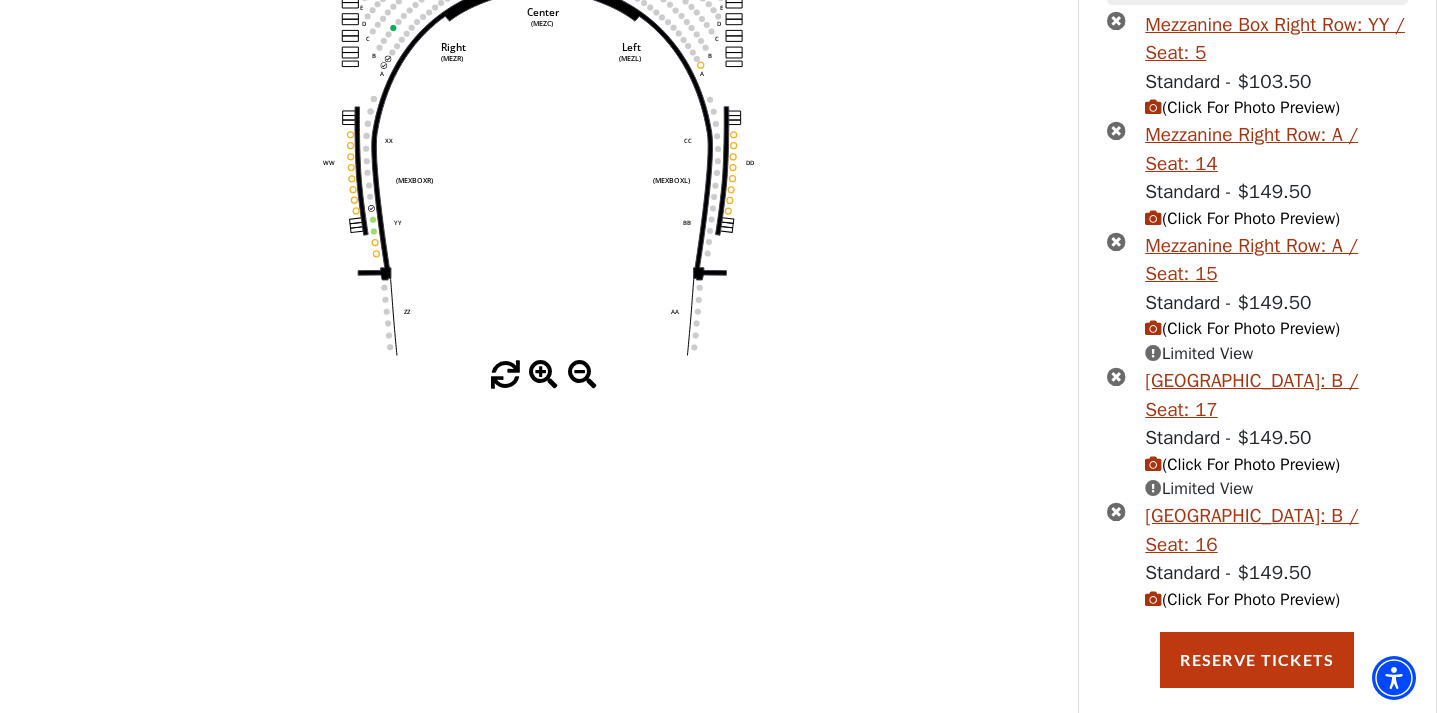 click at bounding box center [1153, 599] 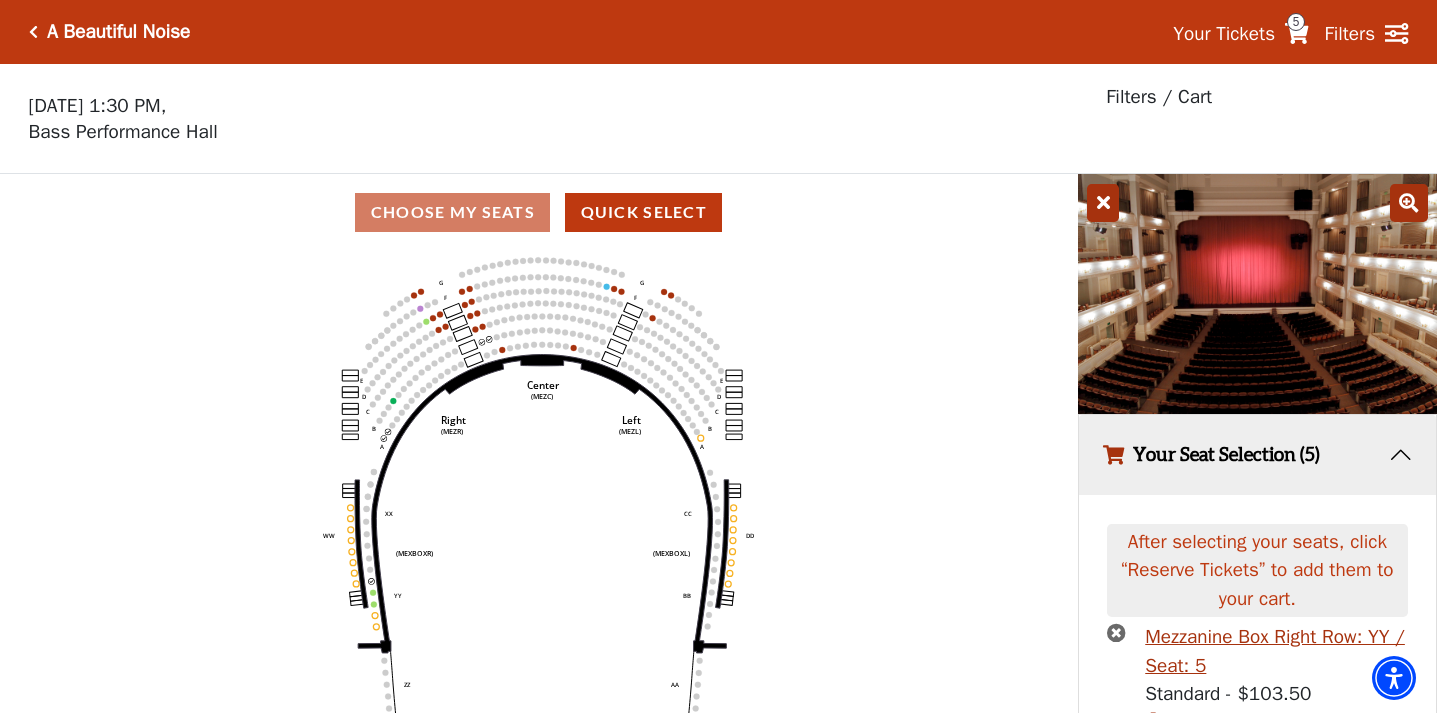 scroll, scrollTop: 0, scrollLeft: 0, axis: both 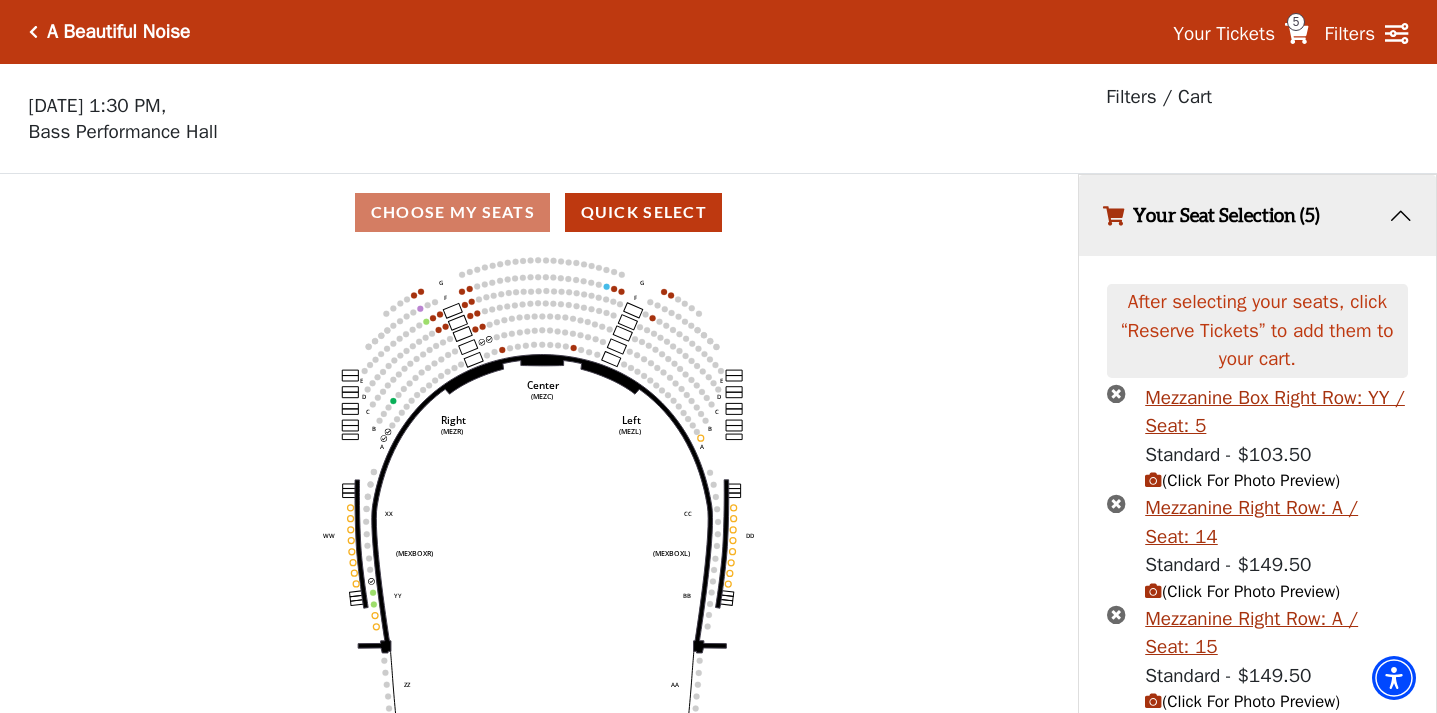 click at bounding box center [1153, 480] 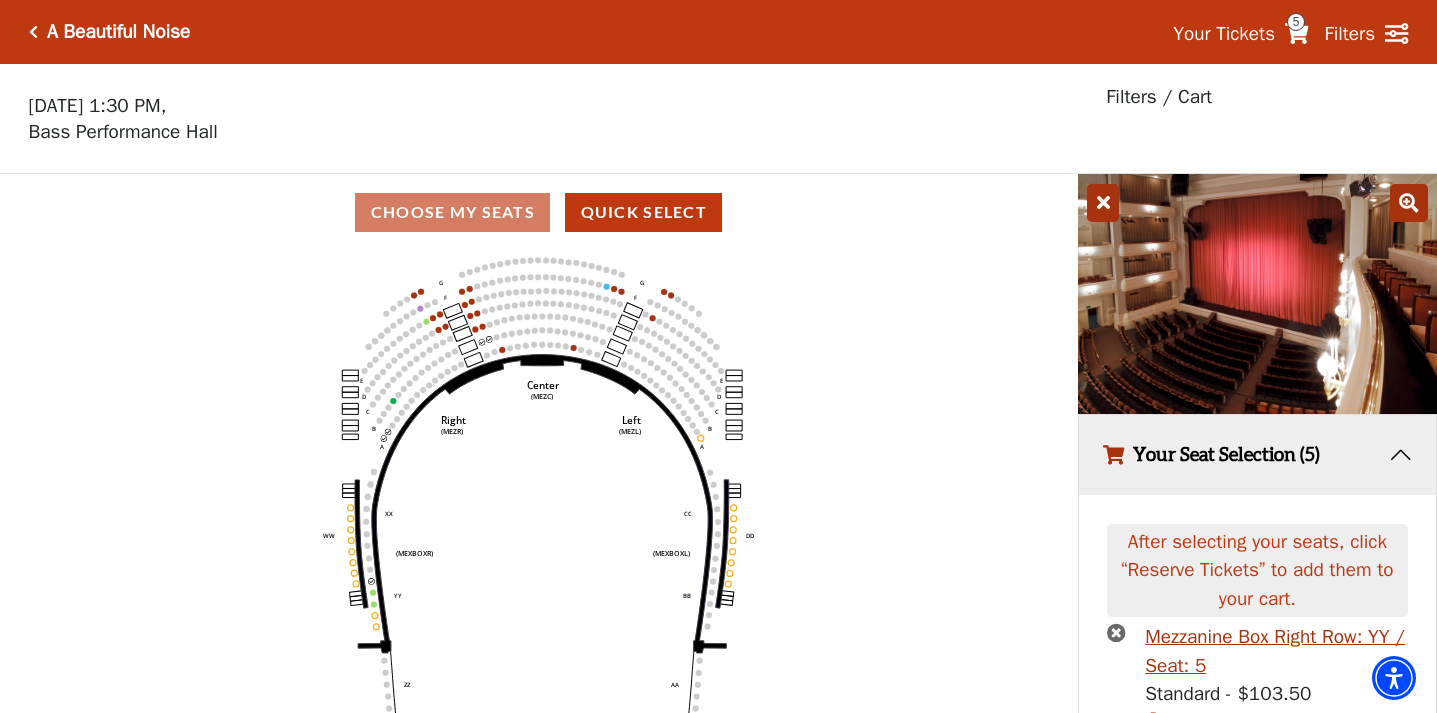 click at bounding box center [1409, 203] 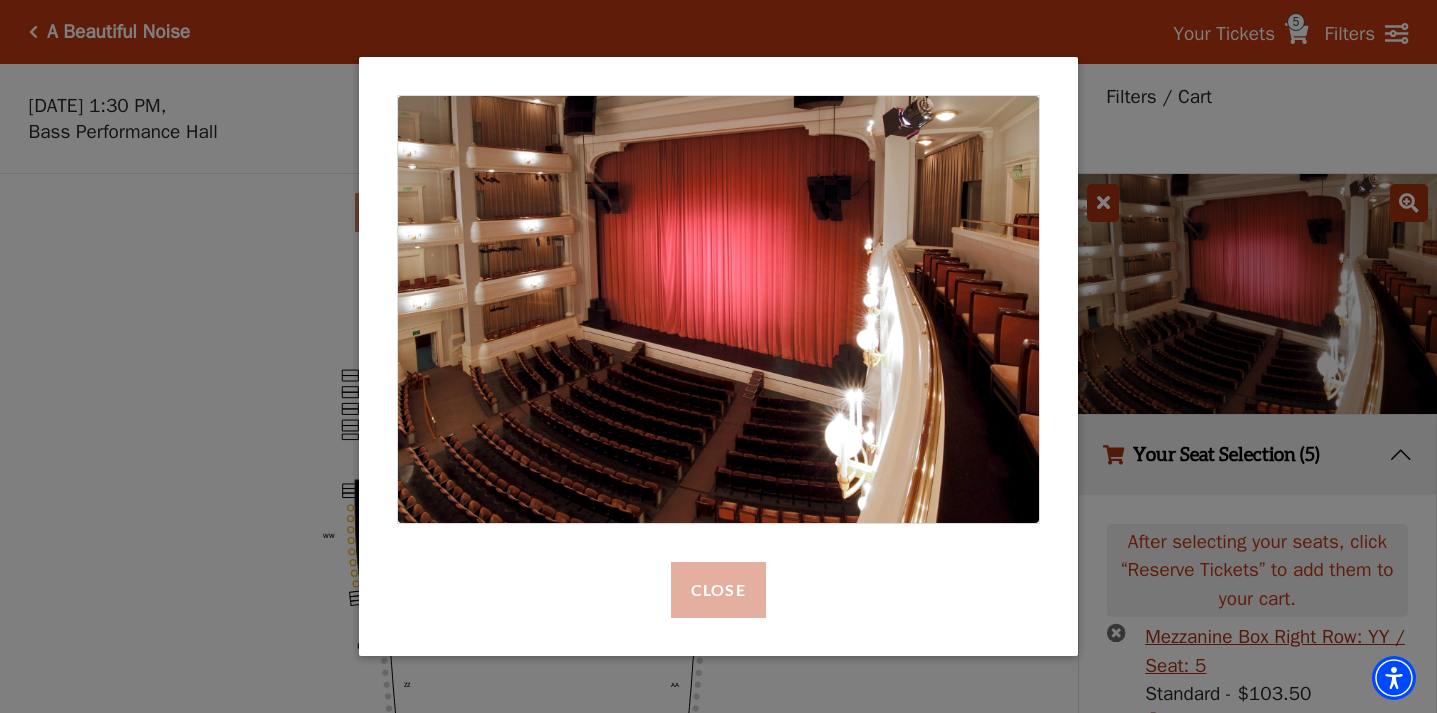 click on "Close" at bounding box center [718, 590] 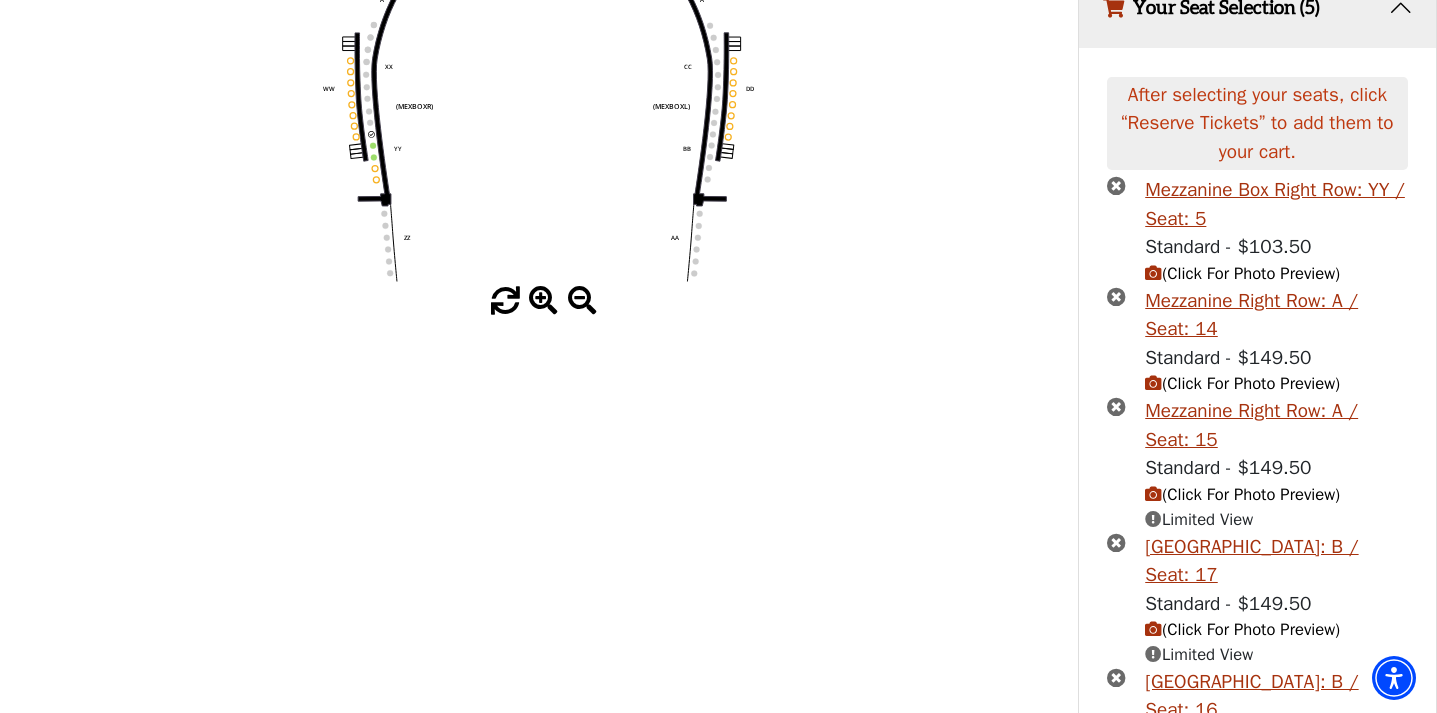 scroll, scrollTop: 447, scrollLeft: 0, axis: vertical 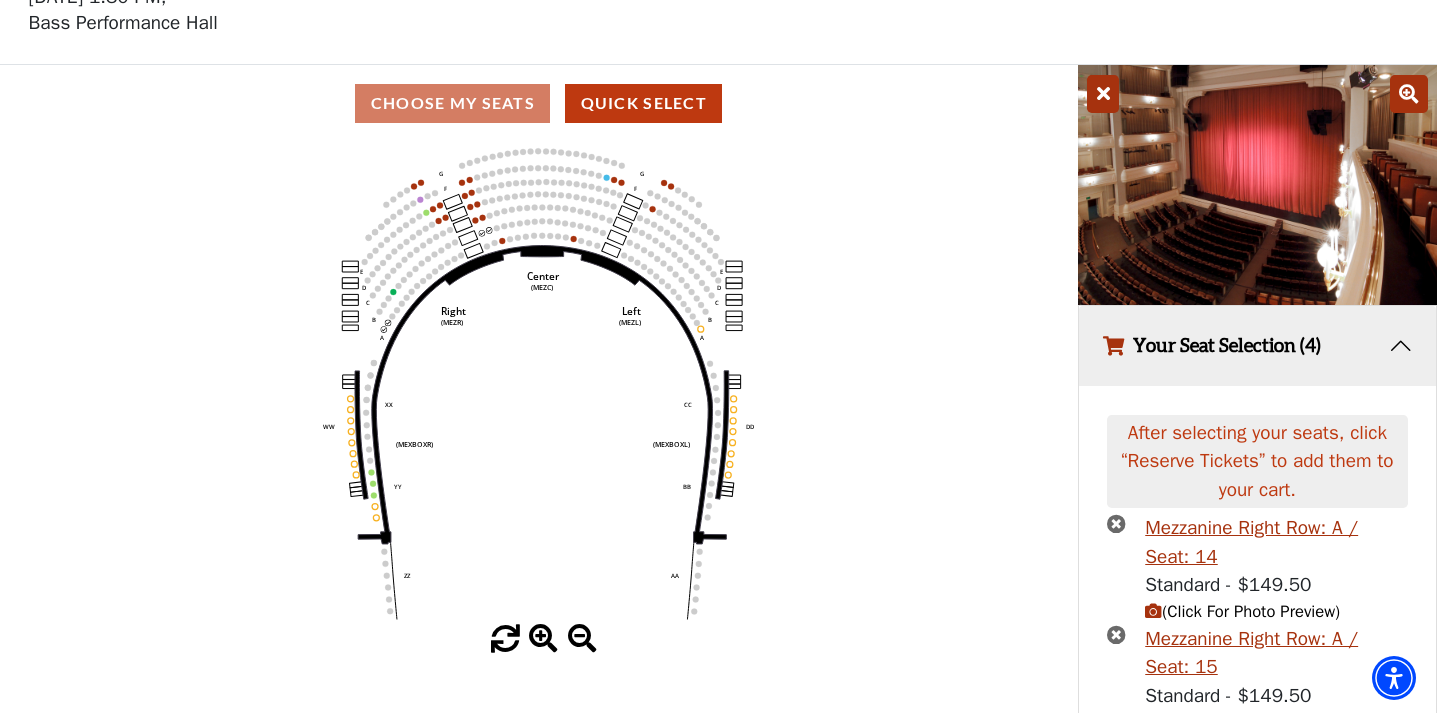 click at bounding box center [1103, 94] 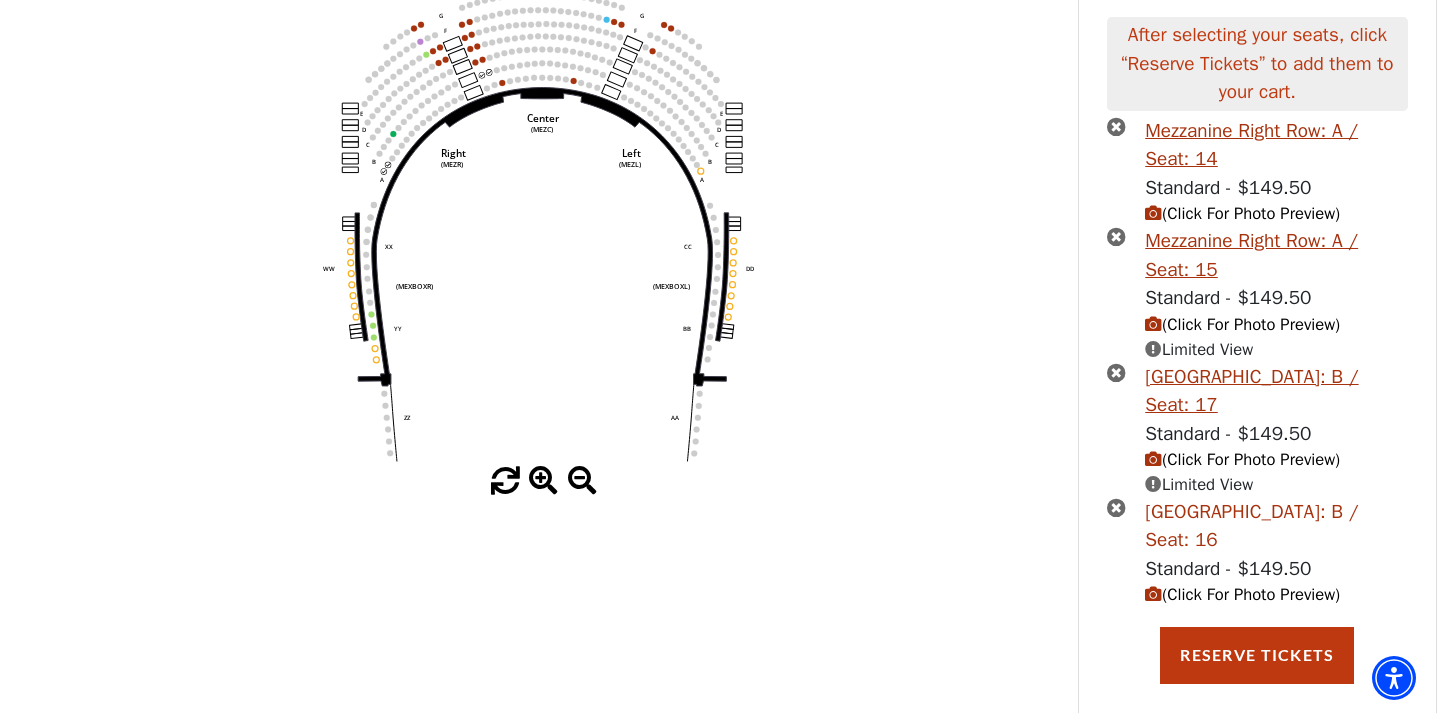 scroll, scrollTop: 265, scrollLeft: 0, axis: vertical 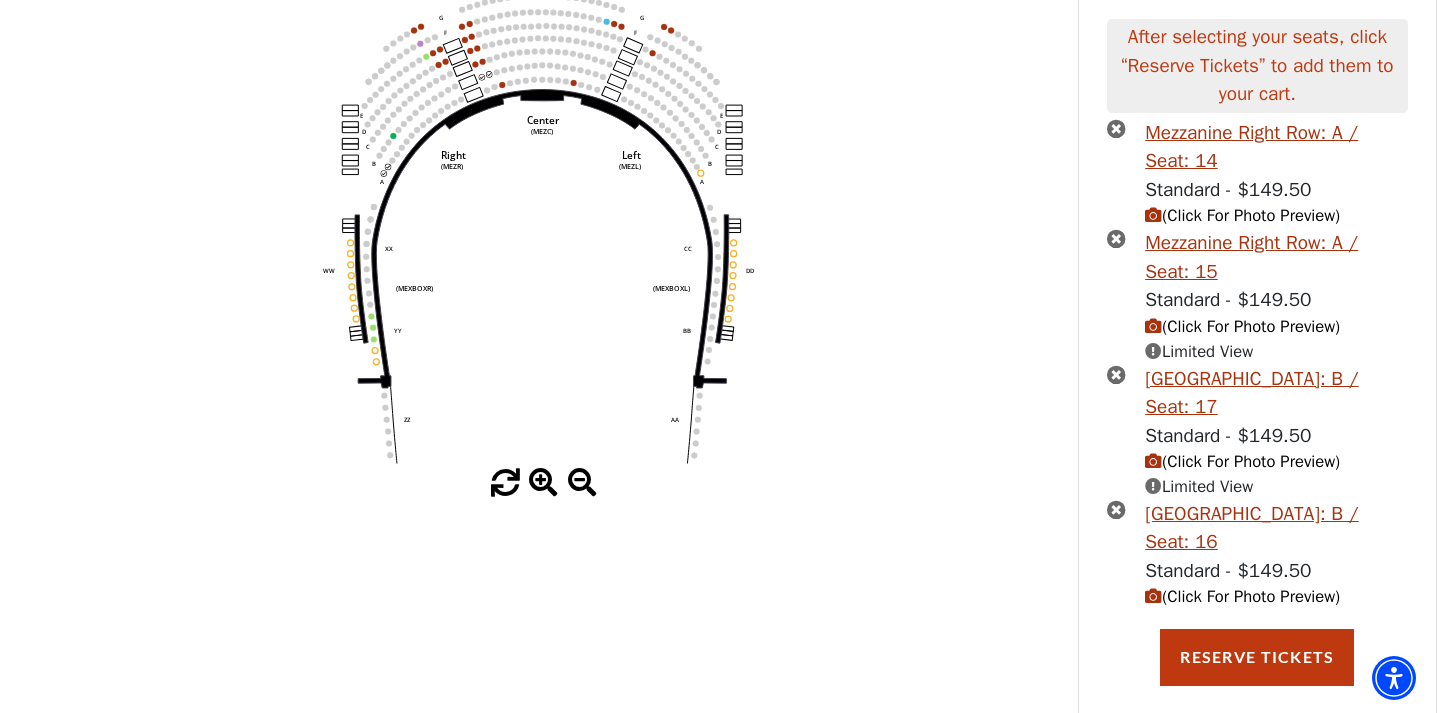 click at bounding box center [1153, 596] 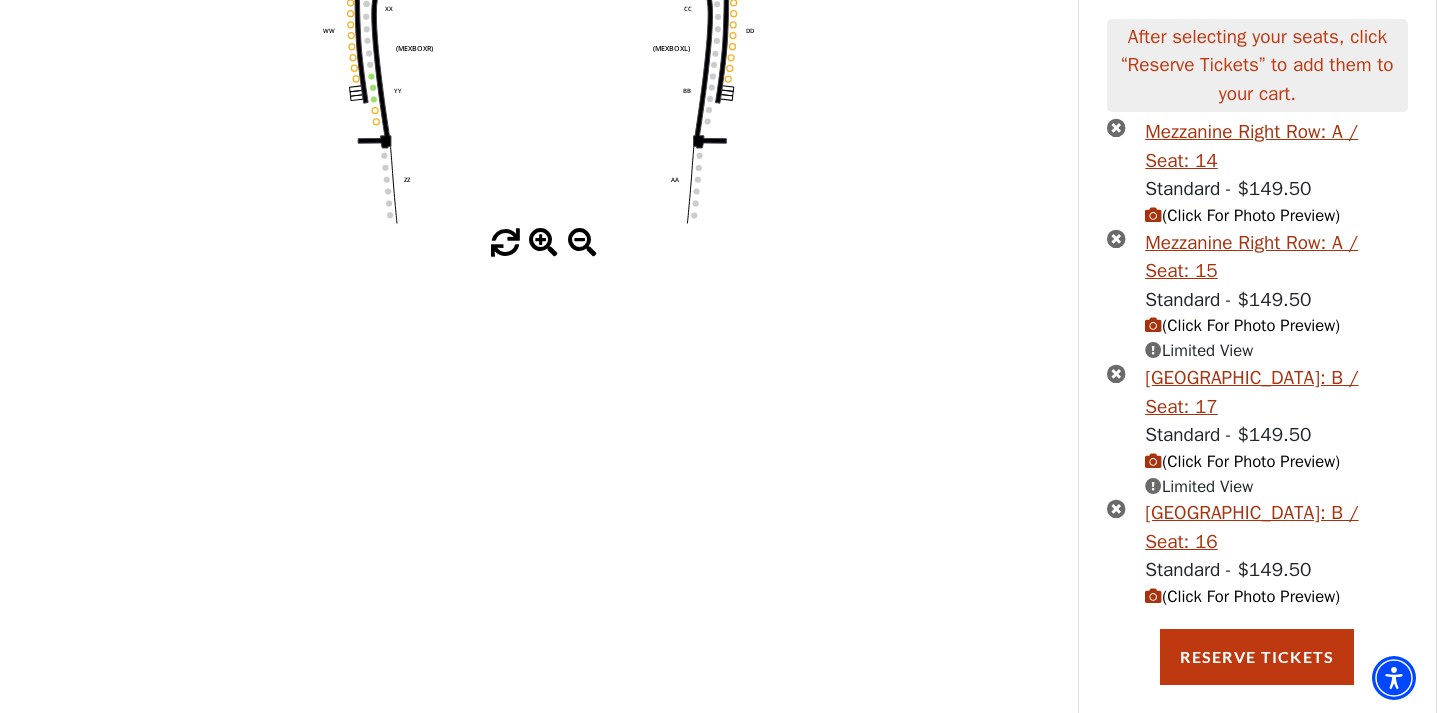 scroll, scrollTop: 504, scrollLeft: 0, axis: vertical 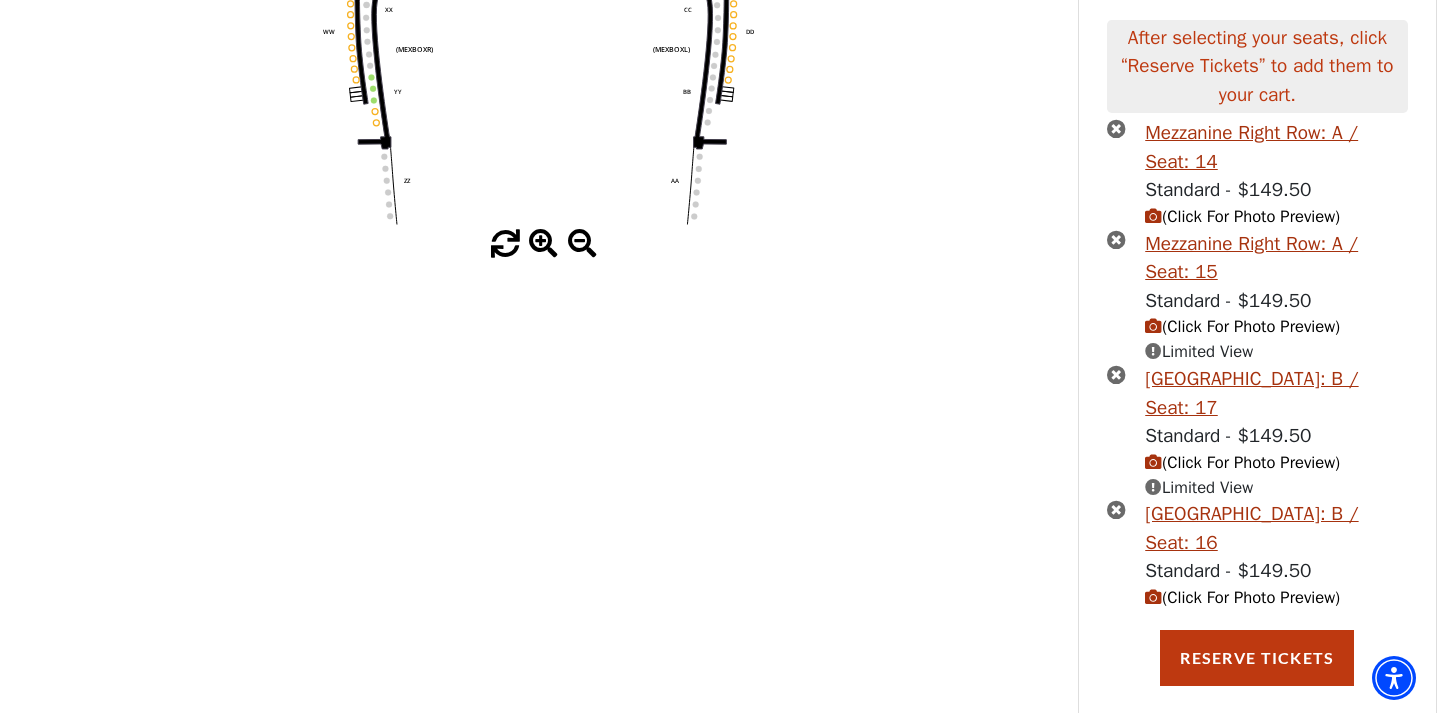 click at bounding box center (1116, 509) 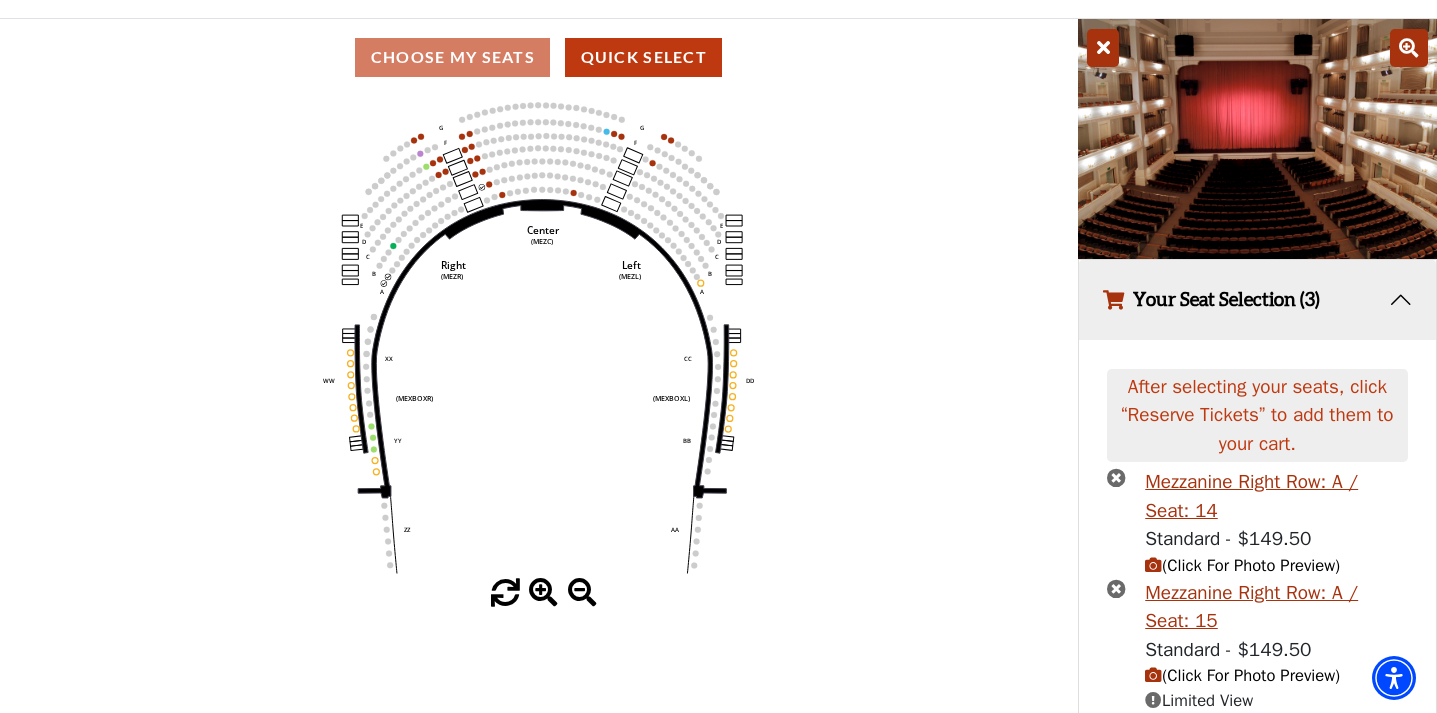 scroll, scrollTop: 148, scrollLeft: 0, axis: vertical 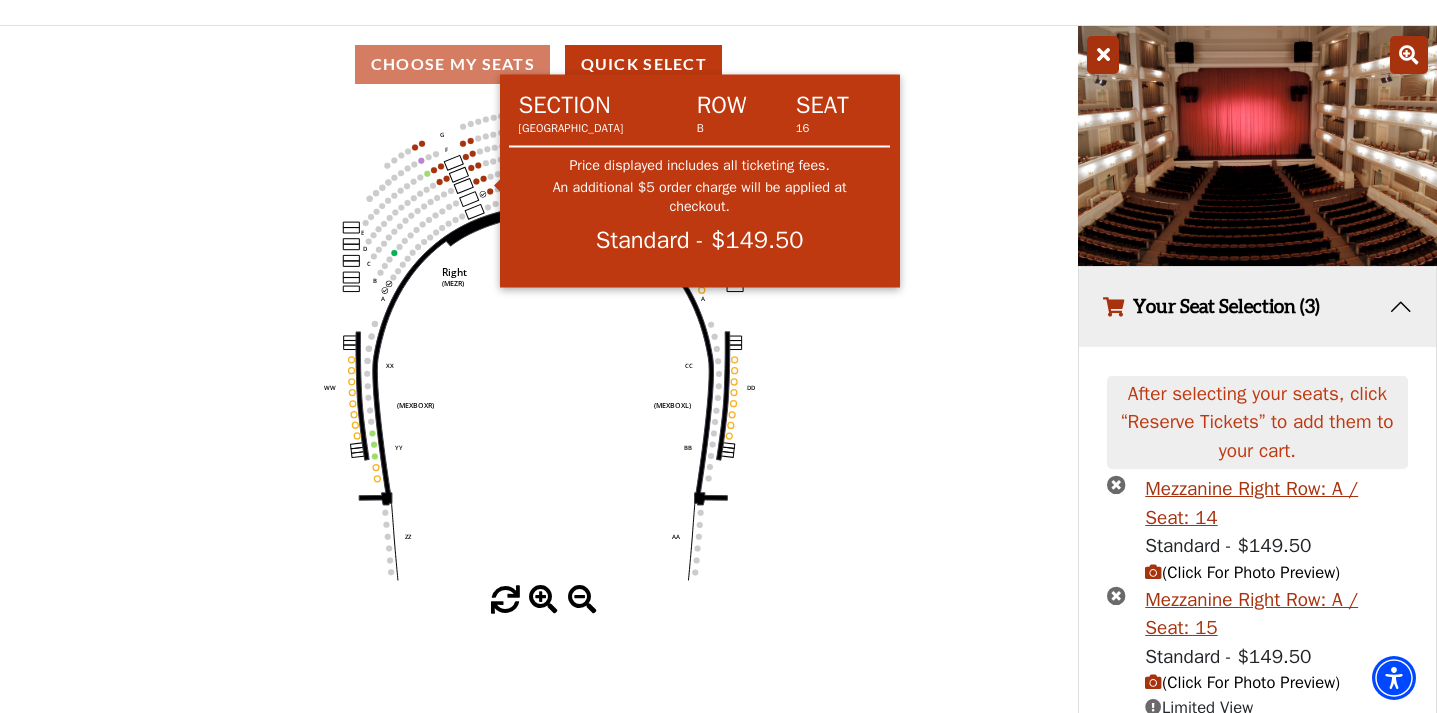 click 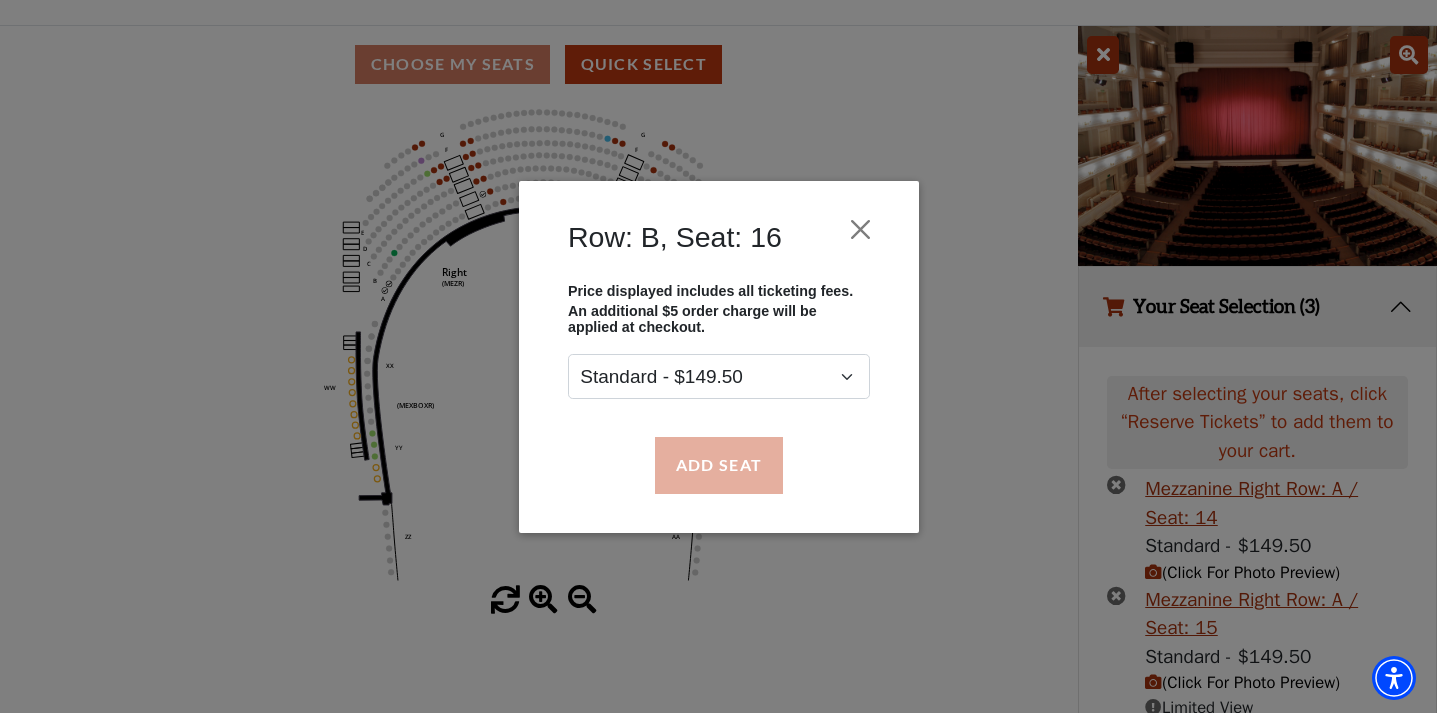 click on "Add Seat" at bounding box center [718, 465] 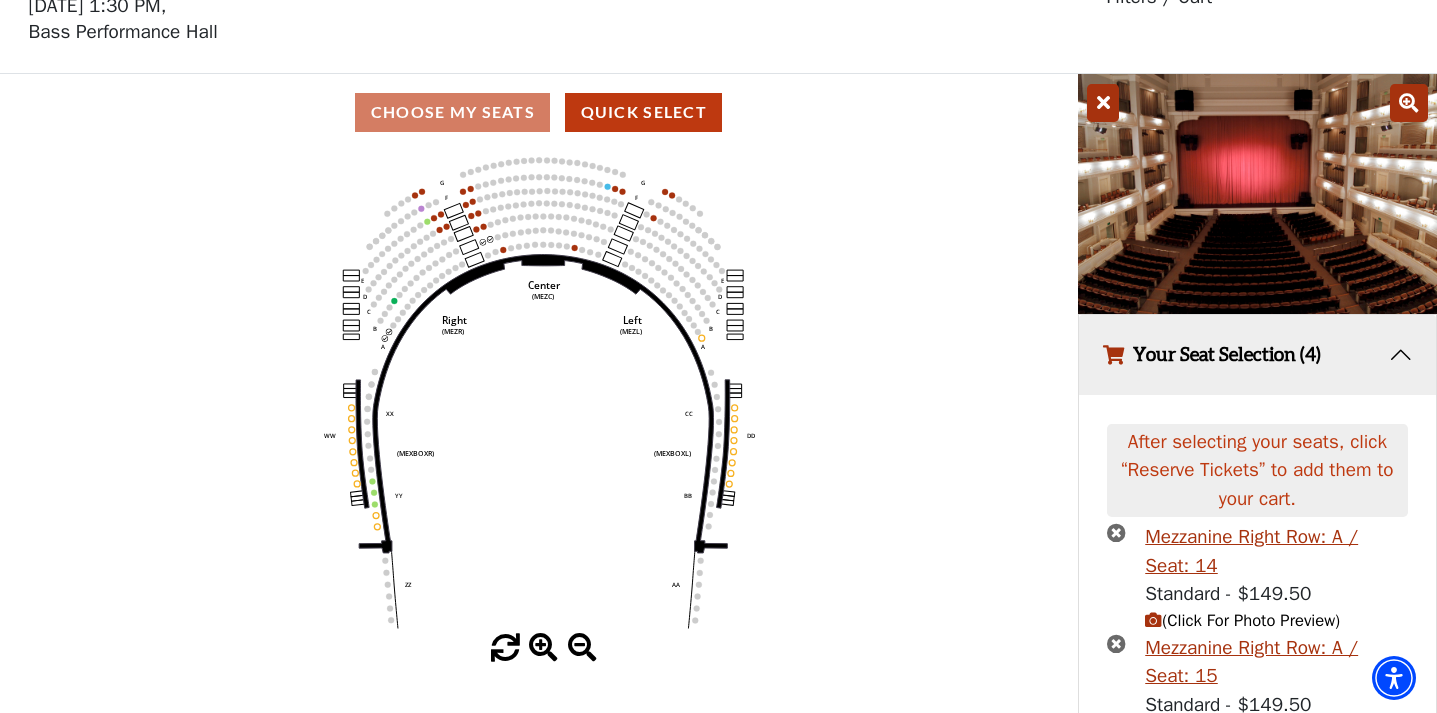 scroll, scrollTop: 99, scrollLeft: 0, axis: vertical 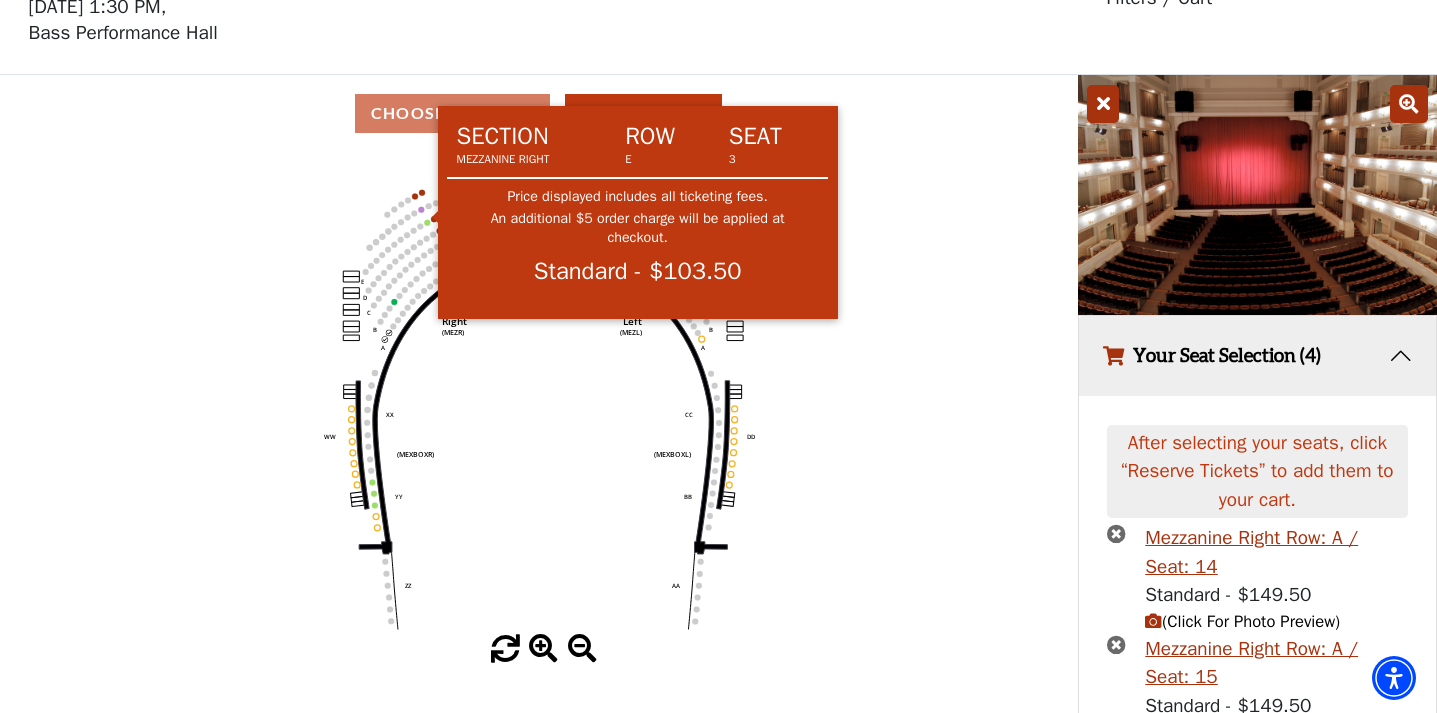 click 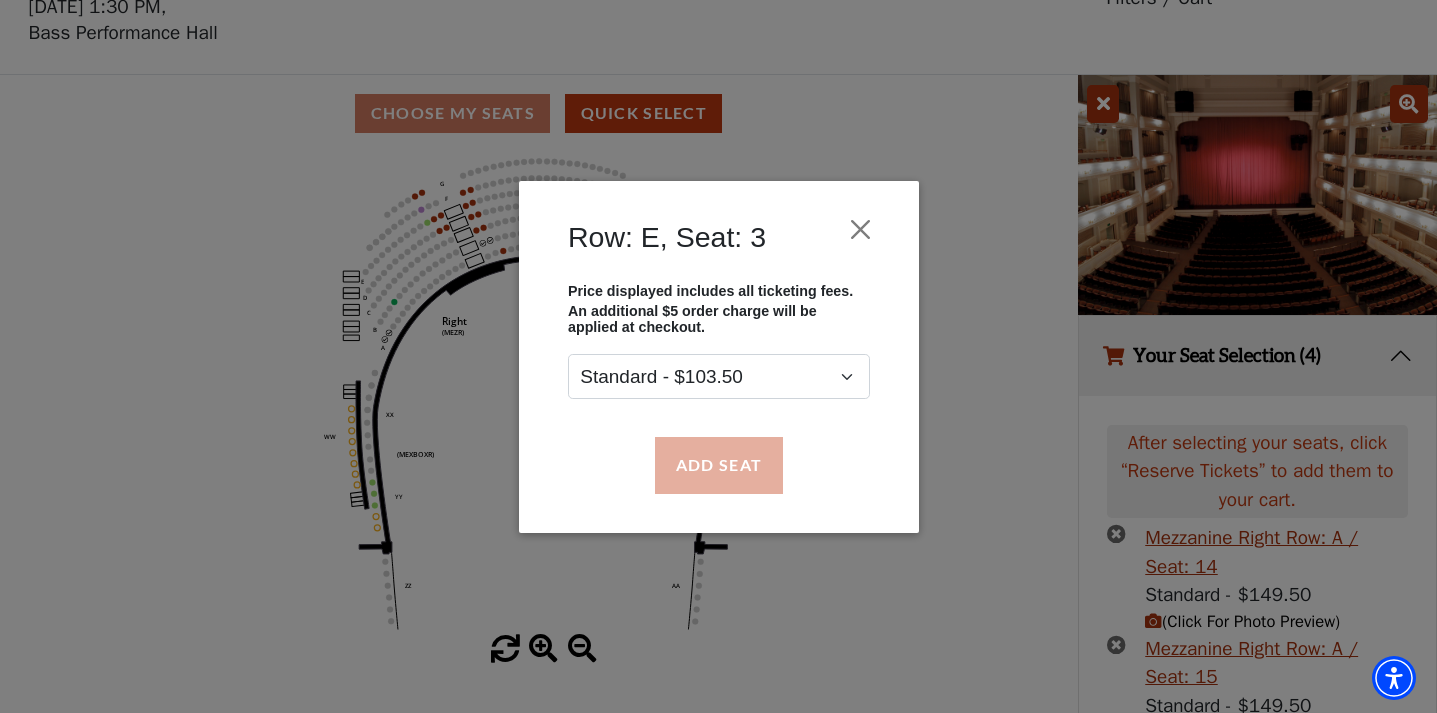 click on "Add Seat" at bounding box center (718, 465) 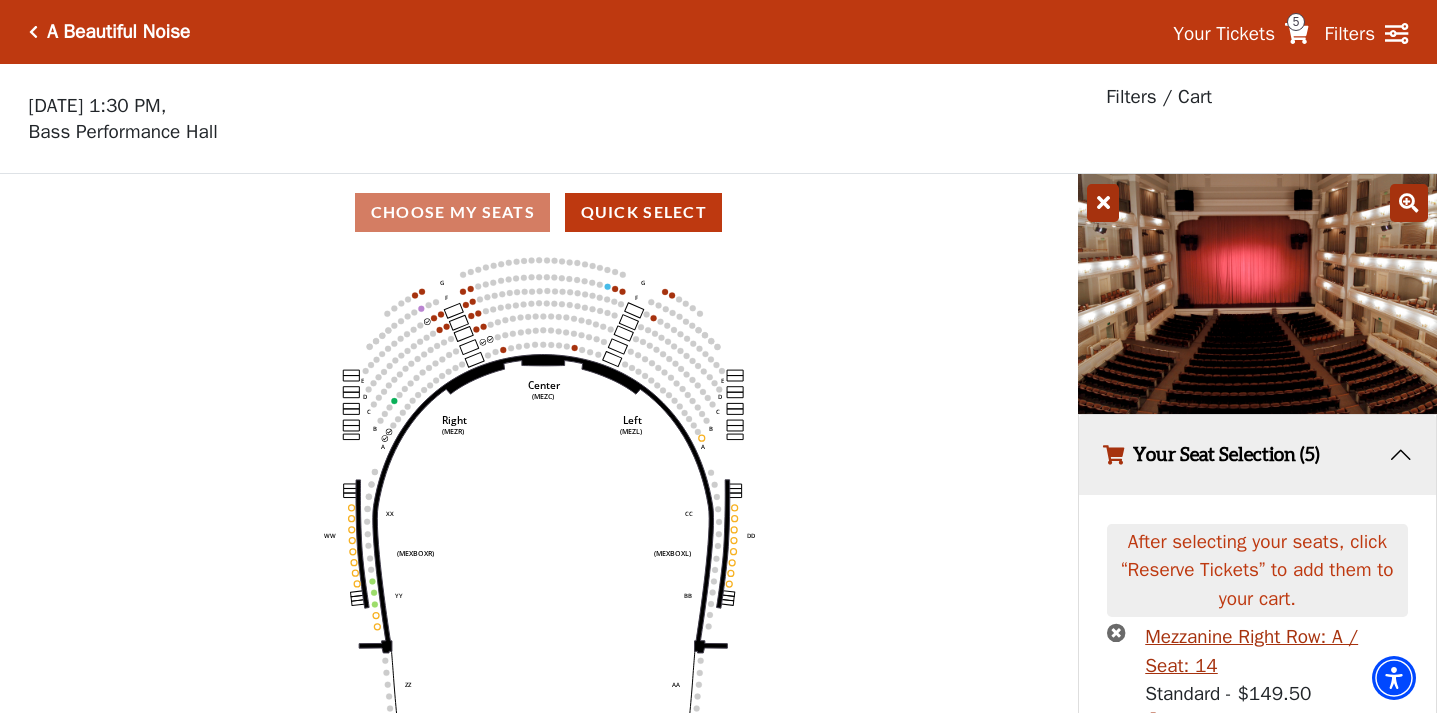 scroll, scrollTop: 0, scrollLeft: 0, axis: both 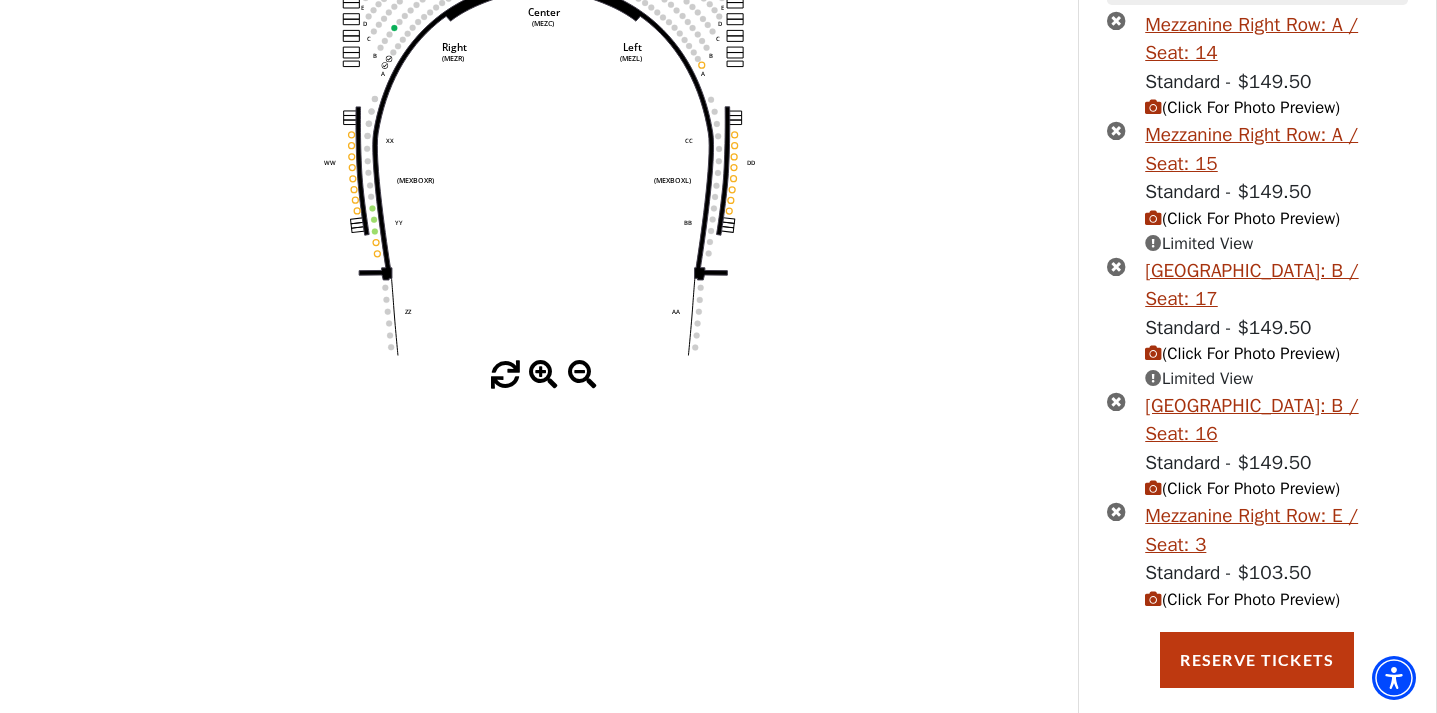 click at bounding box center (1153, 599) 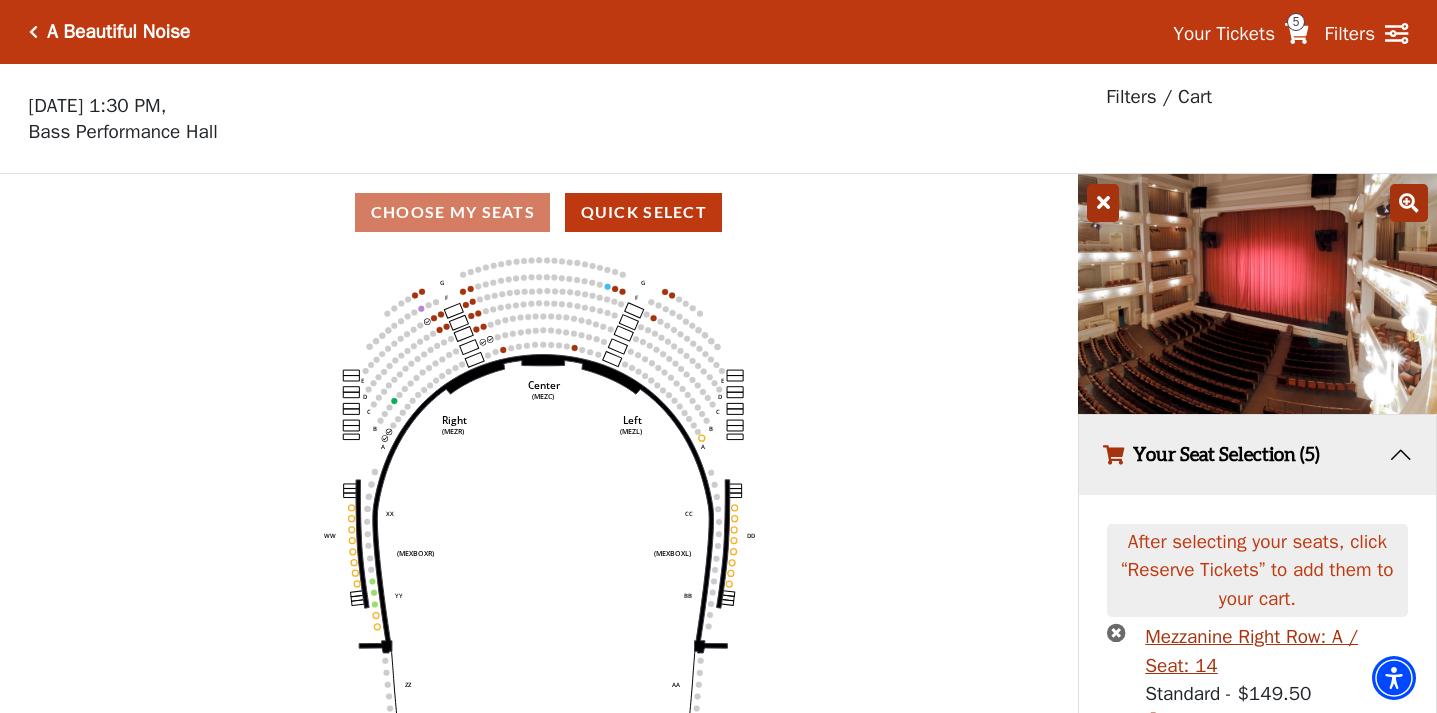 scroll, scrollTop: 0, scrollLeft: 0, axis: both 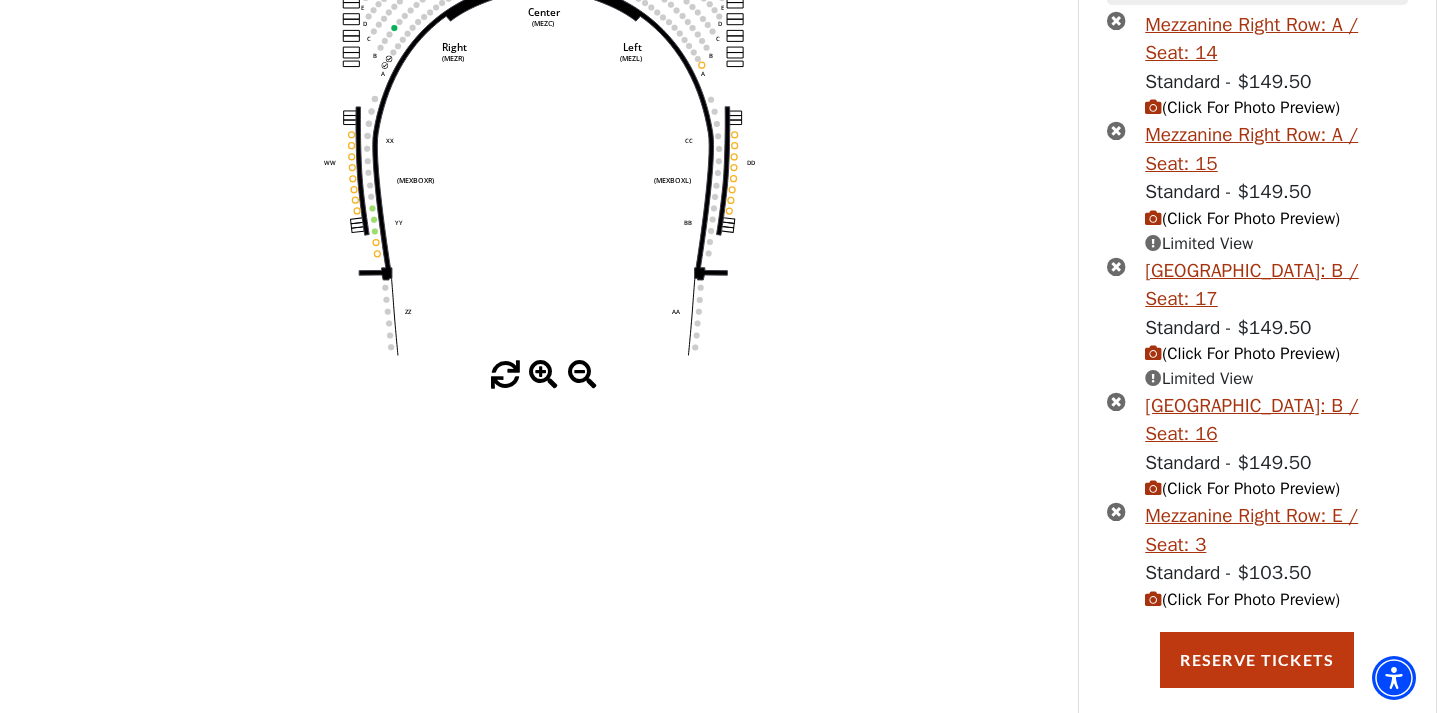 click at bounding box center [1116, 511] 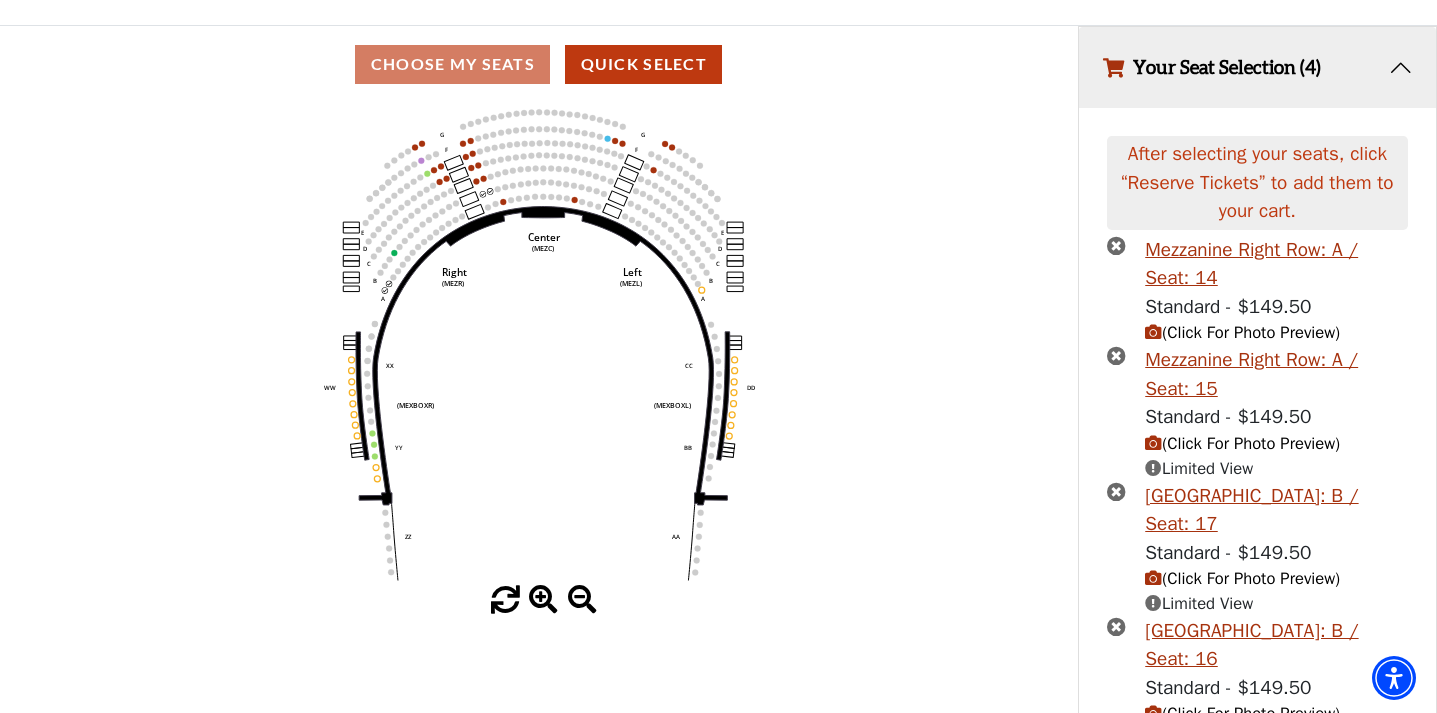 scroll, scrollTop: 147, scrollLeft: 0, axis: vertical 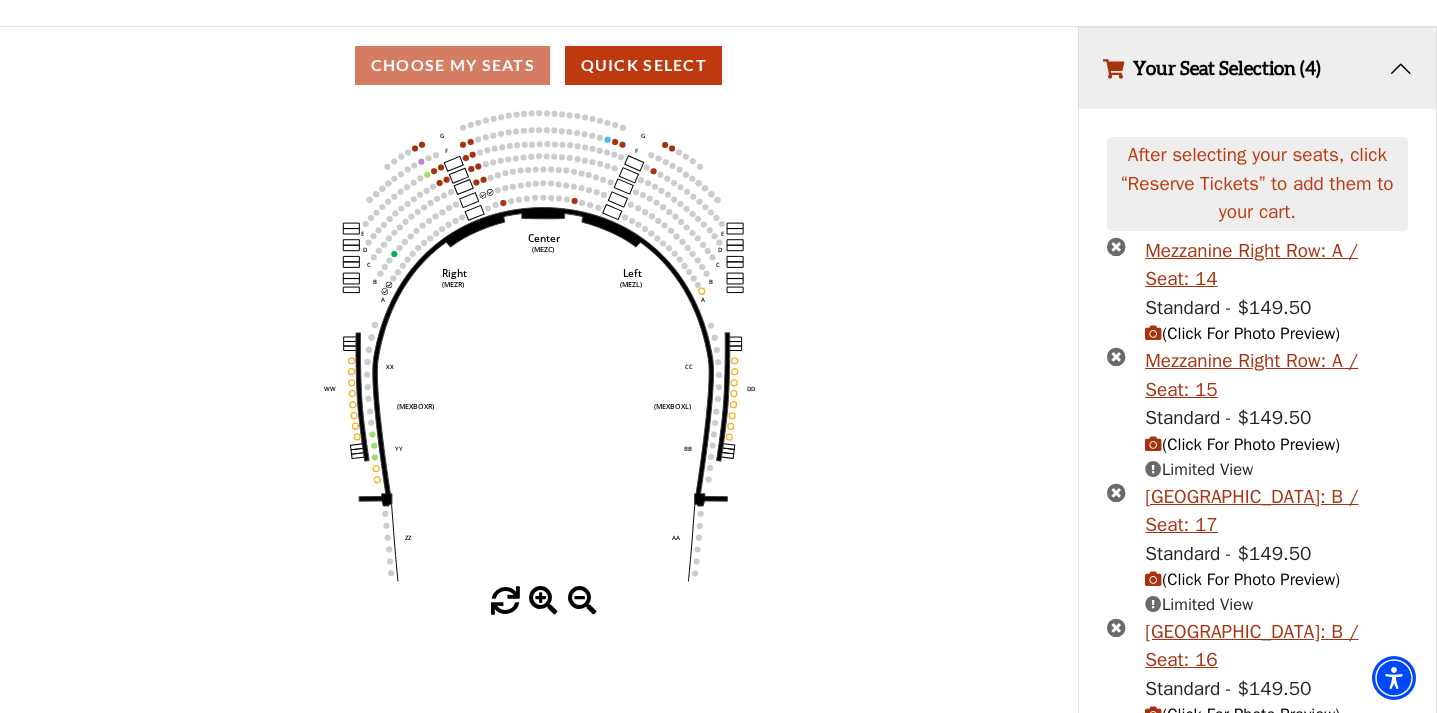 click on "Center   (MEZC)   Right   (MEZR)   Left   (MEZL)   (MEXBOXR)   (MEXBOXL)   XX   WW   CC   DD   YY   BB   ZZ   AA   G   F   E   D   G   F   C   B   A   E   D   C   B   A" 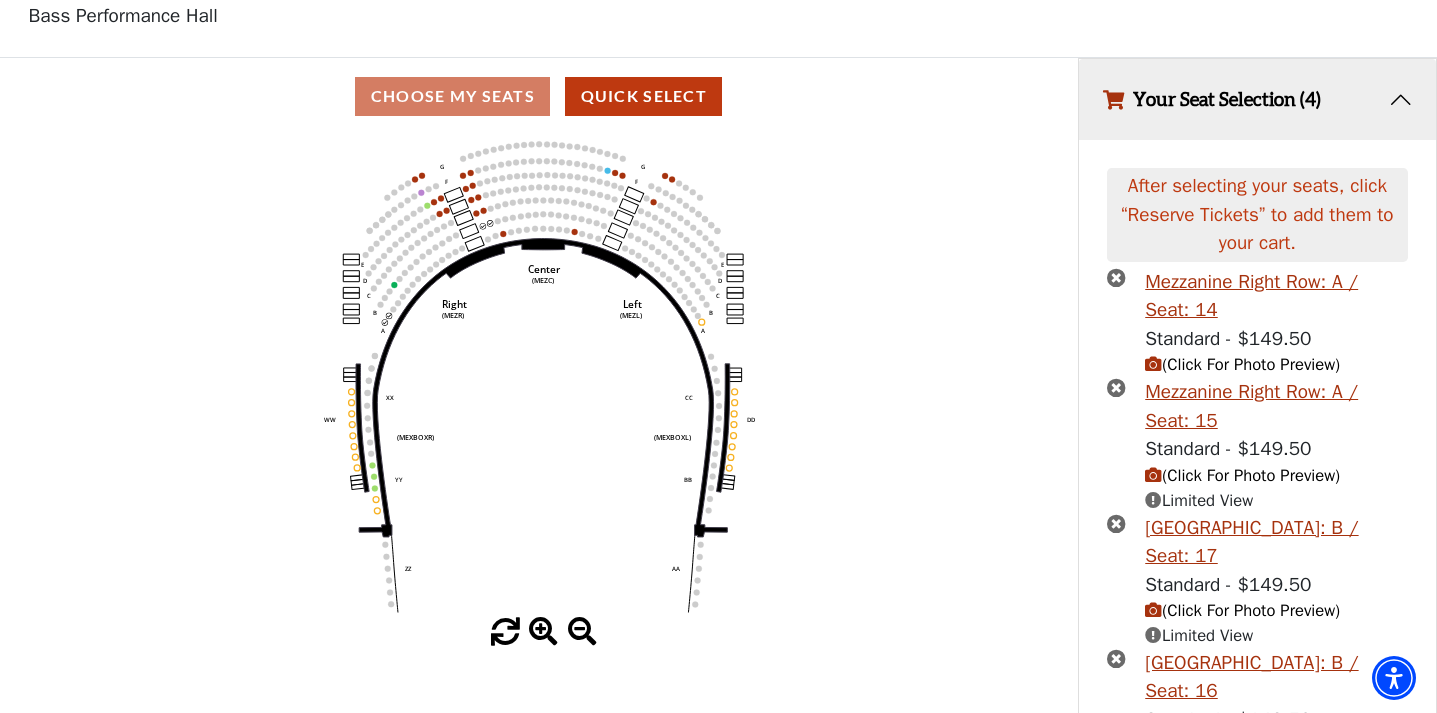 scroll, scrollTop: 99, scrollLeft: 0, axis: vertical 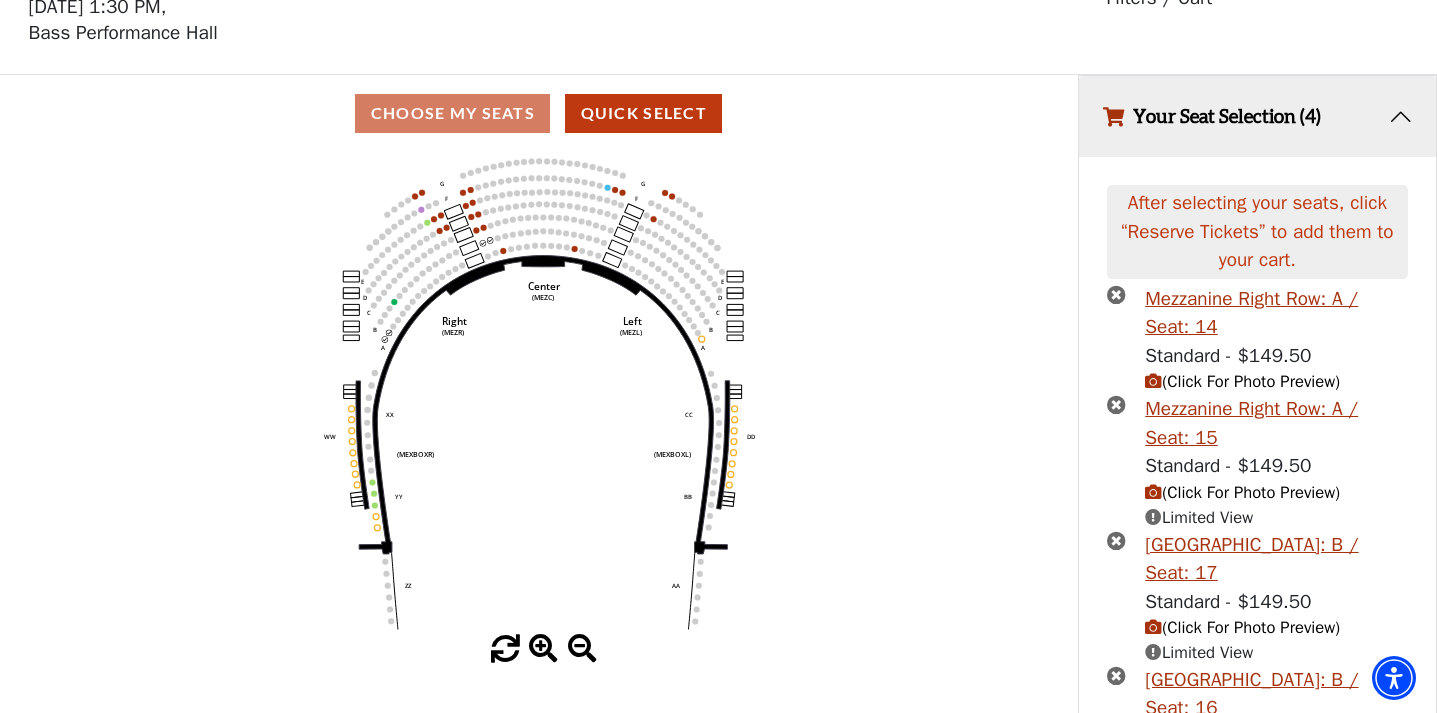 click at bounding box center (1116, 404) 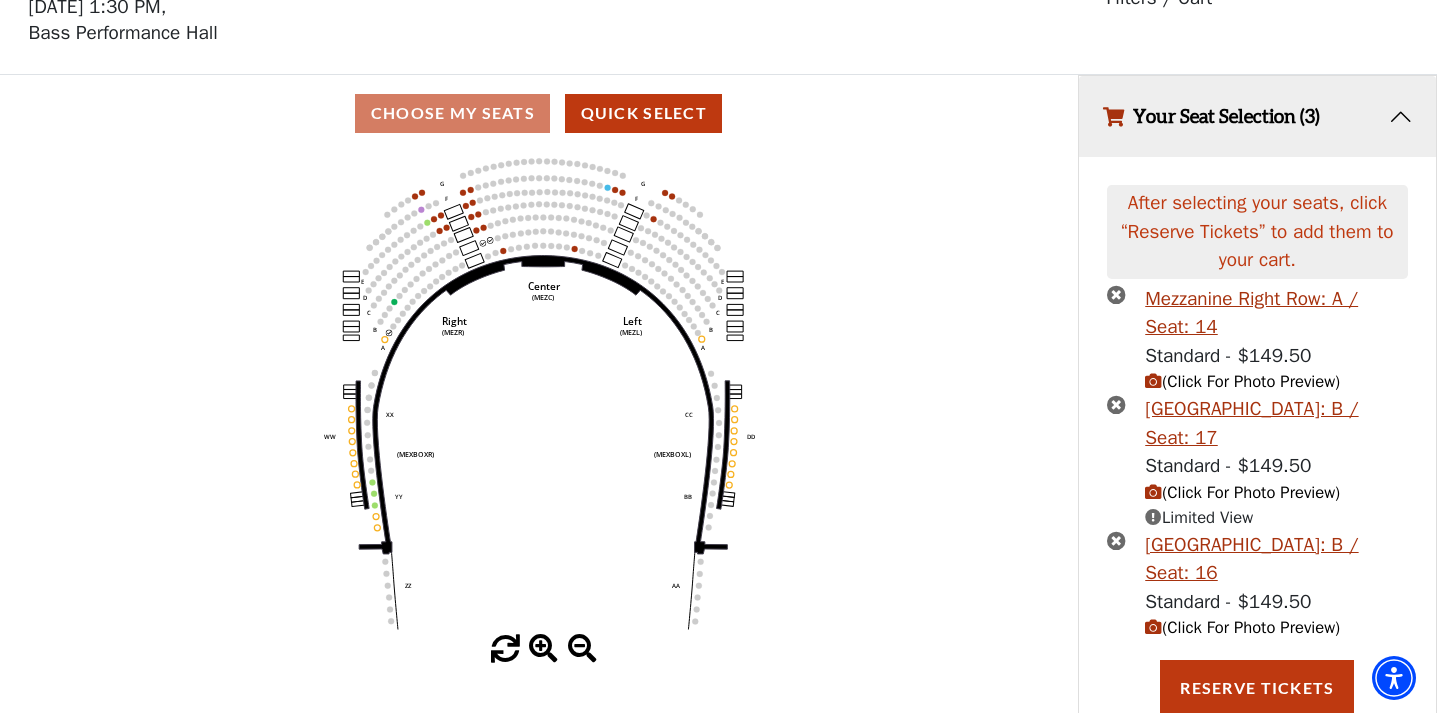 click at bounding box center [1116, 294] 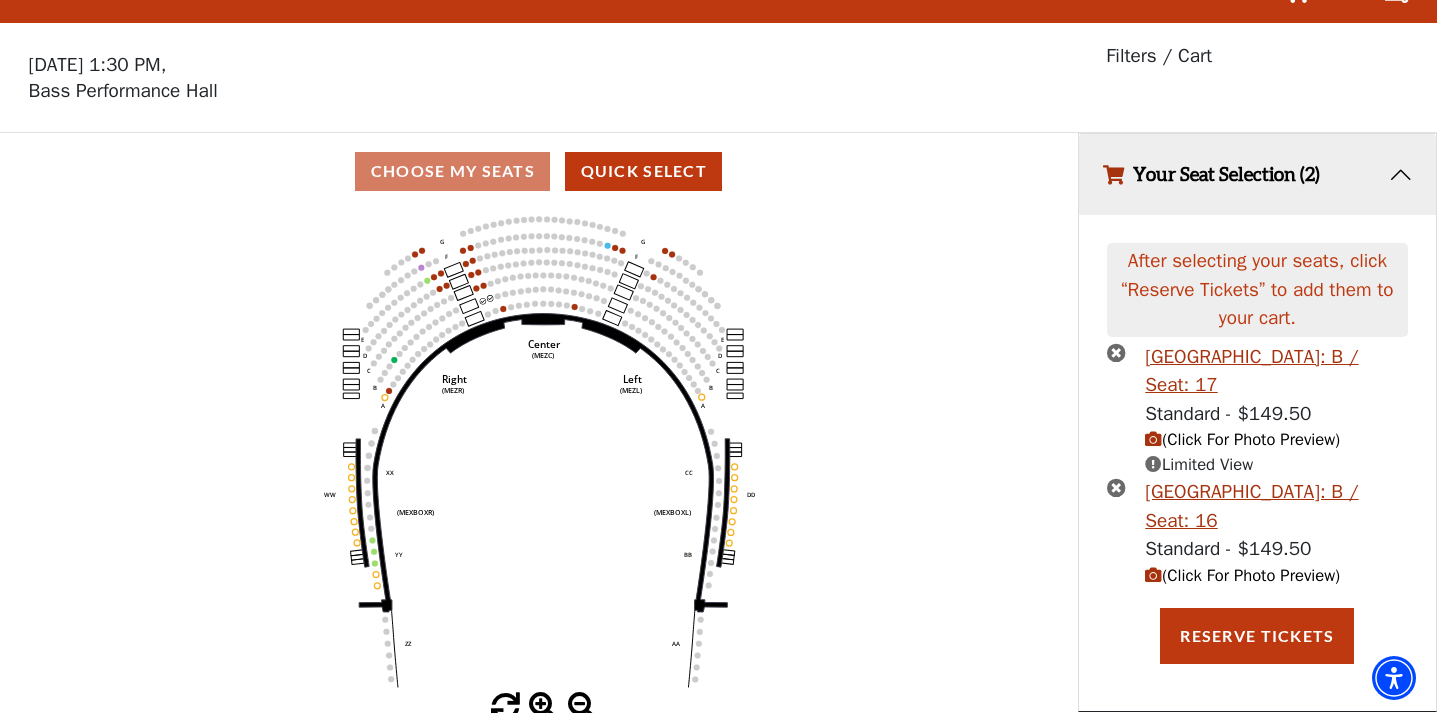 scroll, scrollTop: 40, scrollLeft: 0, axis: vertical 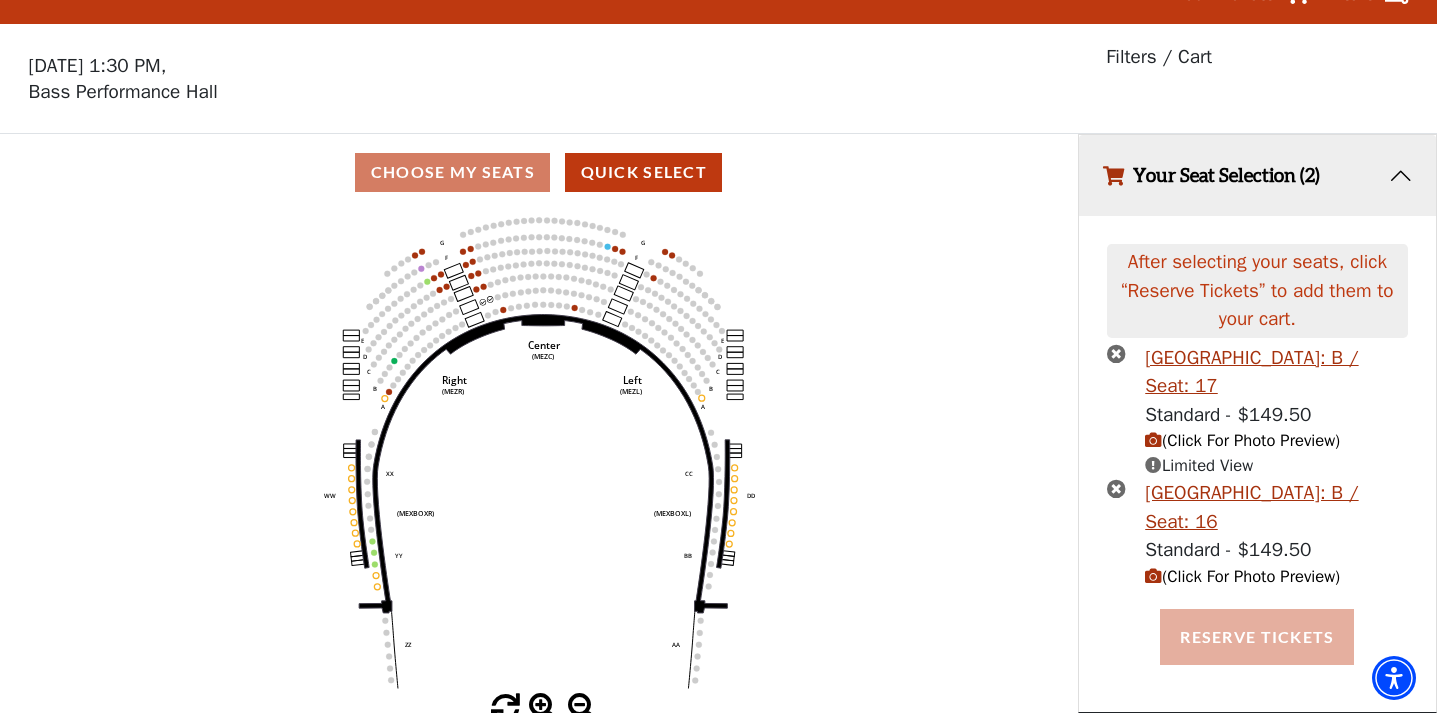 click on "Reserve Tickets" at bounding box center [1257, 637] 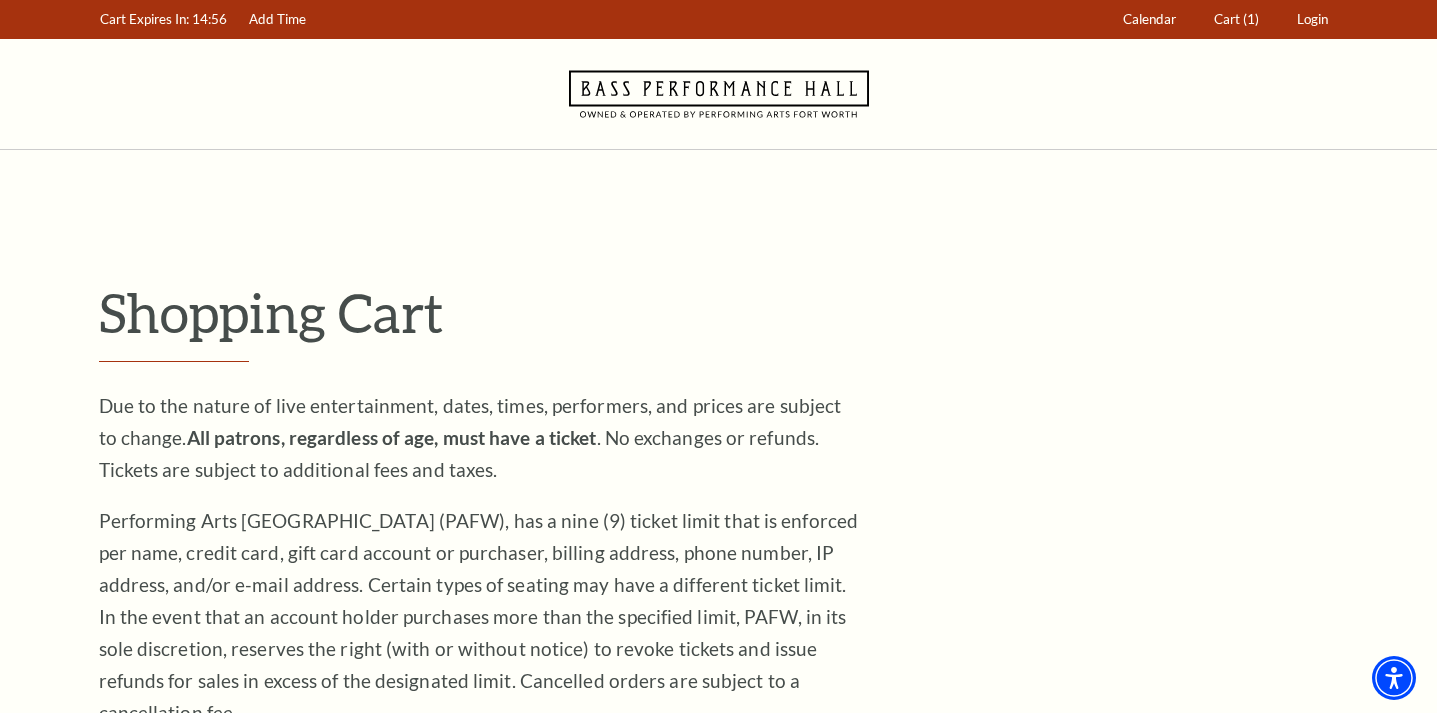 scroll, scrollTop: 31, scrollLeft: 0, axis: vertical 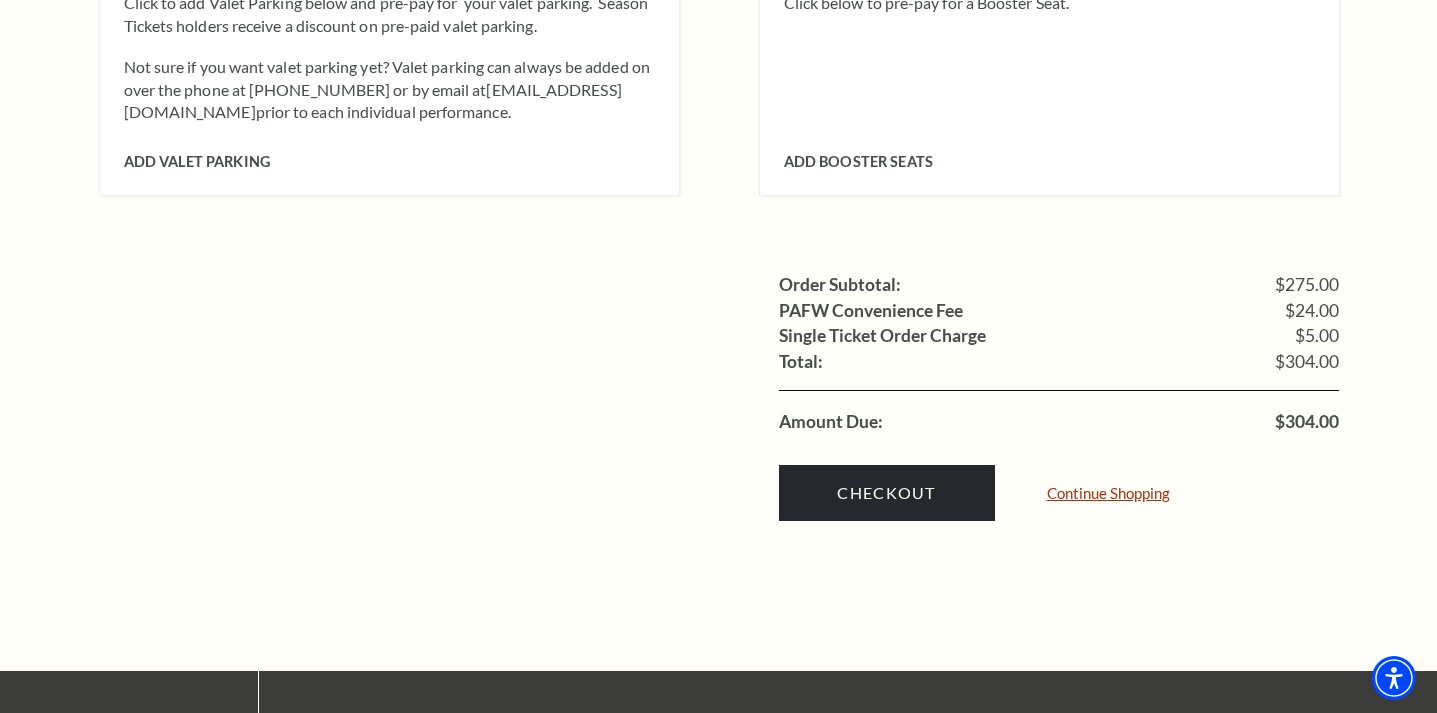 click on "Continue Shopping" at bounding box center (1108, 493) 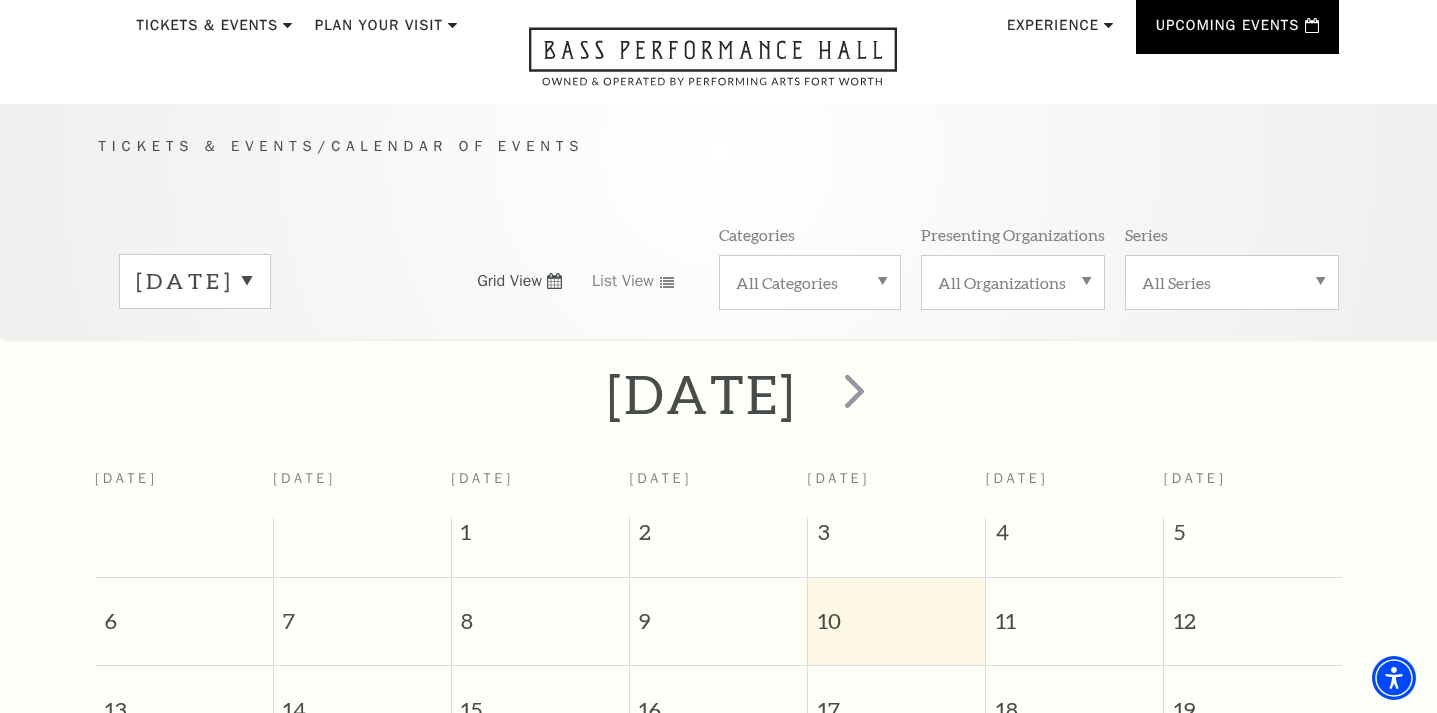 scroll, scrollTop: 176, scrollLeft: 0, axis: vertical 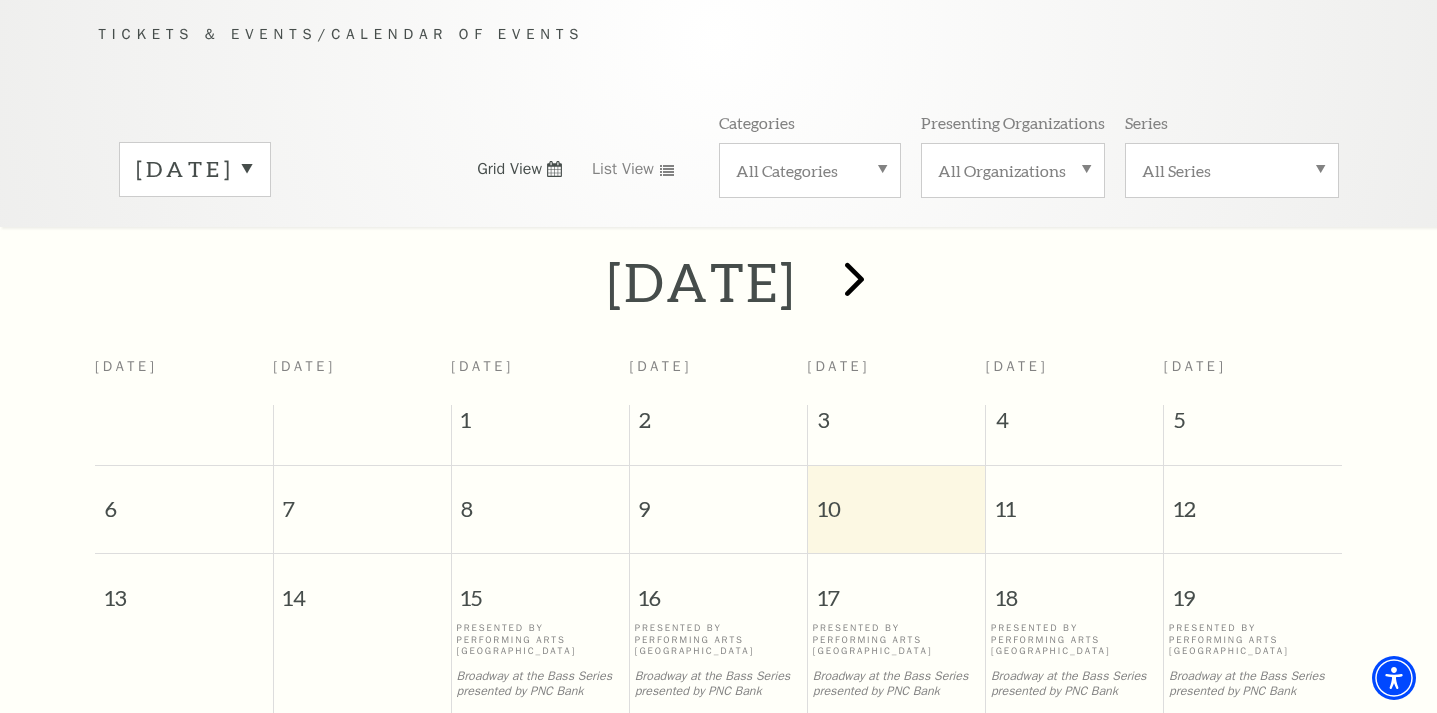 click at bounding box center [854, 278] 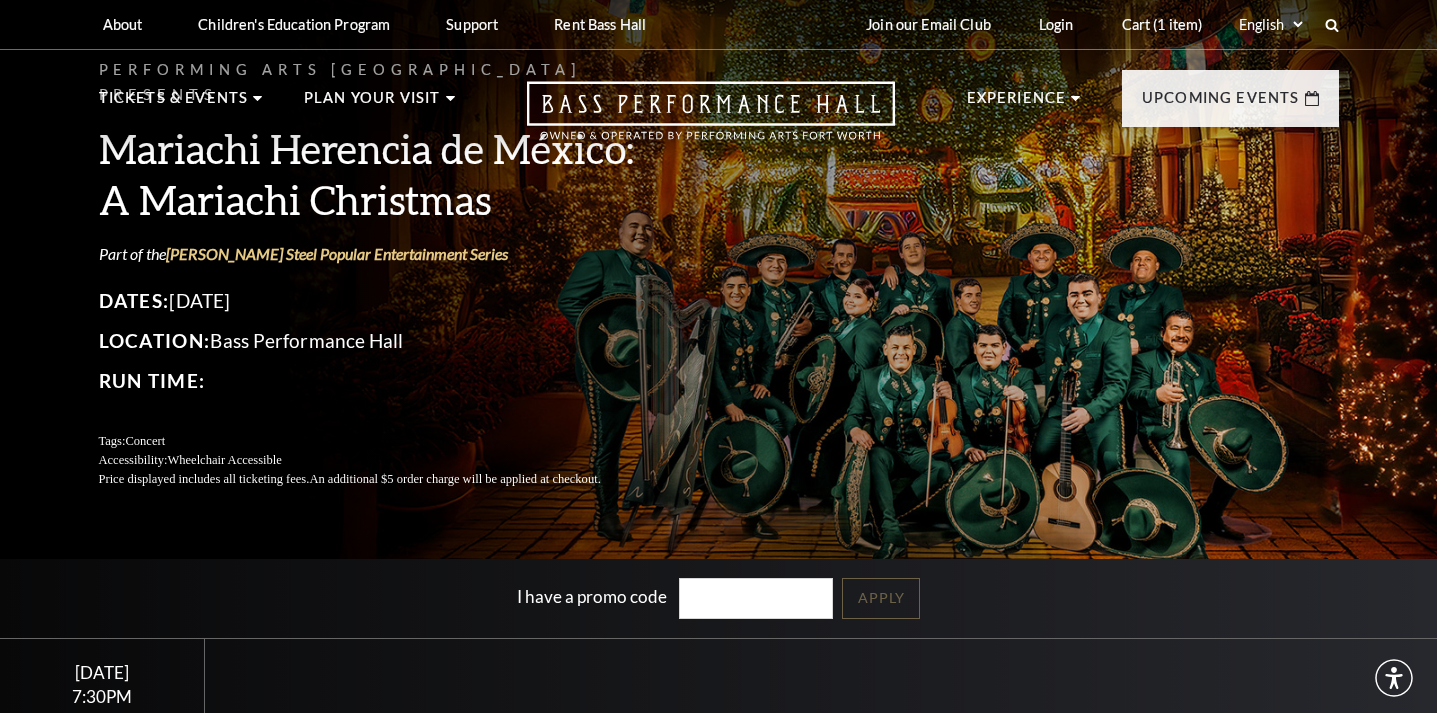 scroll, scrollTop: 0, scrollLeft: 0, axis: both 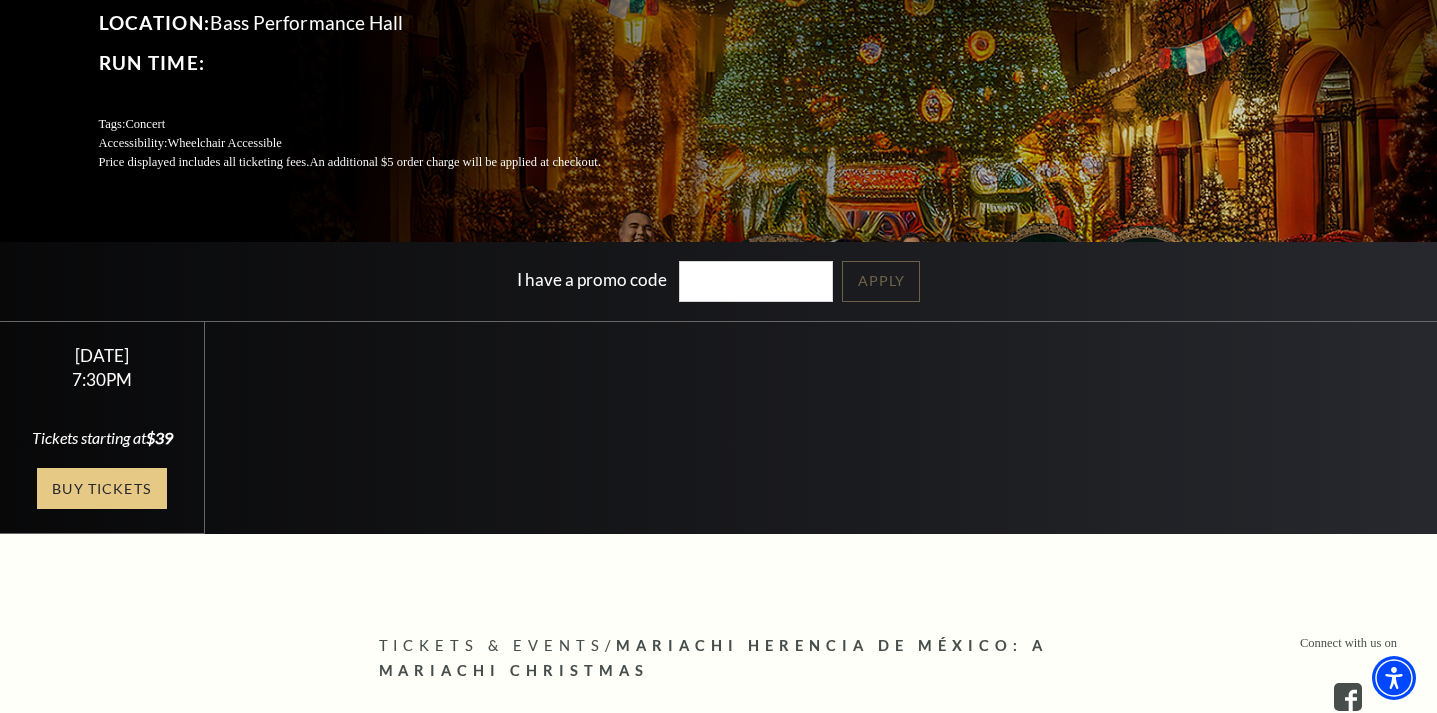 click on "Buy Tickets" at bounding box center (102, 488) 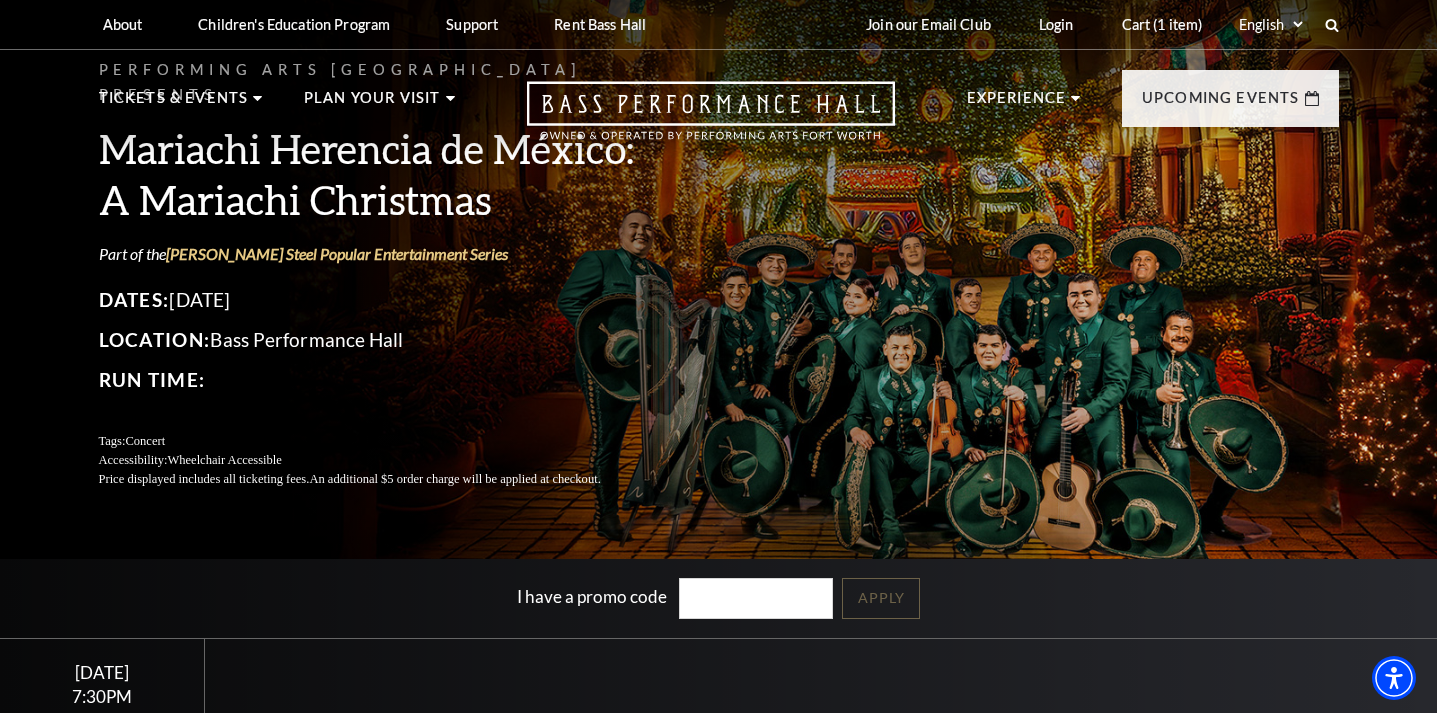scroll, scrollTop: 0, scrollLeft: 0, axis: both 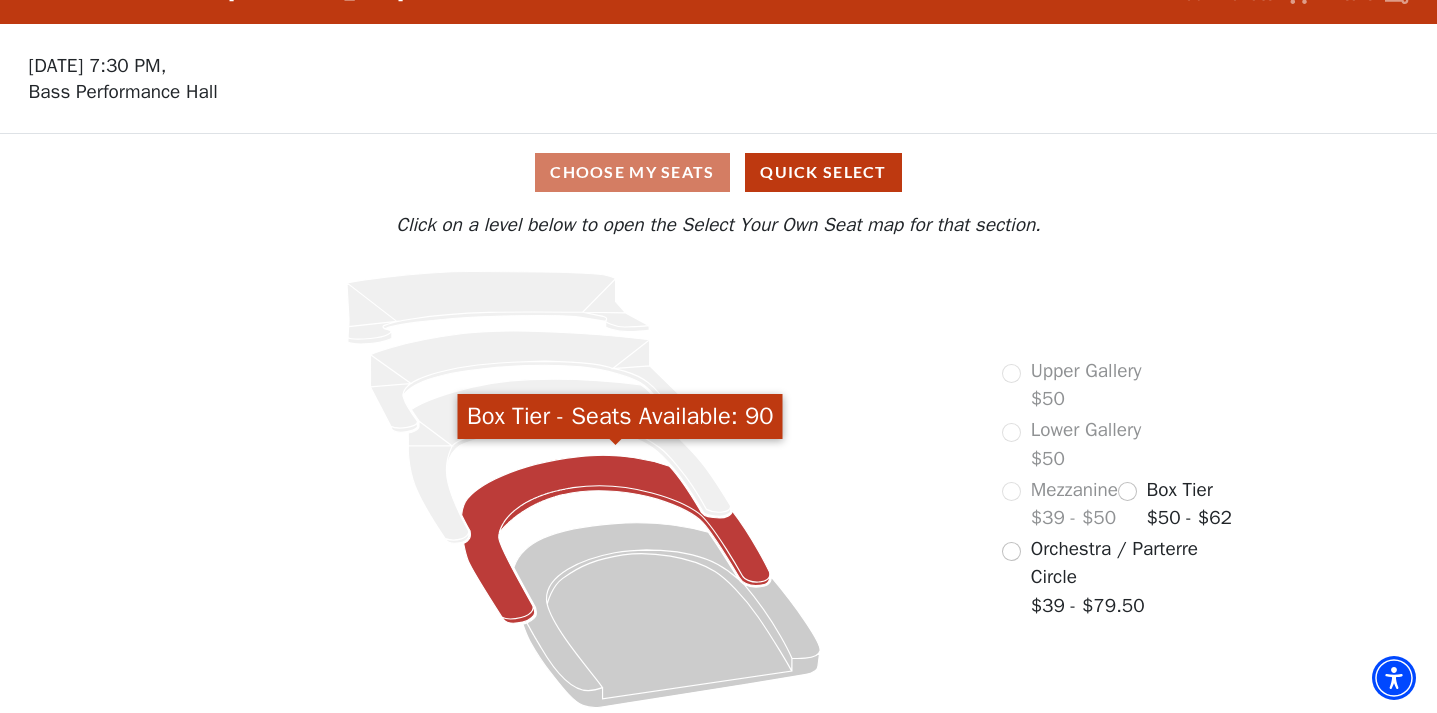 click 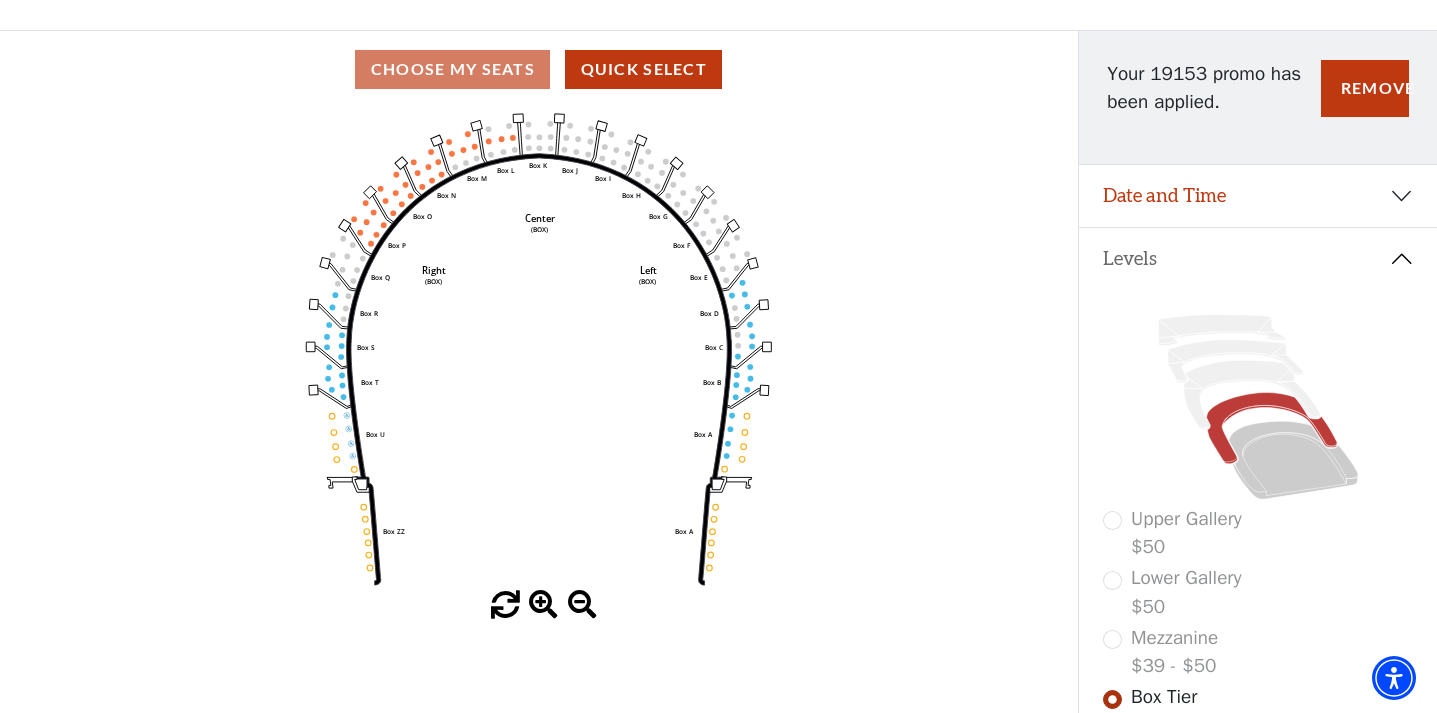 scroll, scrollTop: 143, scrollLeft: 0, axis: vertical 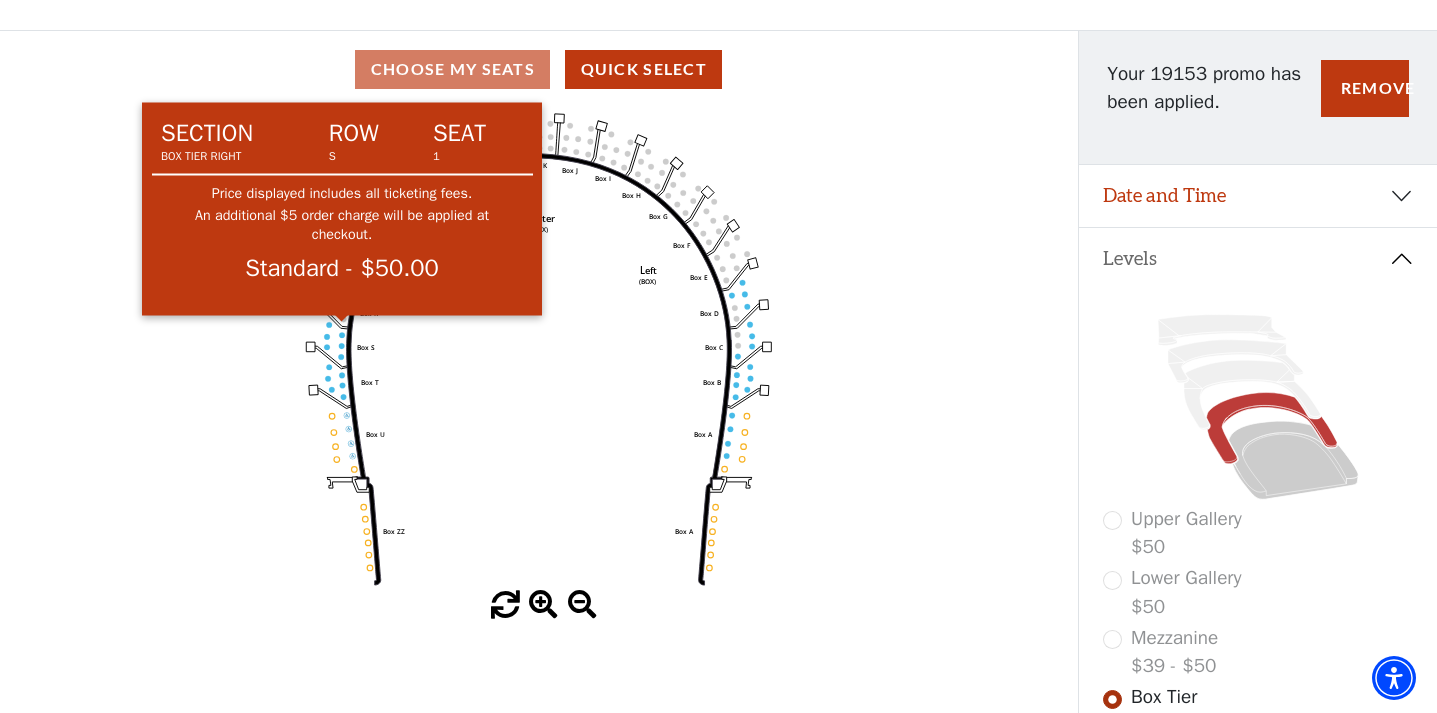 click 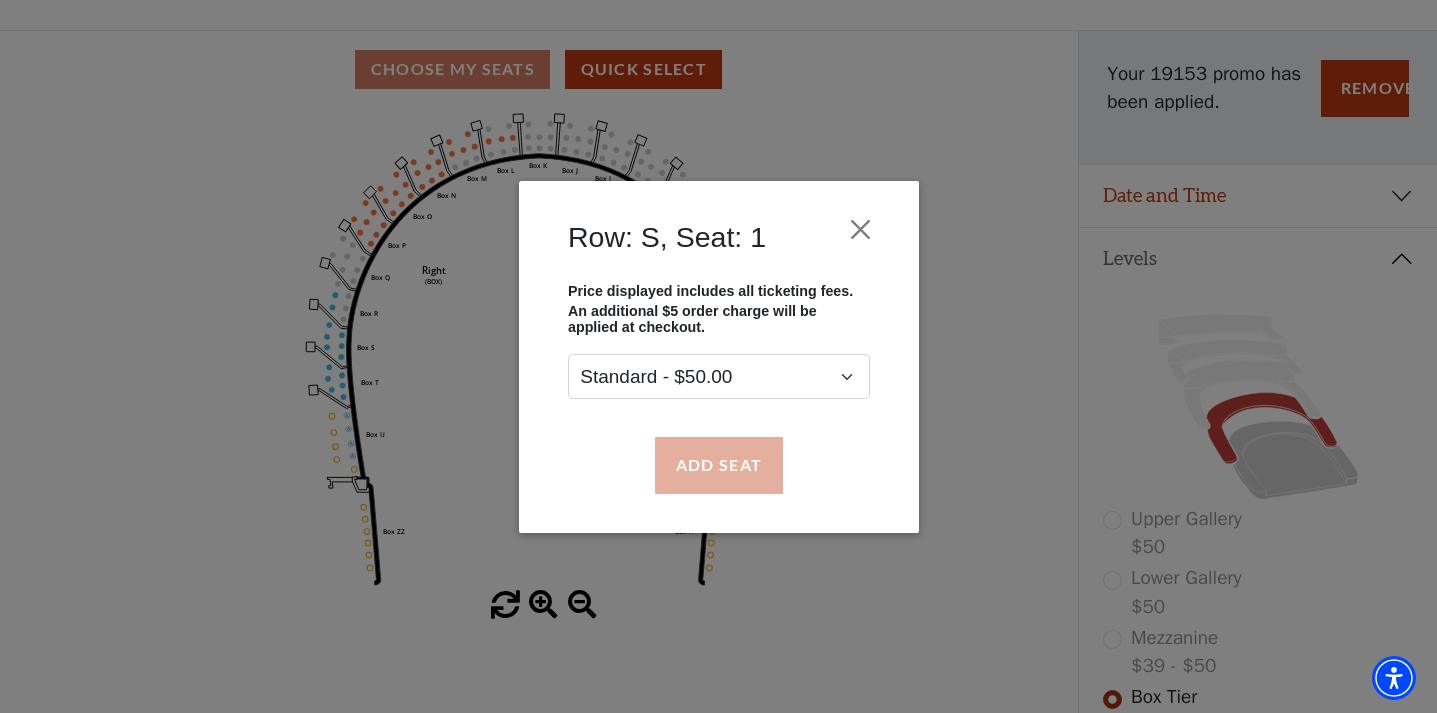 click on "Add Seat" at bounding box center (718, 465) 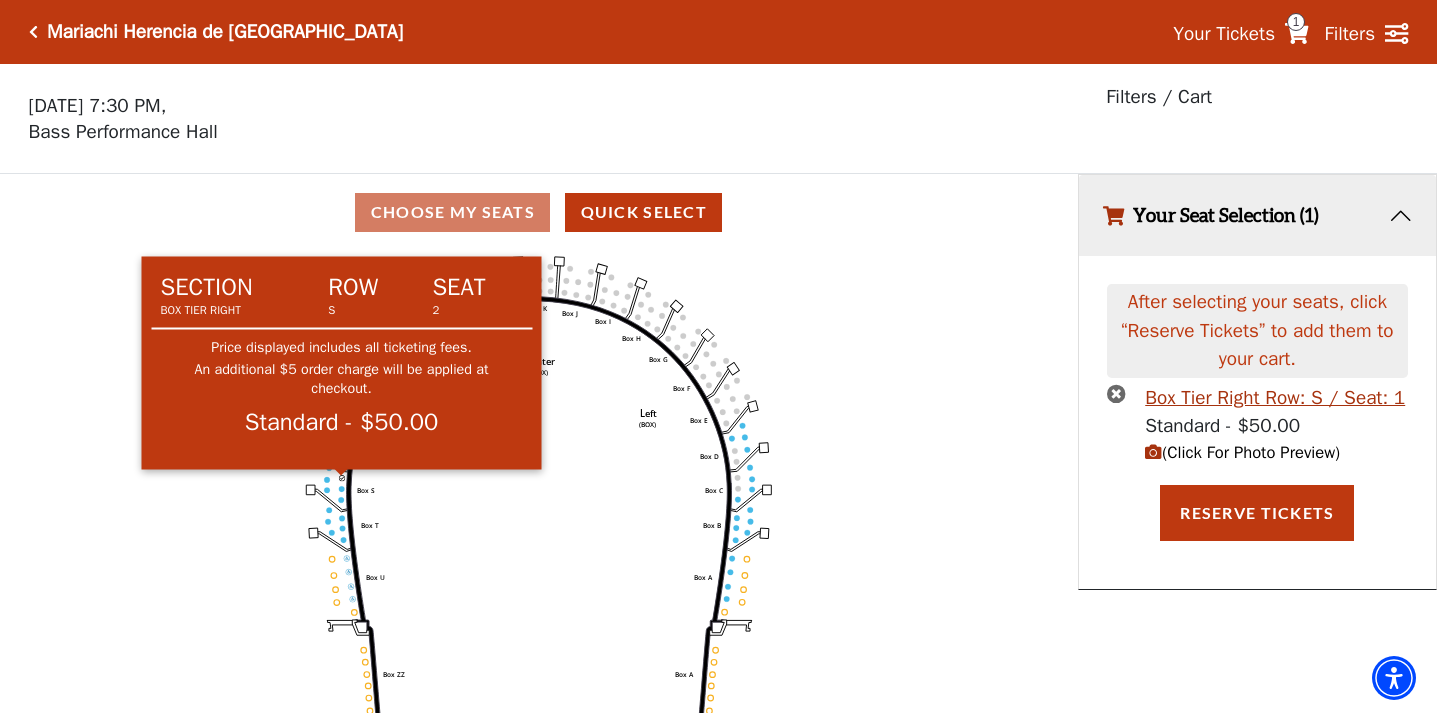click 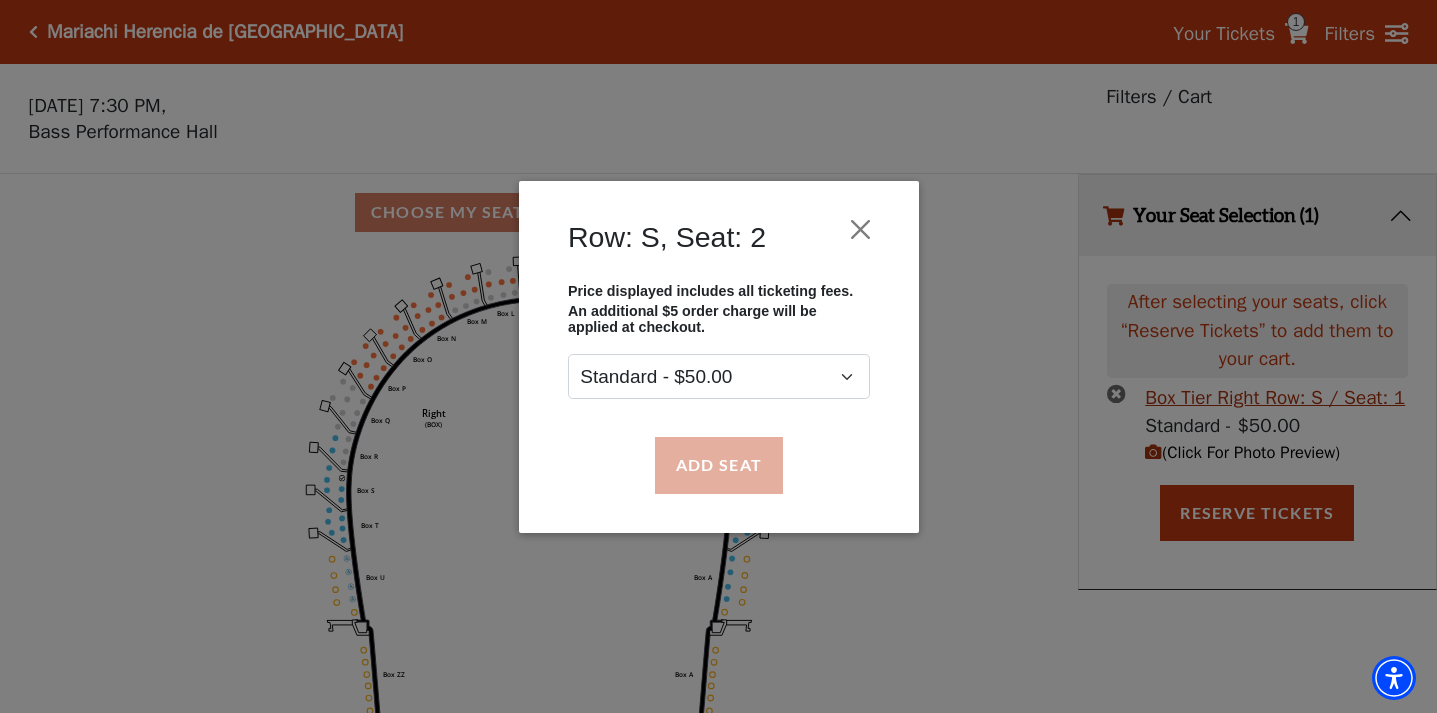 click on "Add Seat" at bounding box center [718, 465] 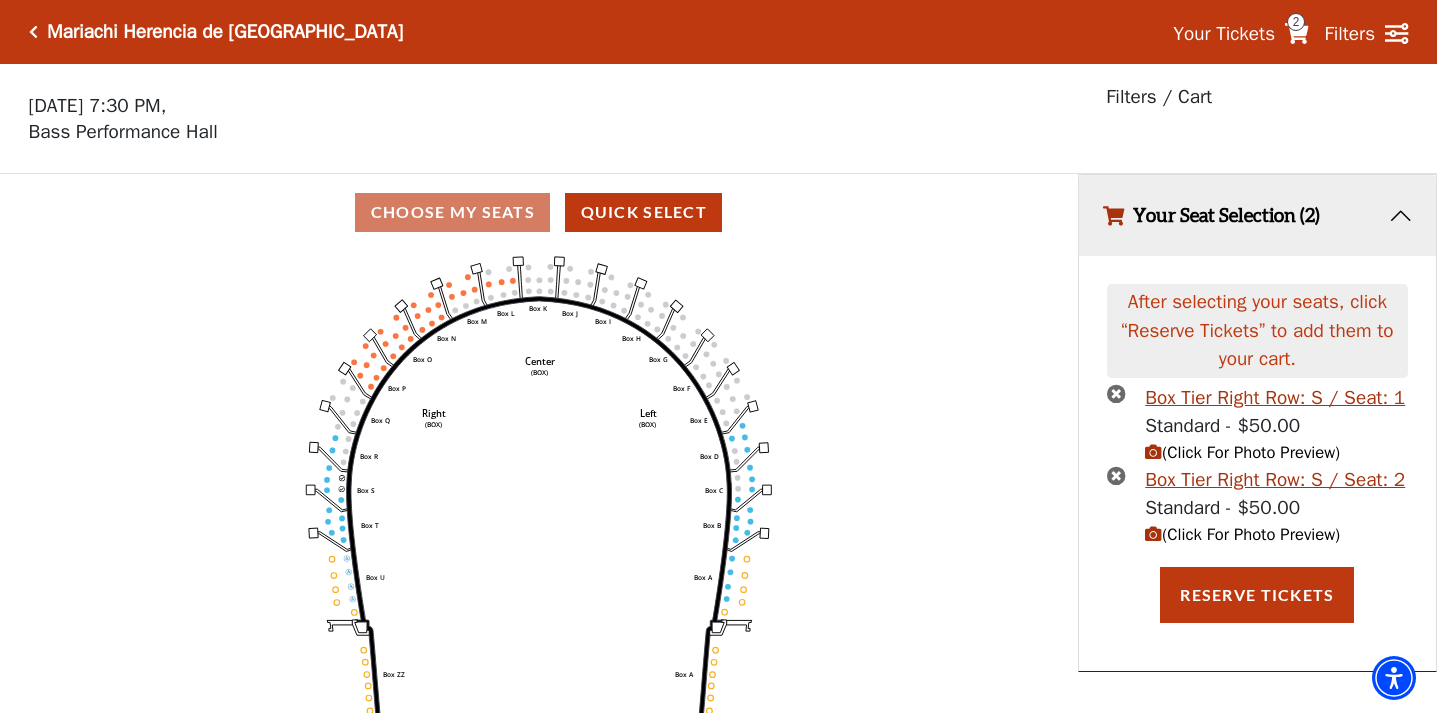 scroll, scrollTop: 0, scrollLeft: 0, axis: both 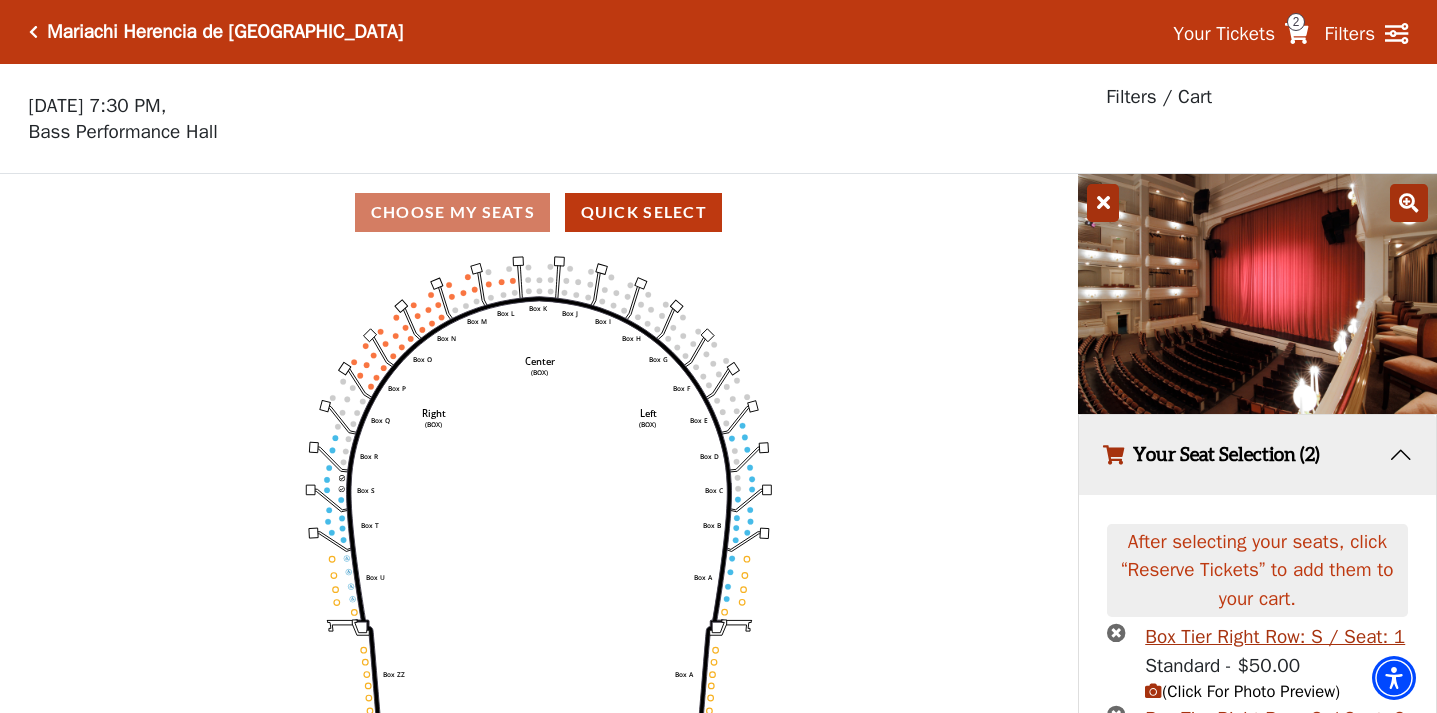 click at bounding box center [1103, 203] 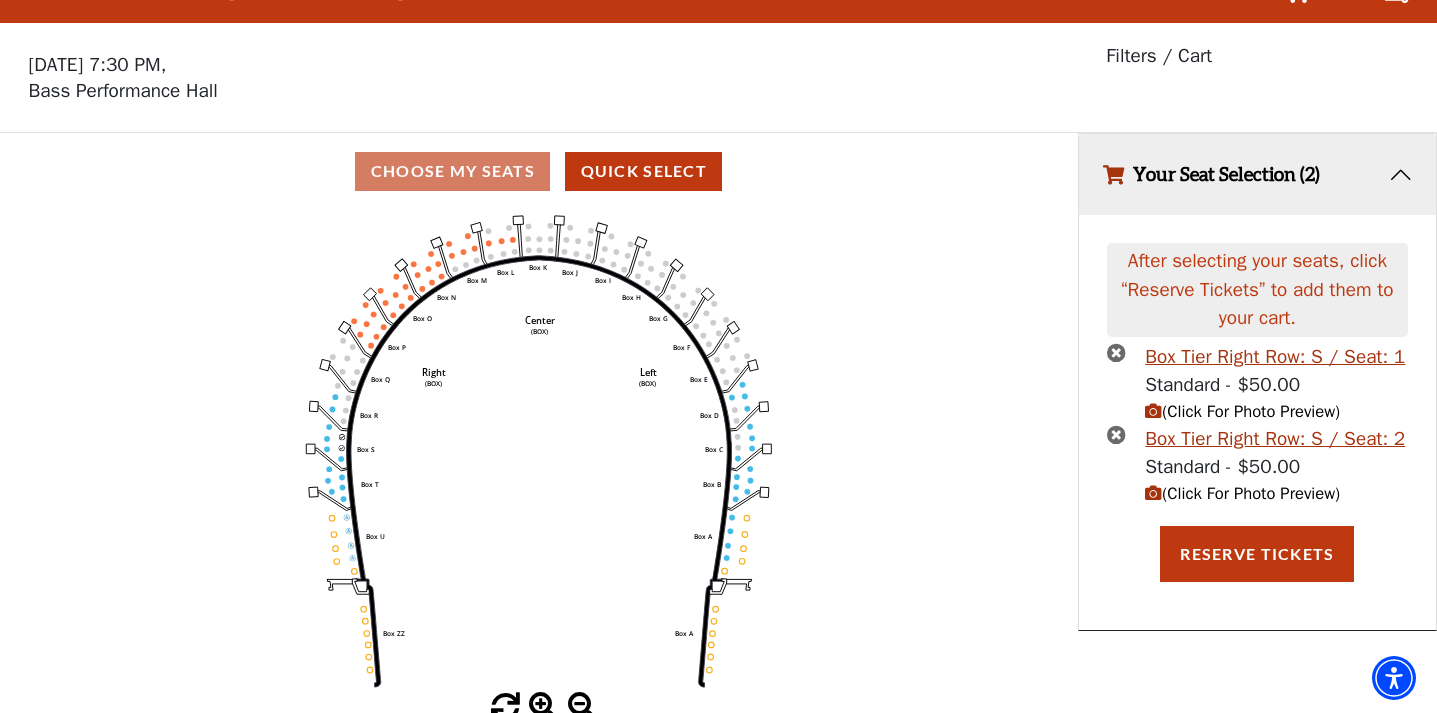 scroll, scrollTop: 40, scrollLeft: 0, axis: vertical 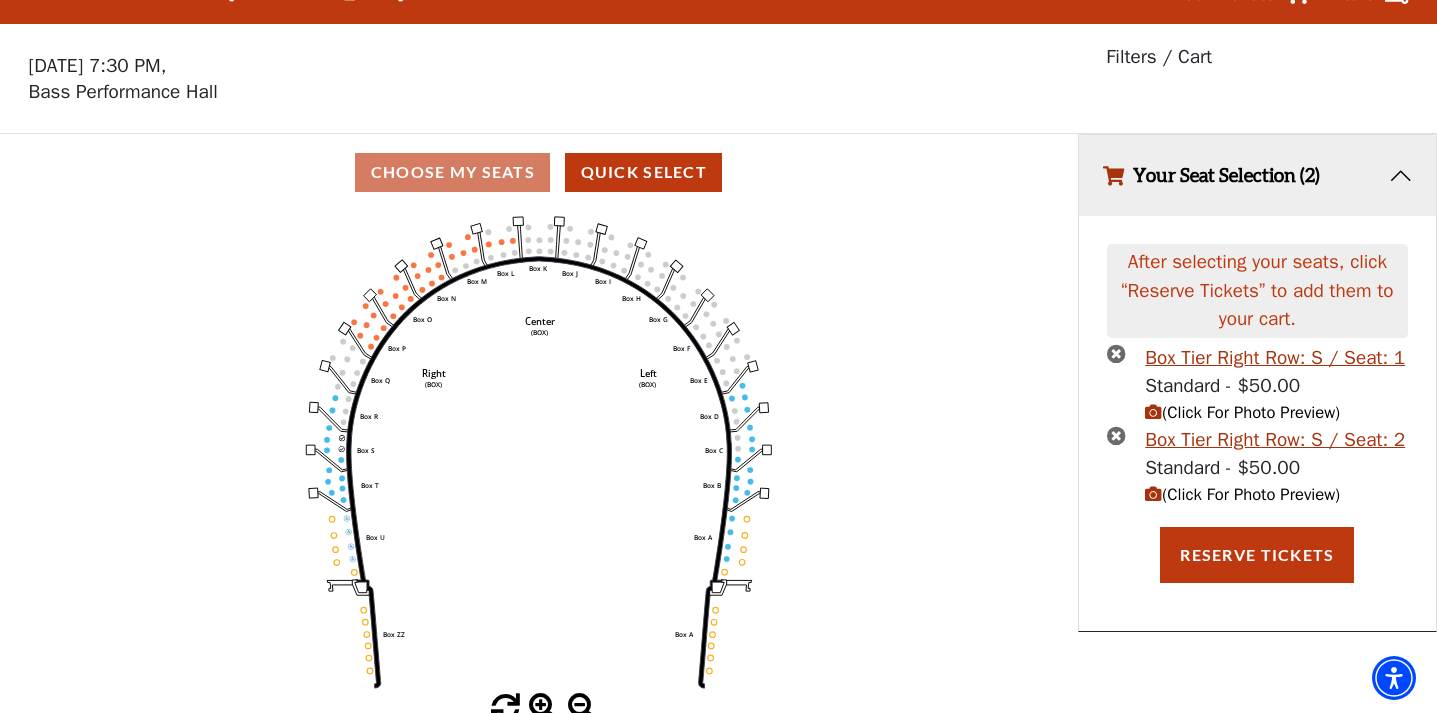 click at bounding box center (1116, 435) 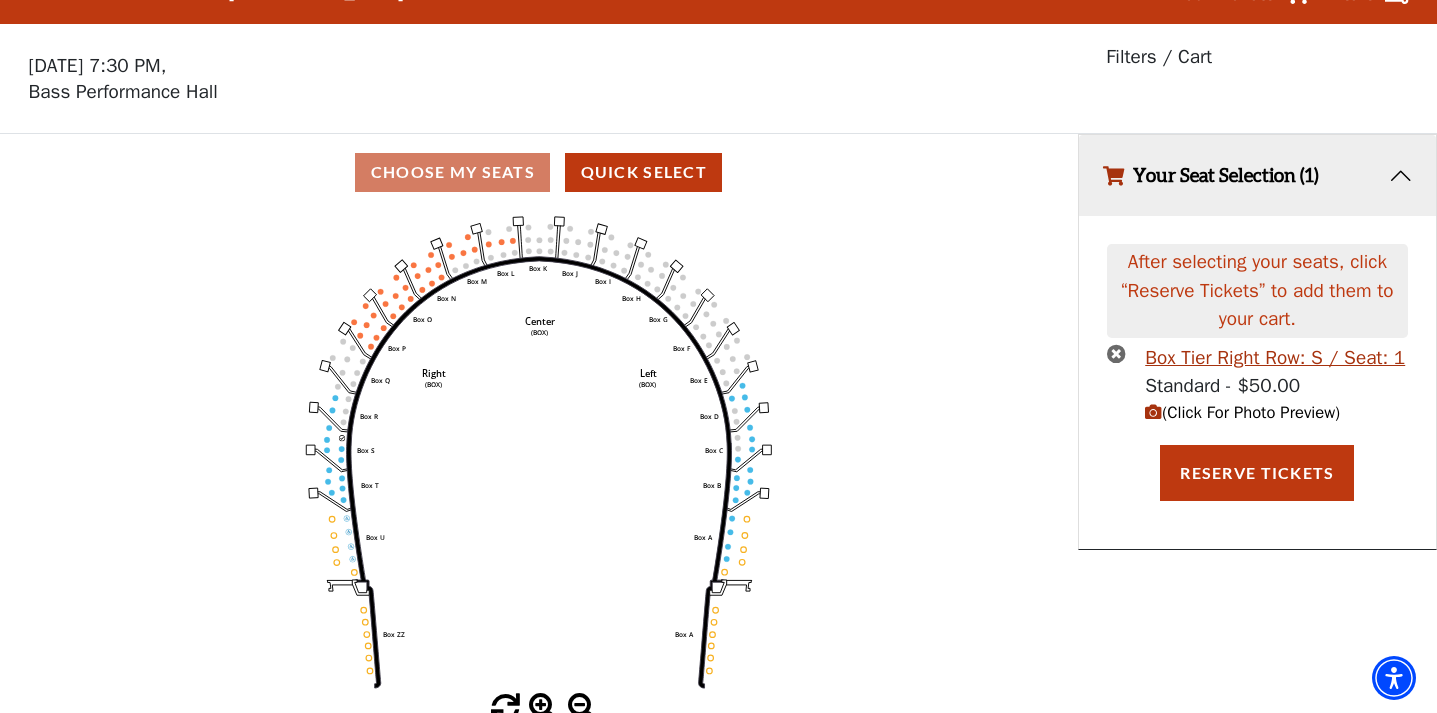 click at bounding box center [1116, 353] 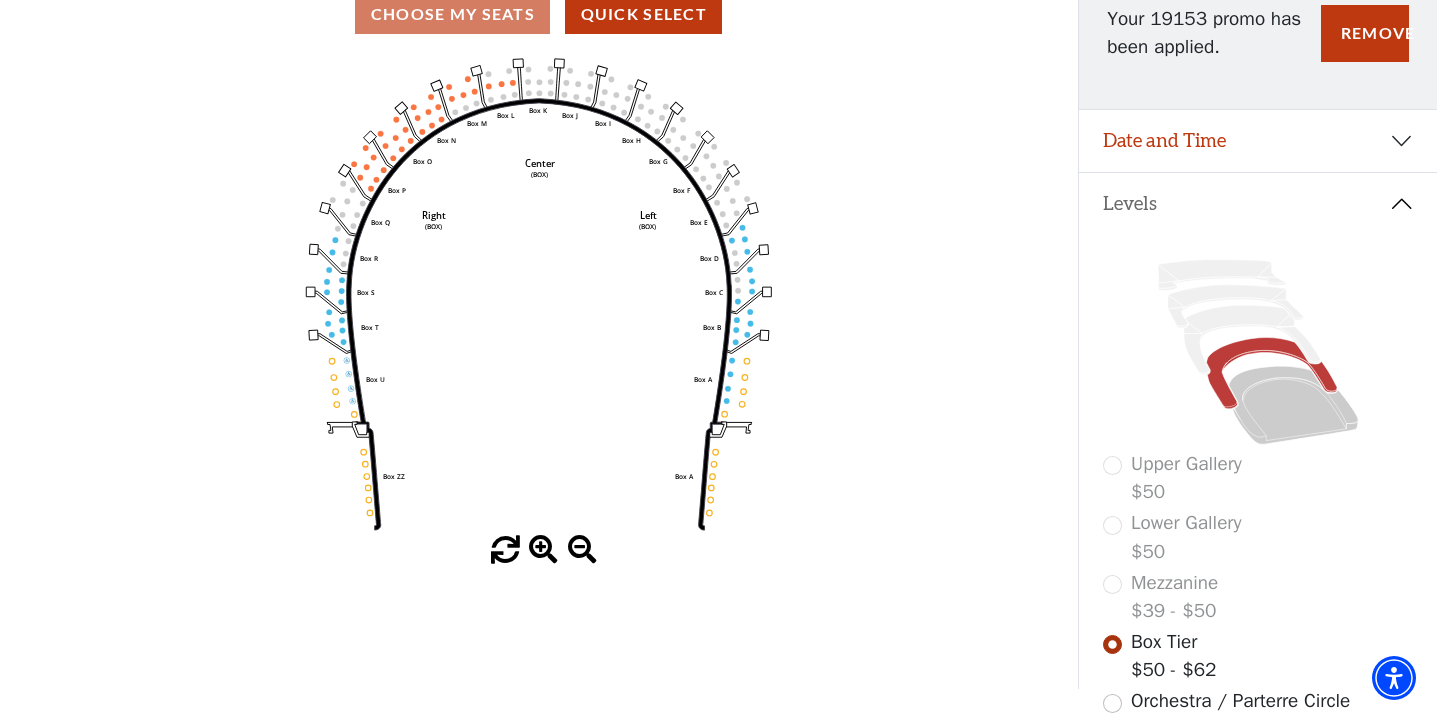 scroll, scrollTop: 179, scrollLeft: 0, axis: vertical 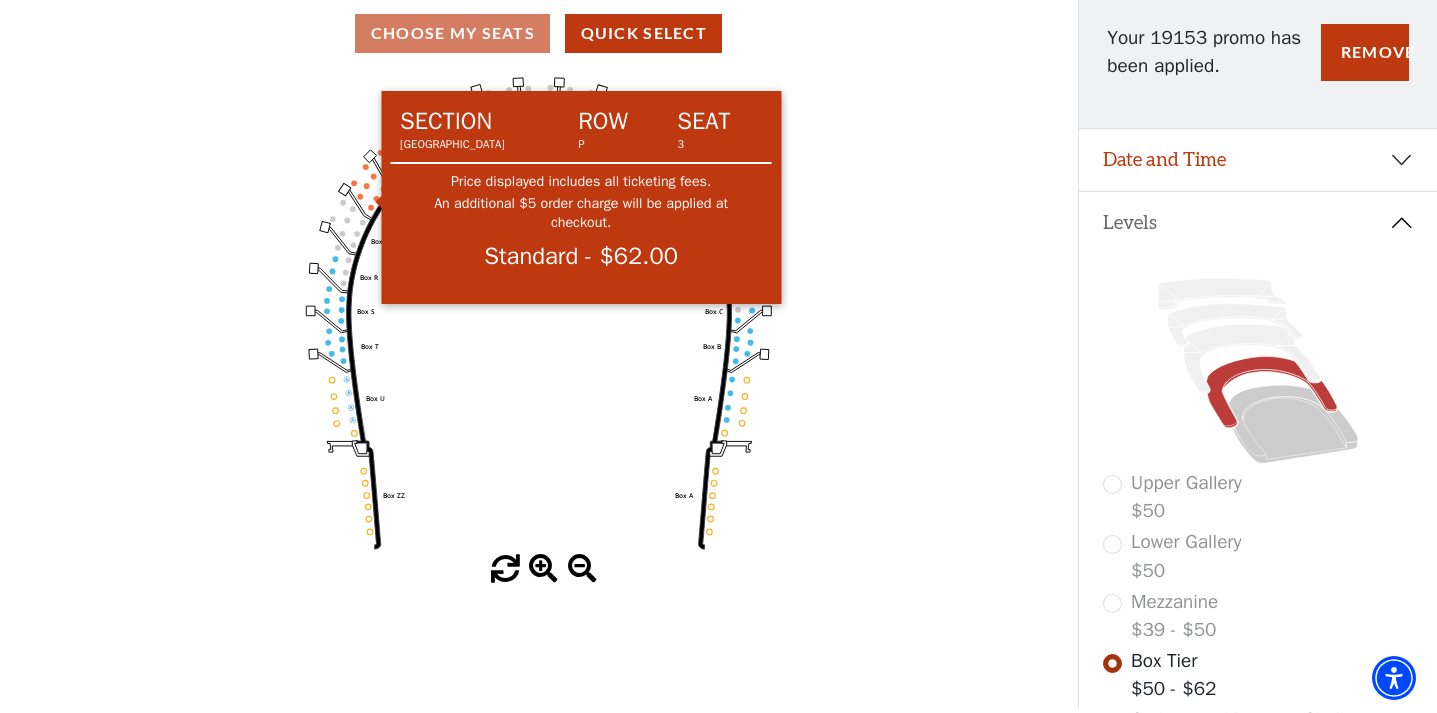 click 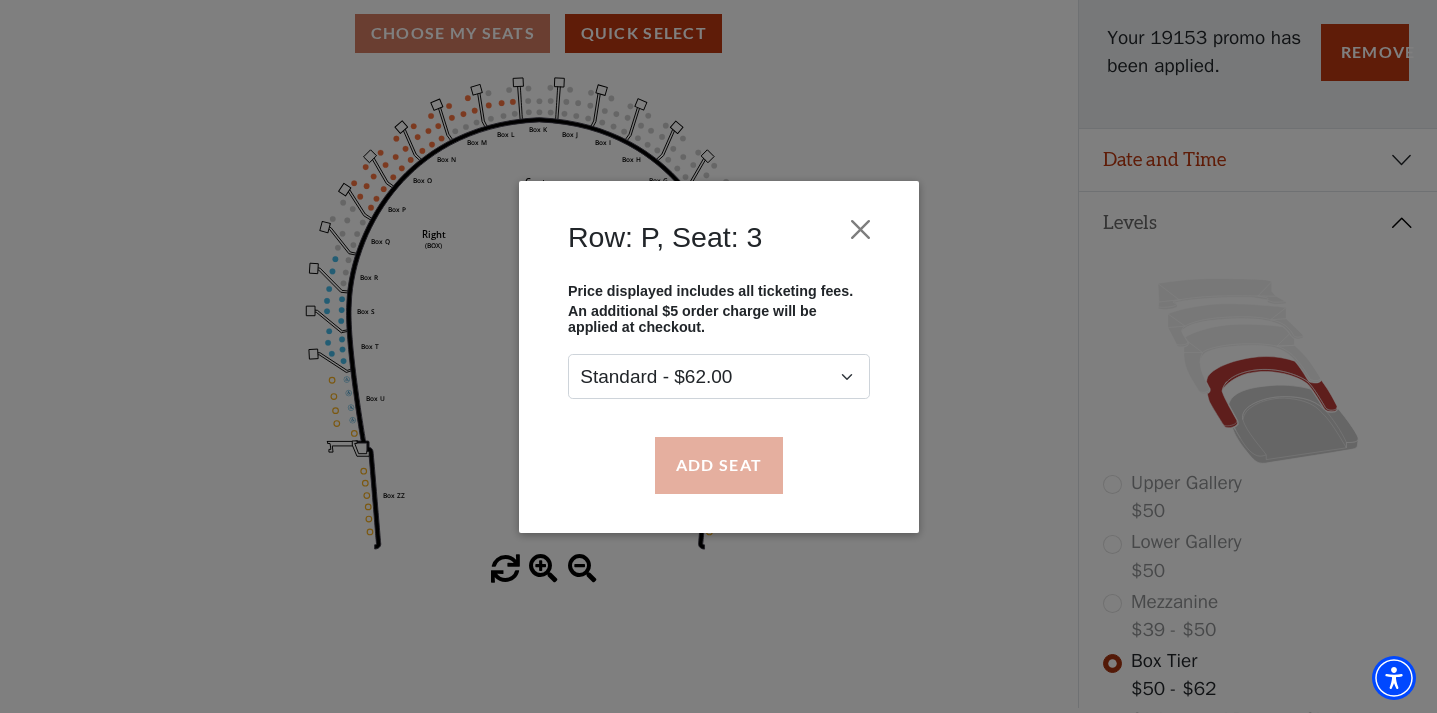 click on "Add Seat" at bounding box center (718, 465) 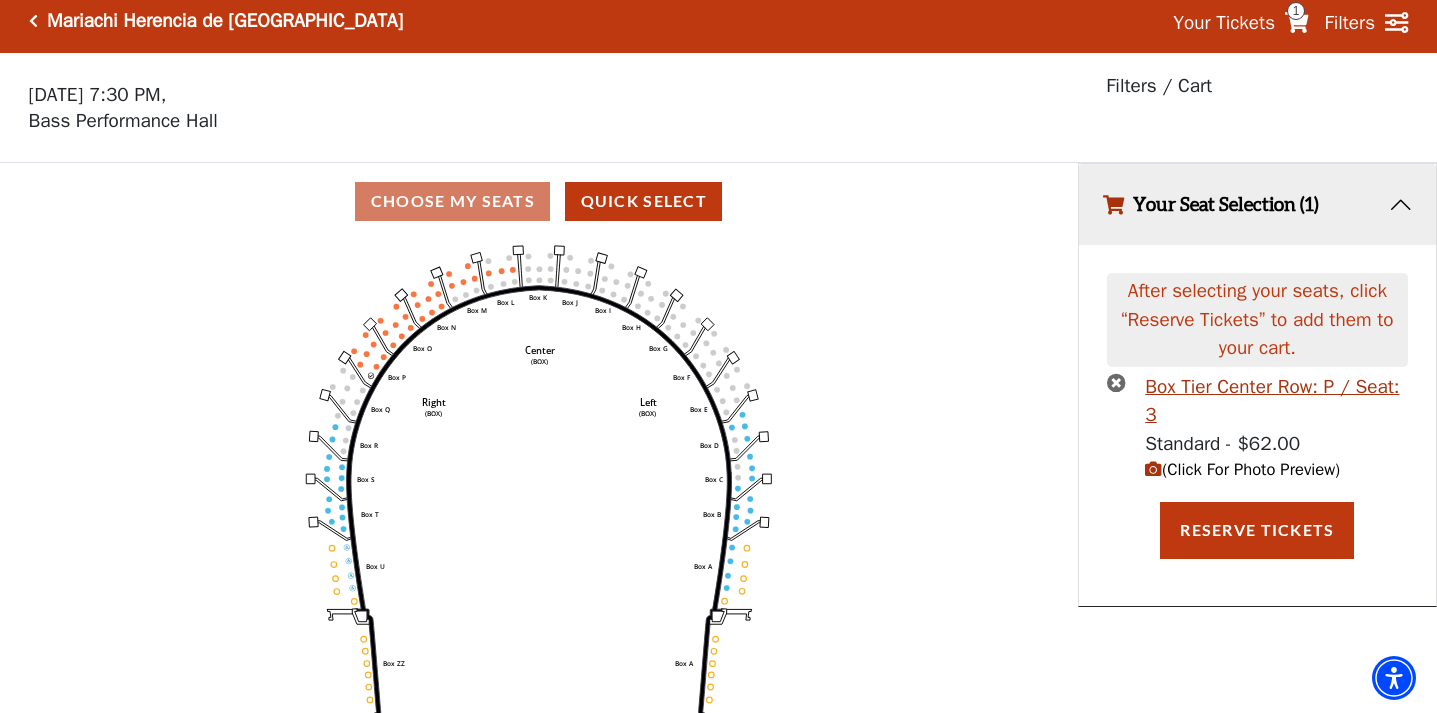 scroll, scrollTop: 0, scrollLeft: 0, axis: both 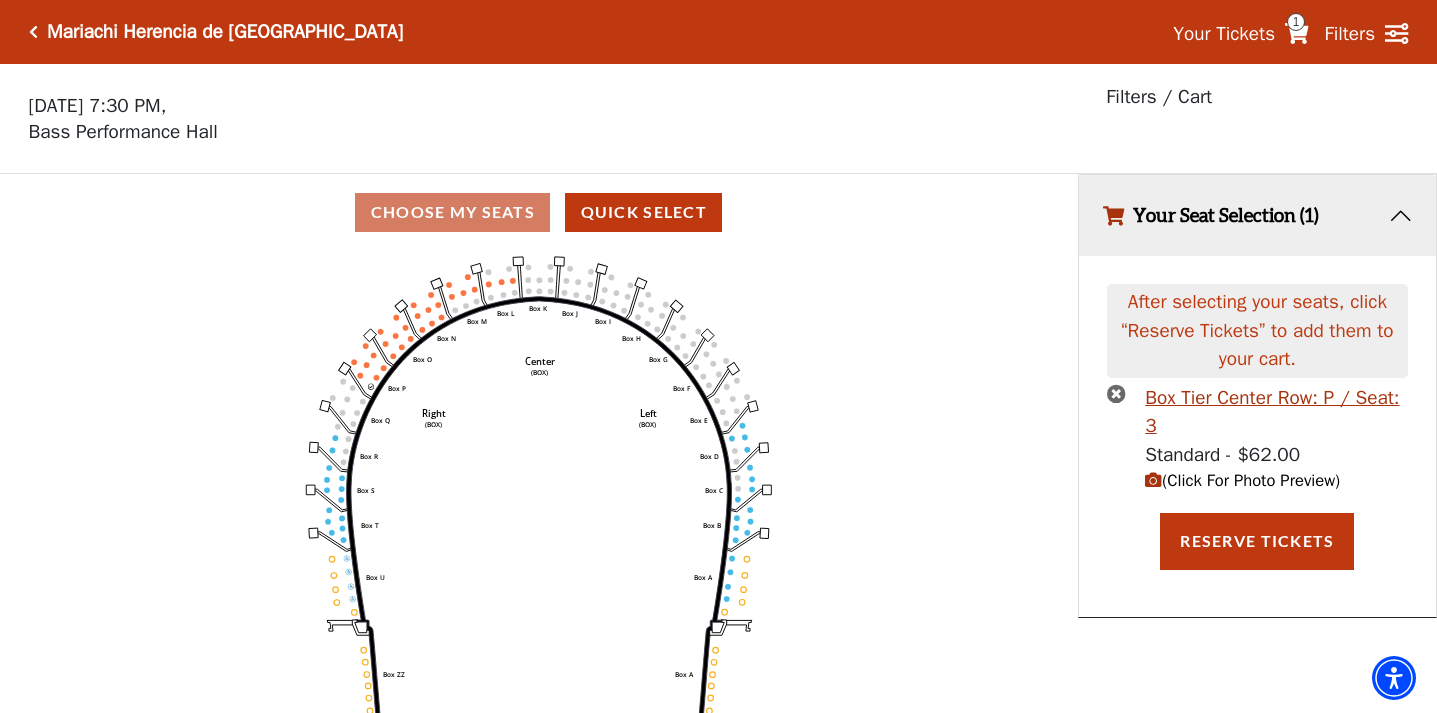click on "Left   (BOX)   Right   (BOX)   Center   (BOX)   Box ZZ   Box U   Box T   Box S   Box R   Box Q   Box P   Box O   Box N   Box M   Box L   Box A   Box A   Box B   Box C   Box D   Box E   Box F   Box G   Box H   Box I   Box J   Box K" 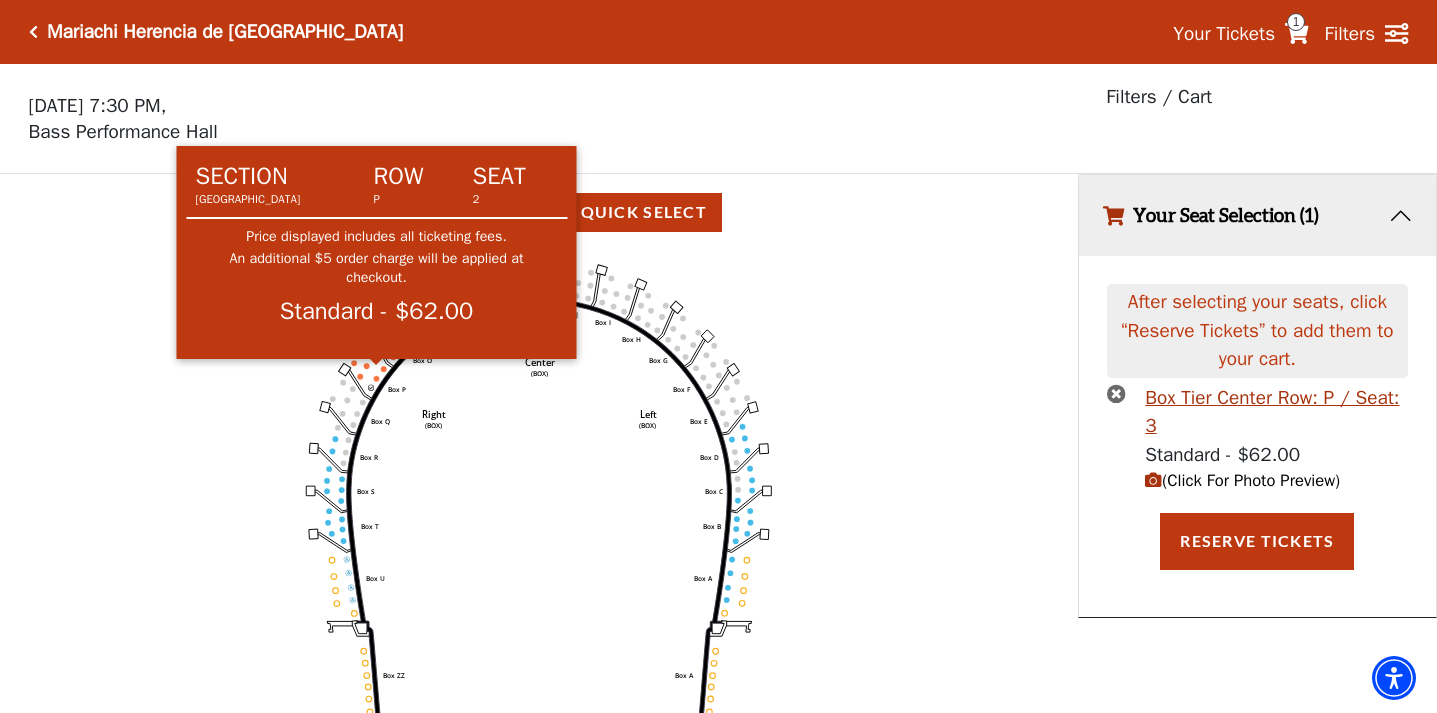 click on "Skip to main content Enable accessibility for low vision Open the accessibility menu
*{
pointer-events: fill;
}
Mariachi Herencia de Mexico   Your Tickets     1   Filters     Choose Your Own Seats
Tuesday, December 2 at 7:30 PM,
Bass Performance Hall
Filters / Cart" at bounding box center [718, 356] 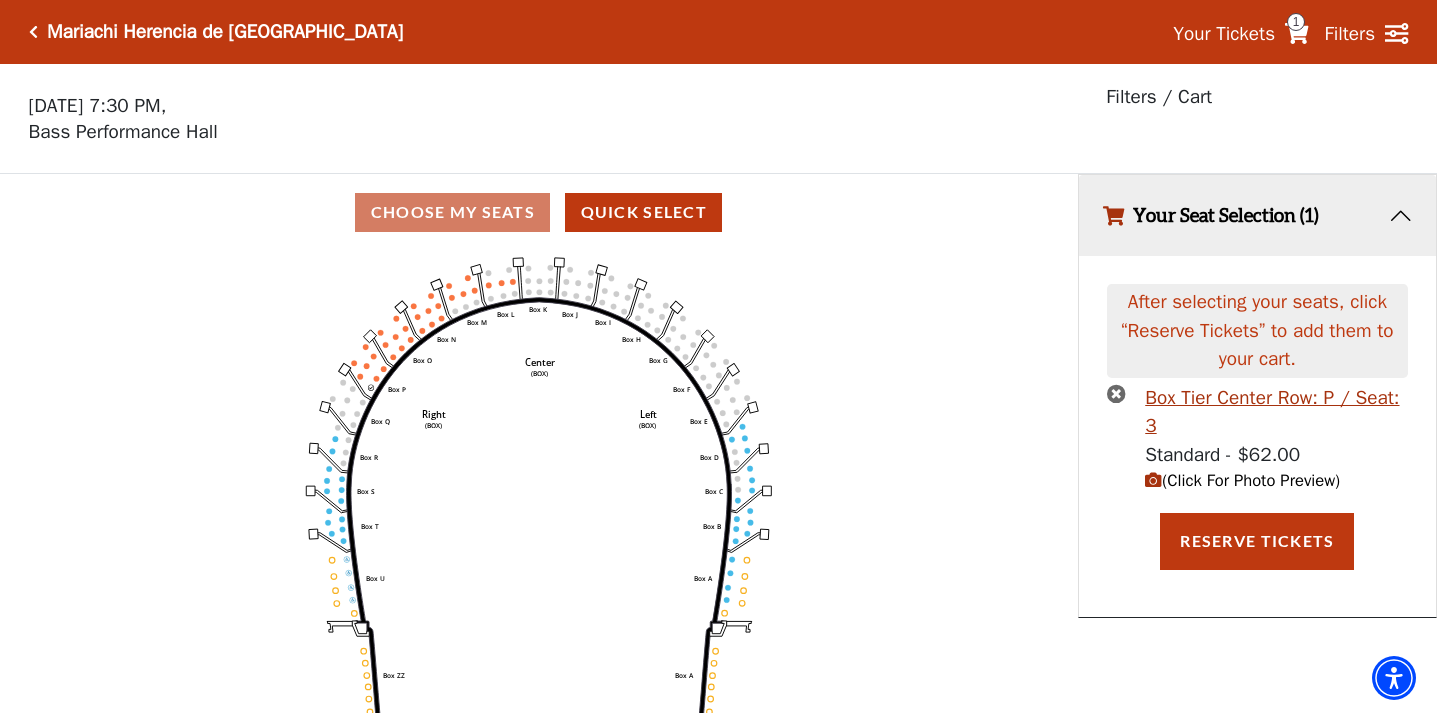 click at bounding box center (1153, 480) 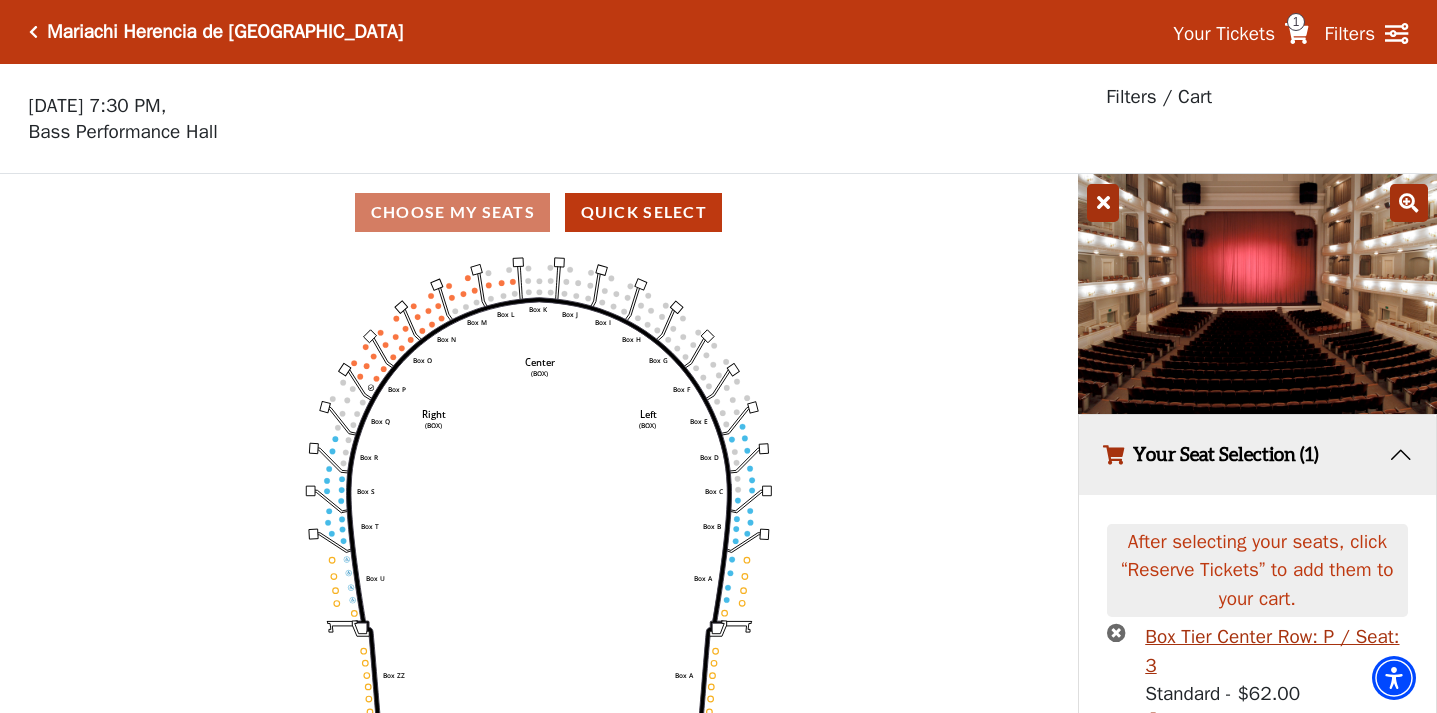 click at bounding box center (1116, 632) 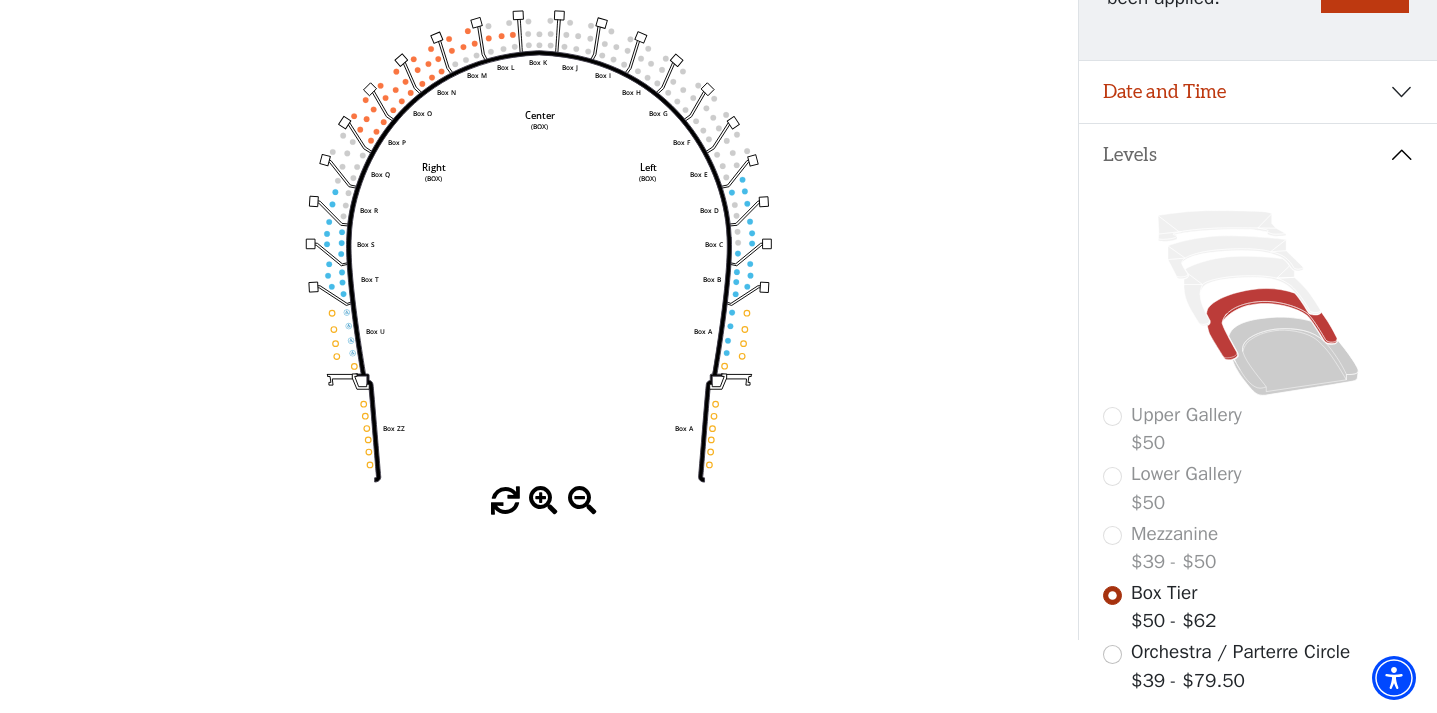 scroll, scrollTop: 298, scrollLeft: 0, axis: vertical 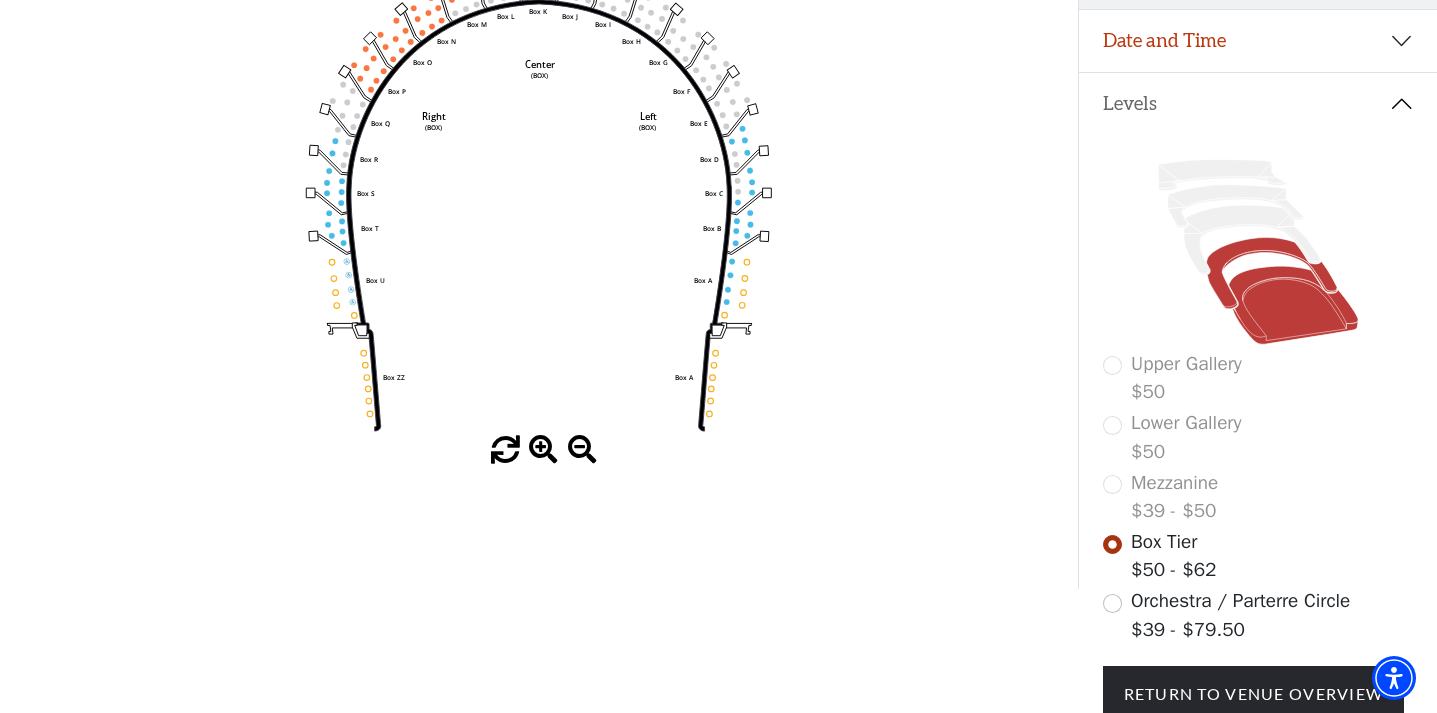 click 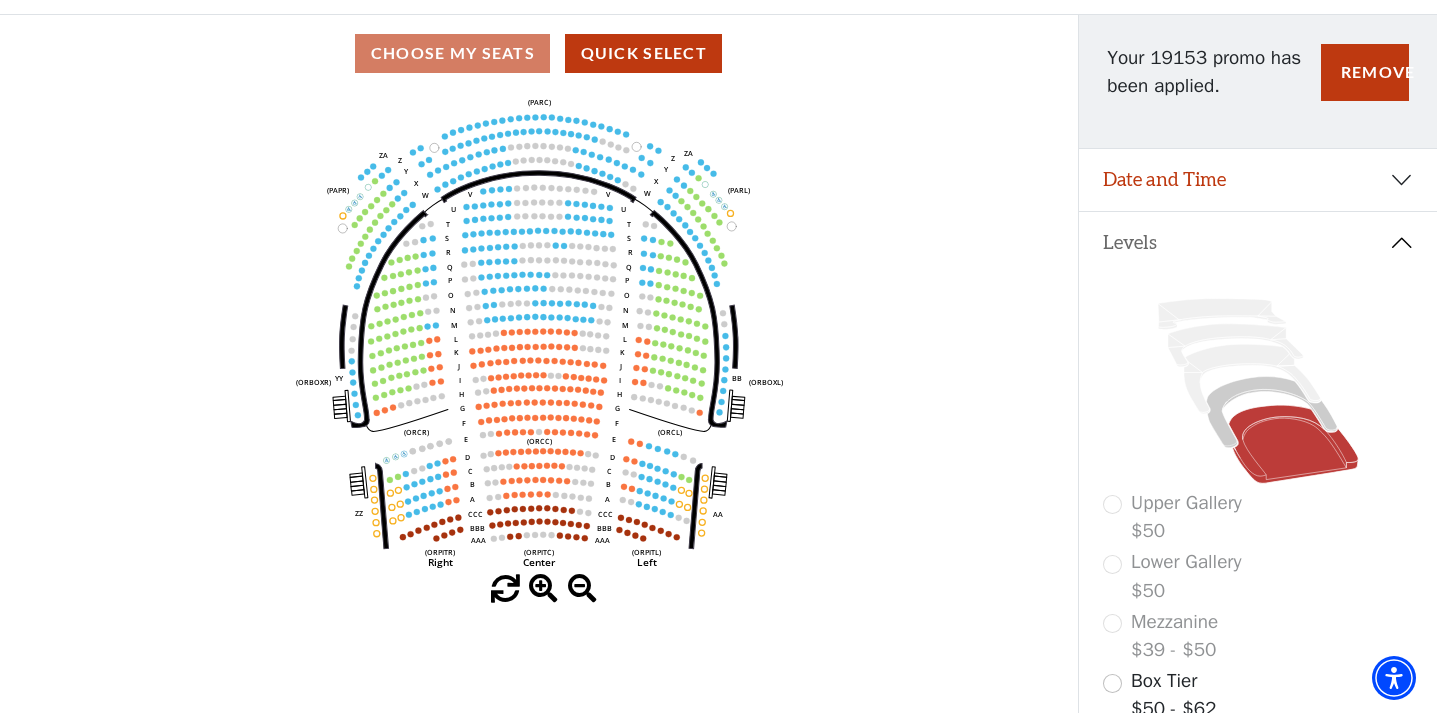 scroll, scrollTop: 158, scrollLeft: 0, axis: vertical 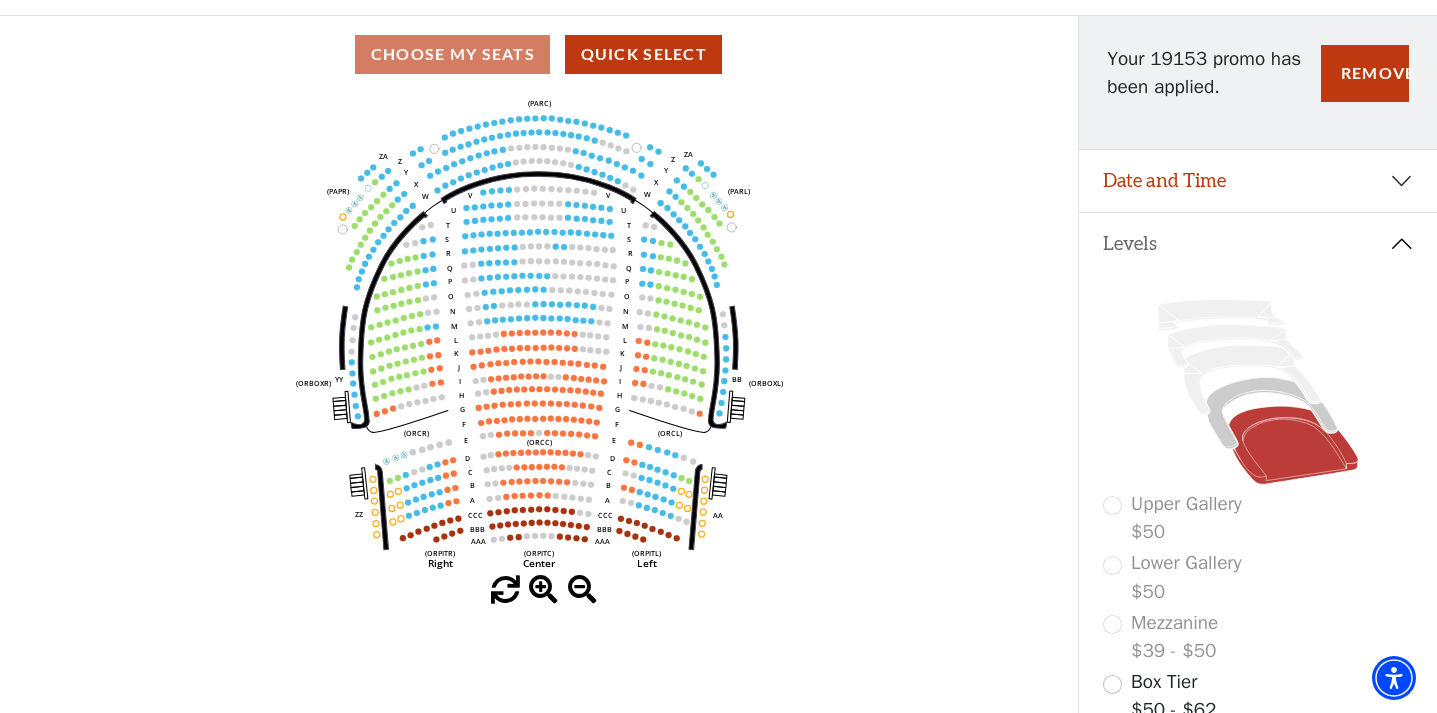 click on "Left   (ORPITL)   Right   (ORPITR)   Center   (ORPITC)   ZZ   AA   YY   BB   ZA   ZA   (ORCL)   (ORCR)   (ORCC)   (ORBOXL)   (ORBOXR)   (PARL)   (PAPR)   (PARC)   Z   Y   X   W   Z   Y   X   W   V   U   T   S   R   Q   P   O   N   M   L   K   J   I   H   G   F   E   D   C   B   A   CCC   BBB   AAA   V   U   T   S   R   Q   P   O   N   M   L   K   J   I   H   G   F   E   D   C   B   A   CCC   BBB   AAA" 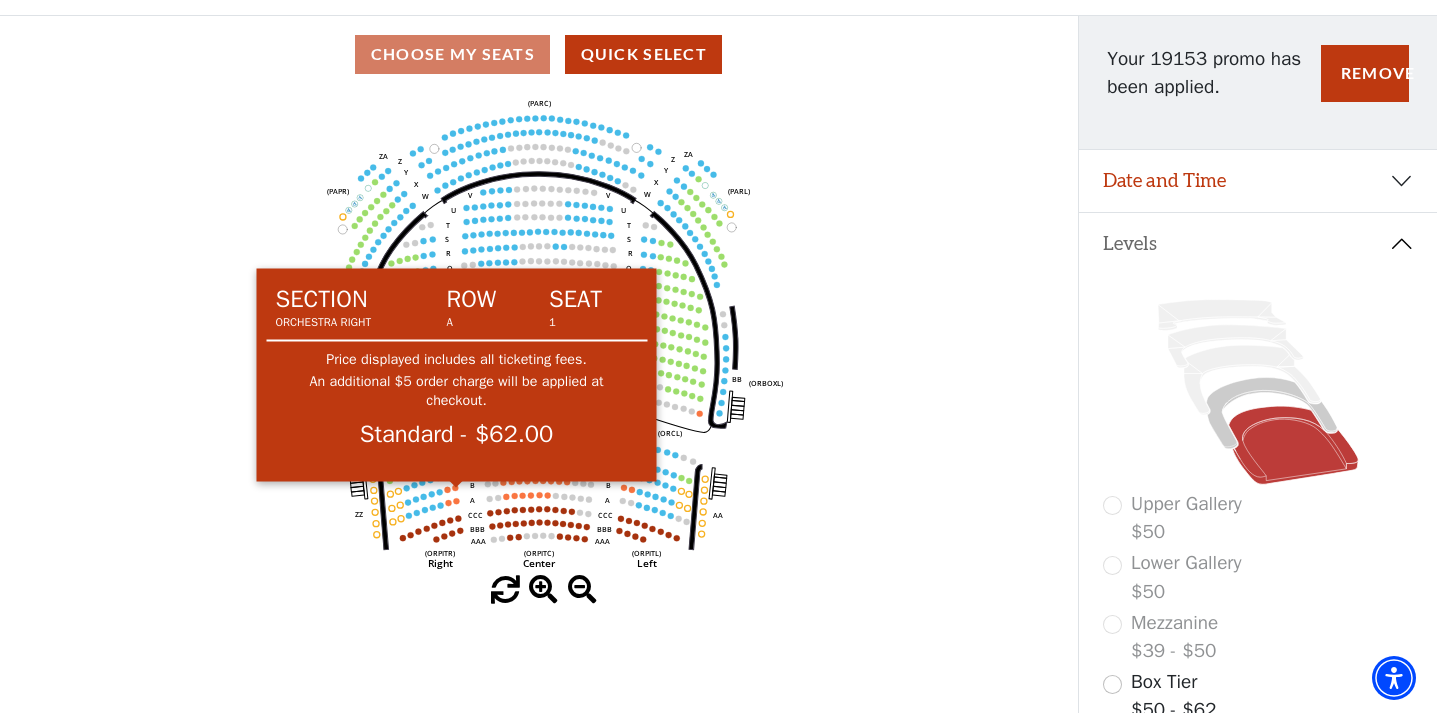 click 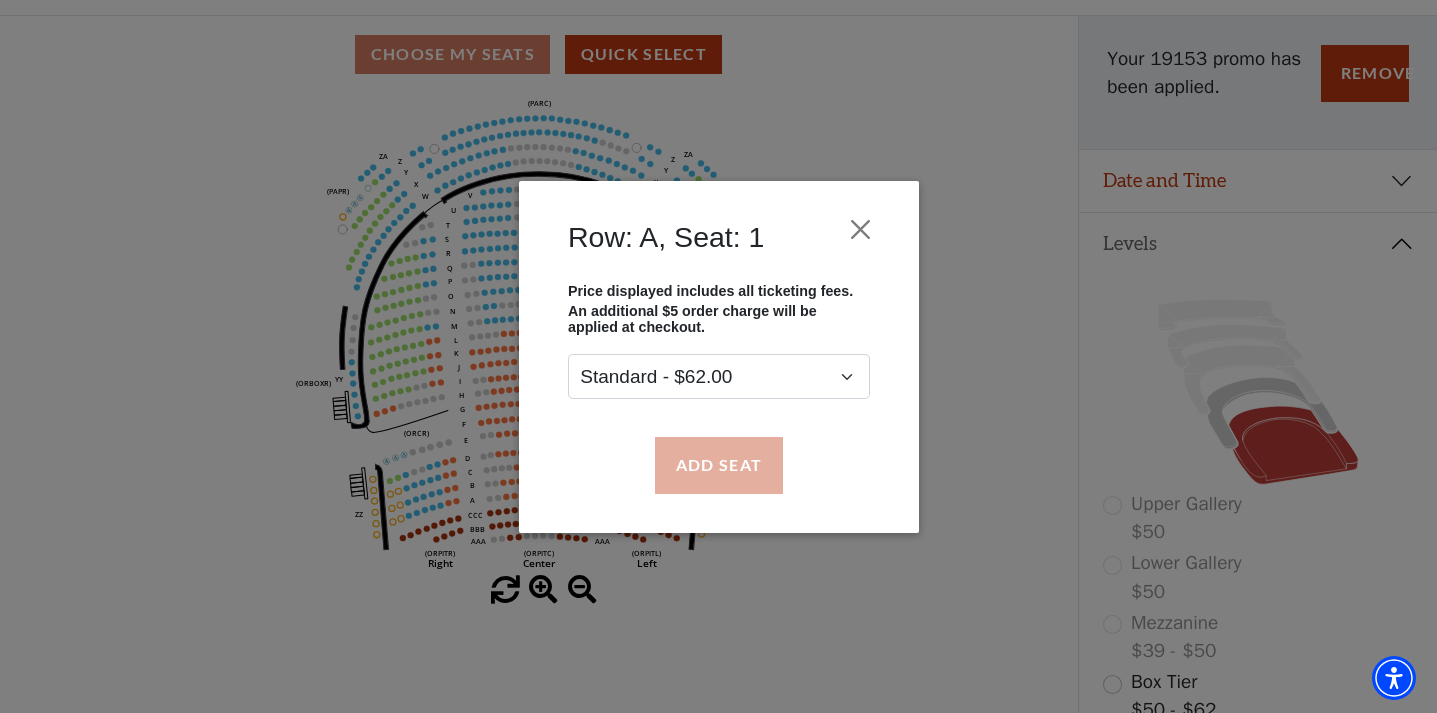 click on "Add Seat" at bounding box center [718, 465] 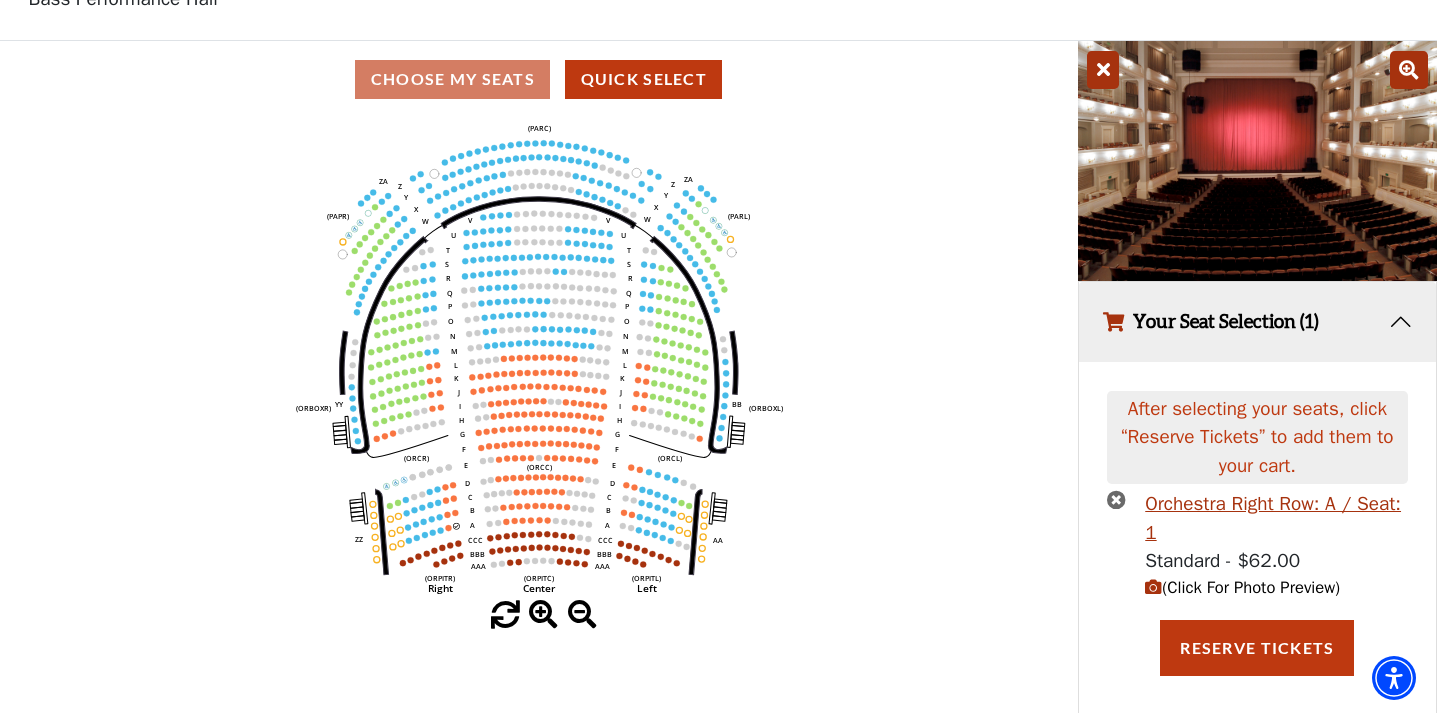 scroll, scrollTop: 132, scrollLeft: 0, axis: vertical 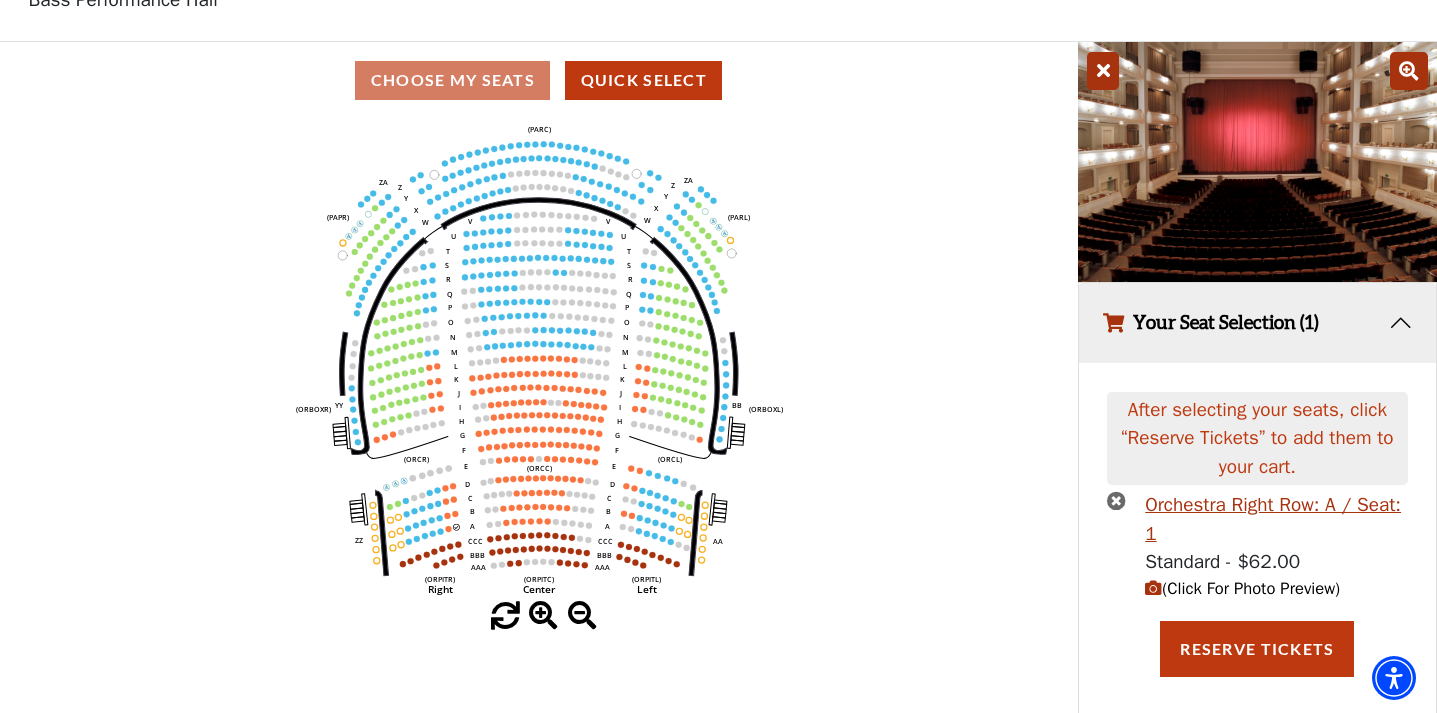 click at bounding box center [1153, 588] 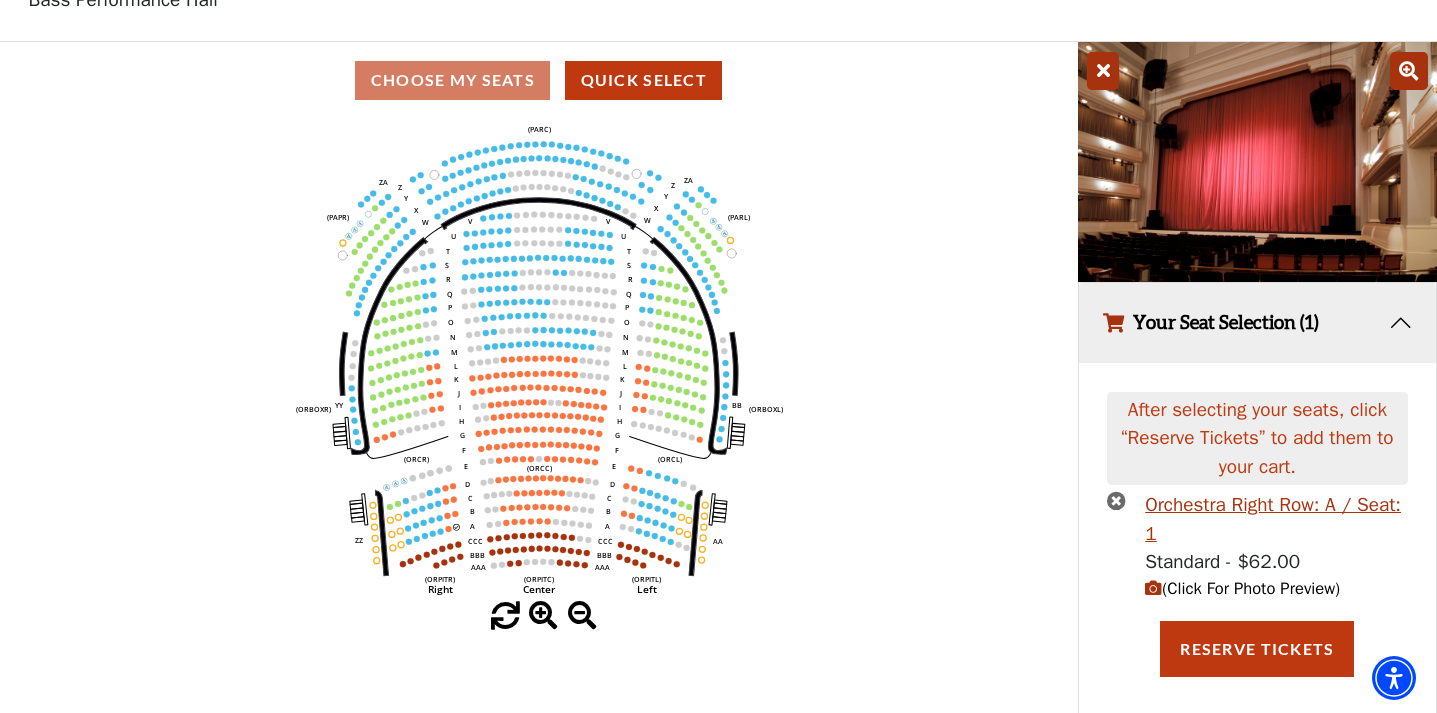 click at bounding box center [1103, 71] 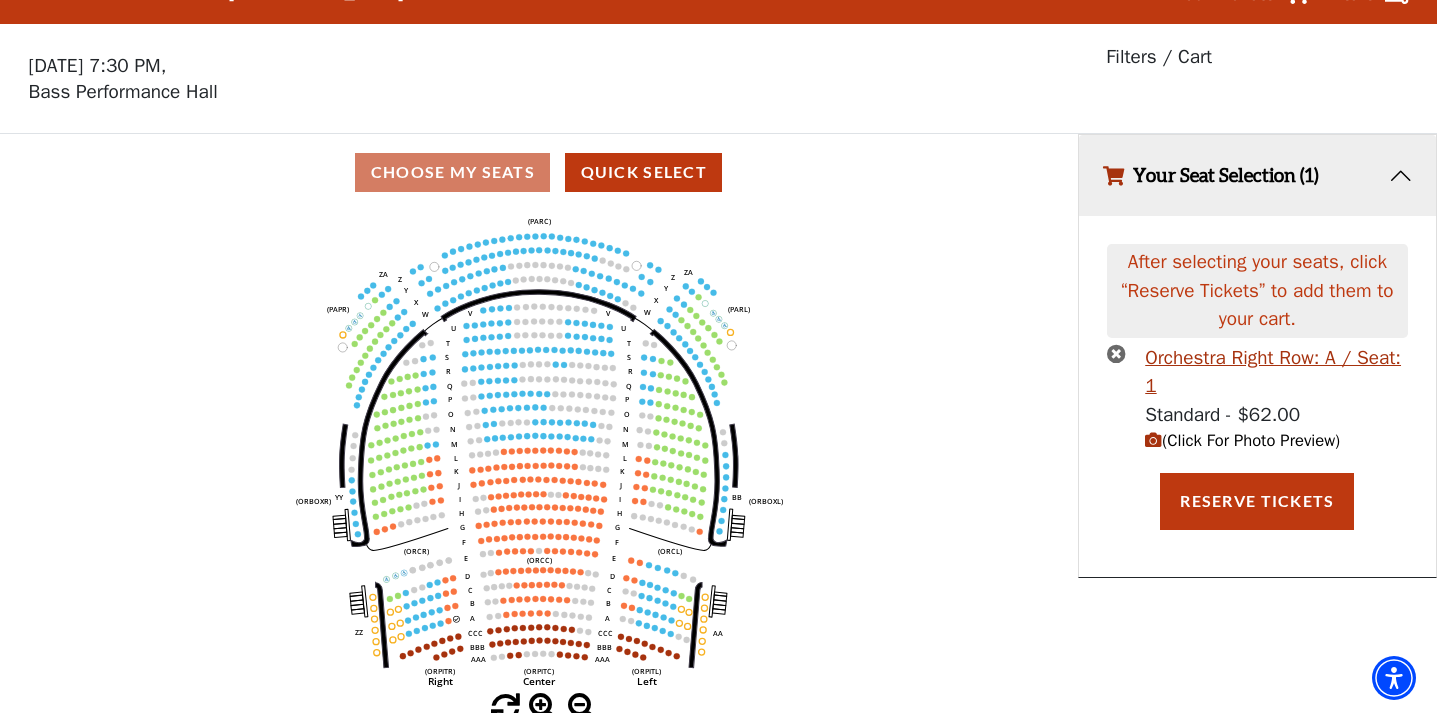 click at bounding box center [1153, 440] 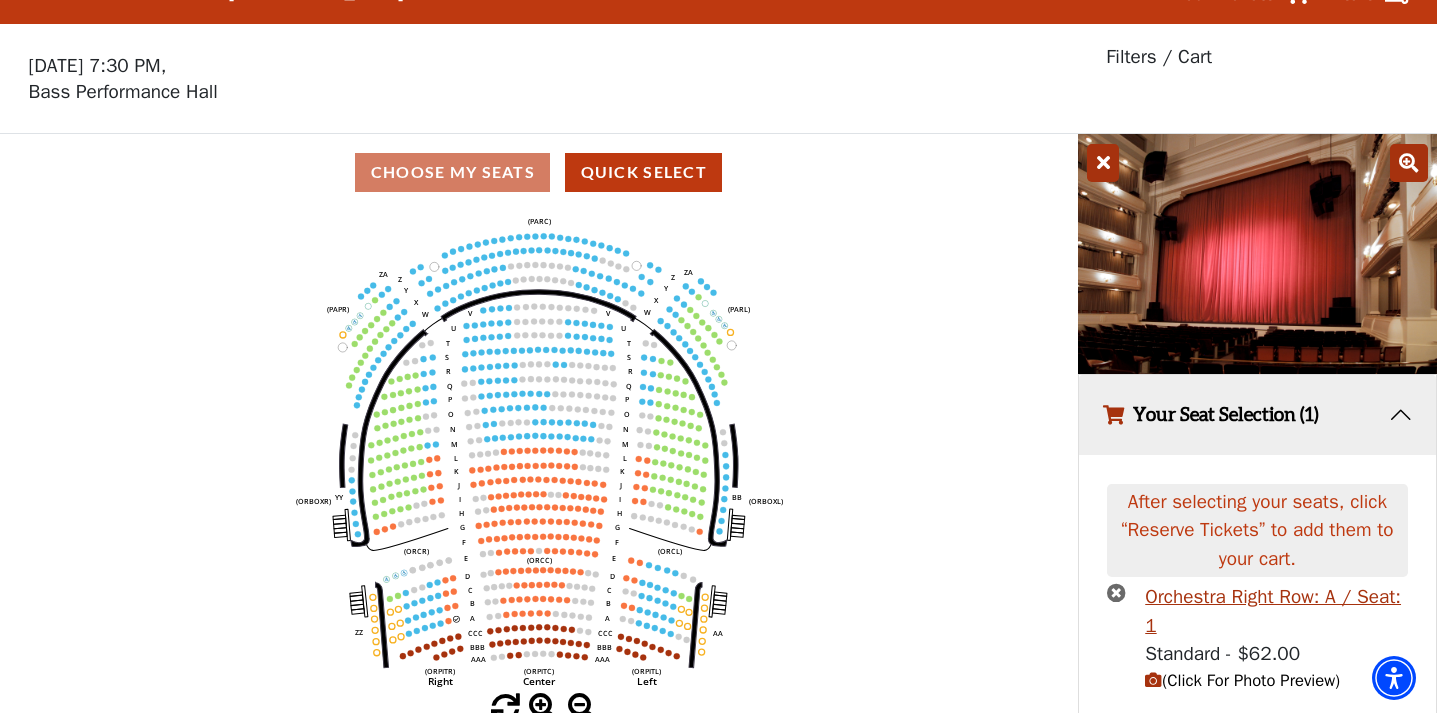 click at bounding box center (1103, 163) 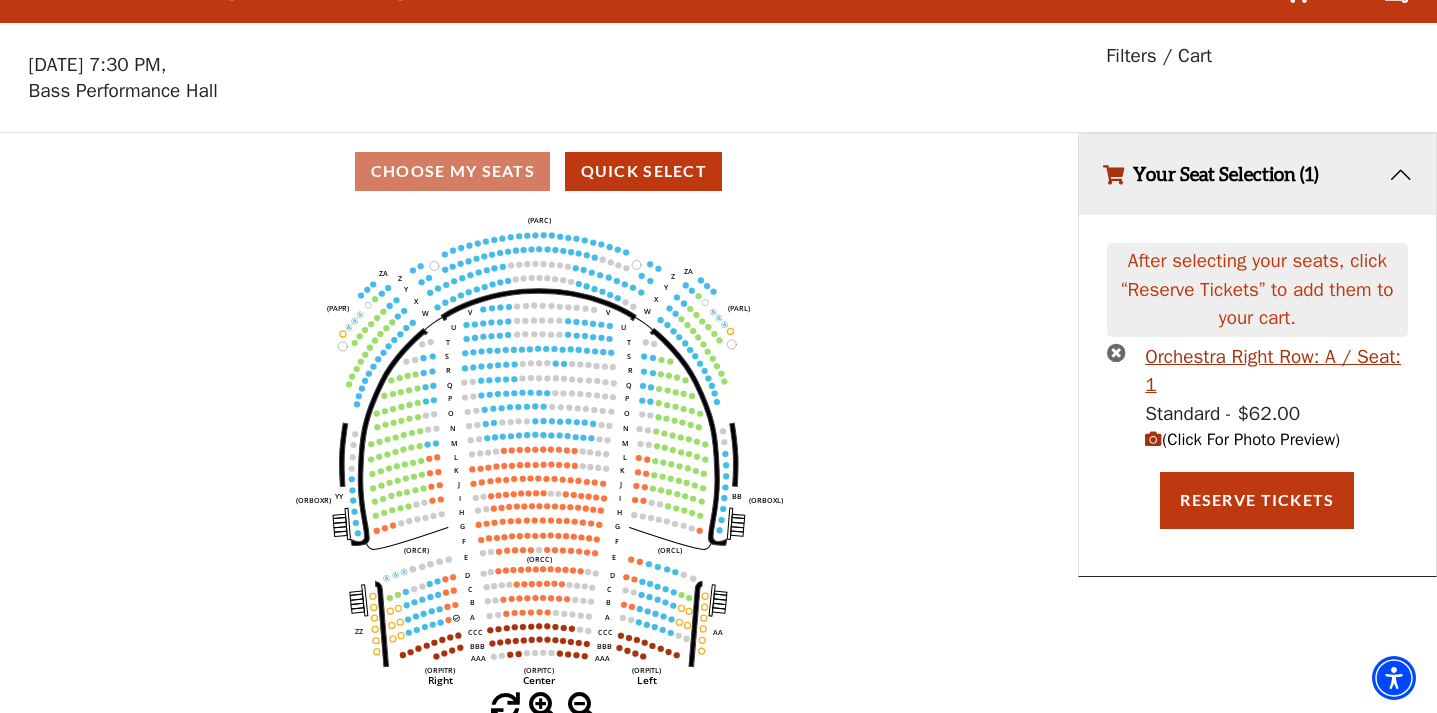 scroll, scrollTop: 40, scrollLeft: 0, axis: vertical 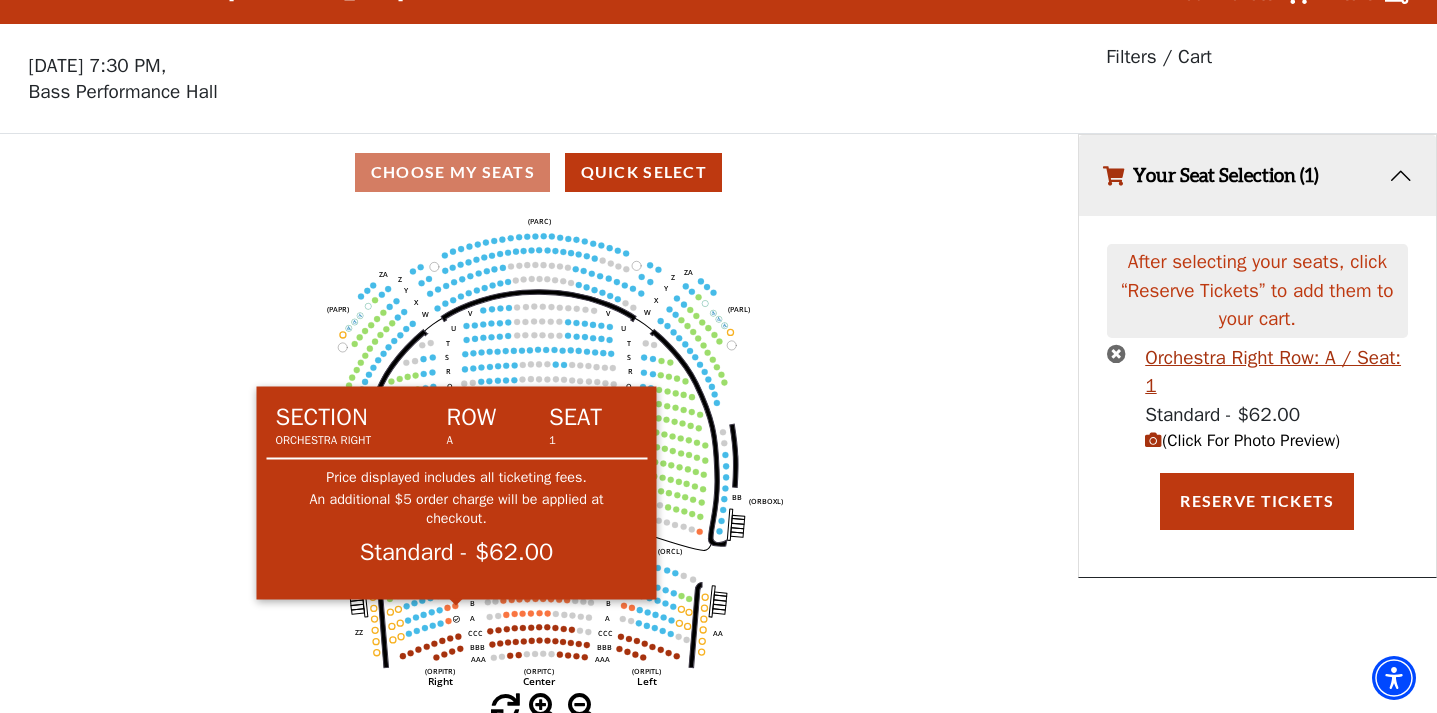 click 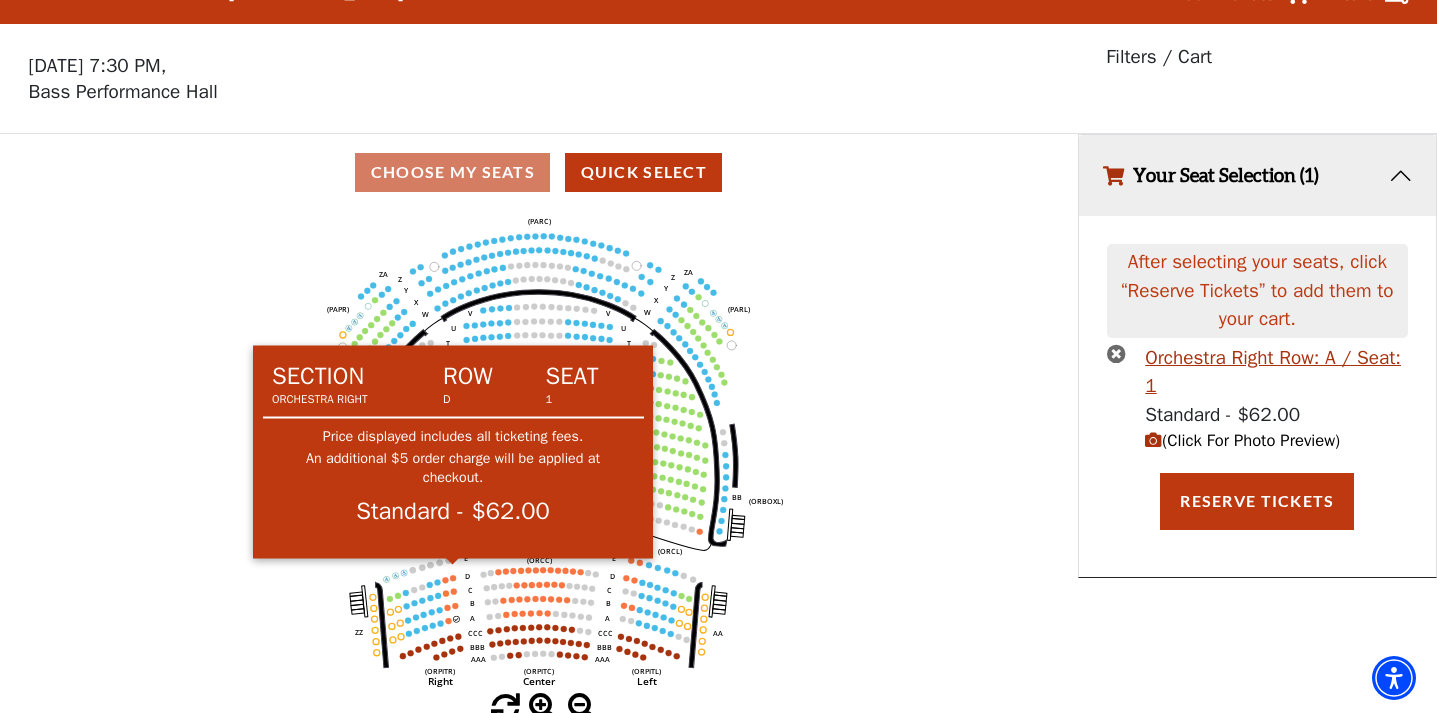 click 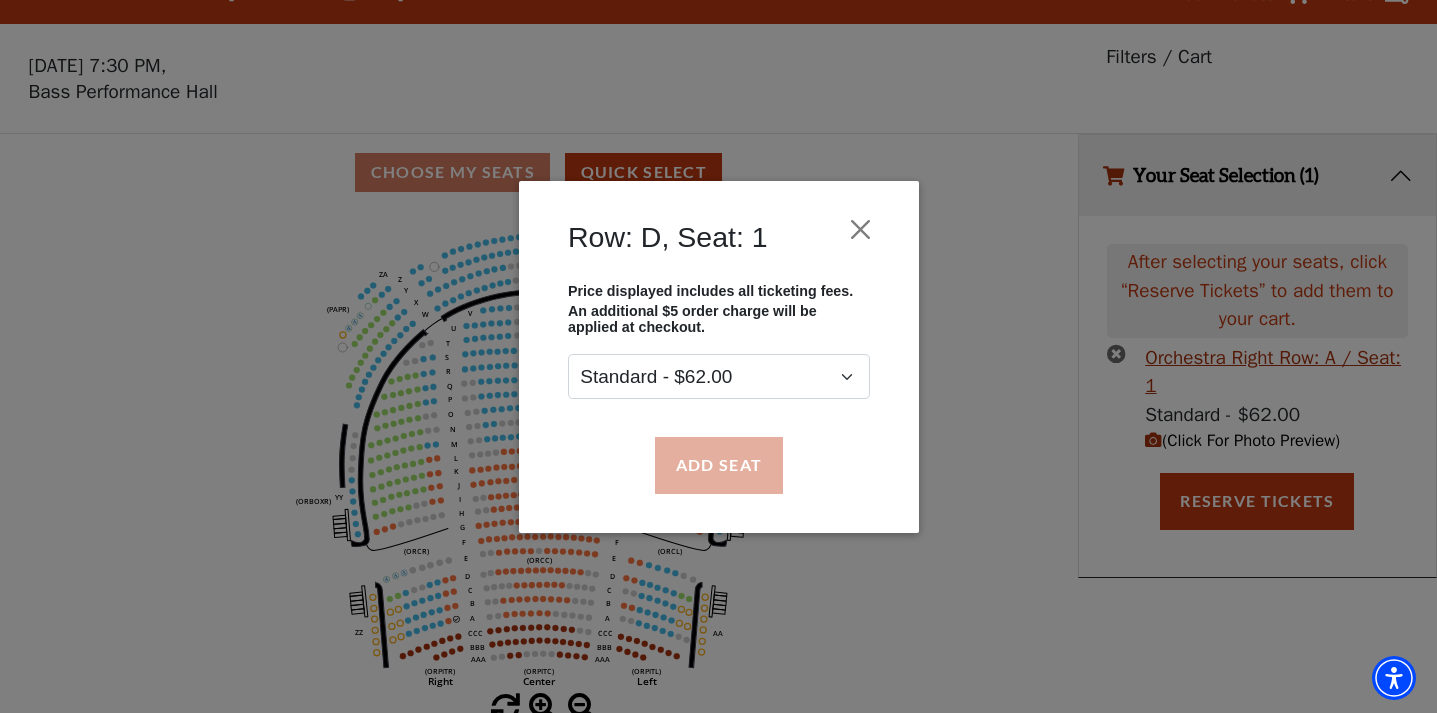 click on "Add Seat" at bounding box center (718, 465) 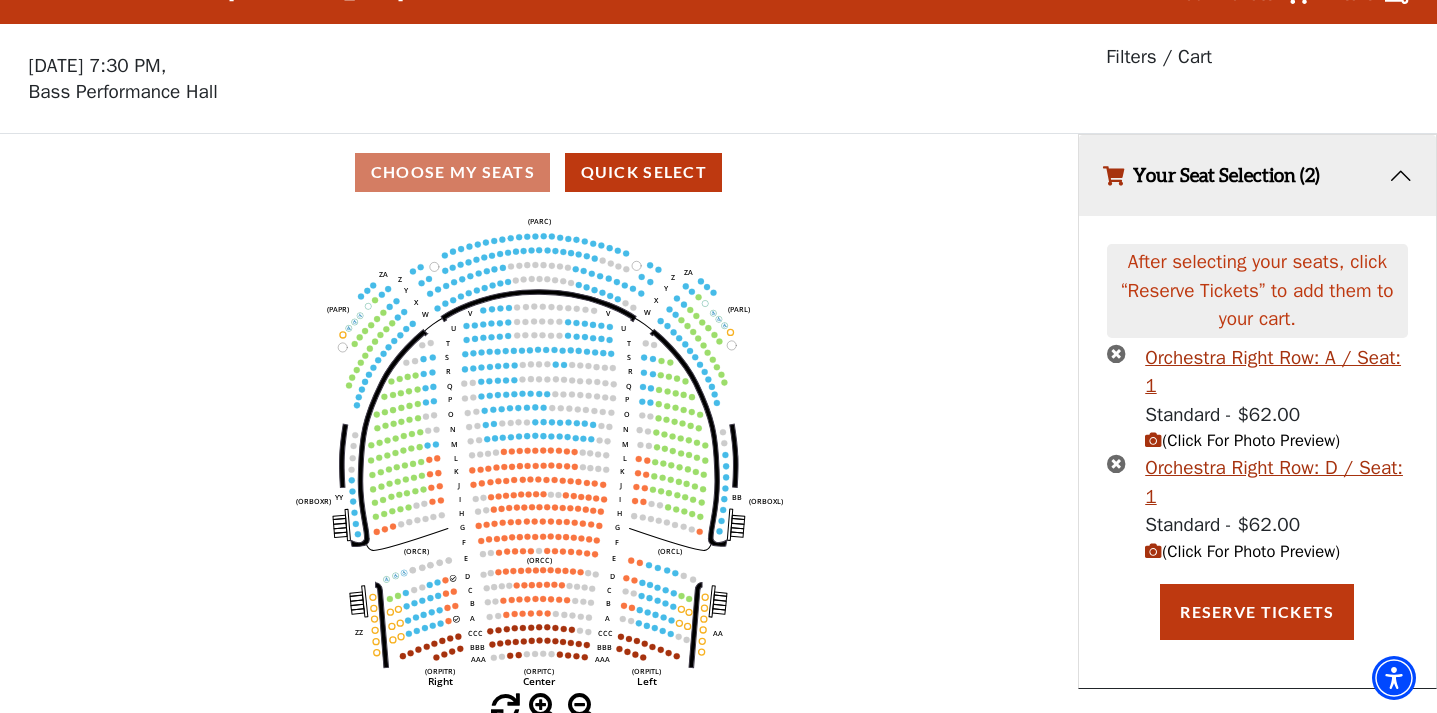 scroll, scrollTop: 0, scrollLeft: 0, axis: both 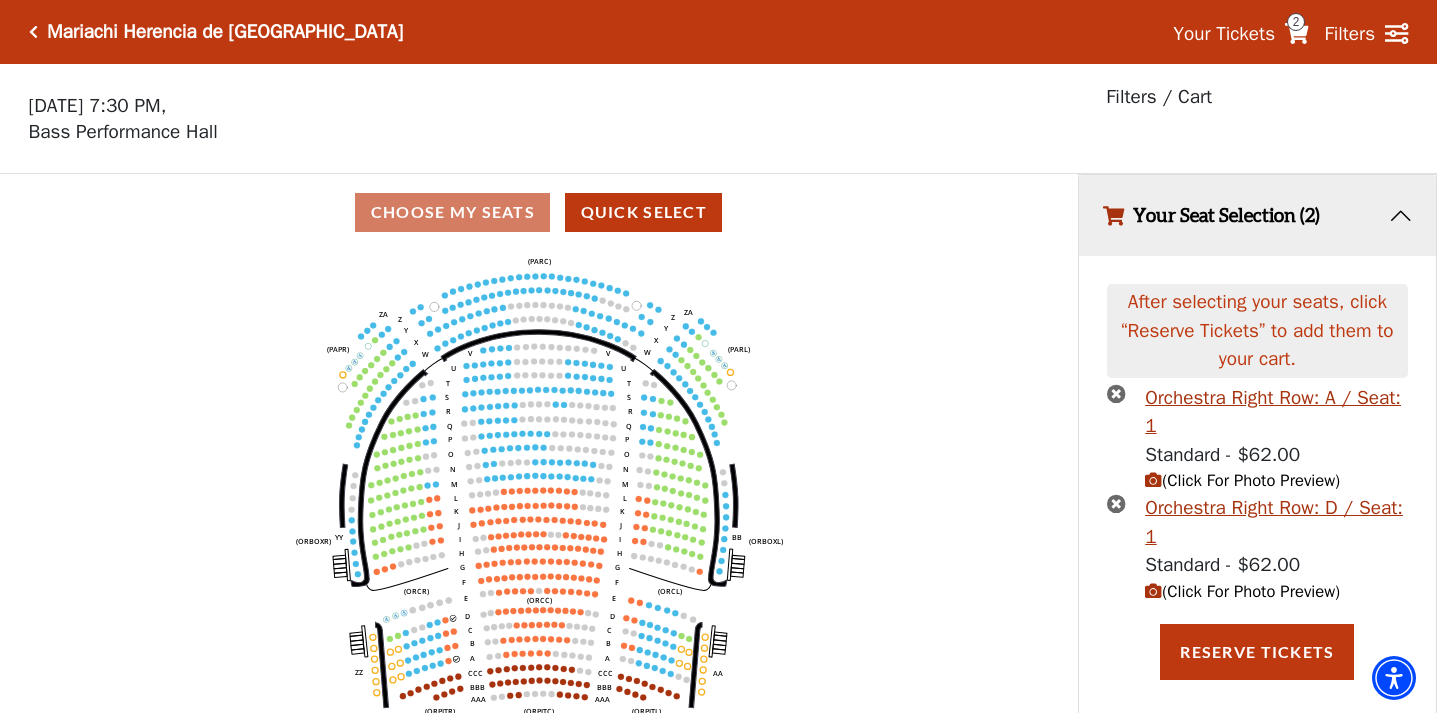 click at bounding box center [1153, 591] 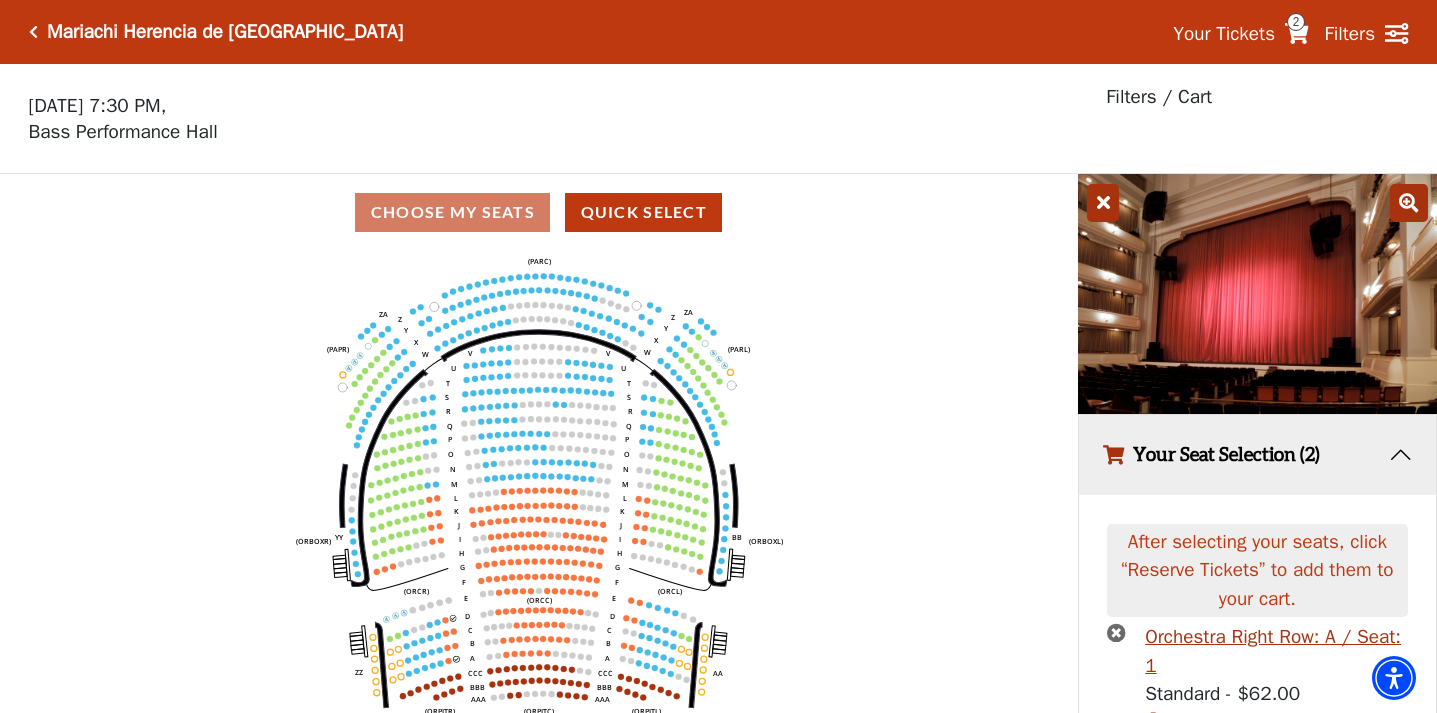 click at bounding box center (1103, 203) 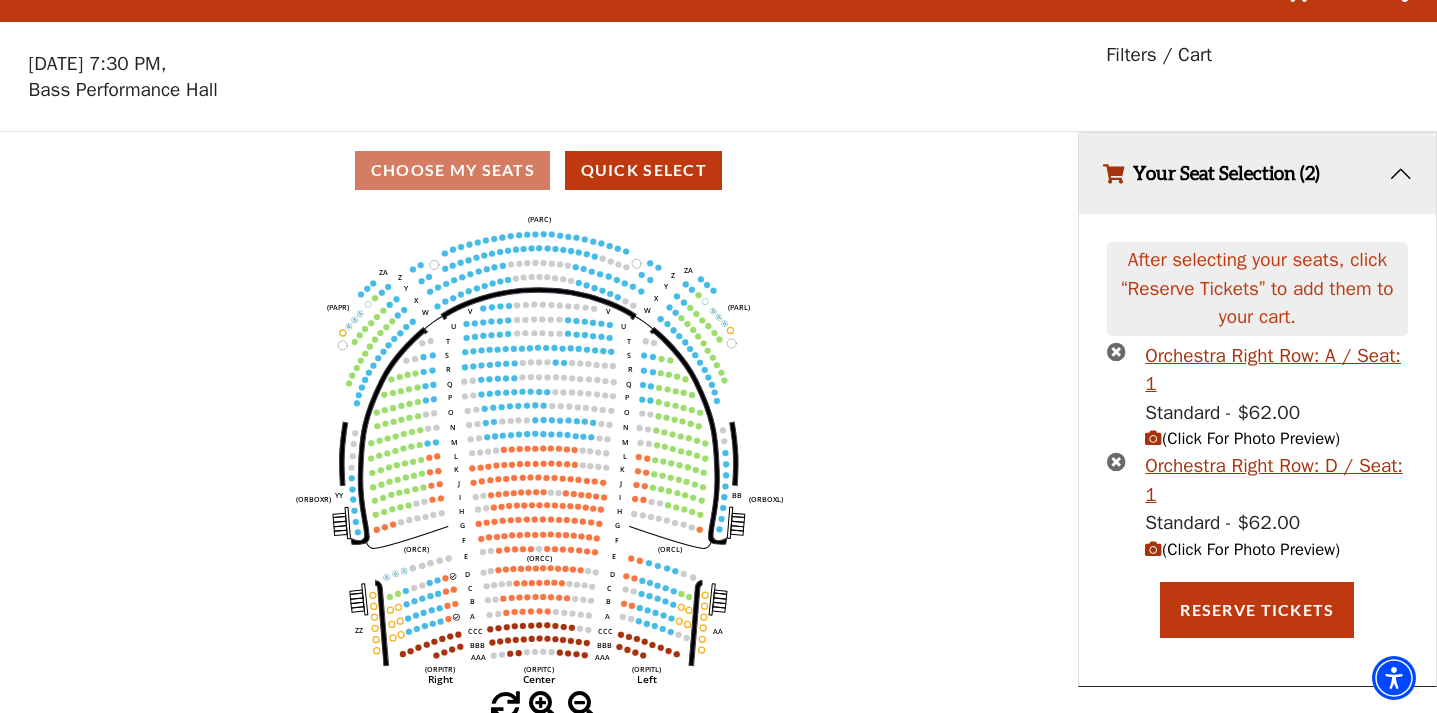 scroll, scrollTop: 40, scrollLeft: 0, axis: vertical 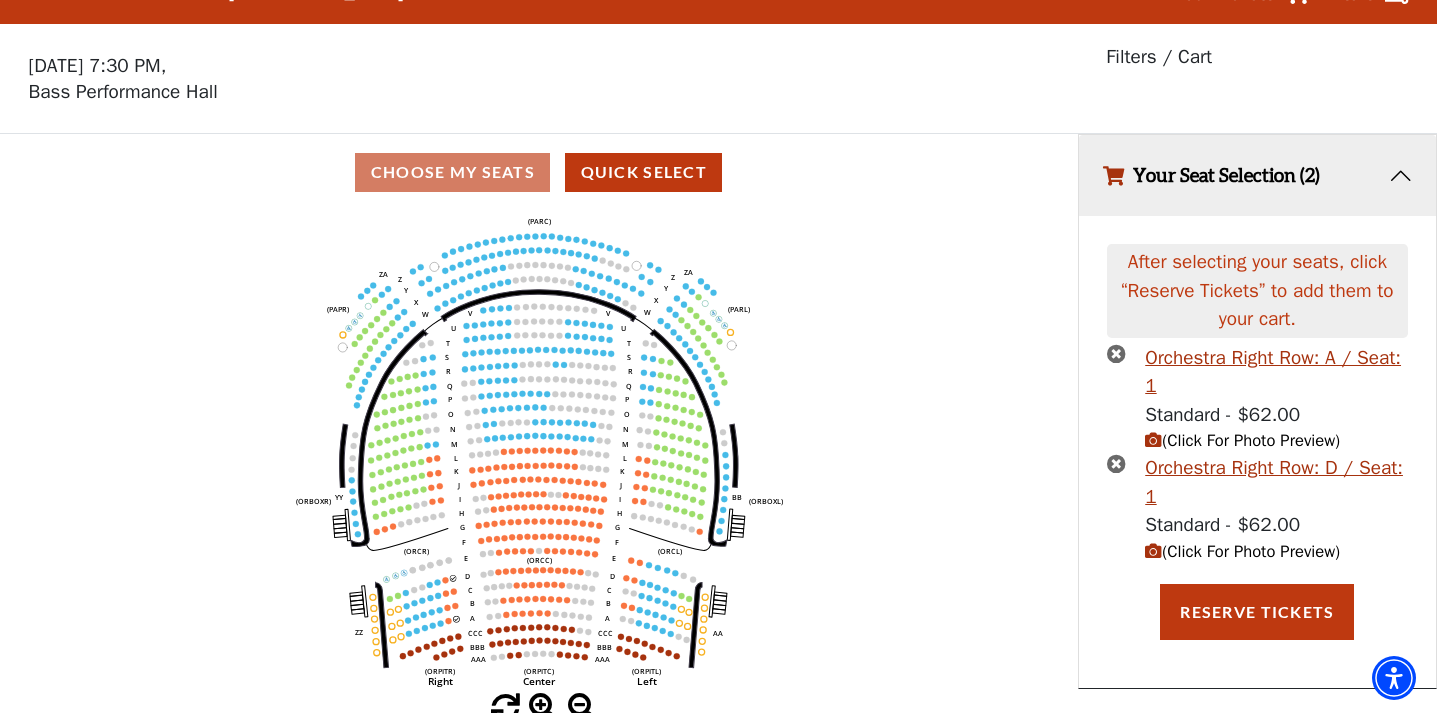 click at bounding box center [1116, 463] 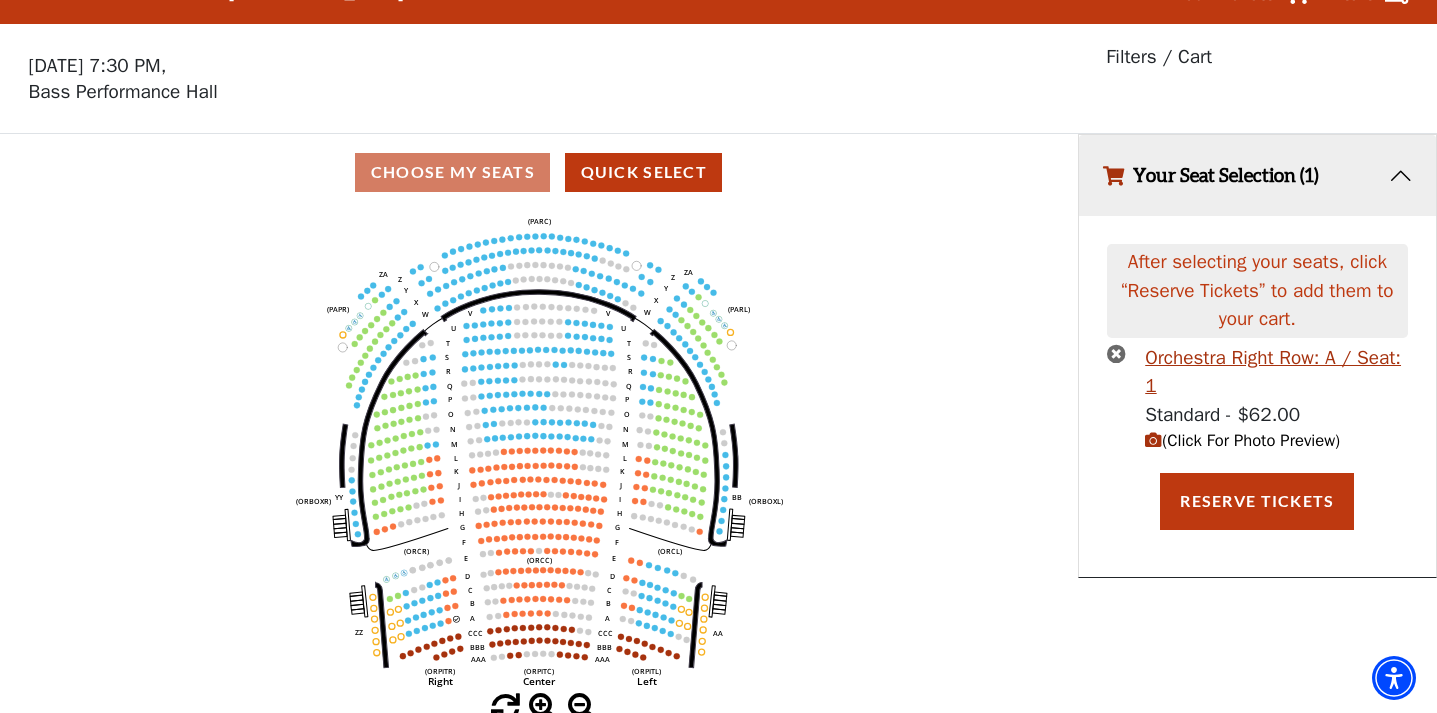 click at bounding box center [1116, 353] 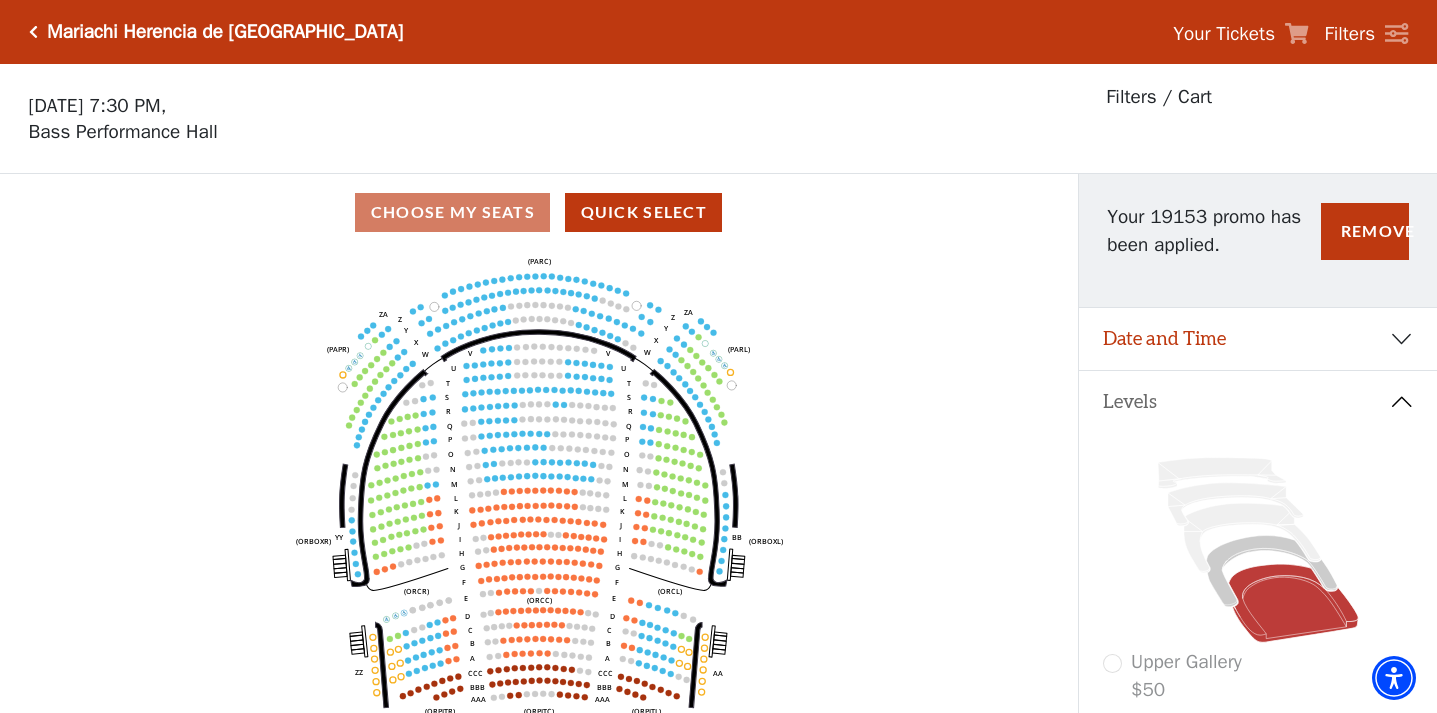 scroll, scrollTop: 0, scrollLeft: 0, axis: both 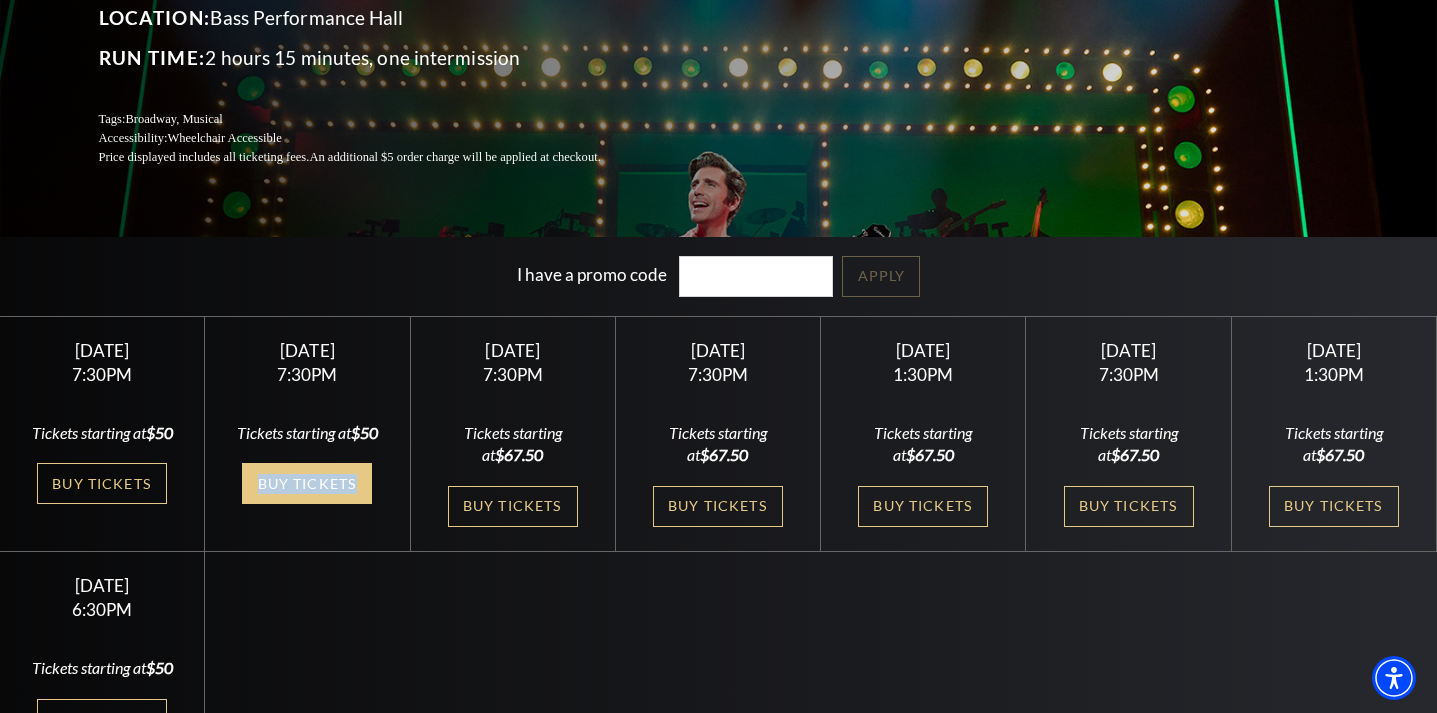 click on "Buy Tickets" at bounding box center (307, 483) 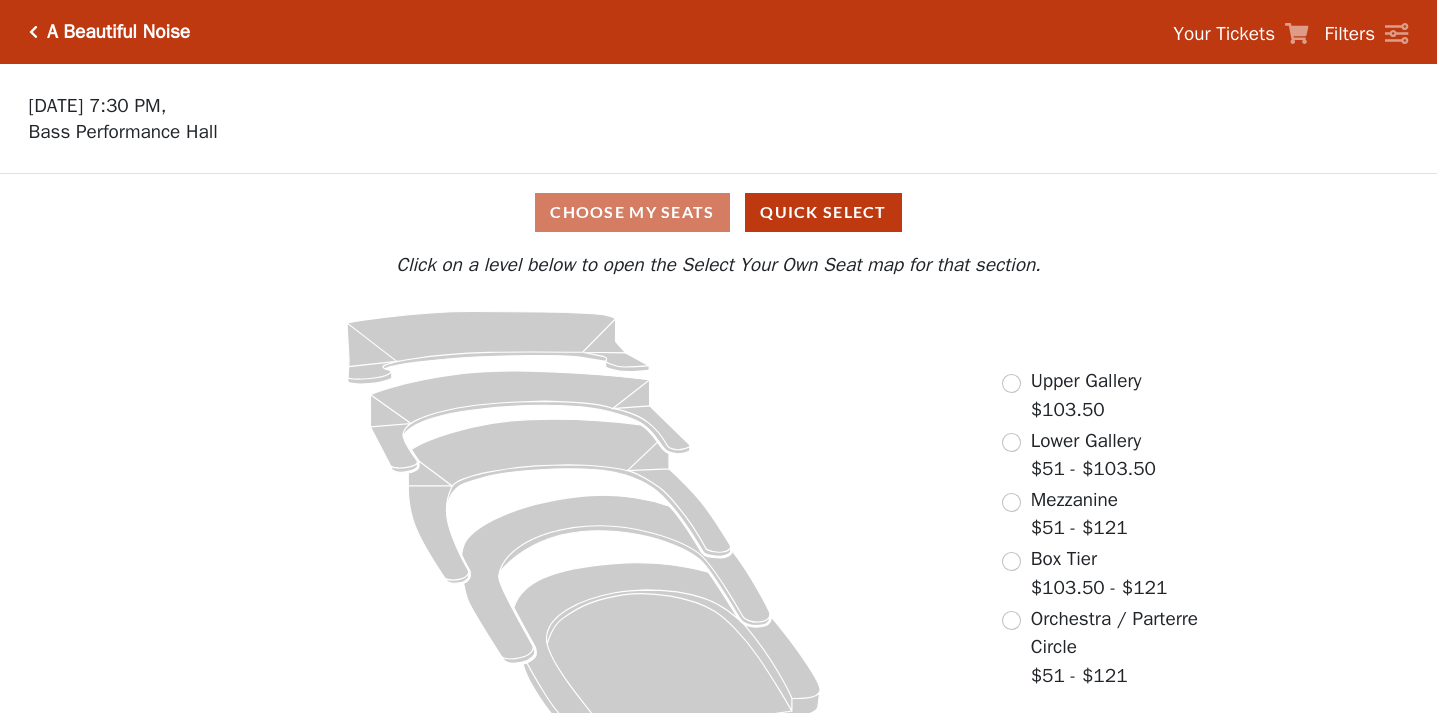 click 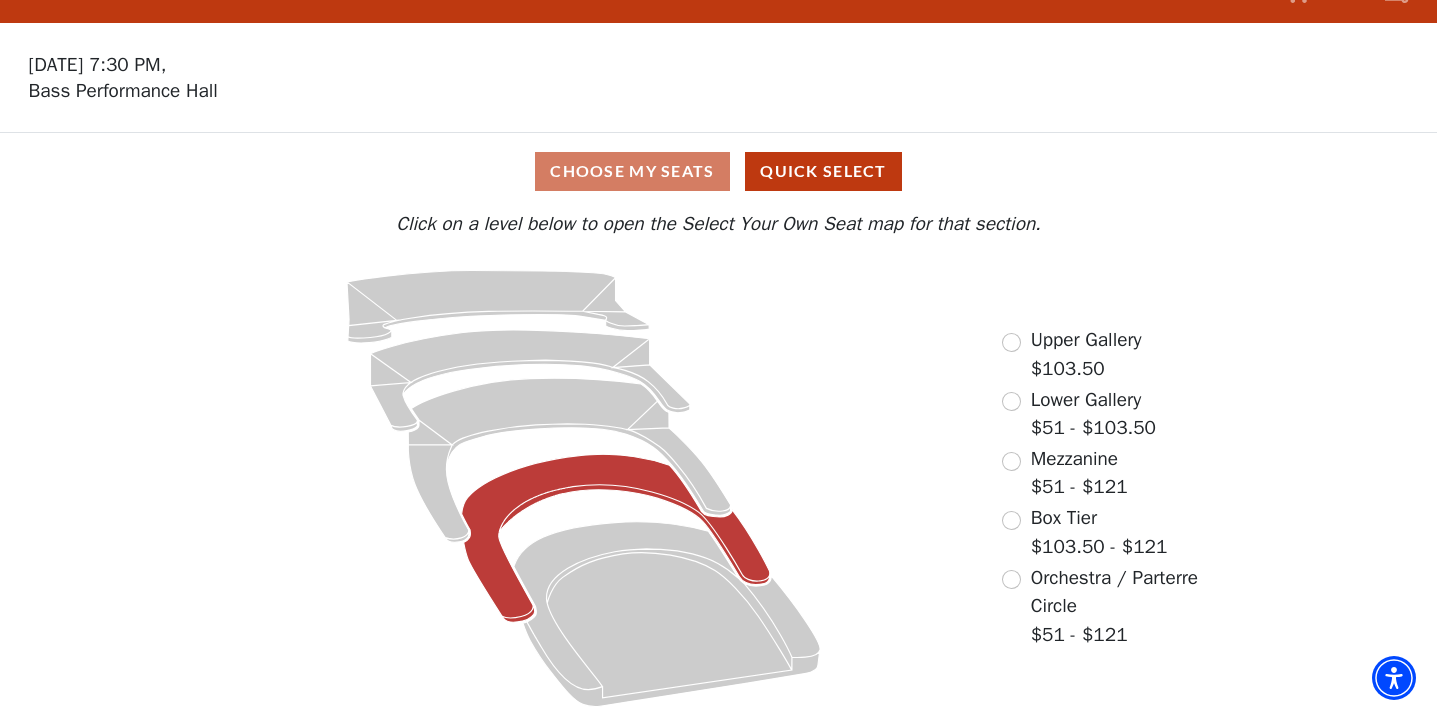 scroll, scrollTop: 40, scrollLeft: 0, axis: vertical 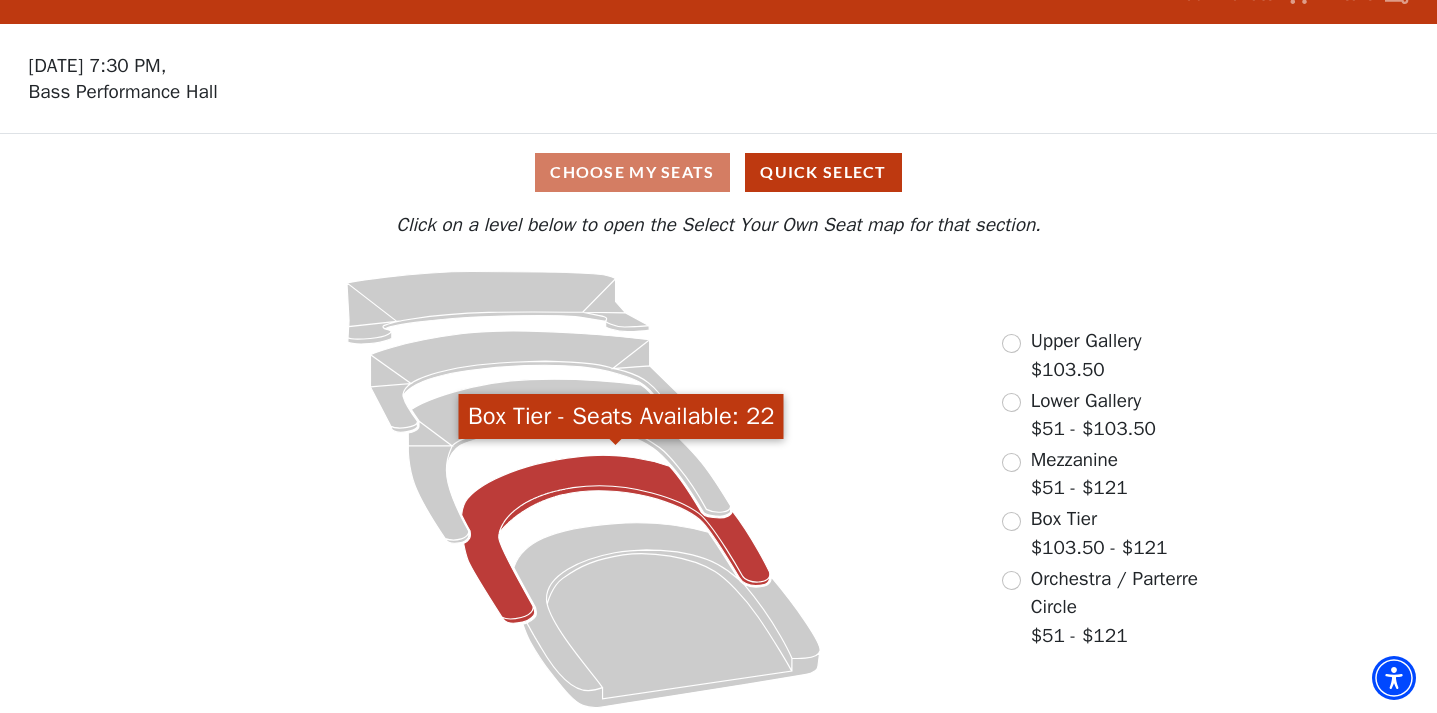 click 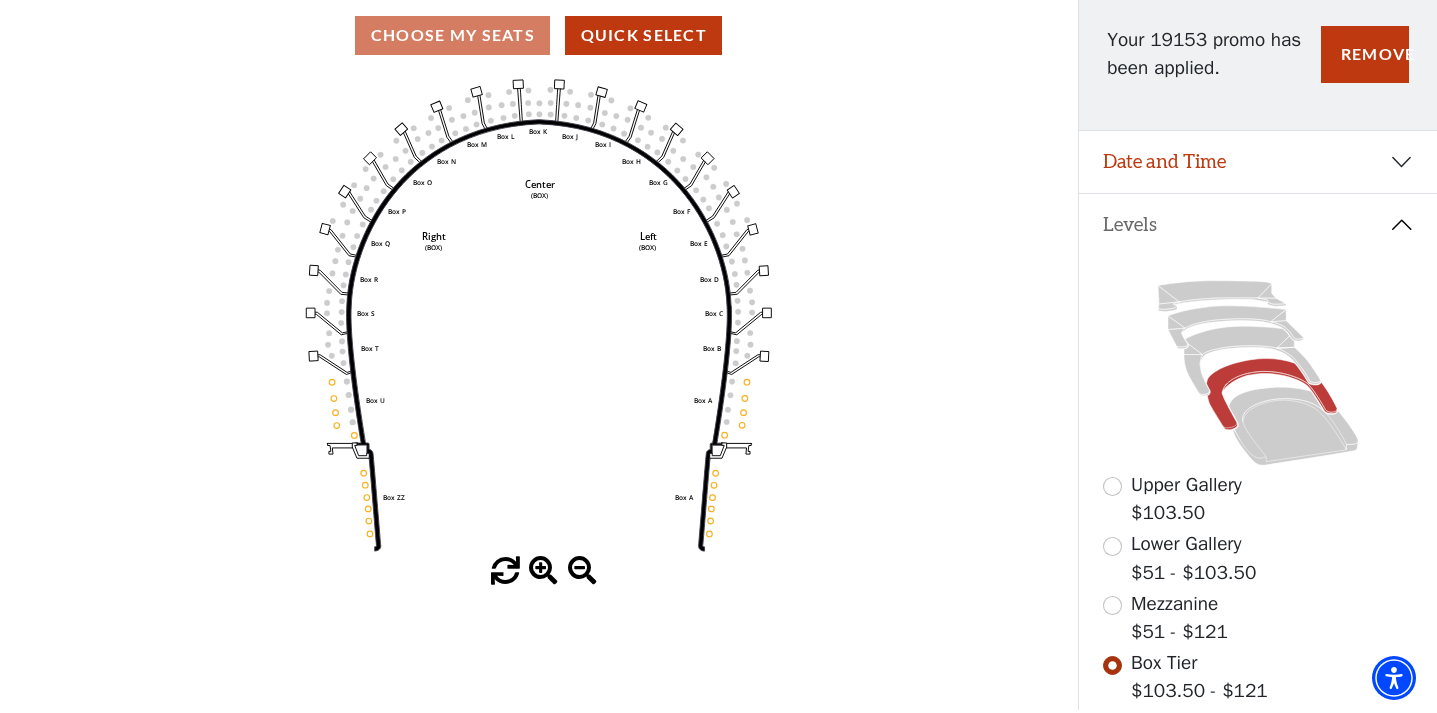scroll, scrollTop: 170, scrollLeft: 0, axis: vertical 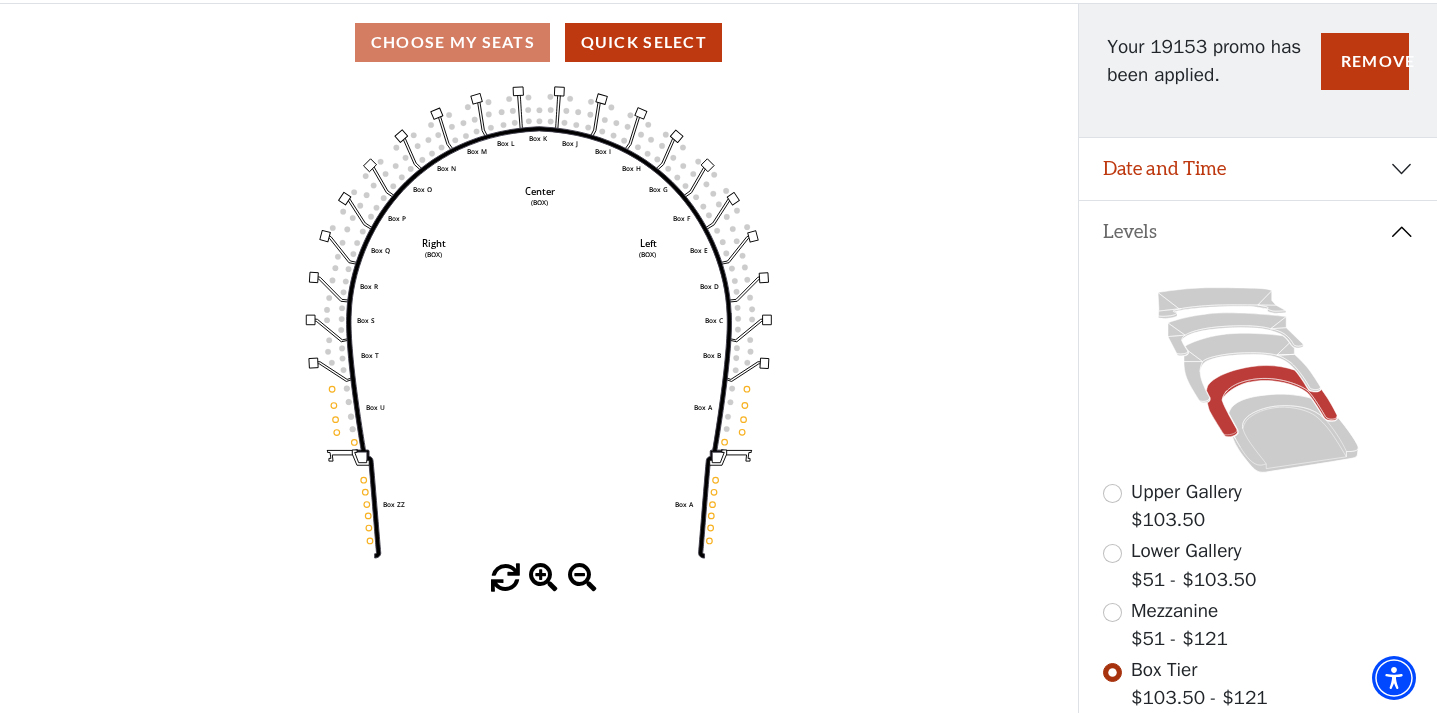 click on "Date and Time" at bounding box center [1258, 169] 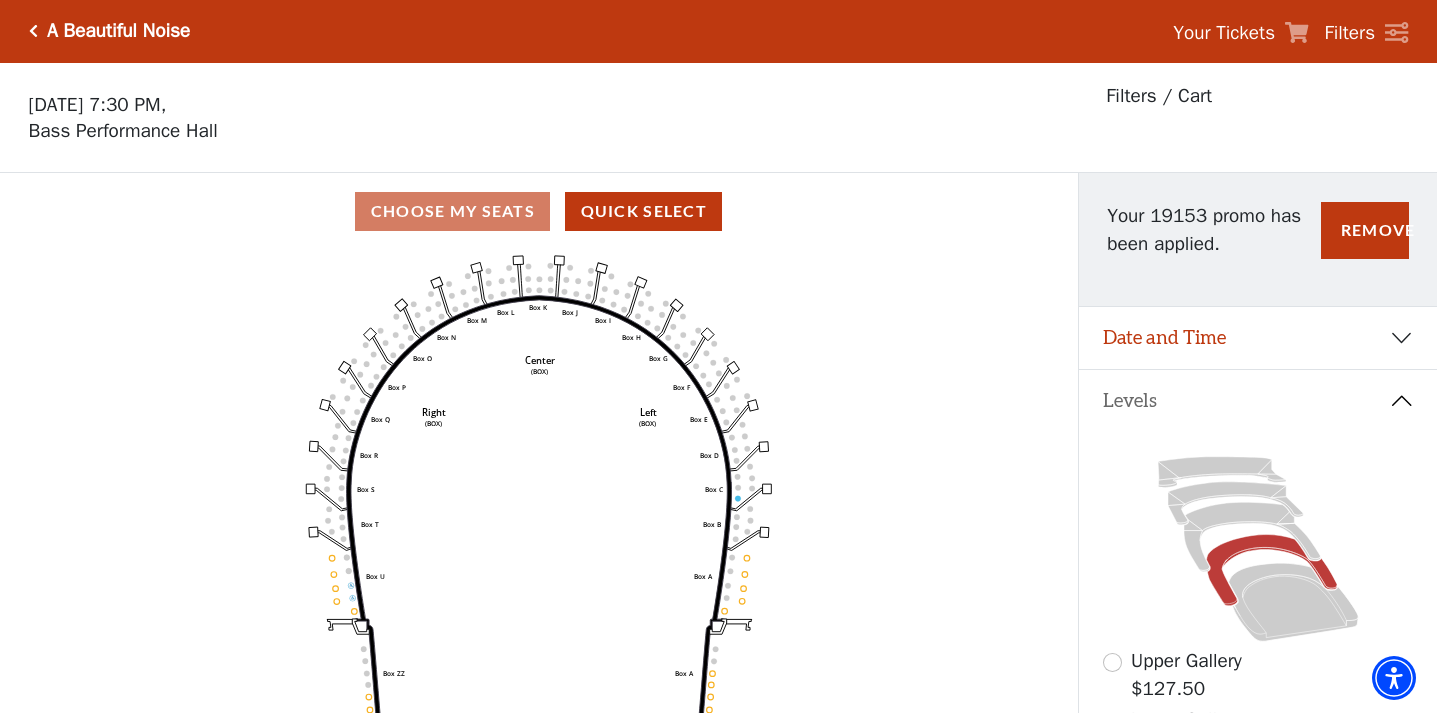 scroll, scrollTop: 93, scrollLeft: 0, axis: vertical 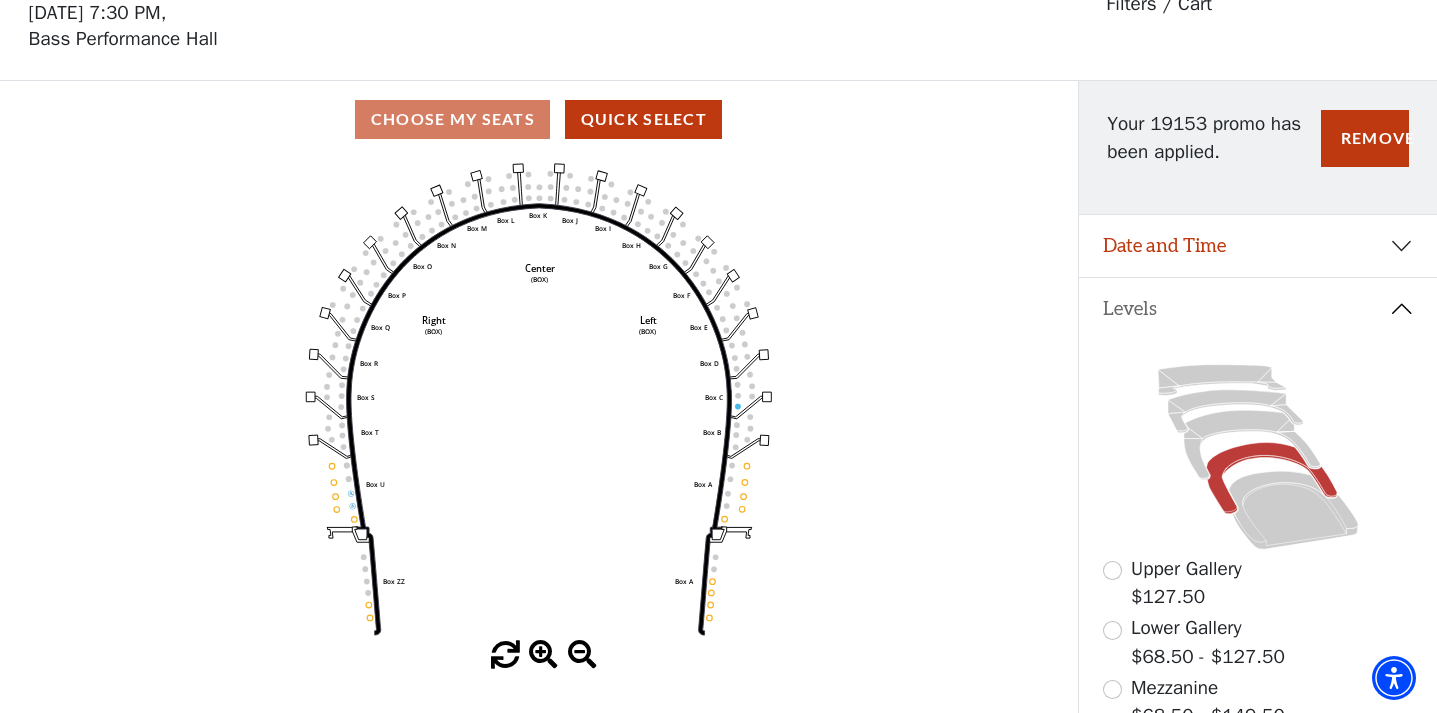 click on "Date and Time" at bounding box center (1258, 246) 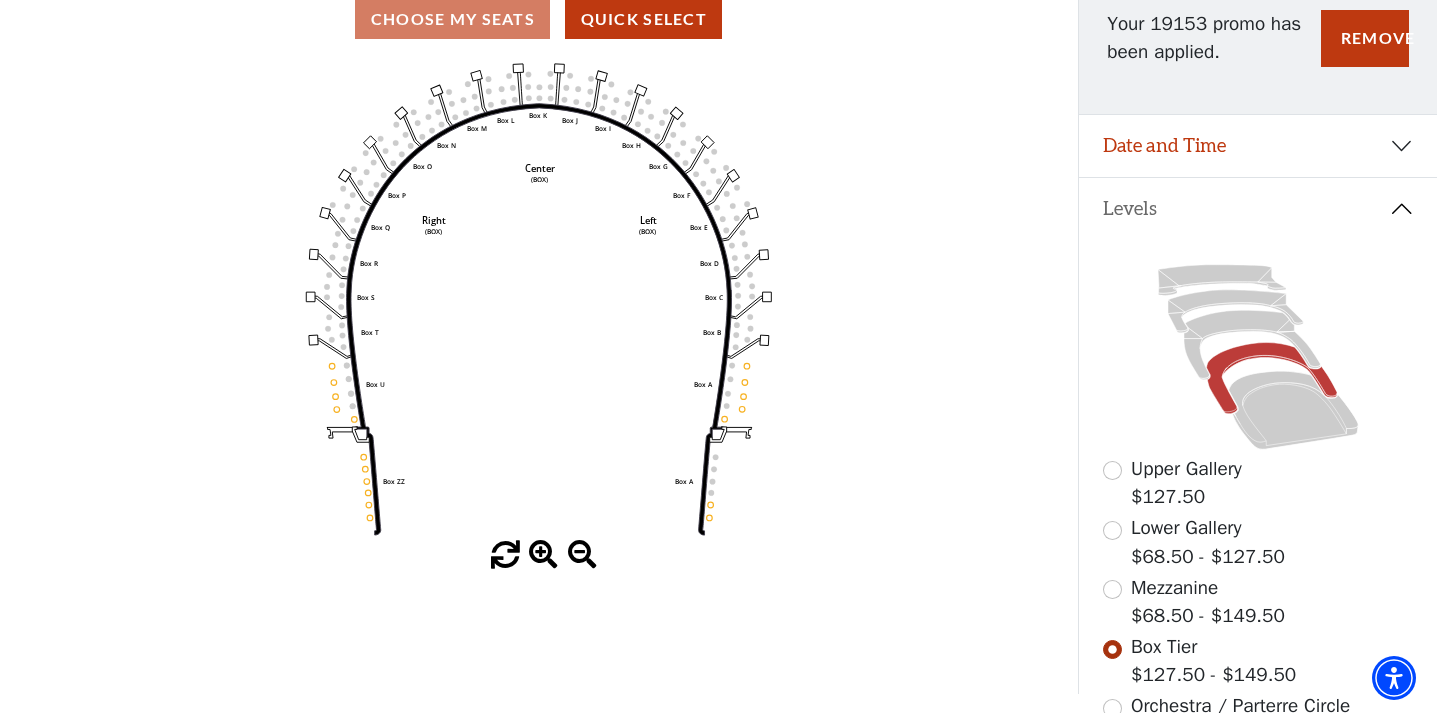 scroll, scrollTop: 194, scrollLeft: 0, axis: vertical 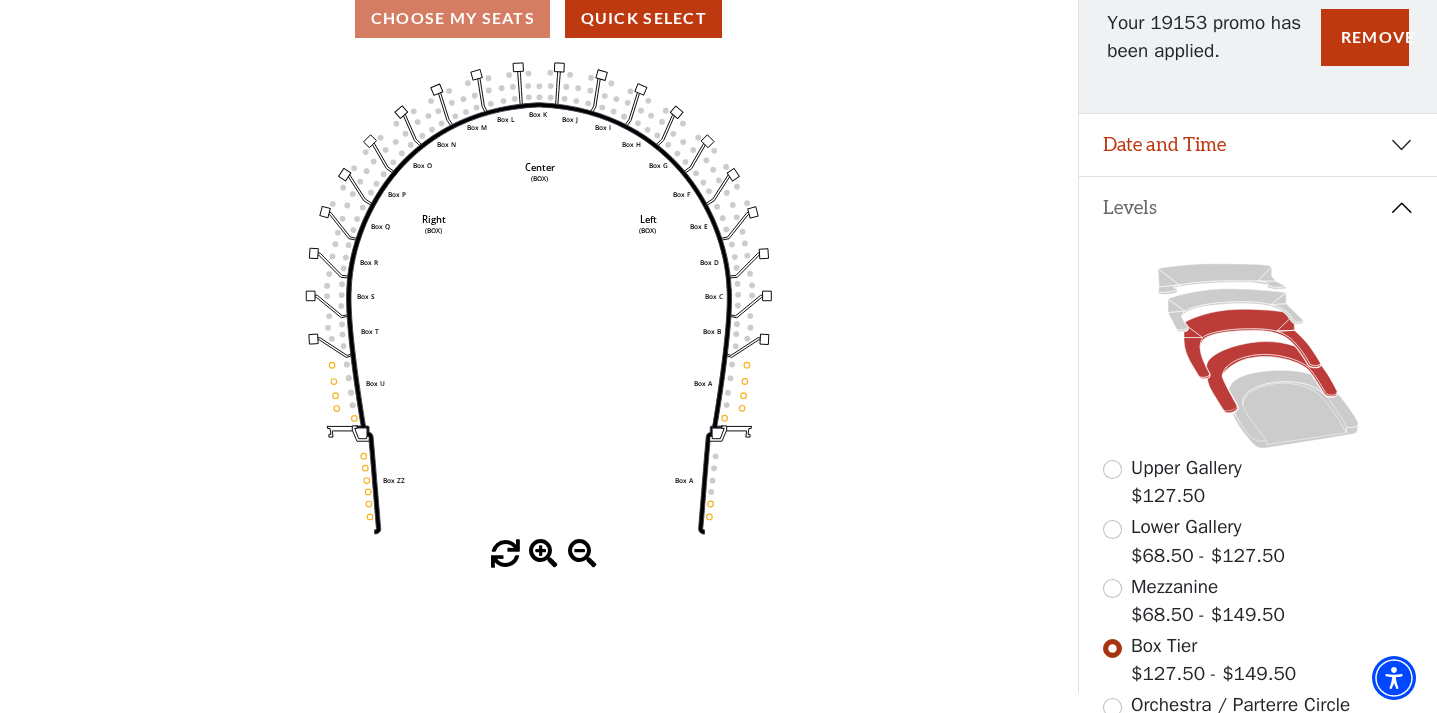 click 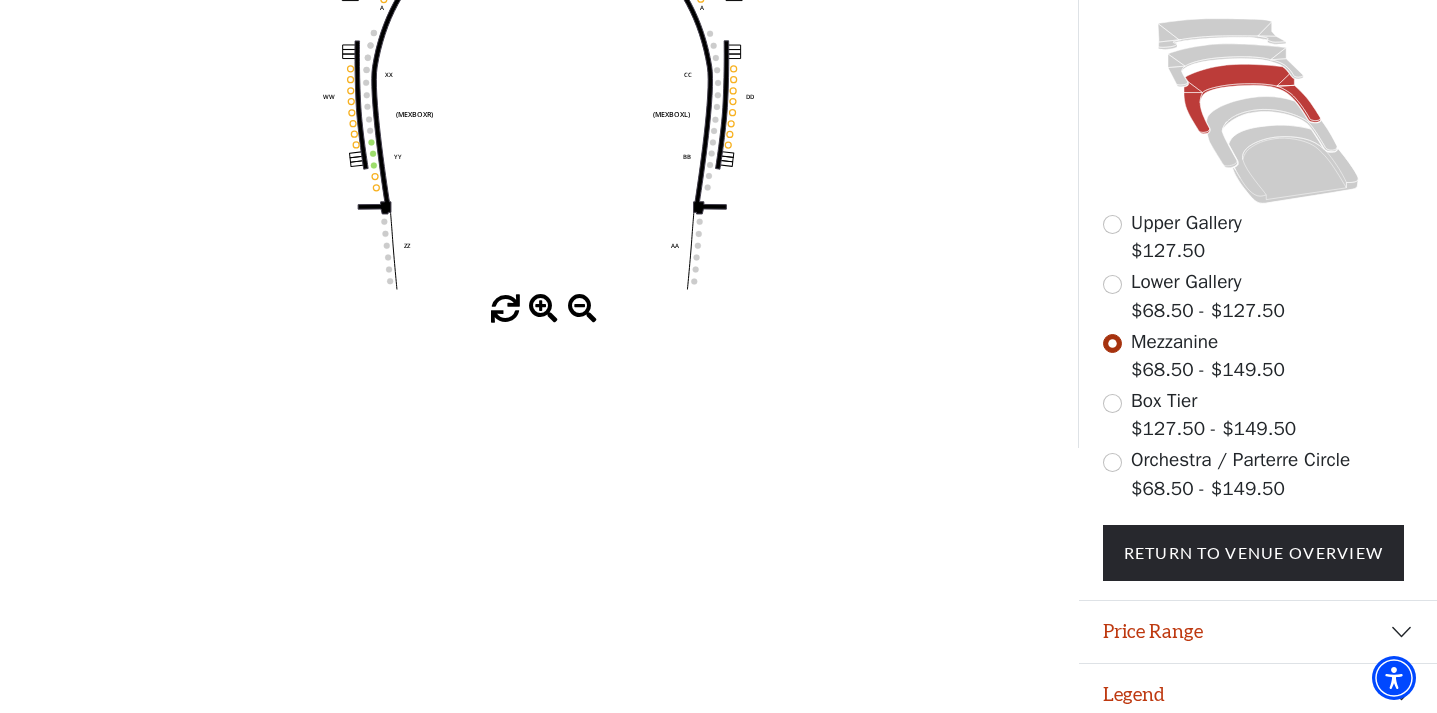 scroll, scrollTop: 437, scrollLeft: 0, axis: vertical 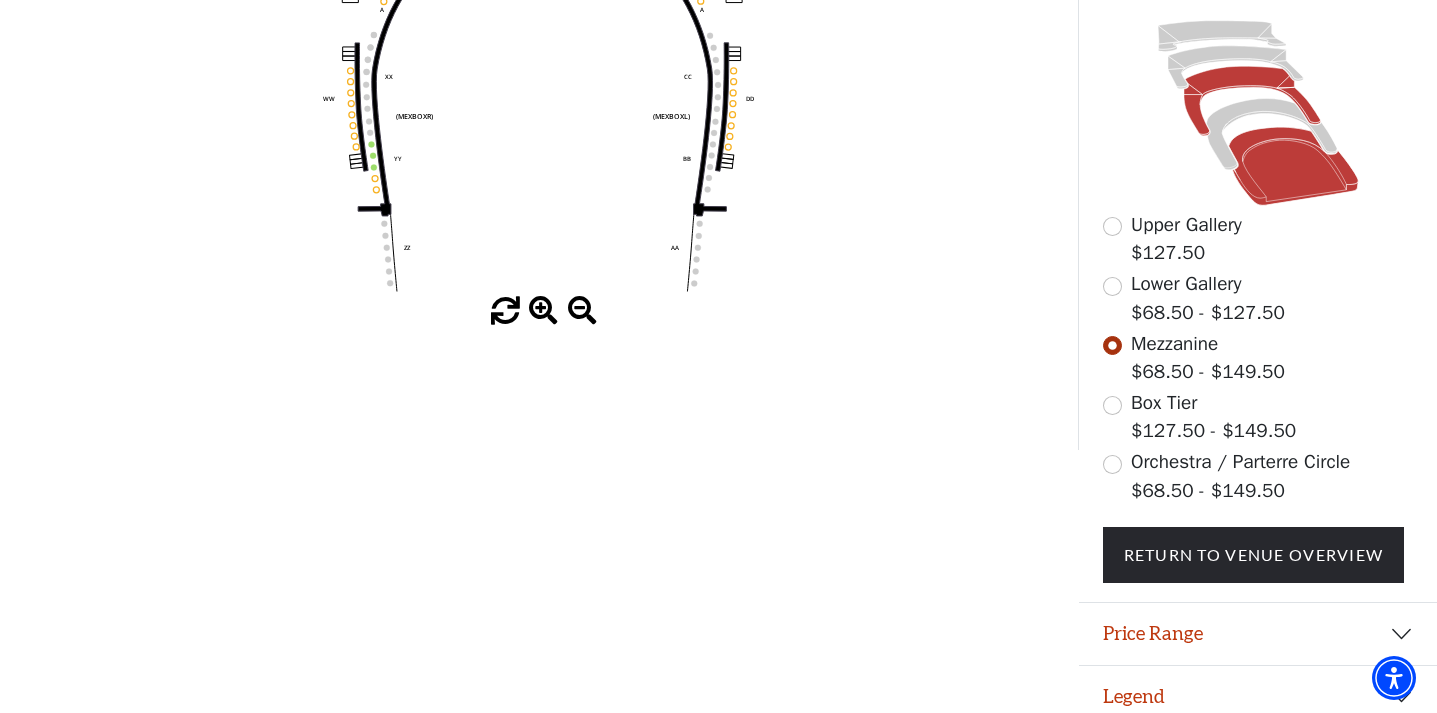 click 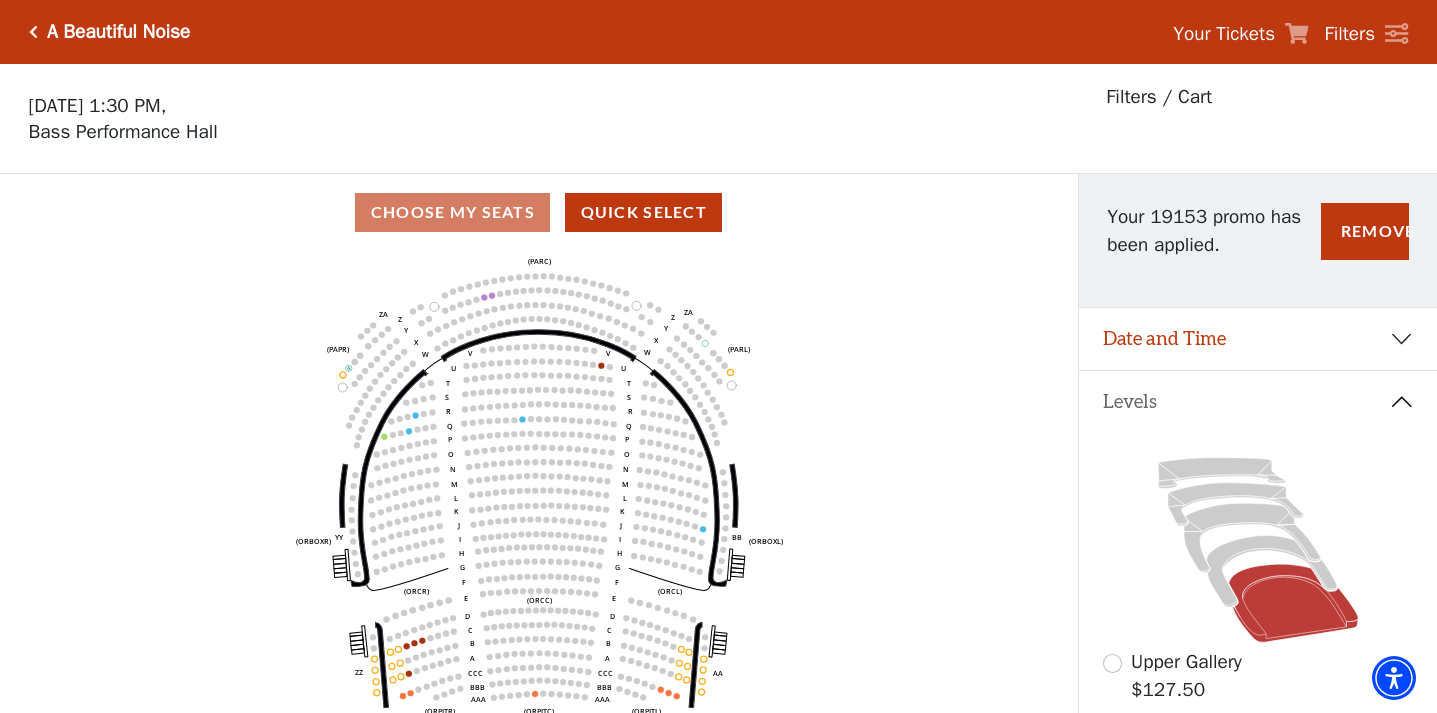 scroll, scrollTop: 93, scrollLeft: 0, axis: vertical 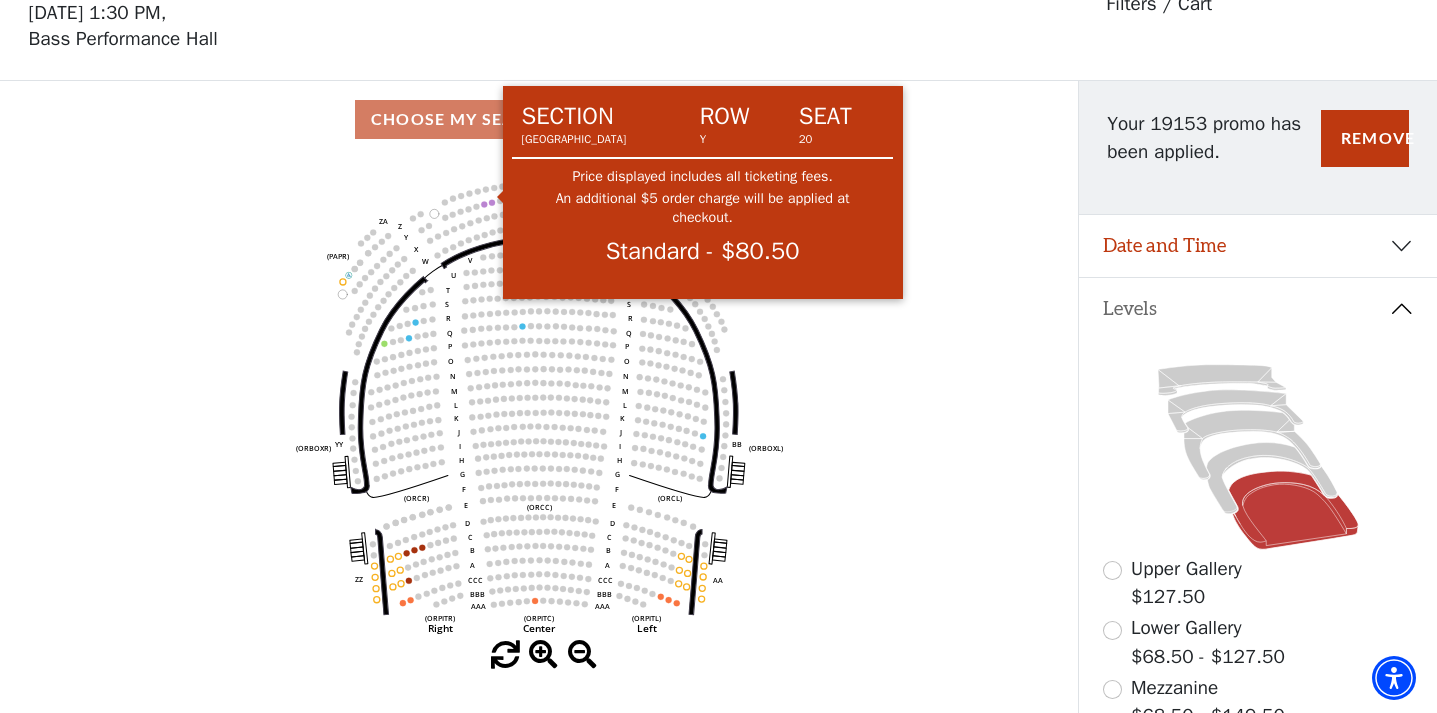 click 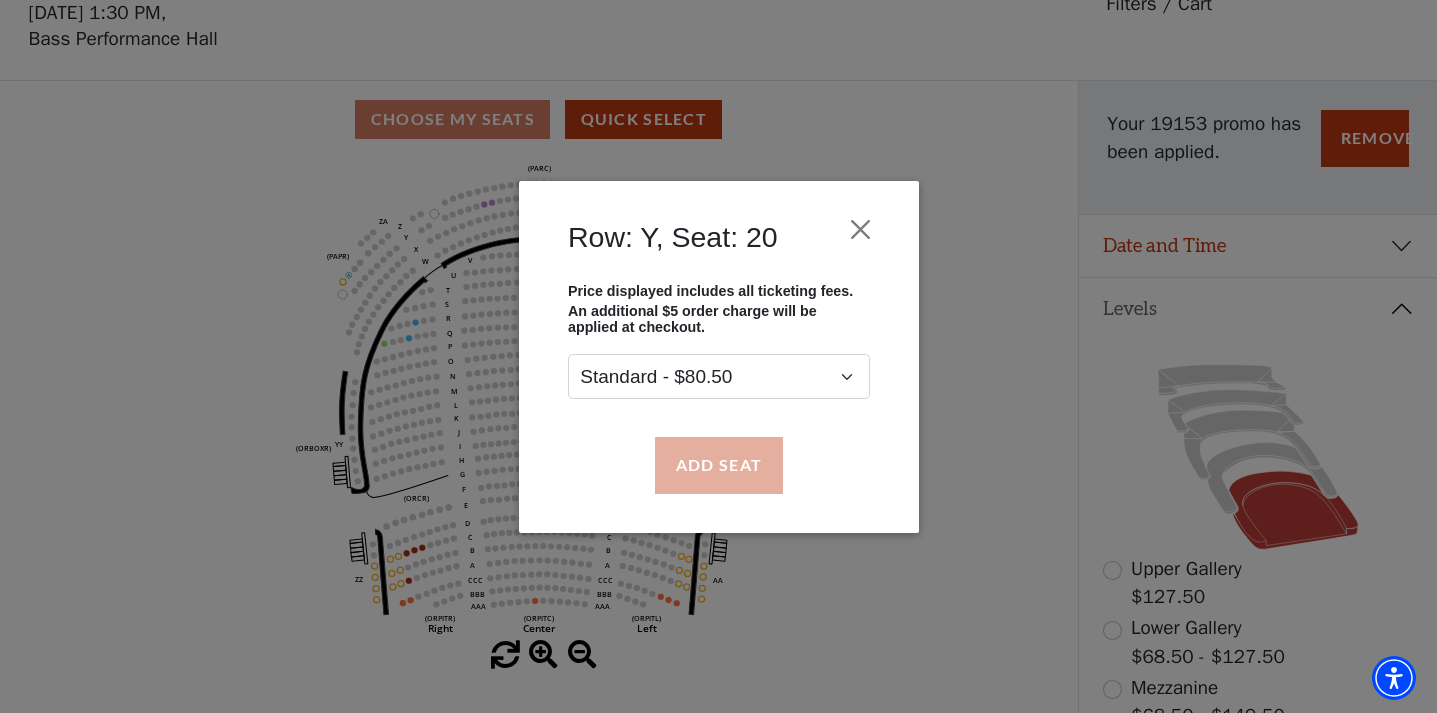 click on "Add Seat" at bounding box center [718, 465] 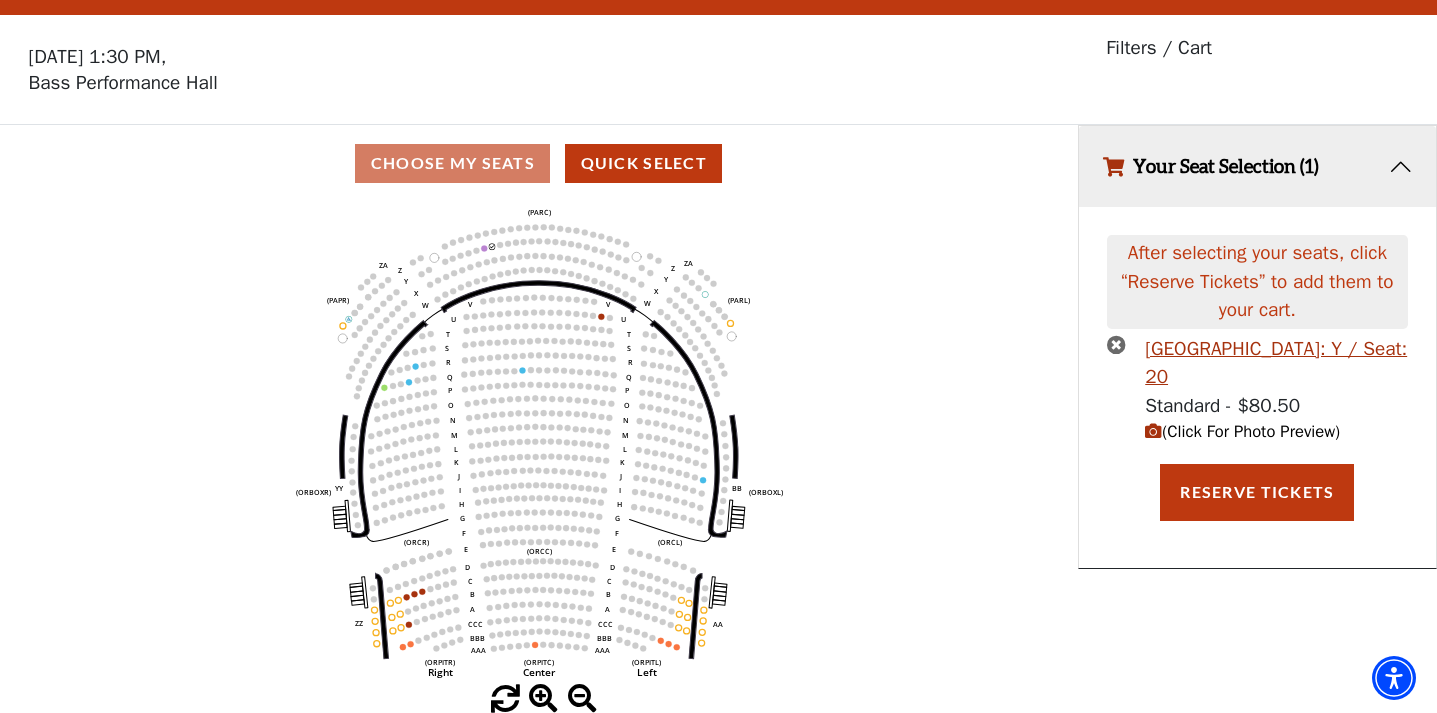 scroll, scrollTop: 0, scrollLeft: 0, axis: both 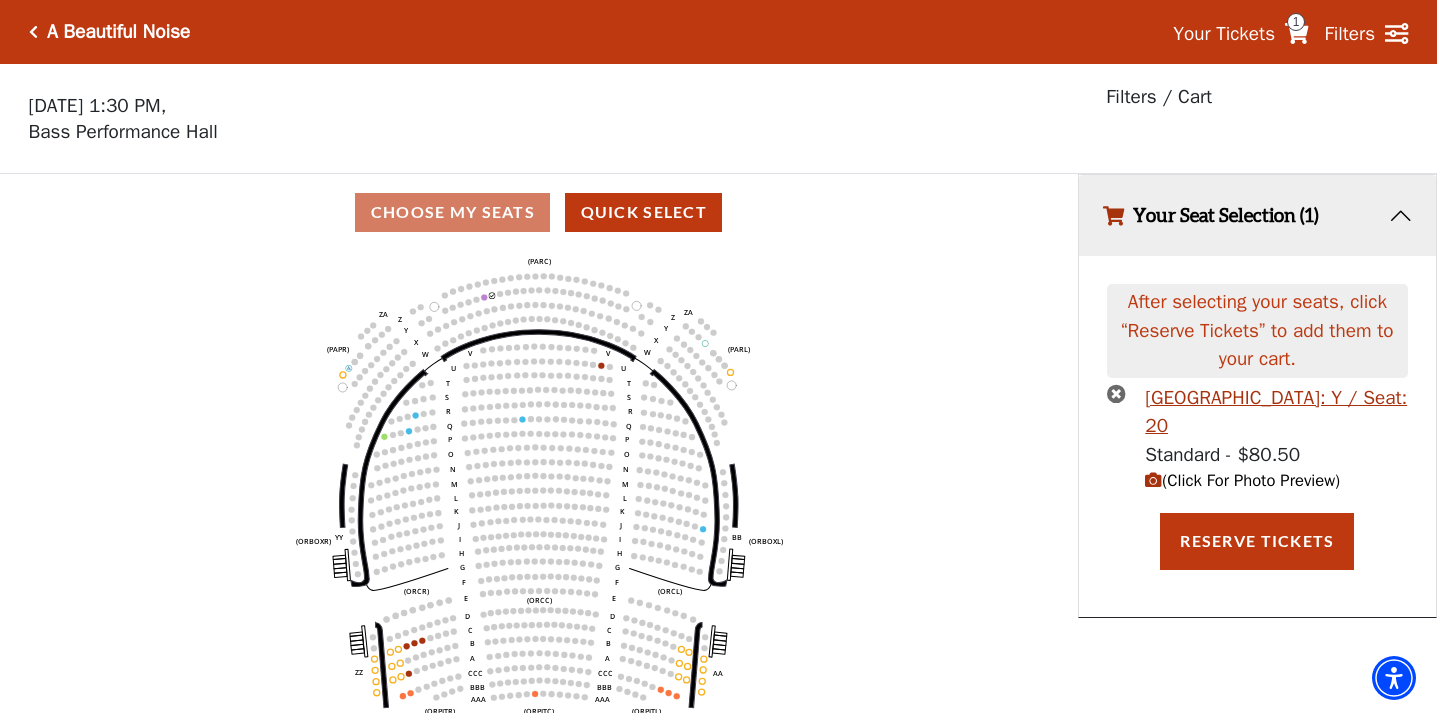 click 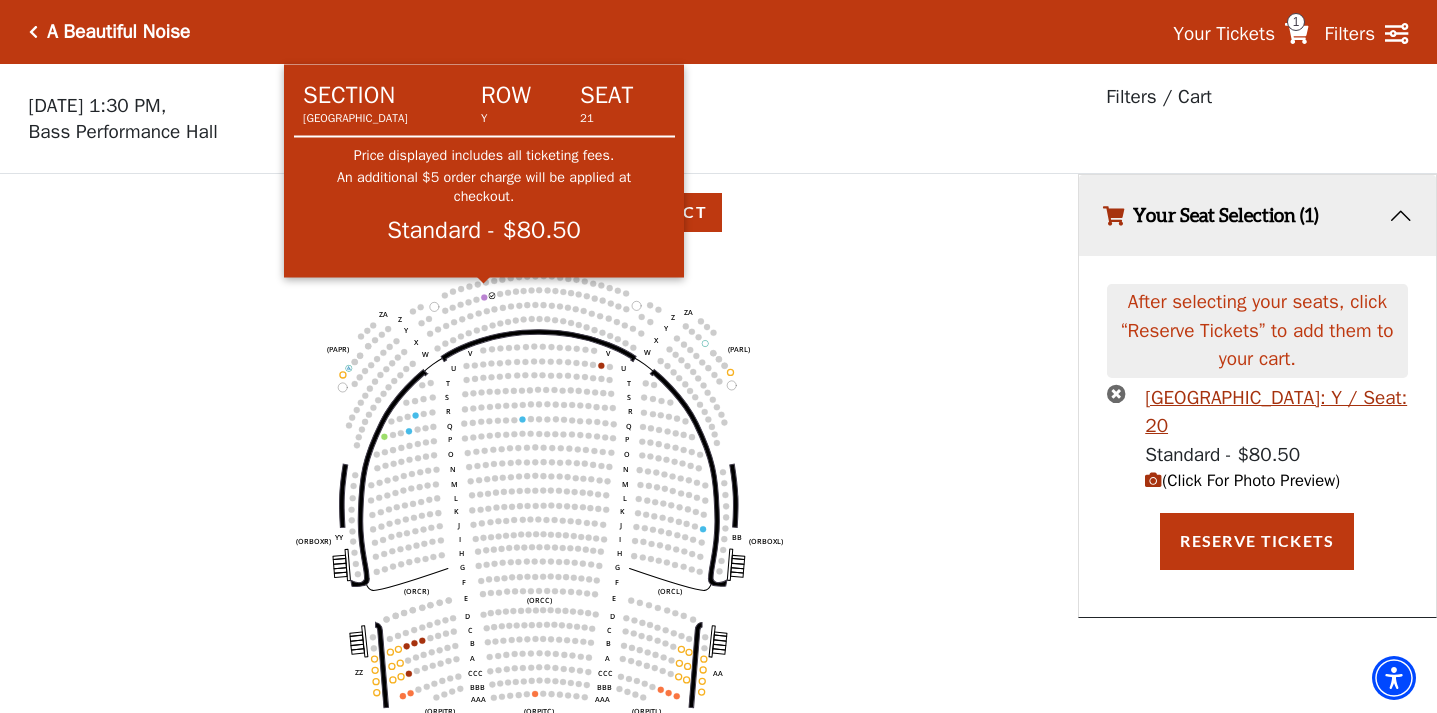 click 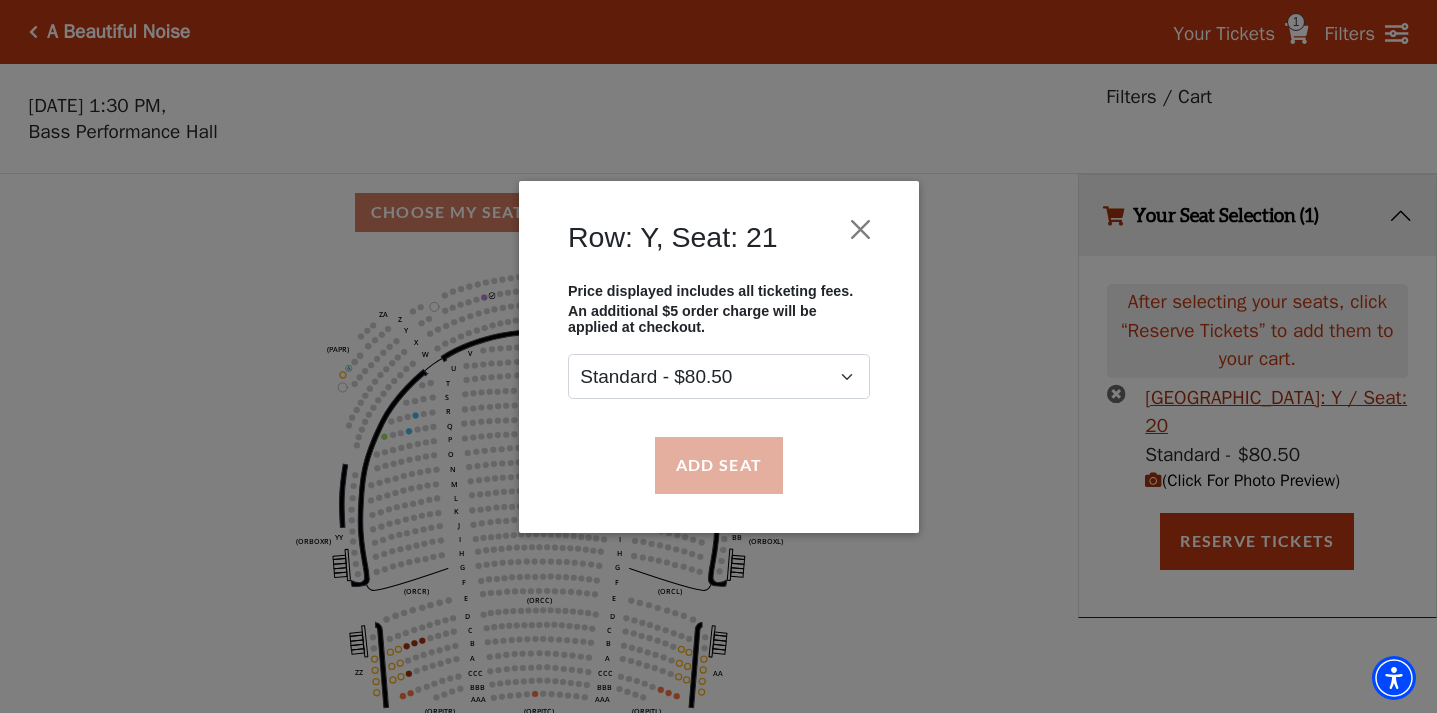click on "Add Seat" at bounding box center (718, 465) 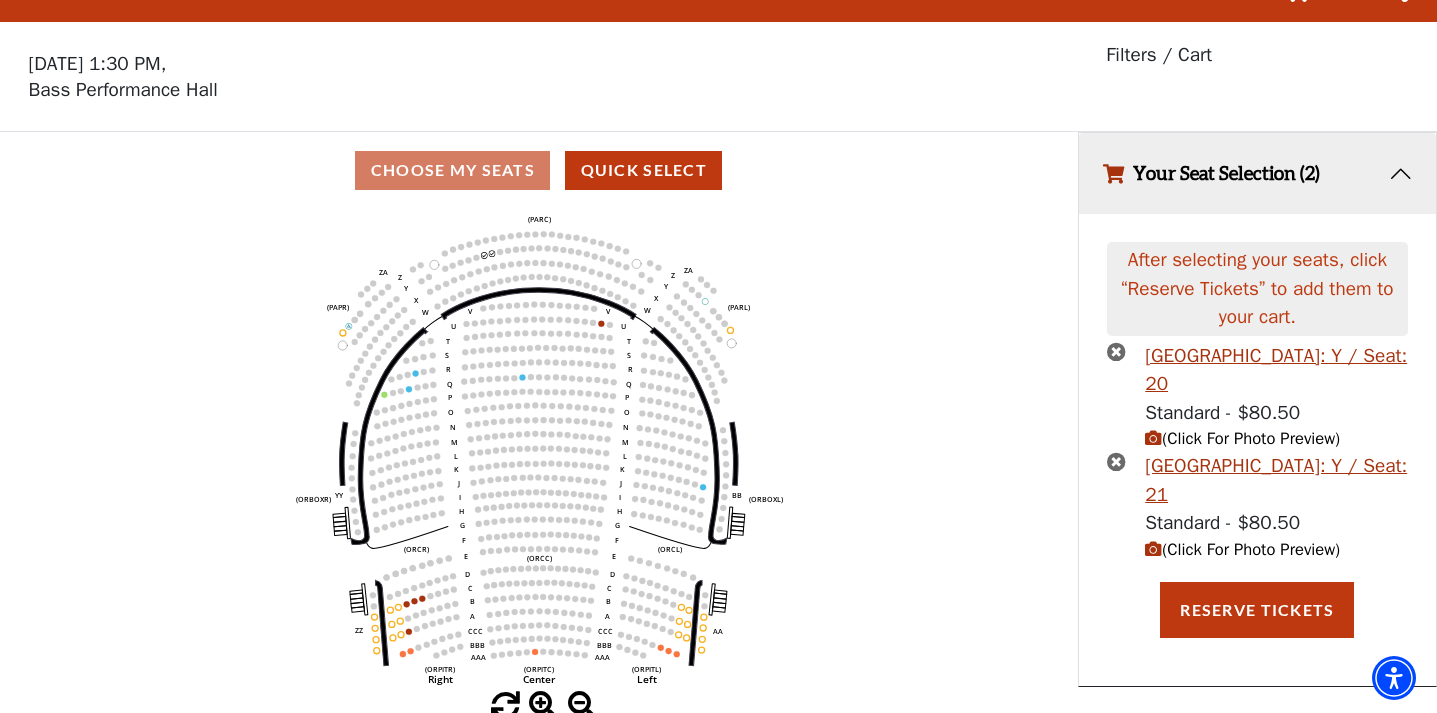 scroll, scrollTop: 40, scrollLeft: 0, axis: vertical 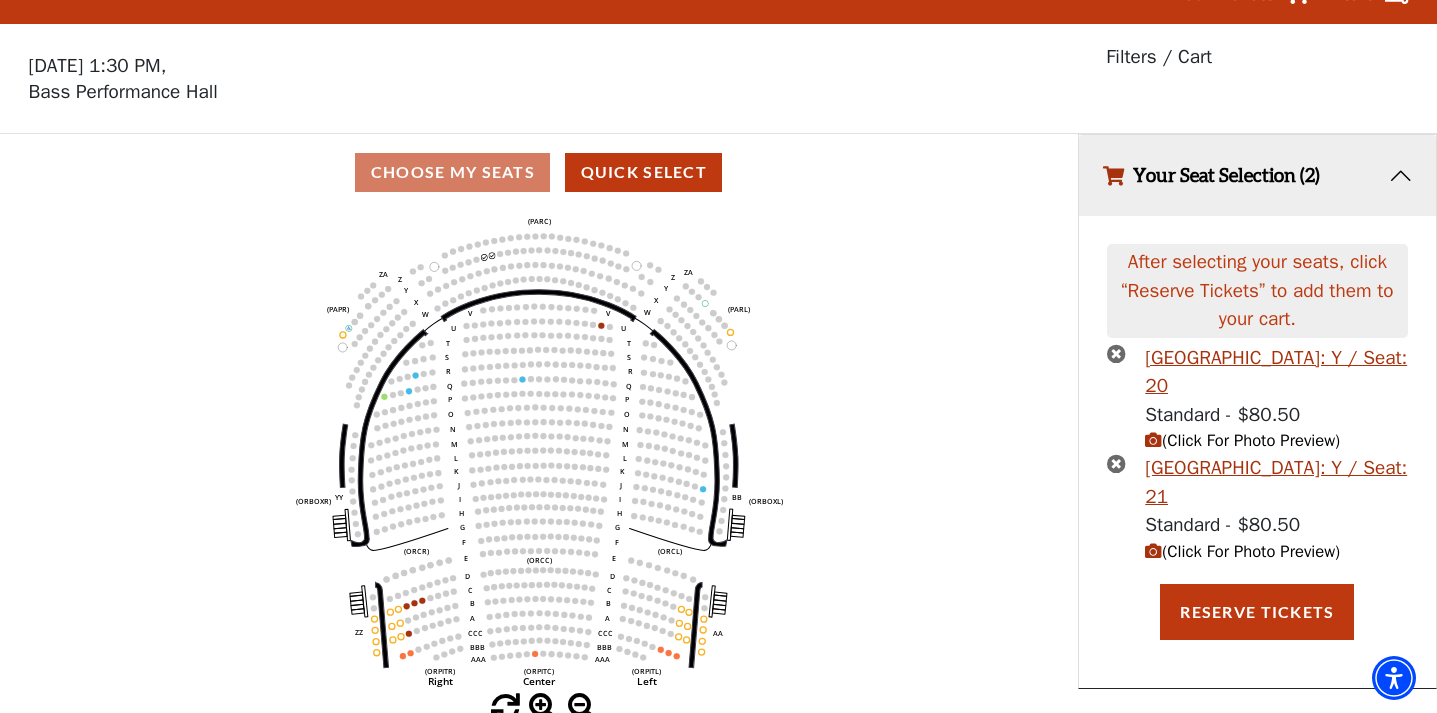 click at bounding box center [1153, 440] 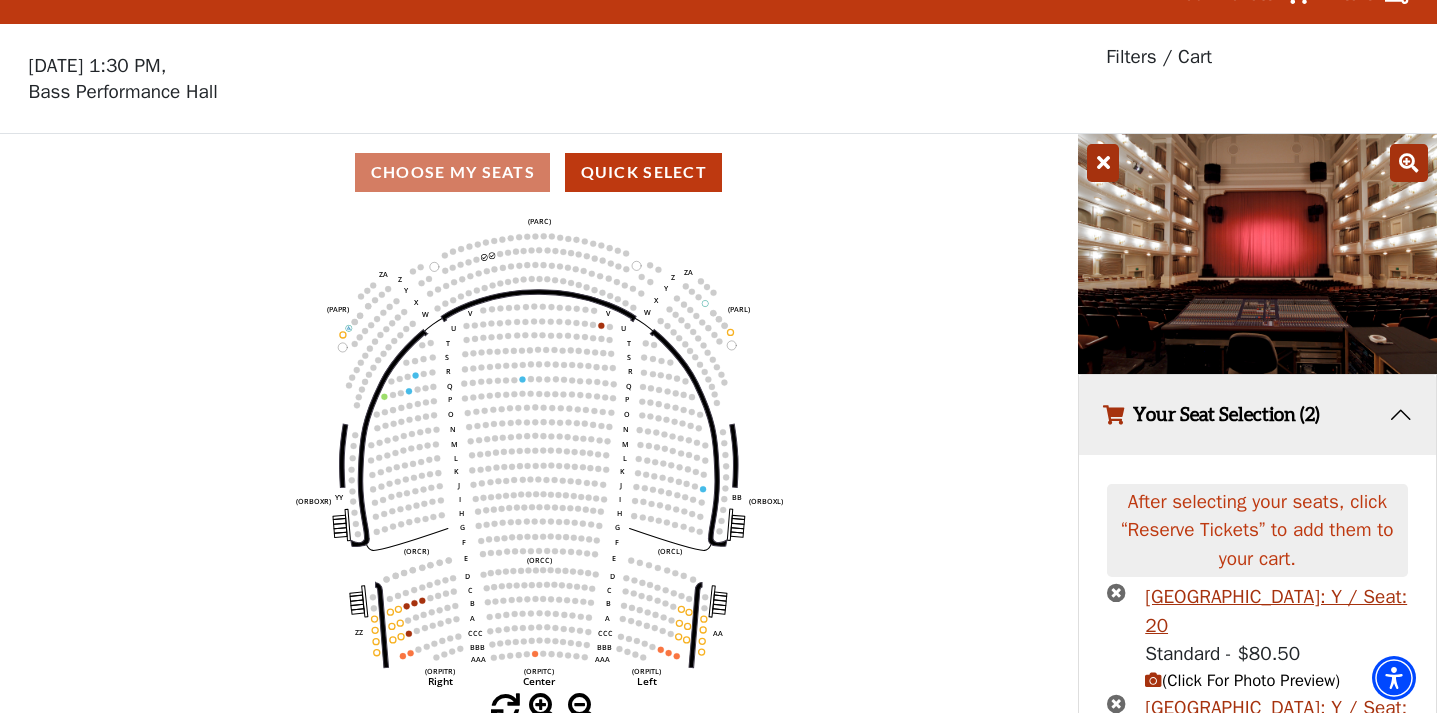 click at bounding box center (1257, 254) 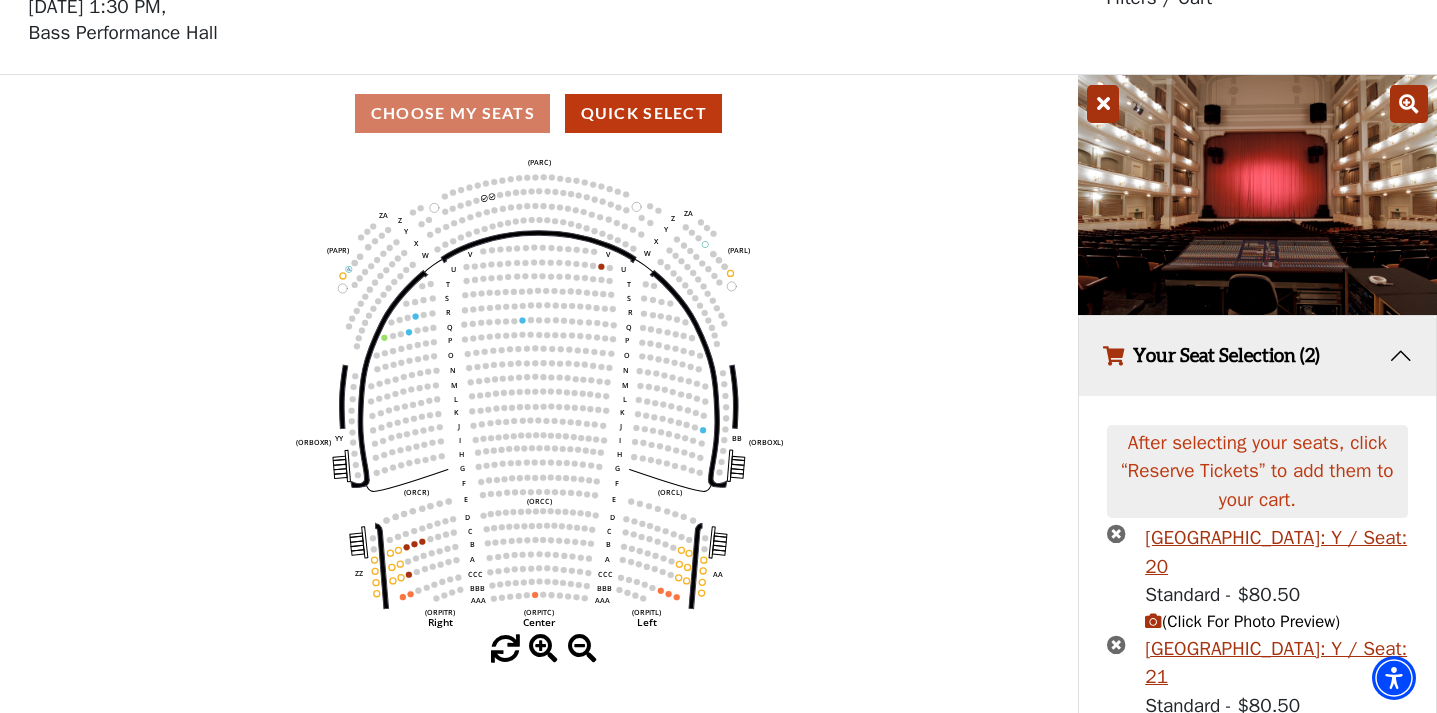 scroll, scrollTop: 106, scrollLeft: 0, axis: vertical 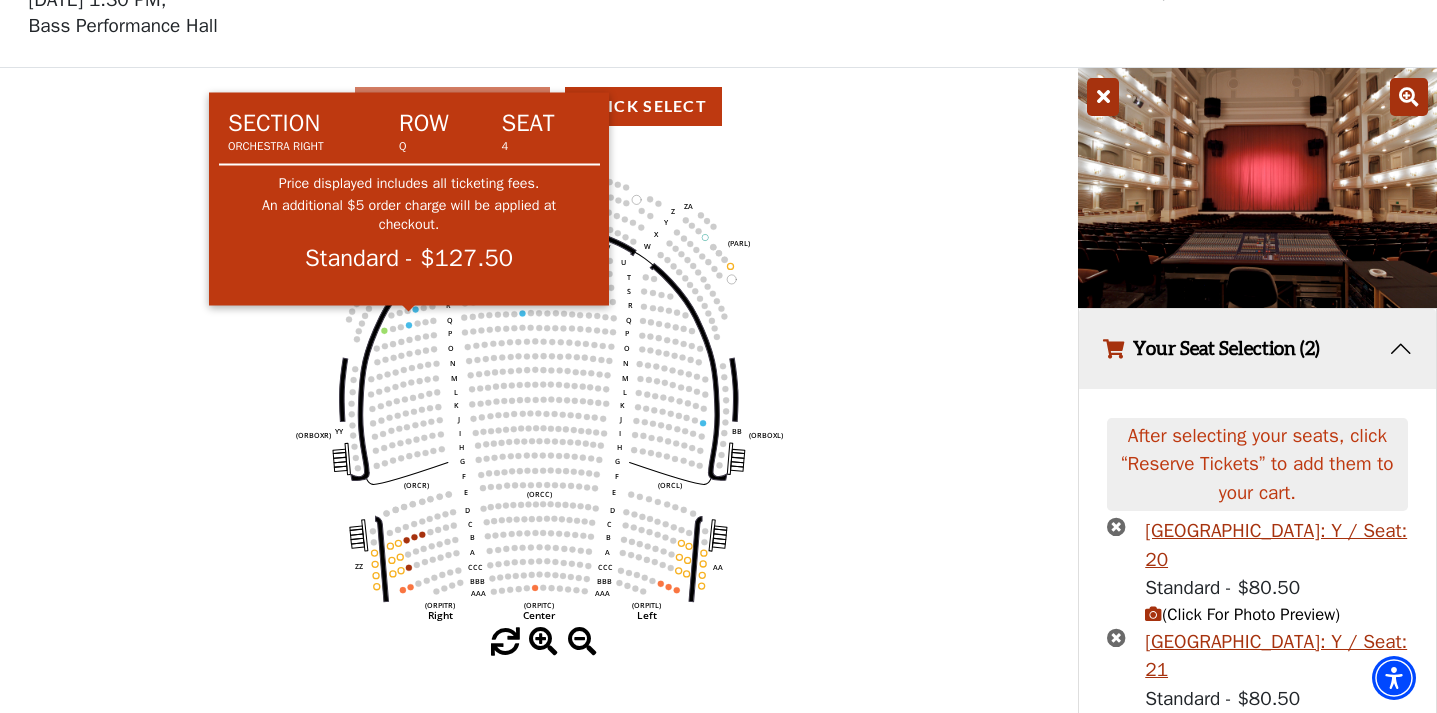 click 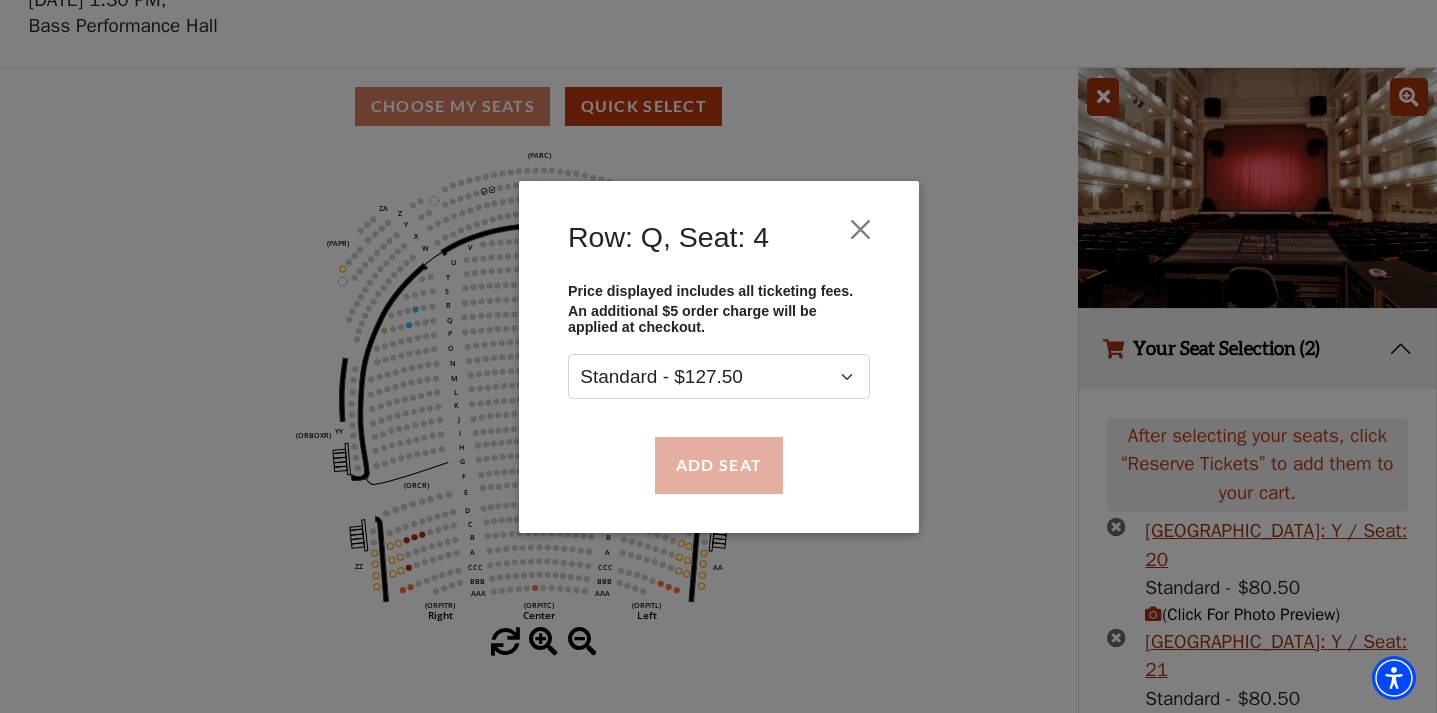 click on "Add Seat" at bounding box center (718, 465) 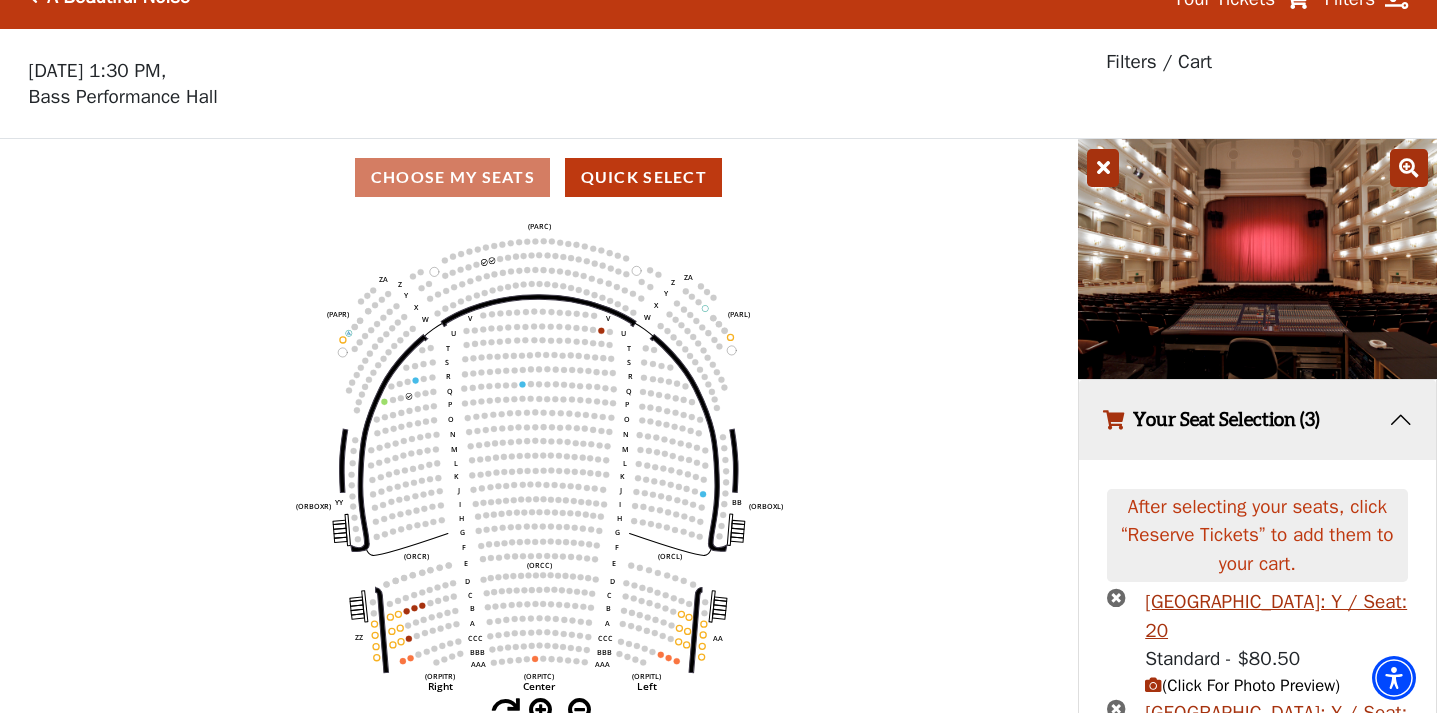 scroll, scrollTop: 36, scrollLeft: 0, axis: vertical 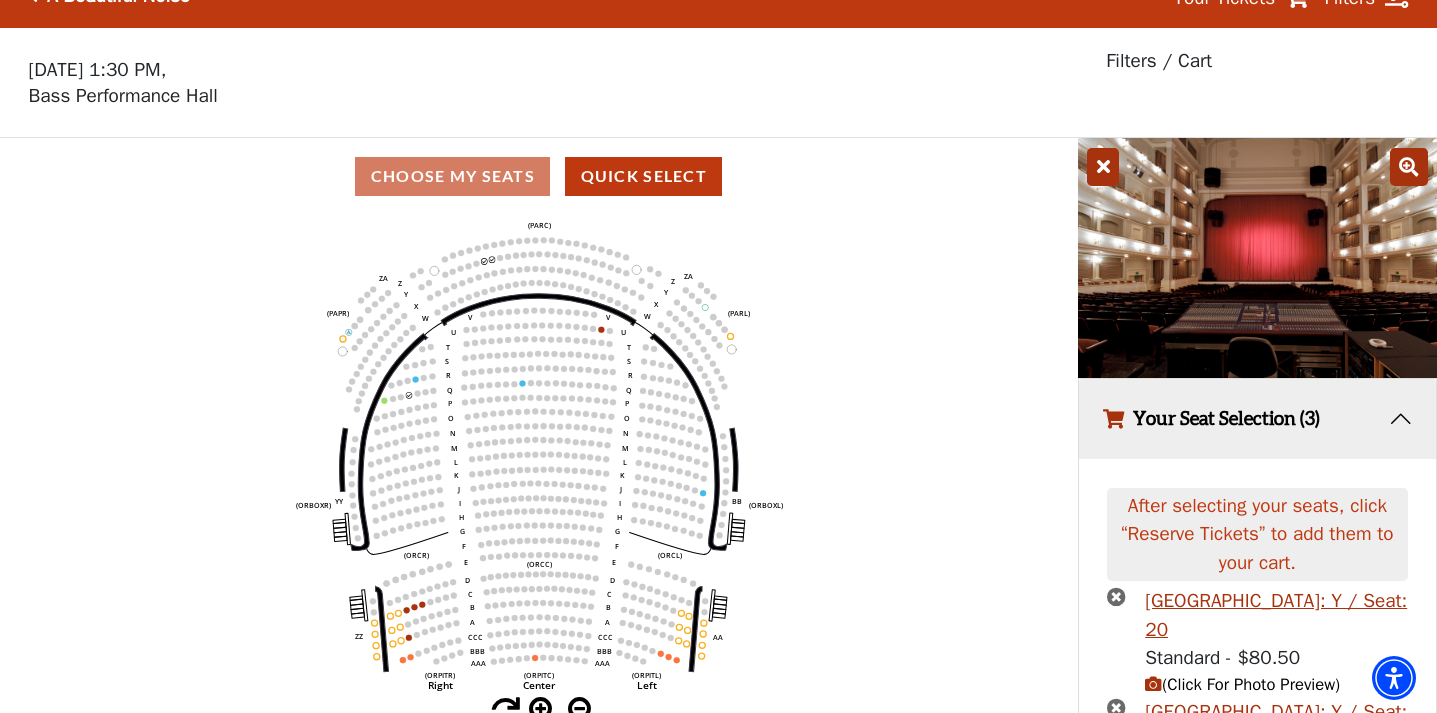 click at bounding box center (1103, 167) 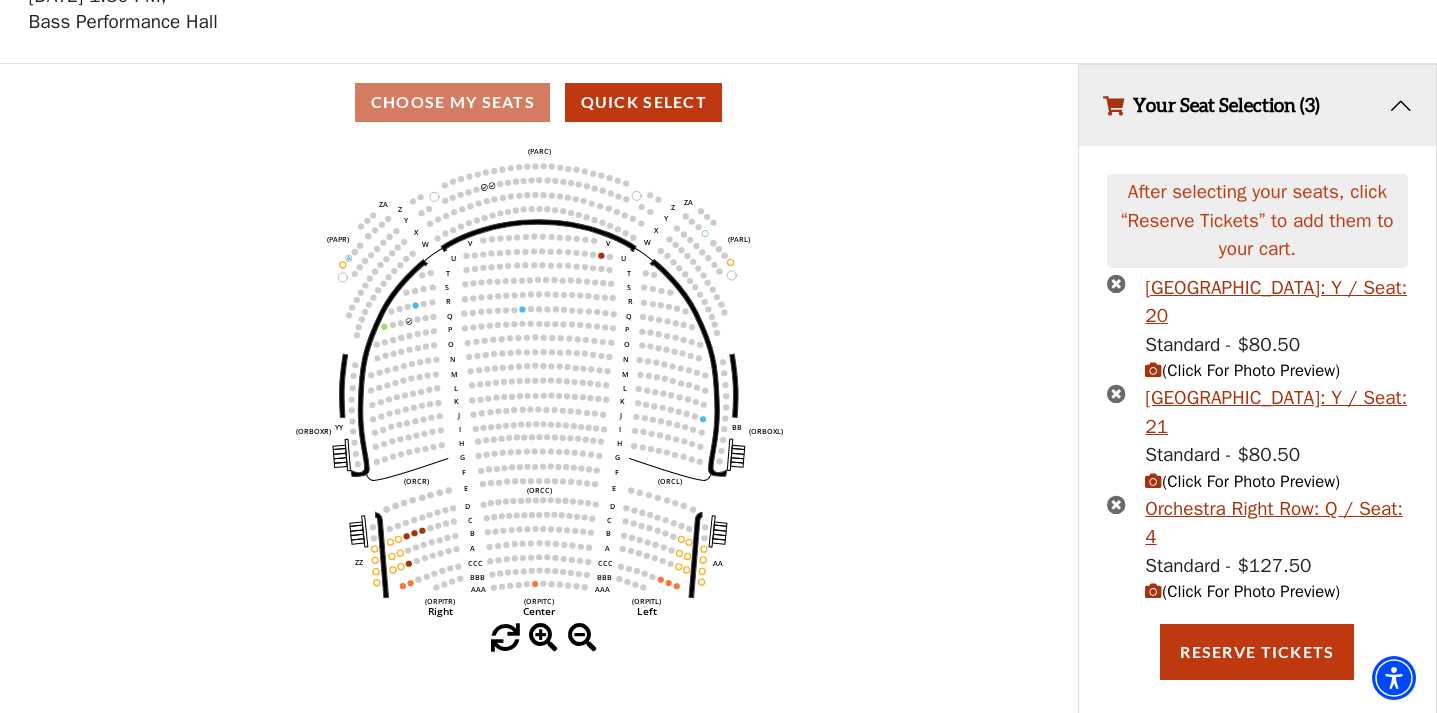 scroll, scrollTop: 109, scrollLeft: 0, axis: vertical 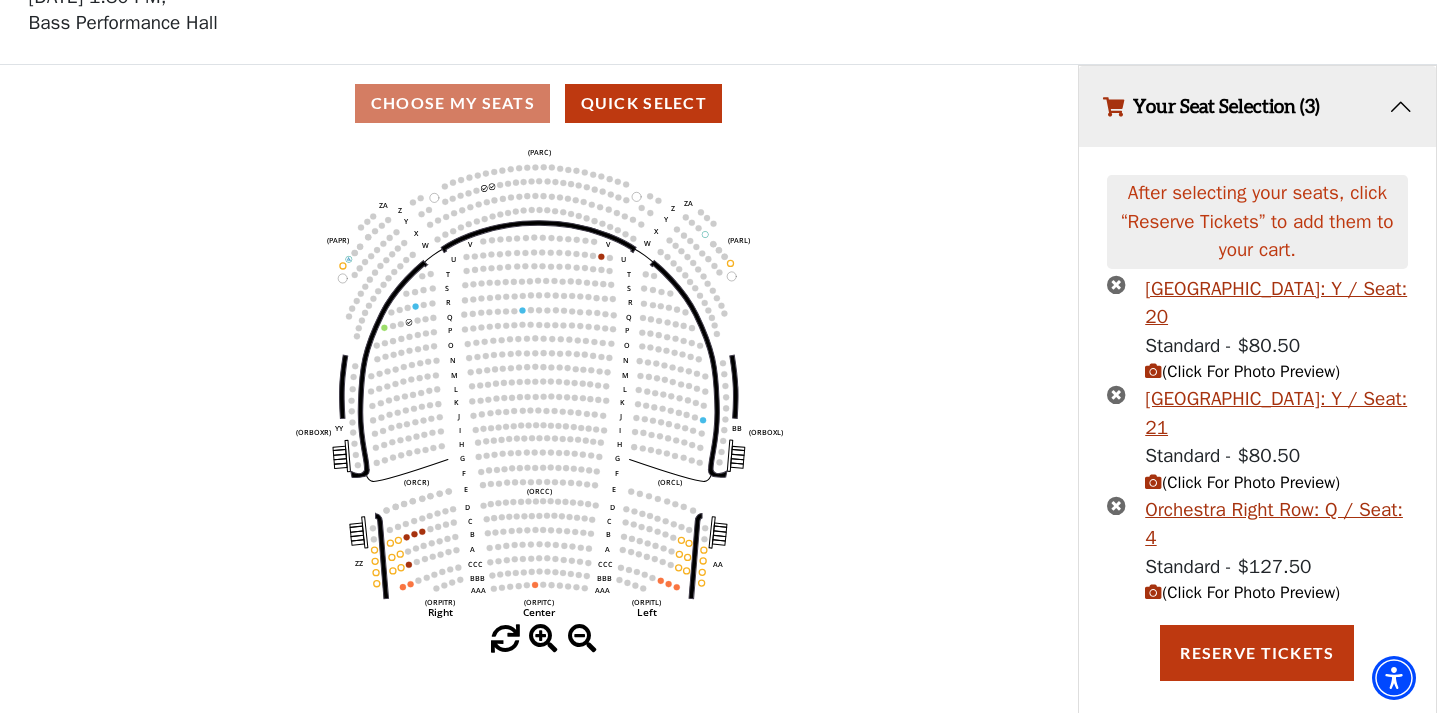 click at bounding box center [1153, 592] 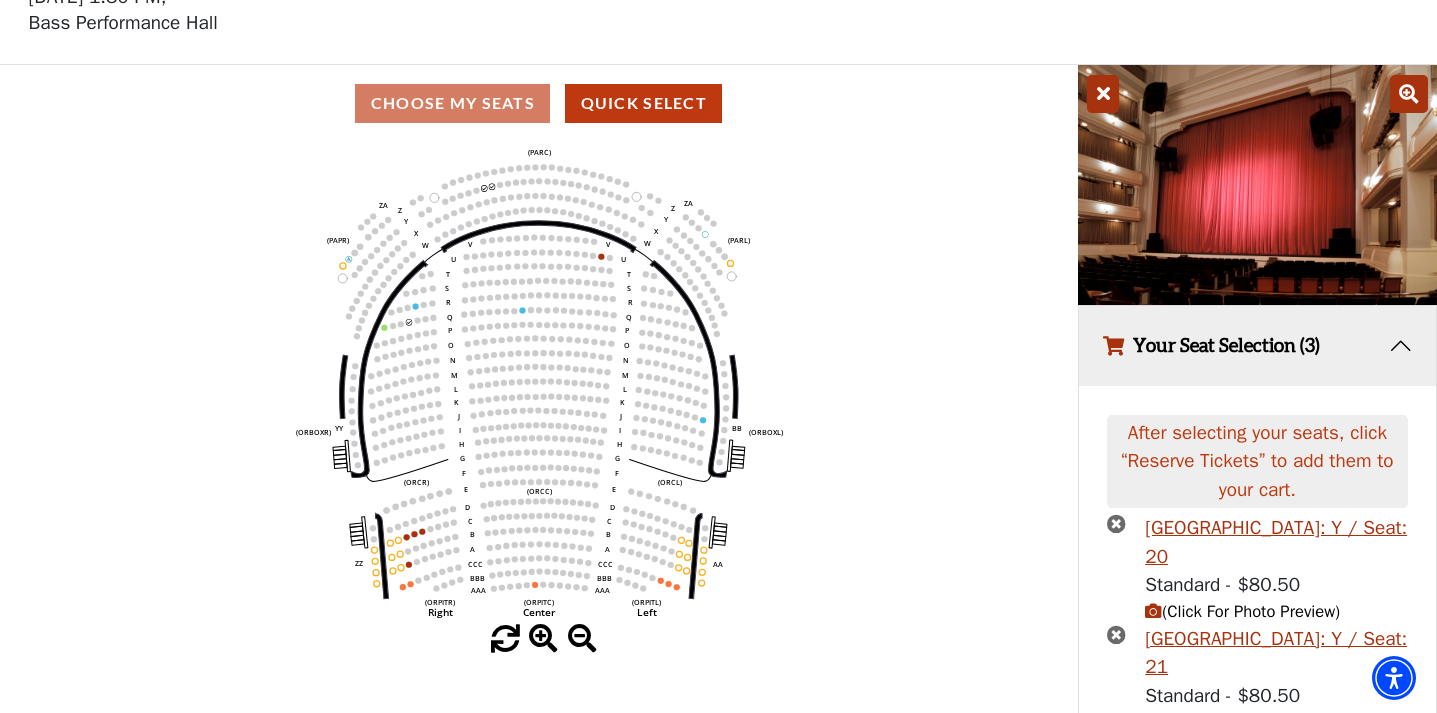click at bounding box center (1116, 523) 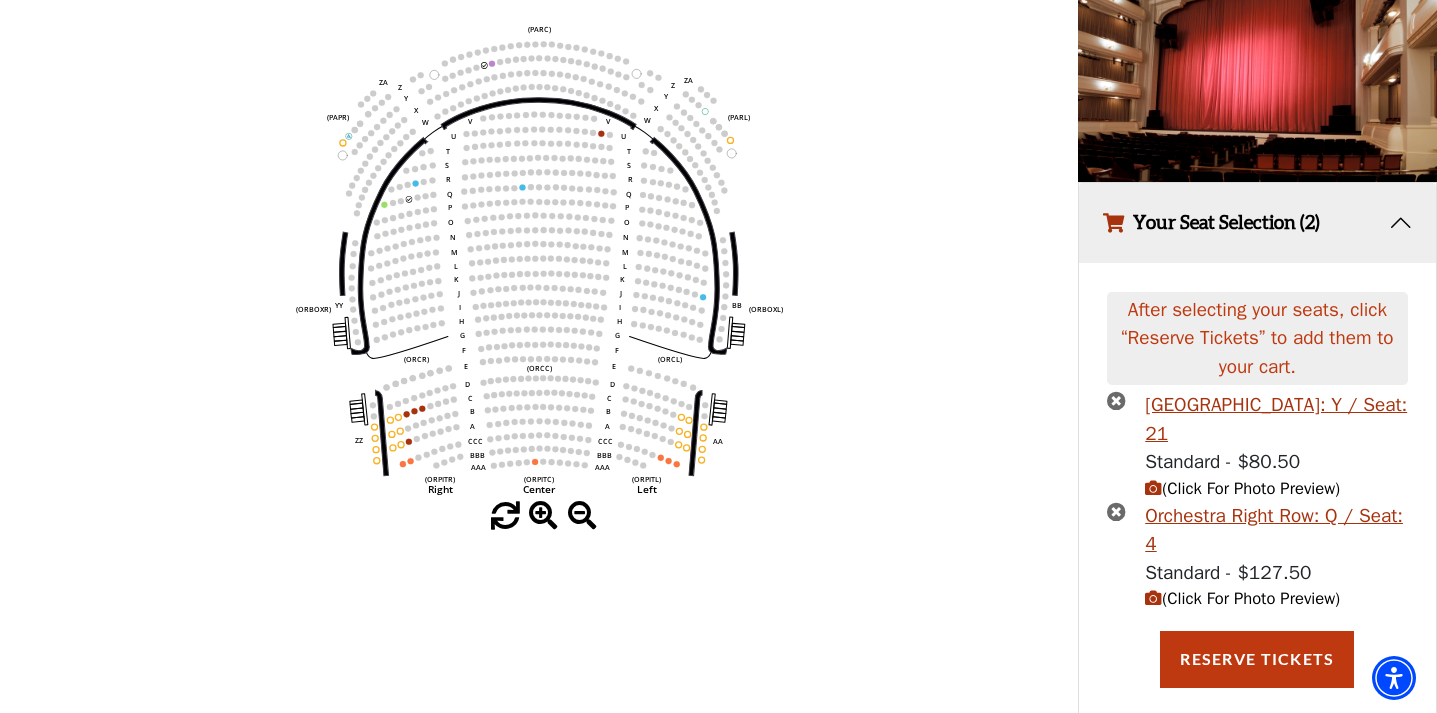 scroll, scrollTop: 239, scrollLeft: 0, axis: vertical 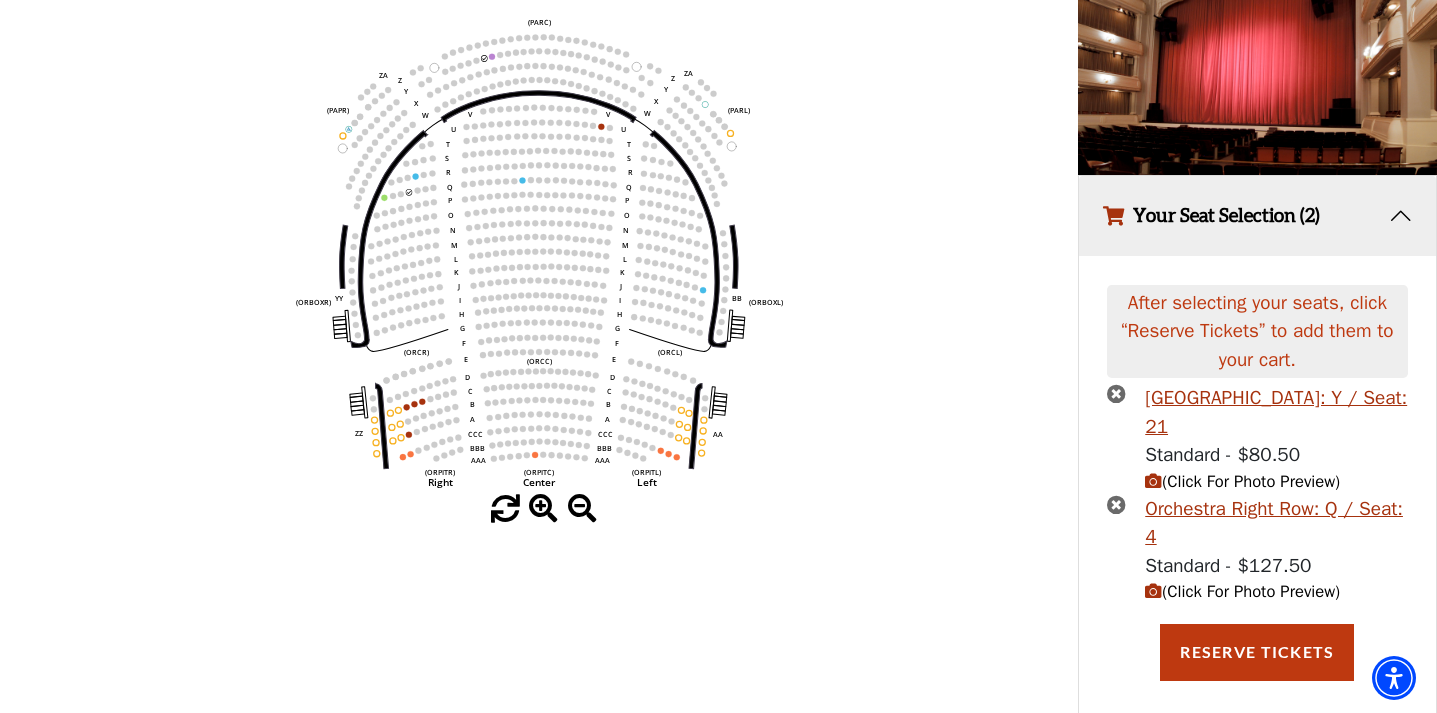 click at bounding box center (1116, 393) 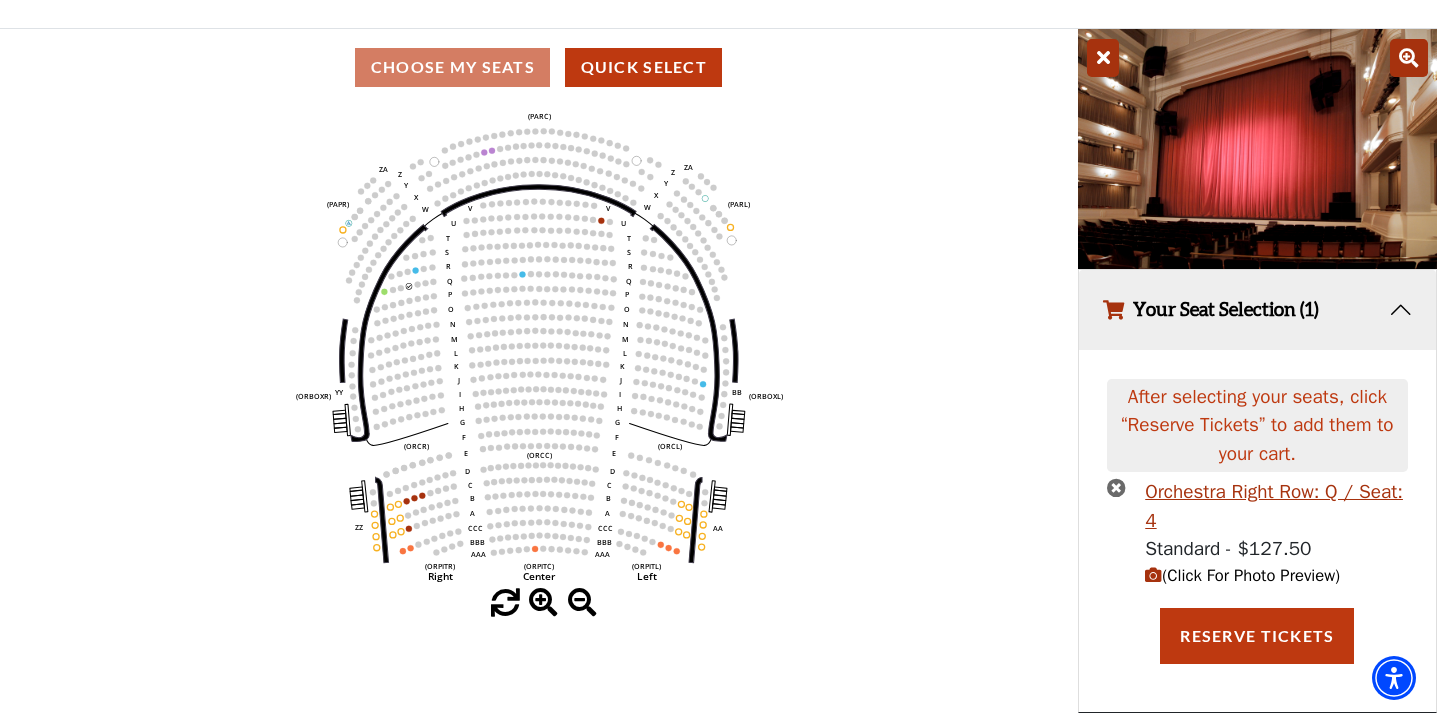 scroll, scrollTop: 132, scrollLeft: 0, axis: vertical 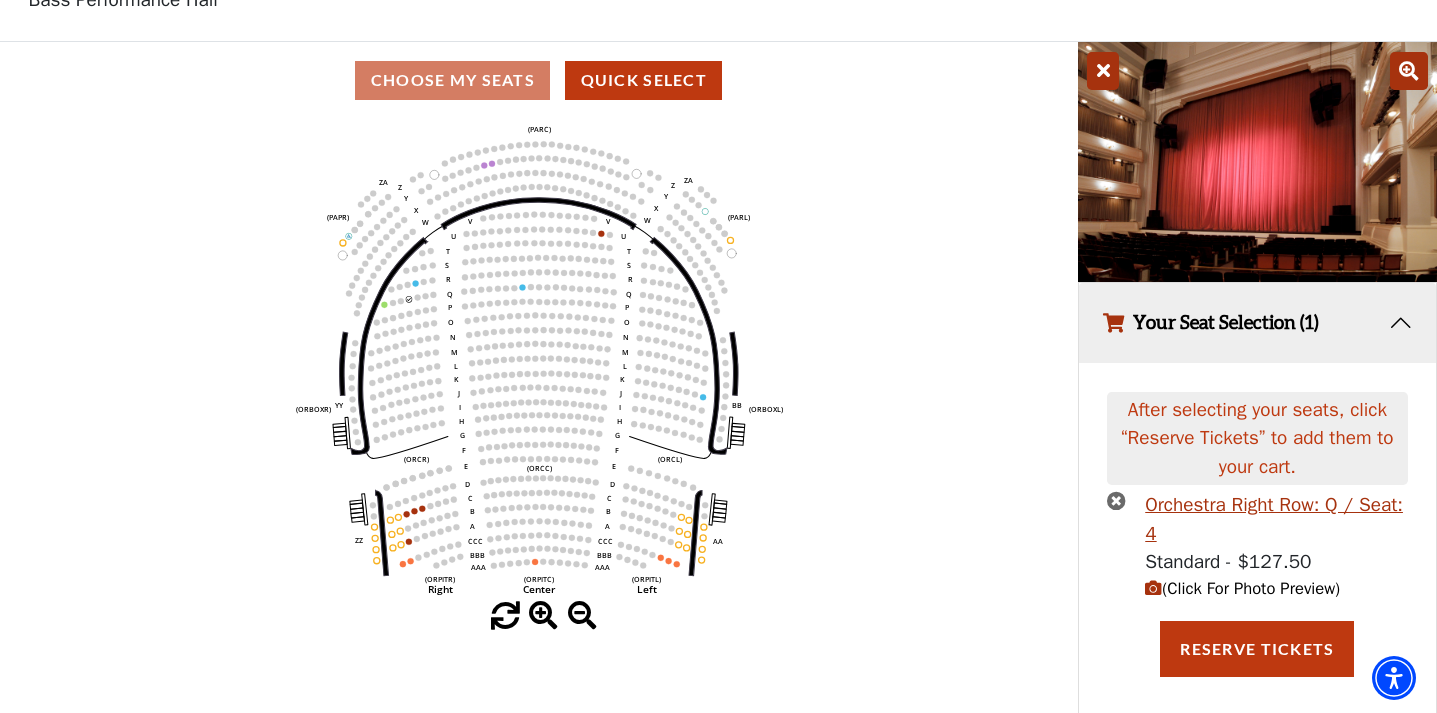 click at bounding box center [1116, 500] 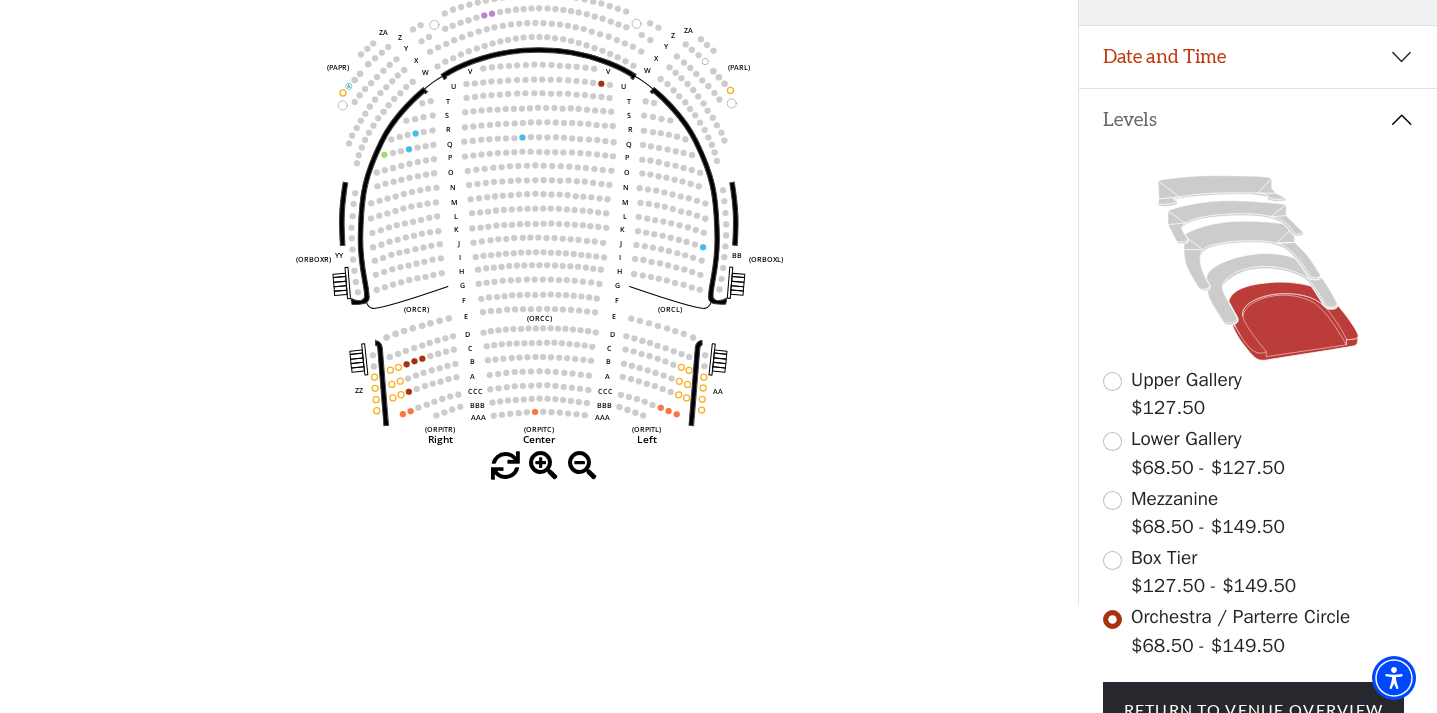 scroll, scrollTop: 298, scrollLeft: 0, axis: vertical 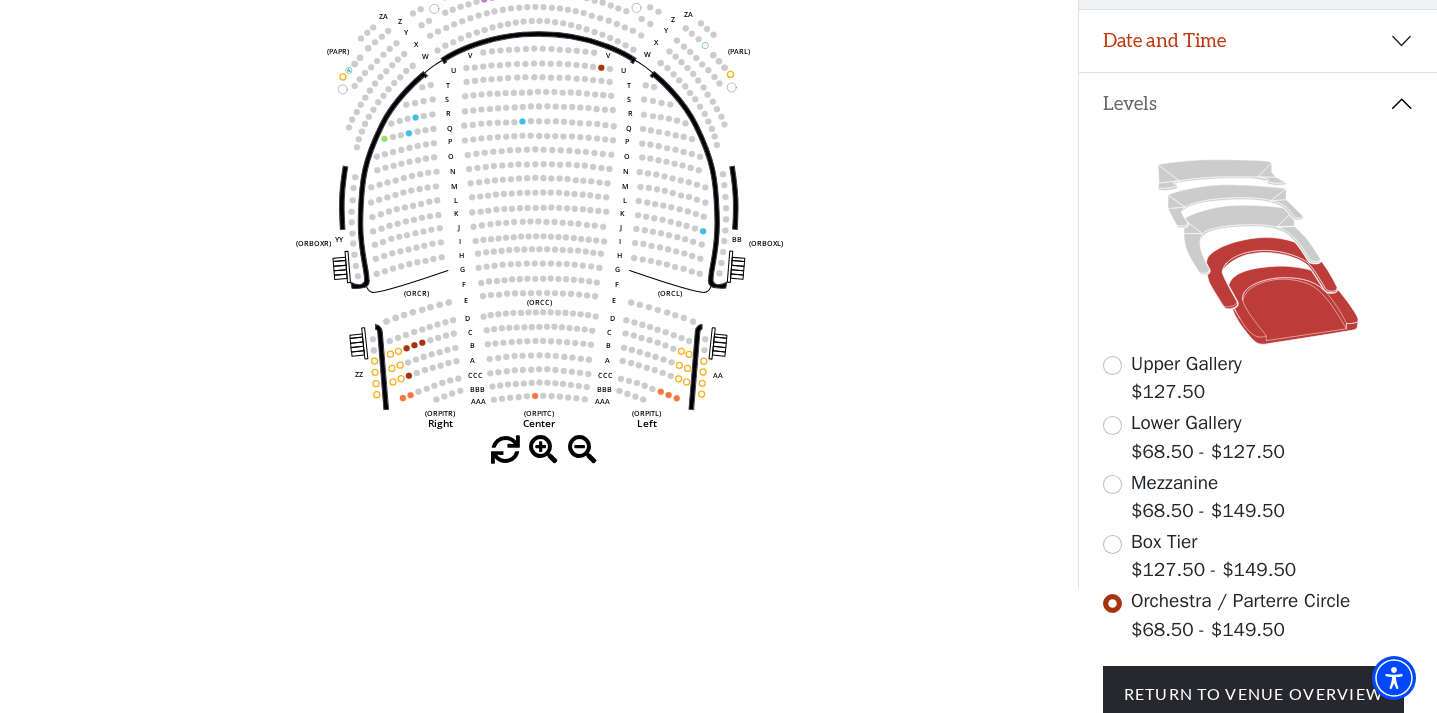 click 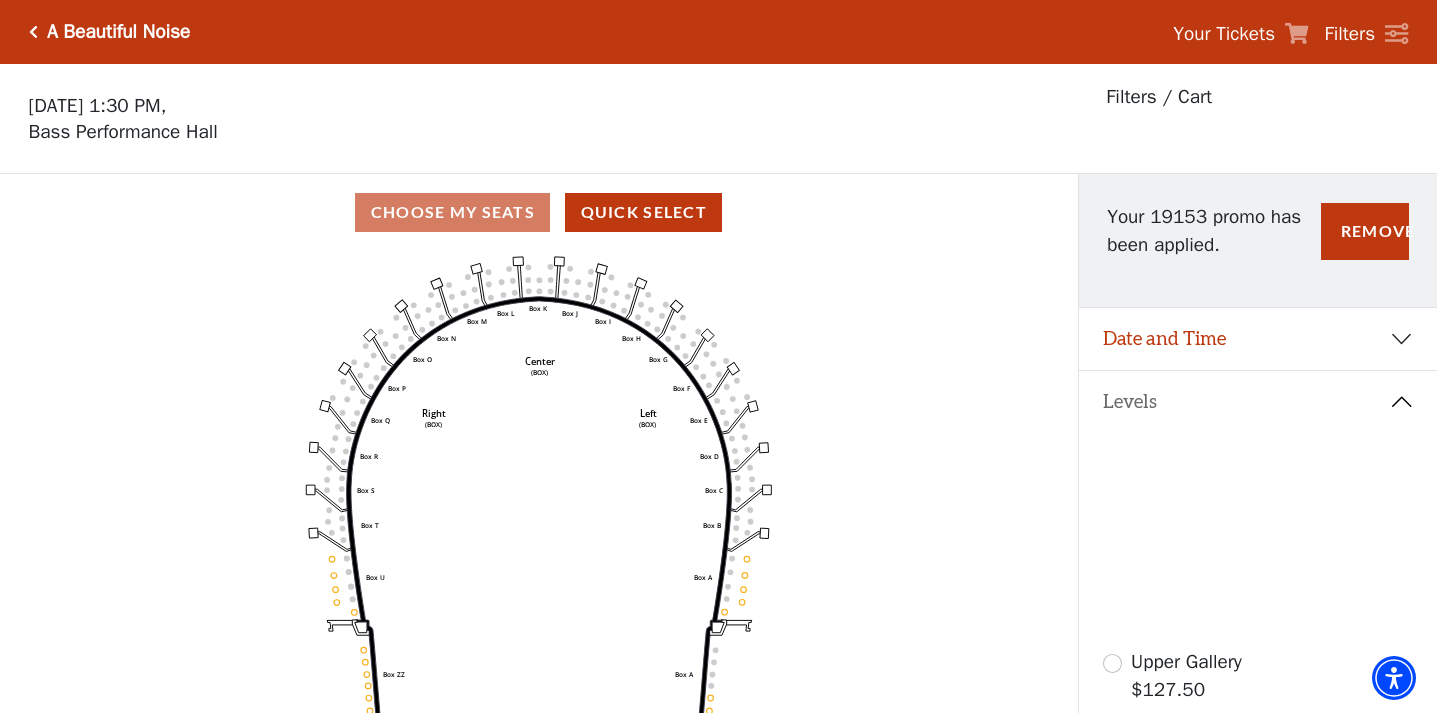 scroll, scrollTop: 93, scrollLeft: 0, axis: vertical 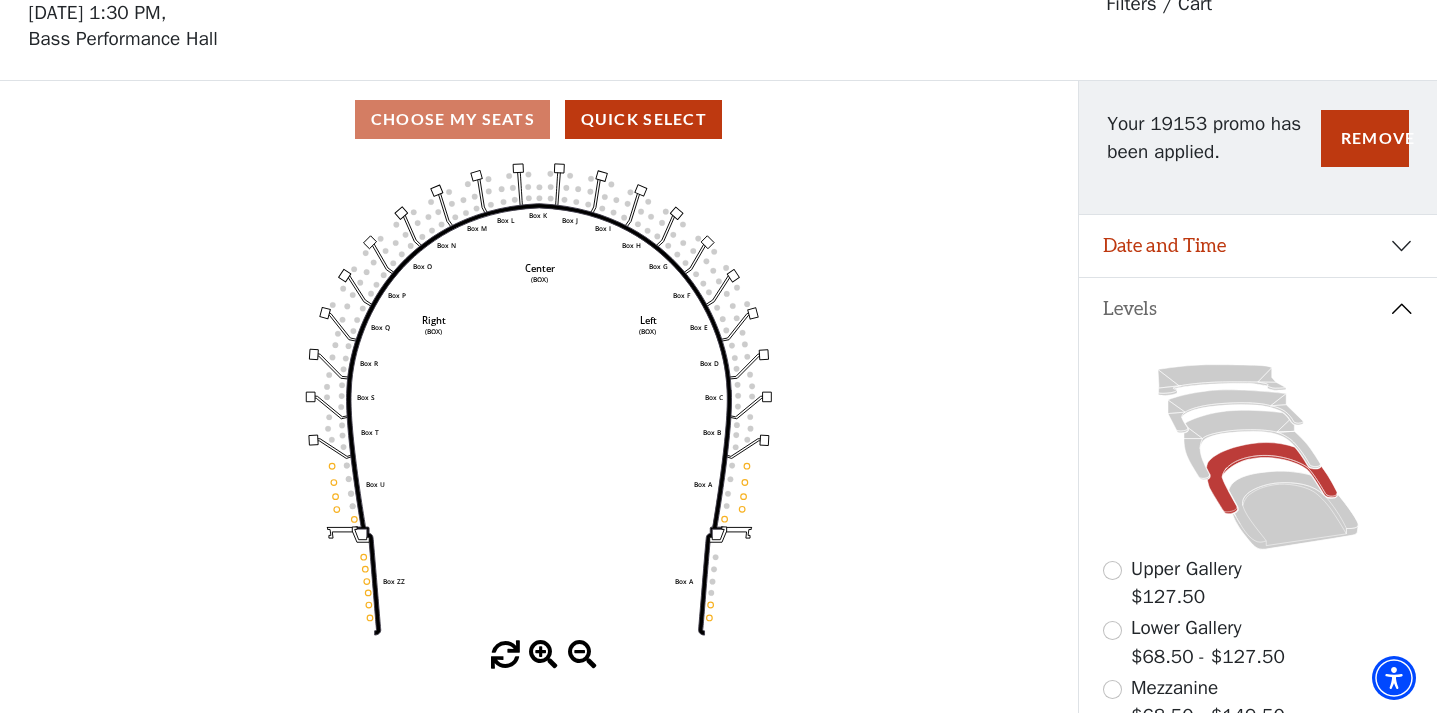 click on "Date and Time" at bounding box center (1258, 246) 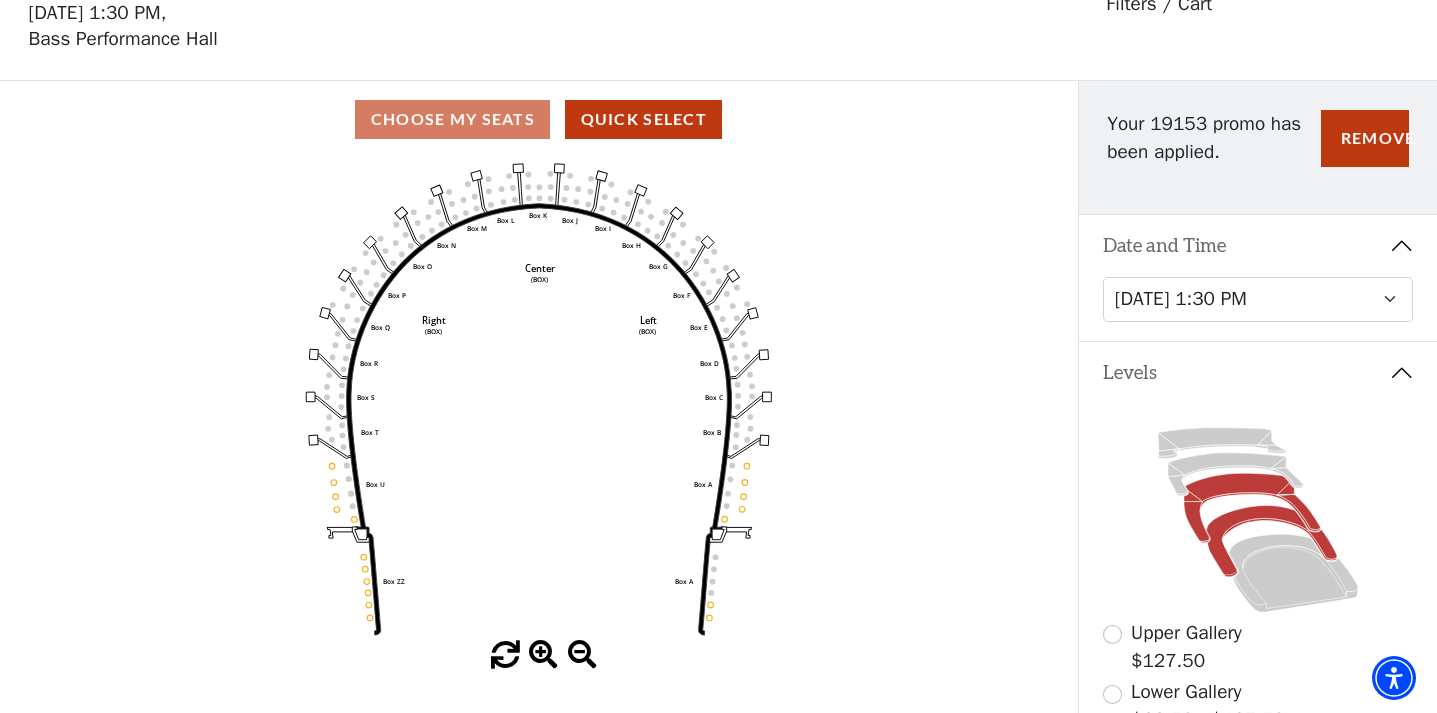 click 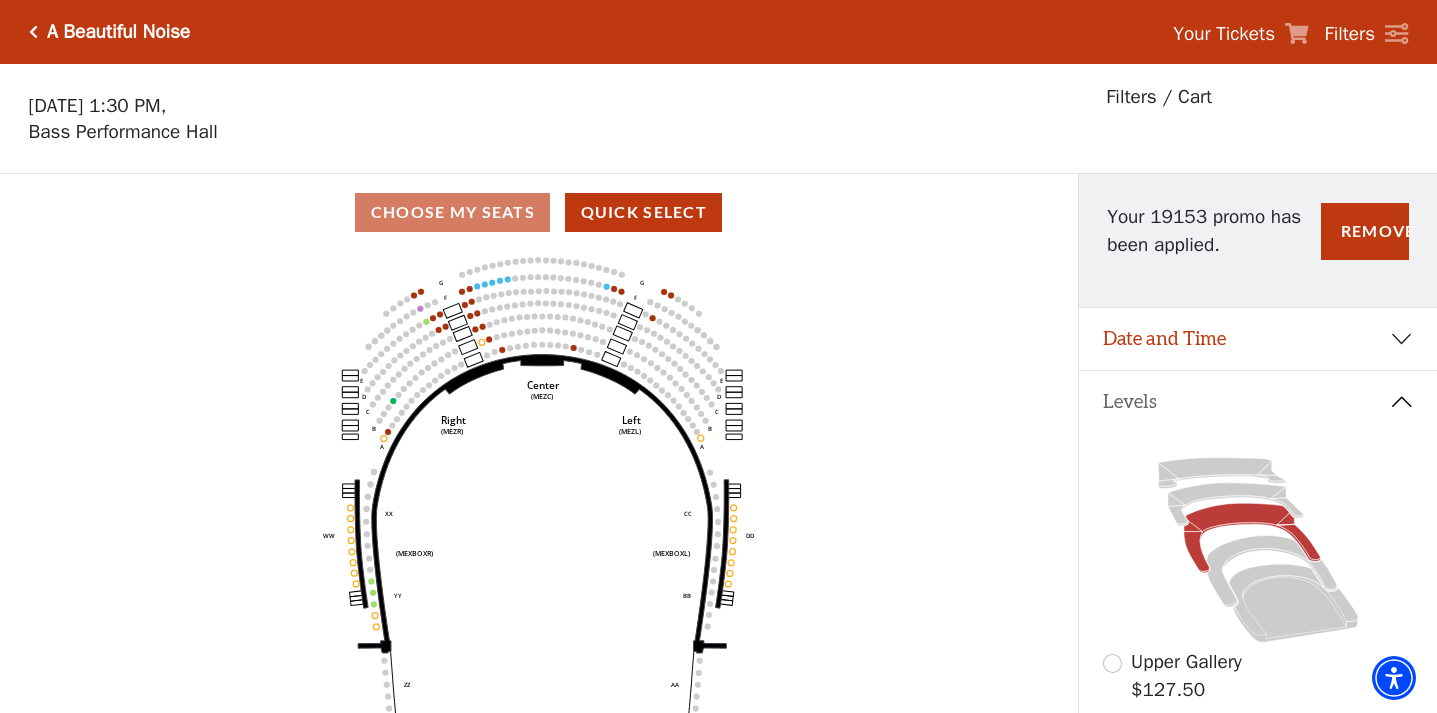 scroll, scrollTop: 0, scrollLeft: 0, axis: both 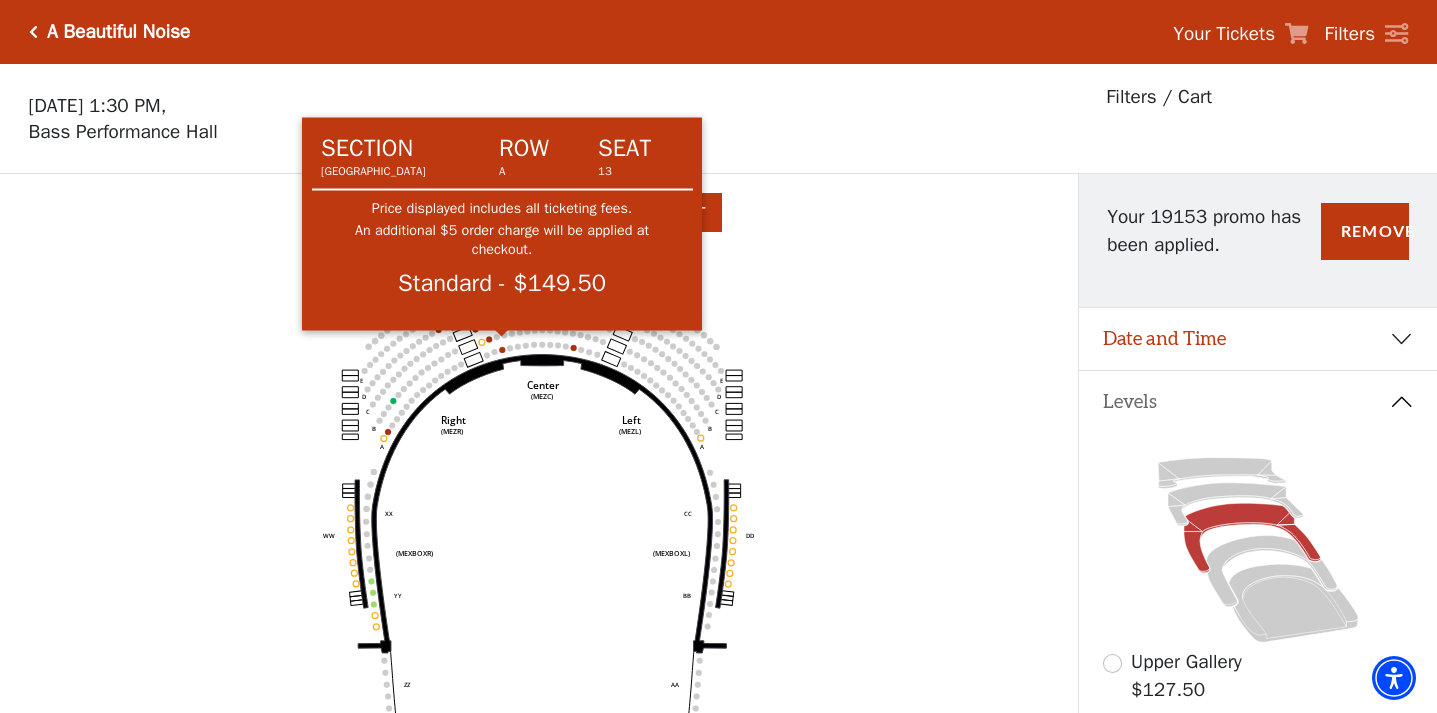 click 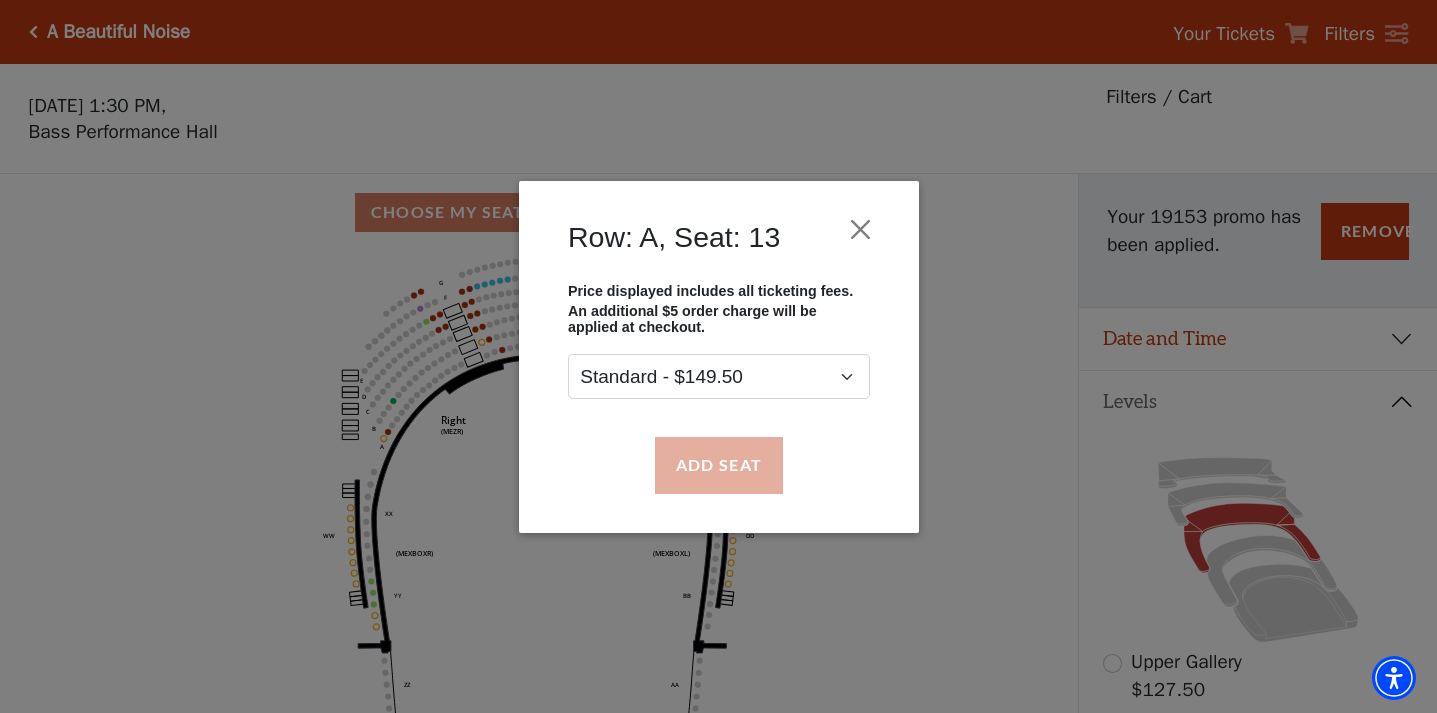 click on "Add Seat" at bounding box center (718, 465) 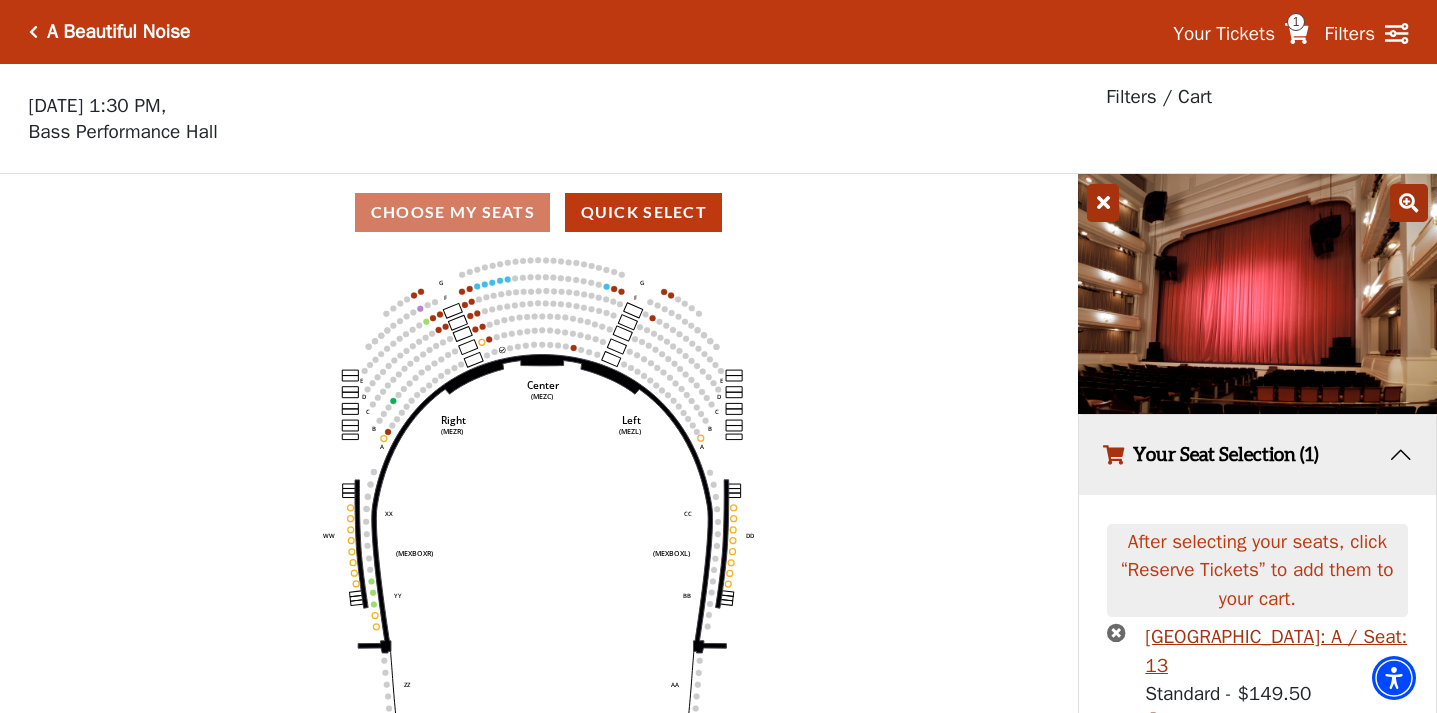scroll, scrollTop: 84, scrollLeft: 0, axis: vertical 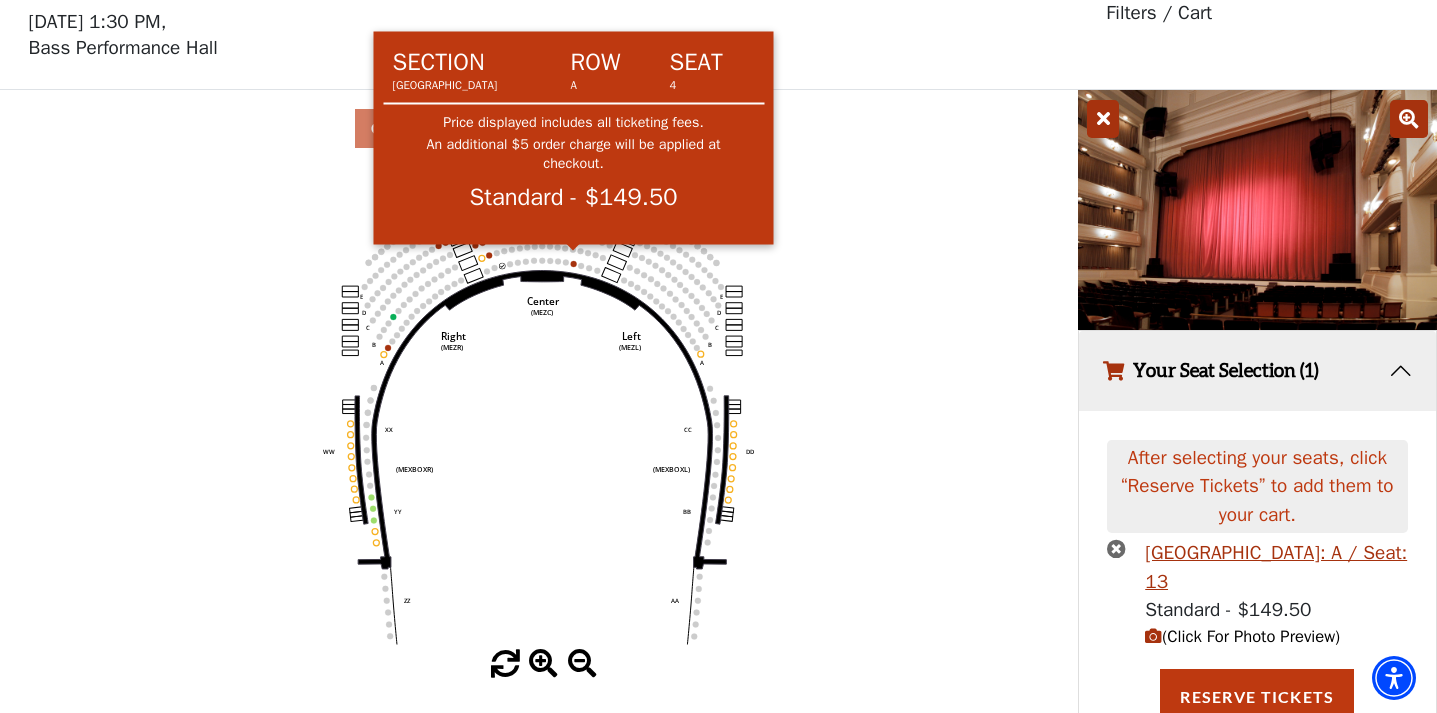 click 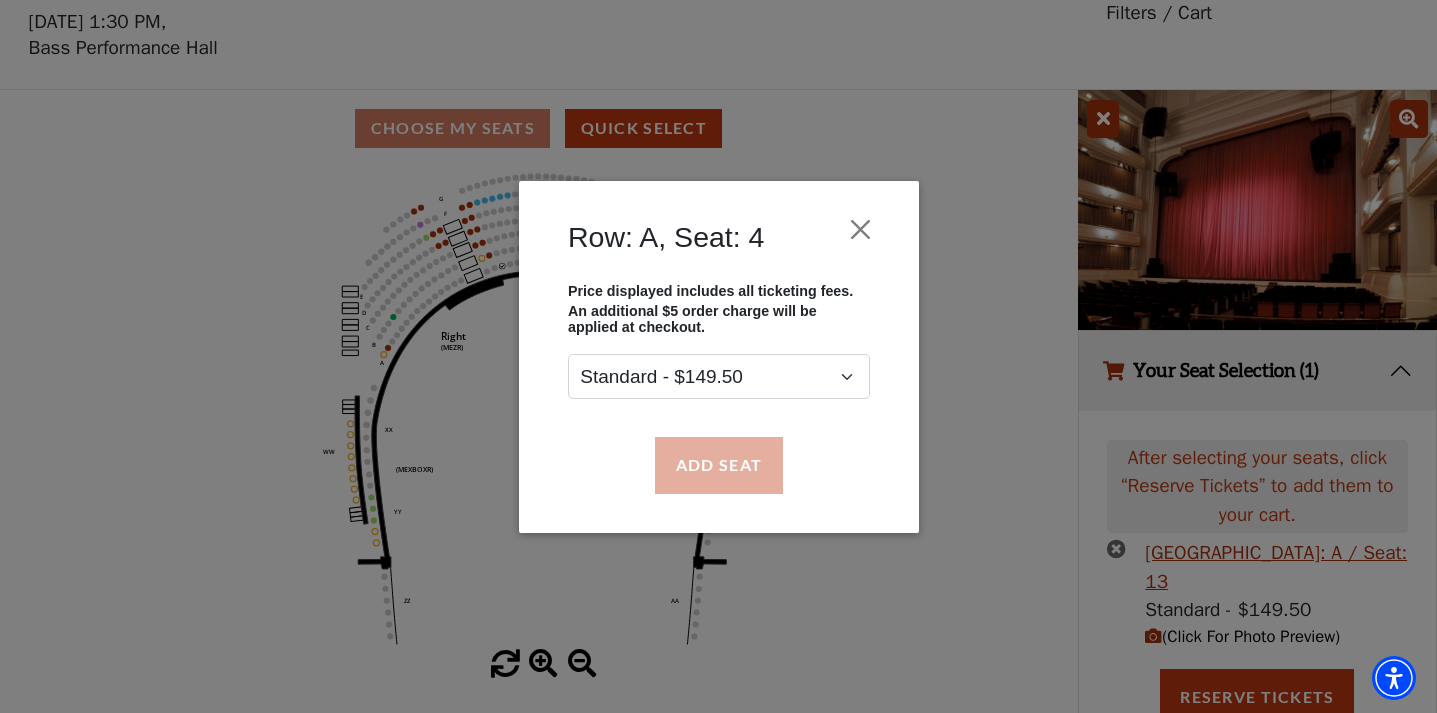 click on "Add Seat" at bounding box center (718, 465) 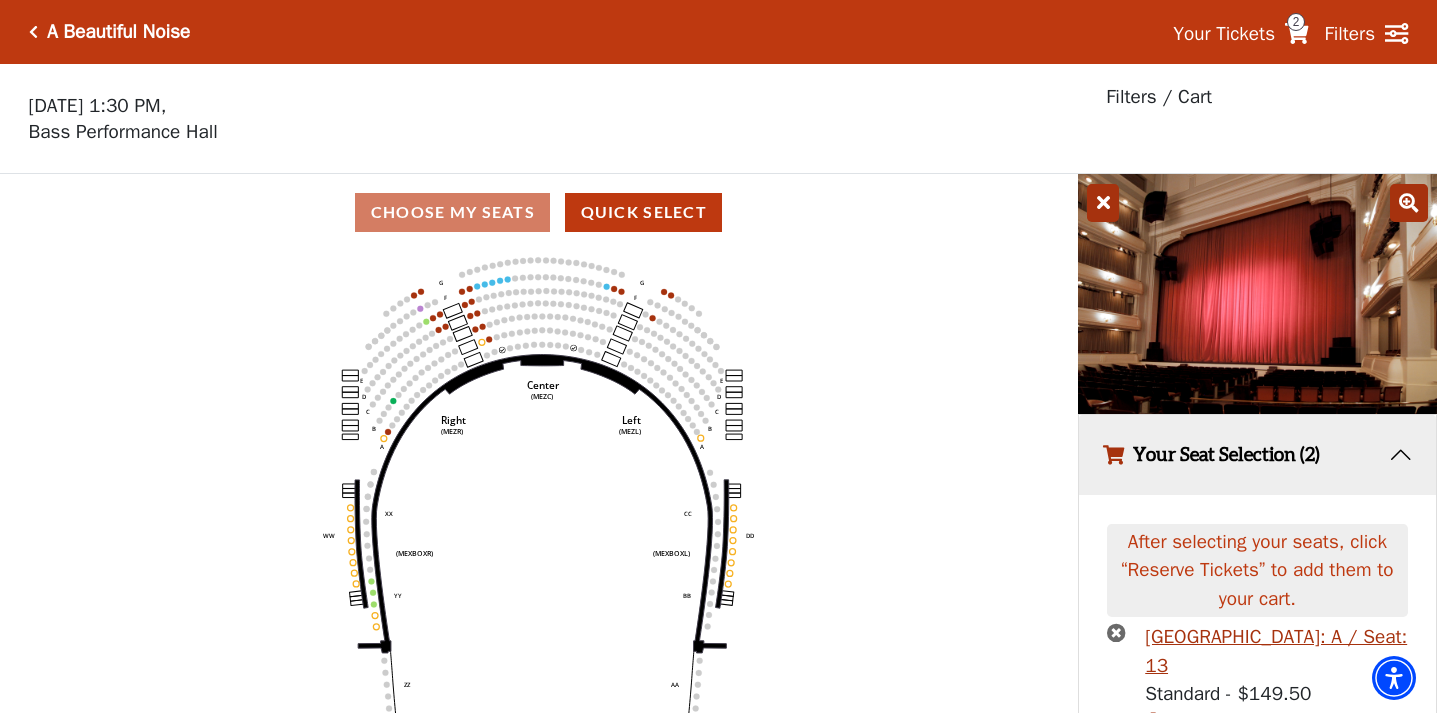 scroll, scrollTop: 0, scrollLeft: 0, axis: both 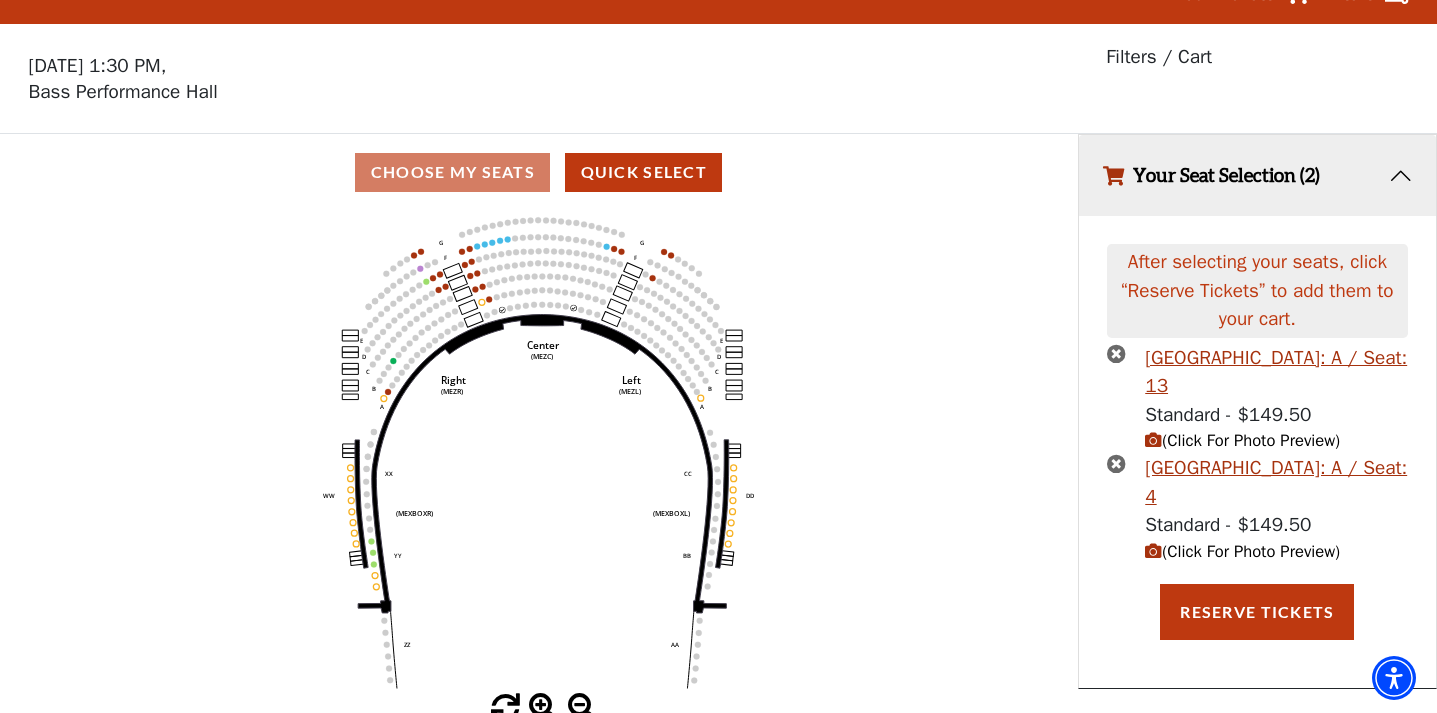 click at bounding box center [1153, 440] 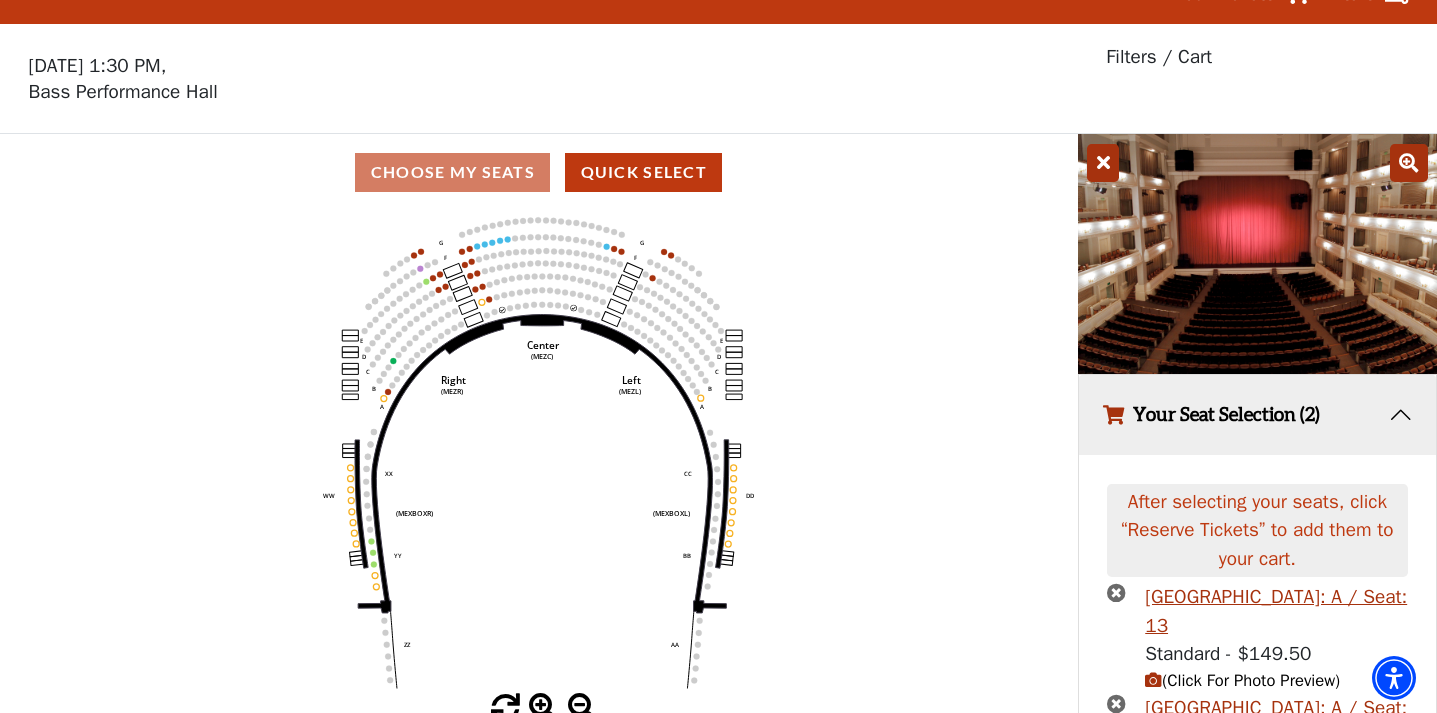 click at bounding box center (1103, 163) 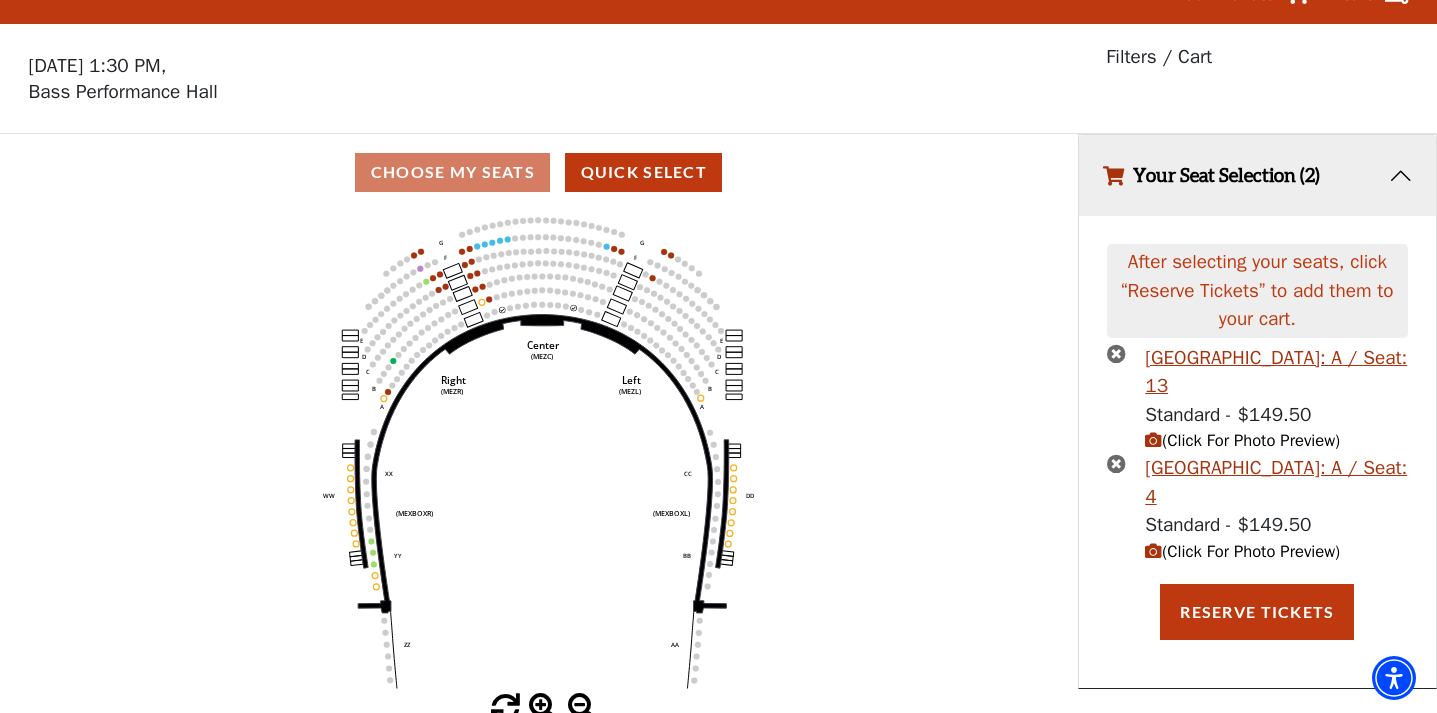 click at bounding box center (1153, 551) 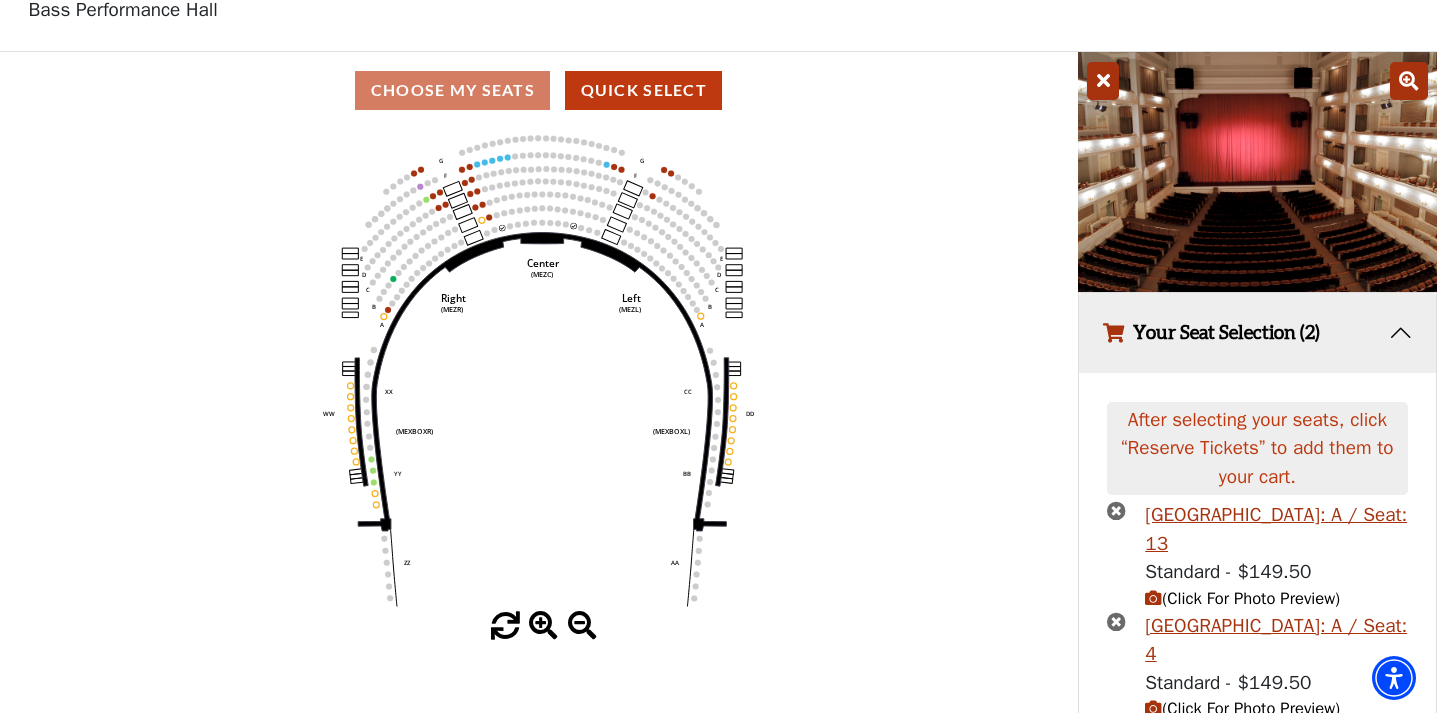scroll, scrollTop: 119, scrollLeft: 0, axis: vertical 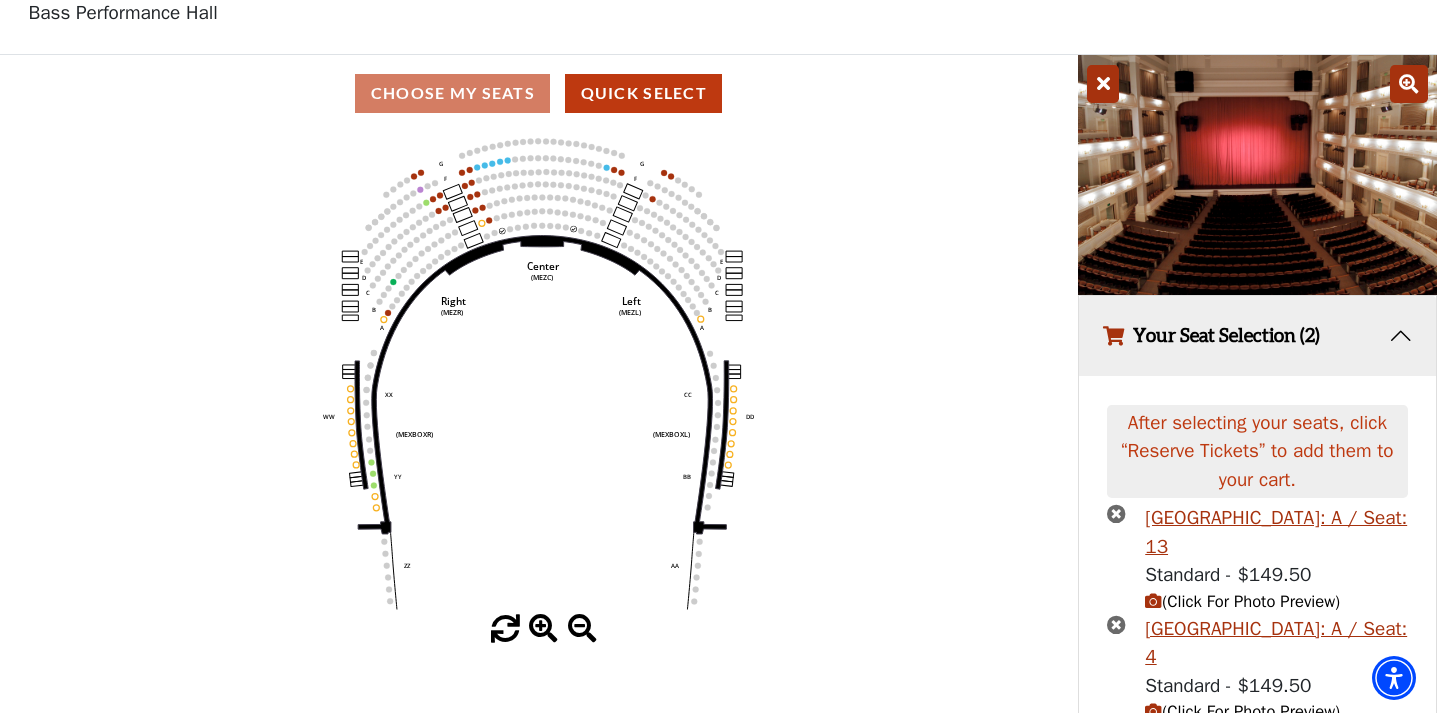 click at bounding box center [1116, 513] 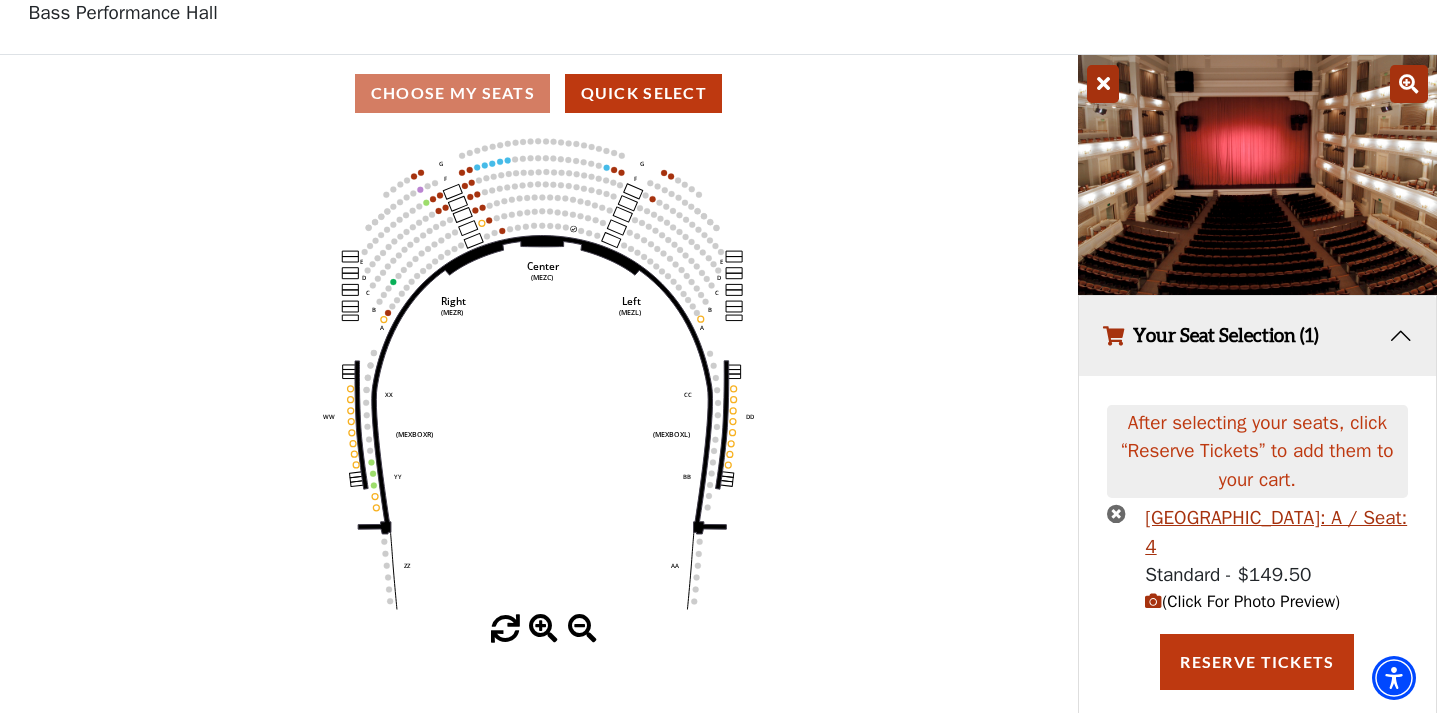 click at bounding box center [1116, 513] 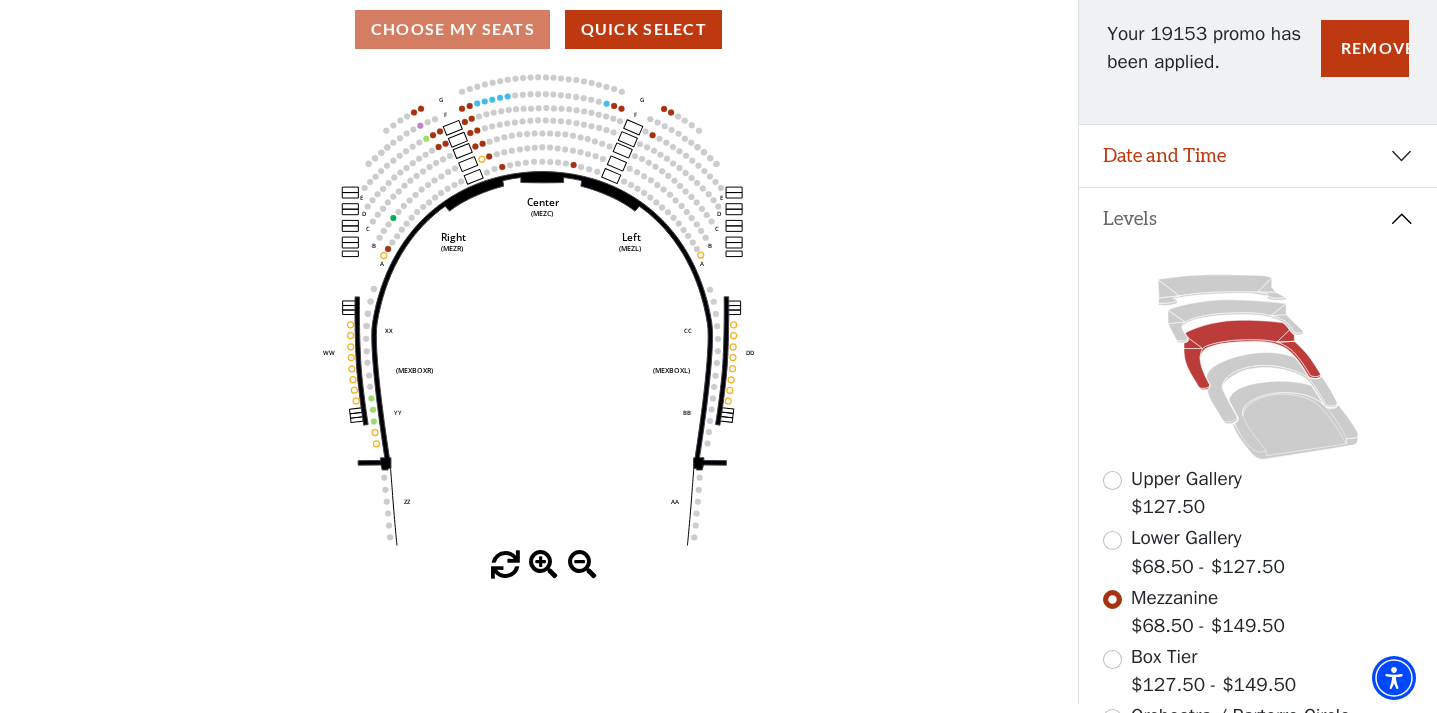 scroll, scrollTop: 159, scrollLeft: 0, axis: vertical 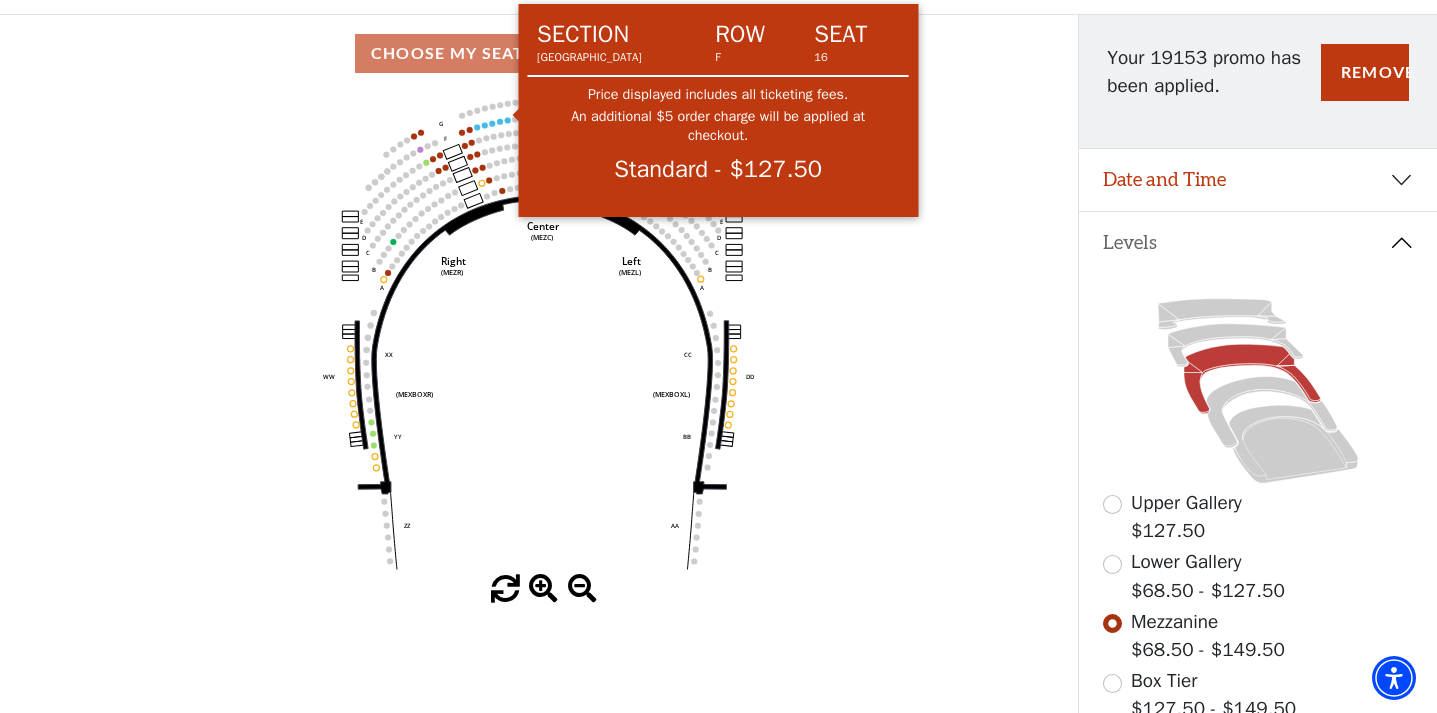 click 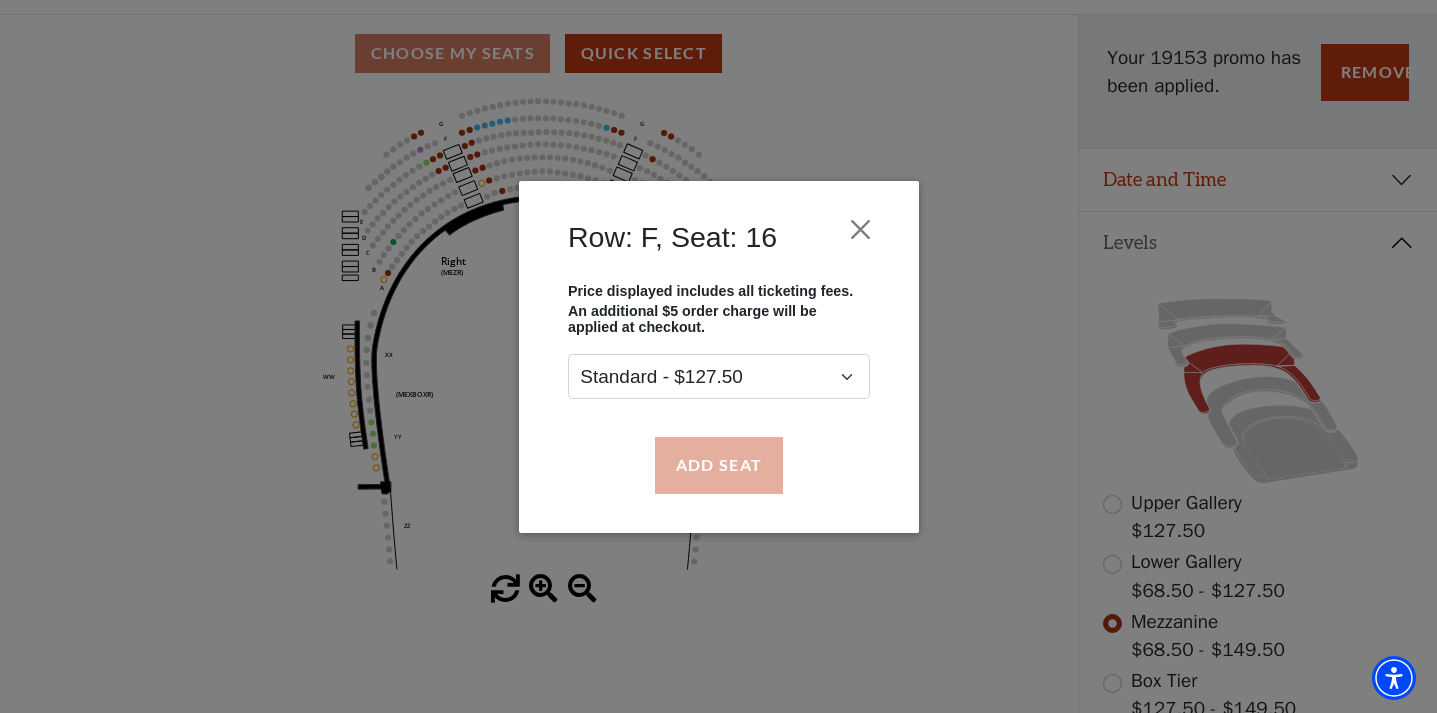 click on "Add Seat" at bounding box center (718, 465) 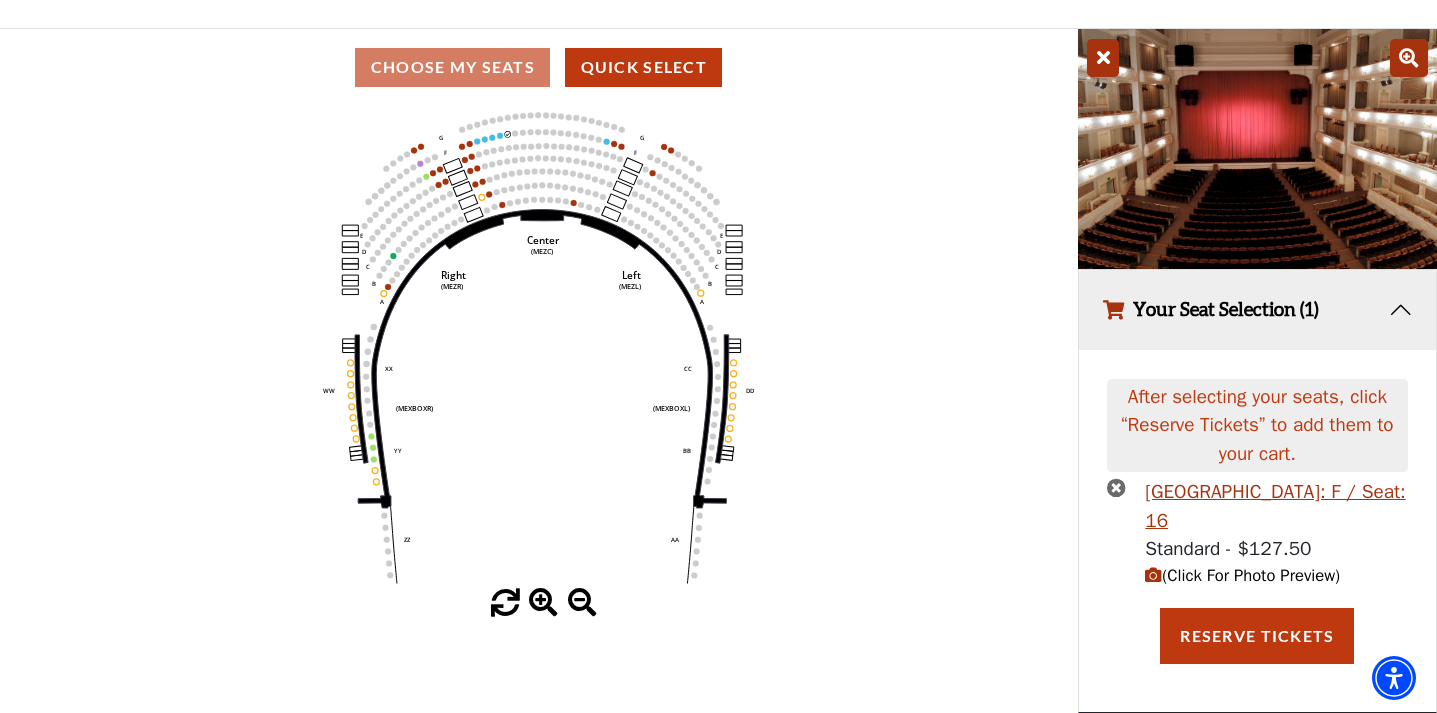 scroll, scrollTop: 84, scrollLeft: 0, axis: vertical 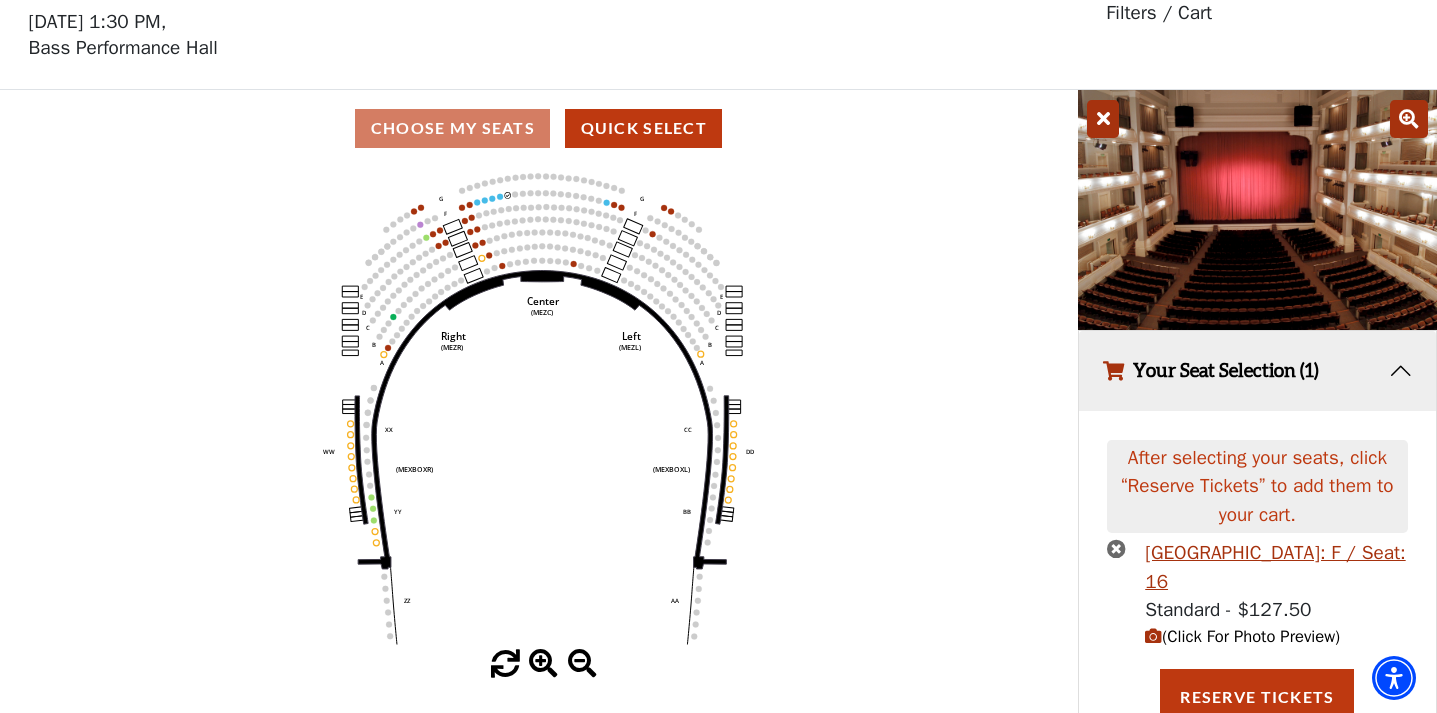 click at bounding box center (1103, 119) 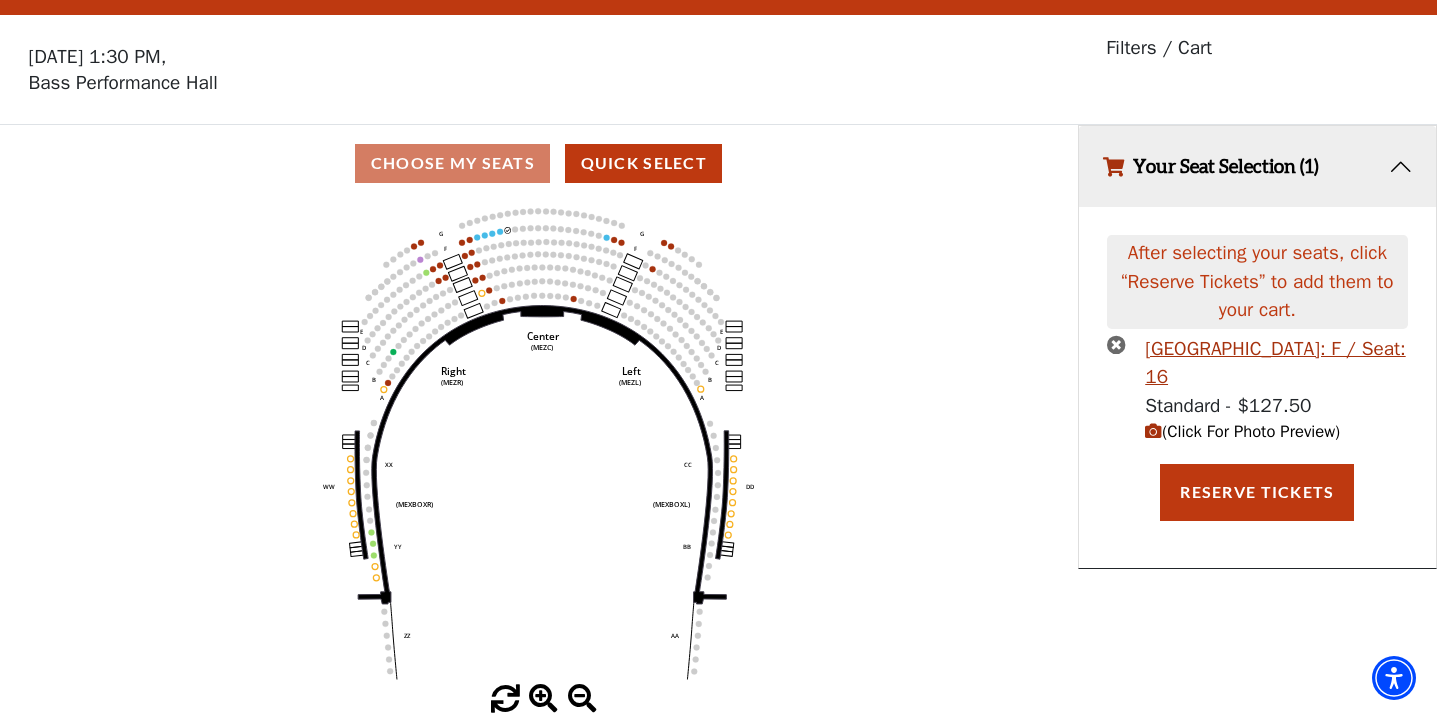 scroll, scrollTop: 40, scrollLeft: 0, axis: vertical 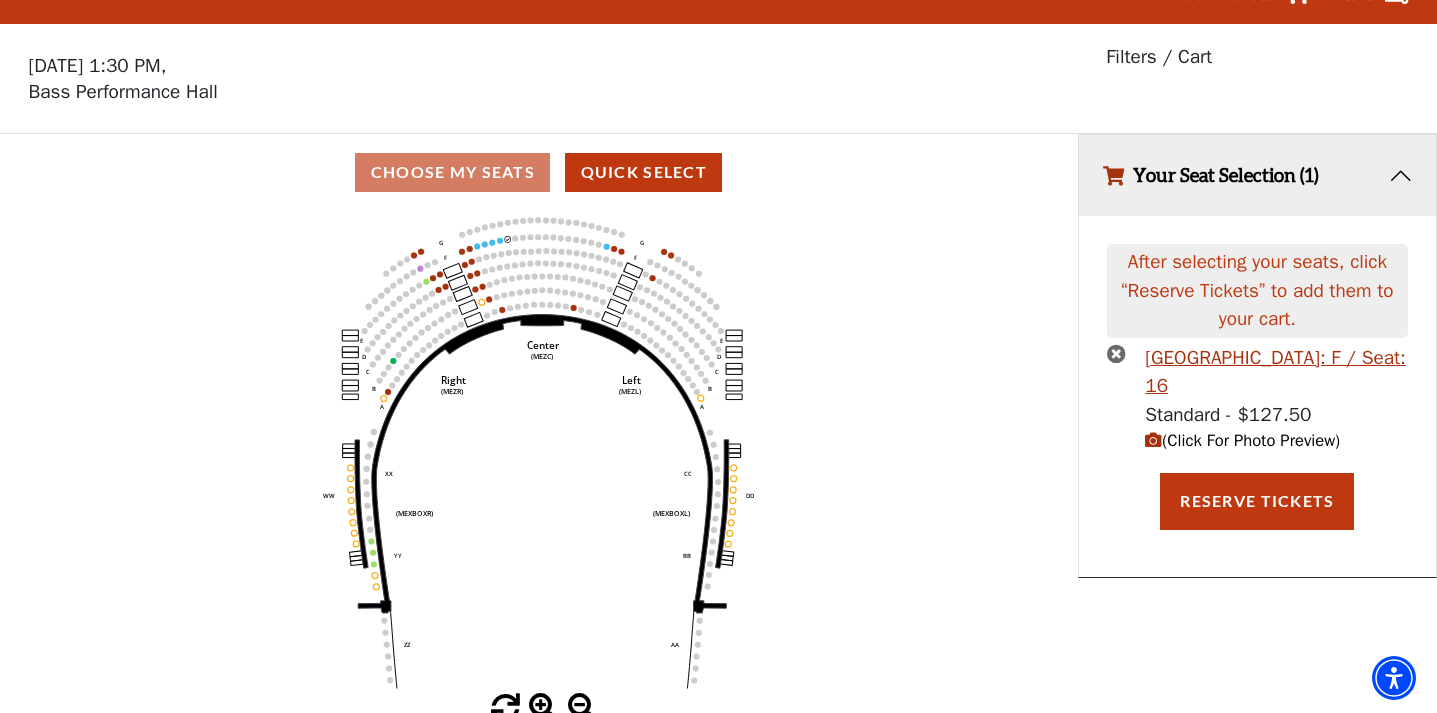 click at bounding box center [1153, 440] 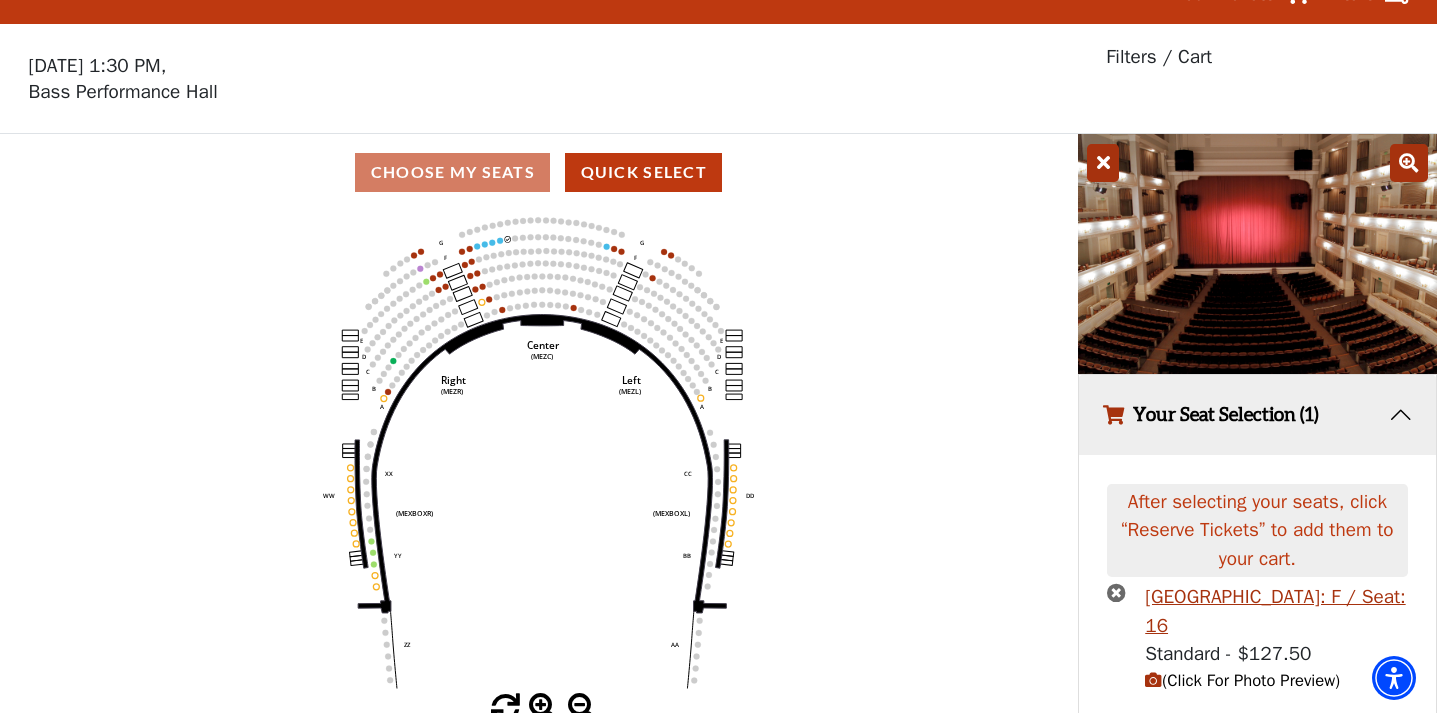click at bounding box center [1103, 163] 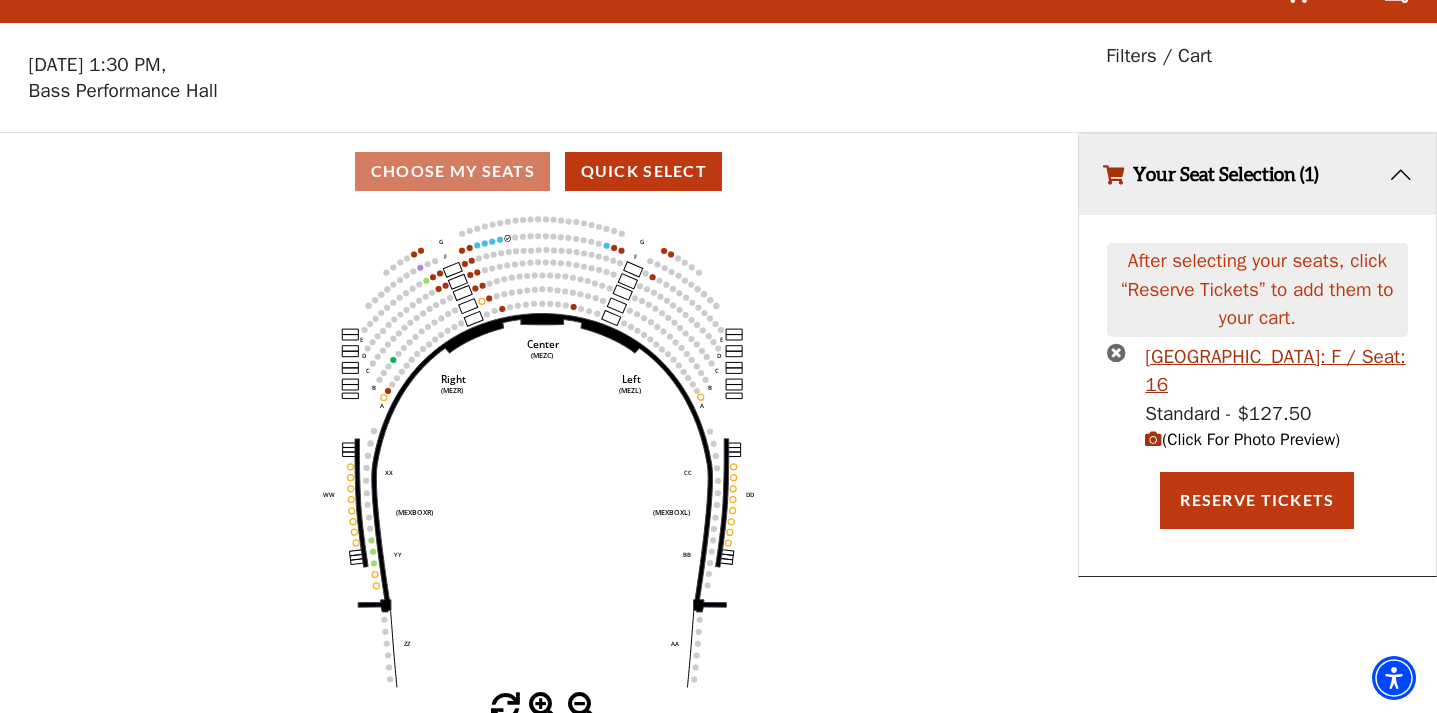 scroll, scrollTop: 40, scrollLeft: 0, axis: vertical 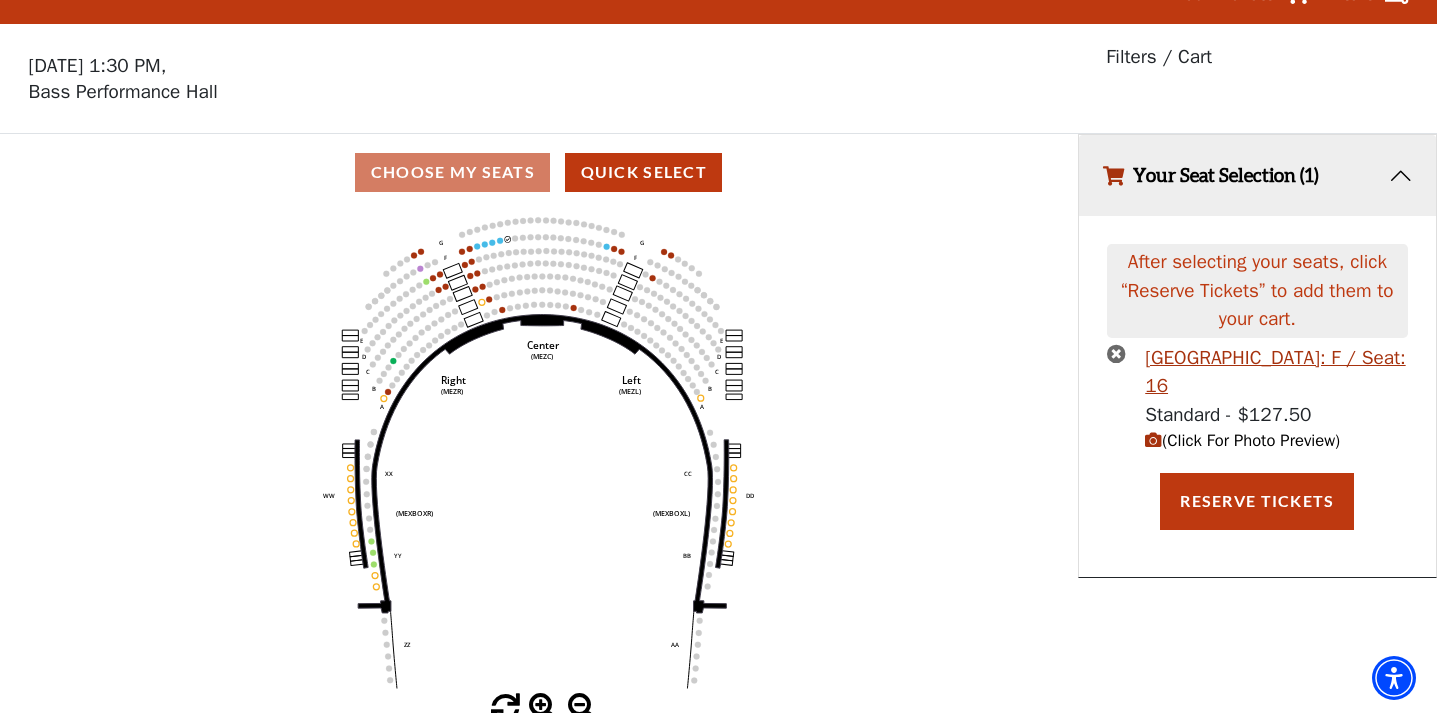 click at bounding box center [1116, 353] 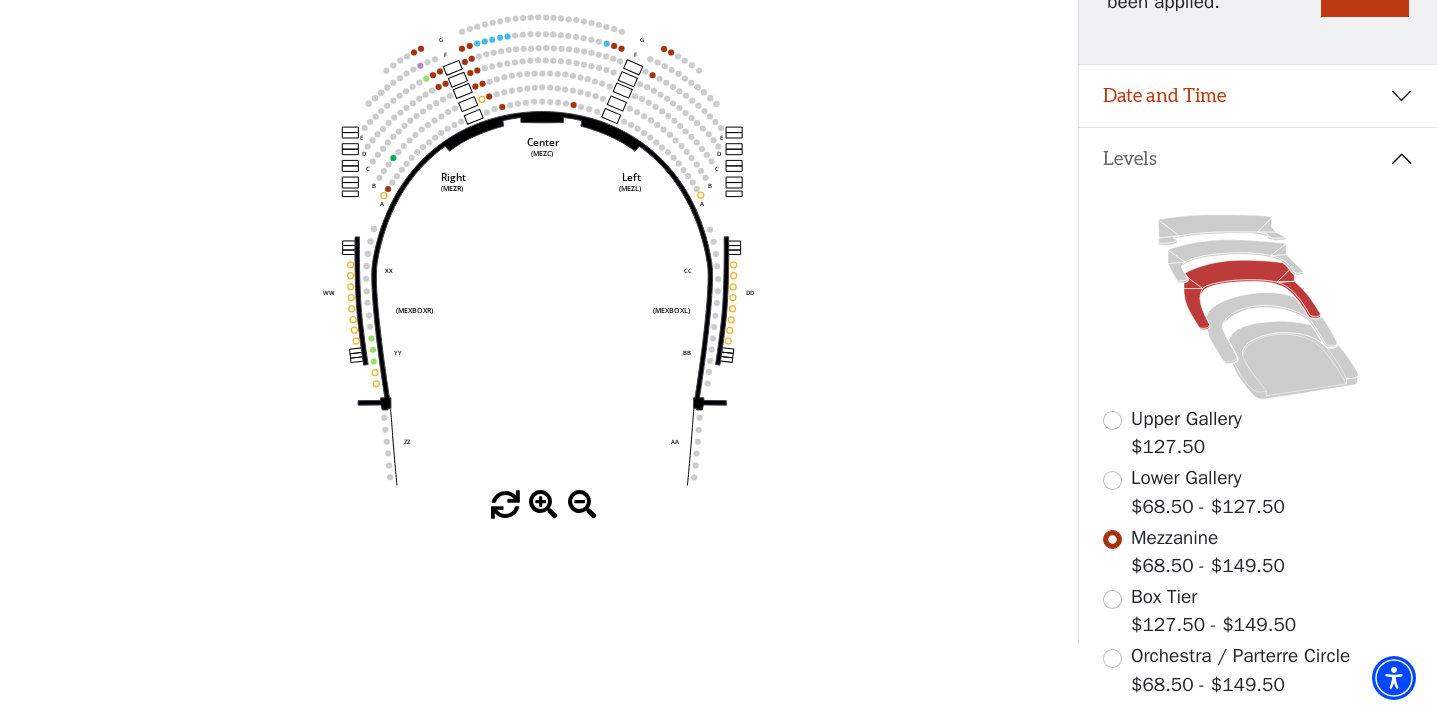 scroll, scrollTop: 298, scrollLeft: 0, axis: vertical 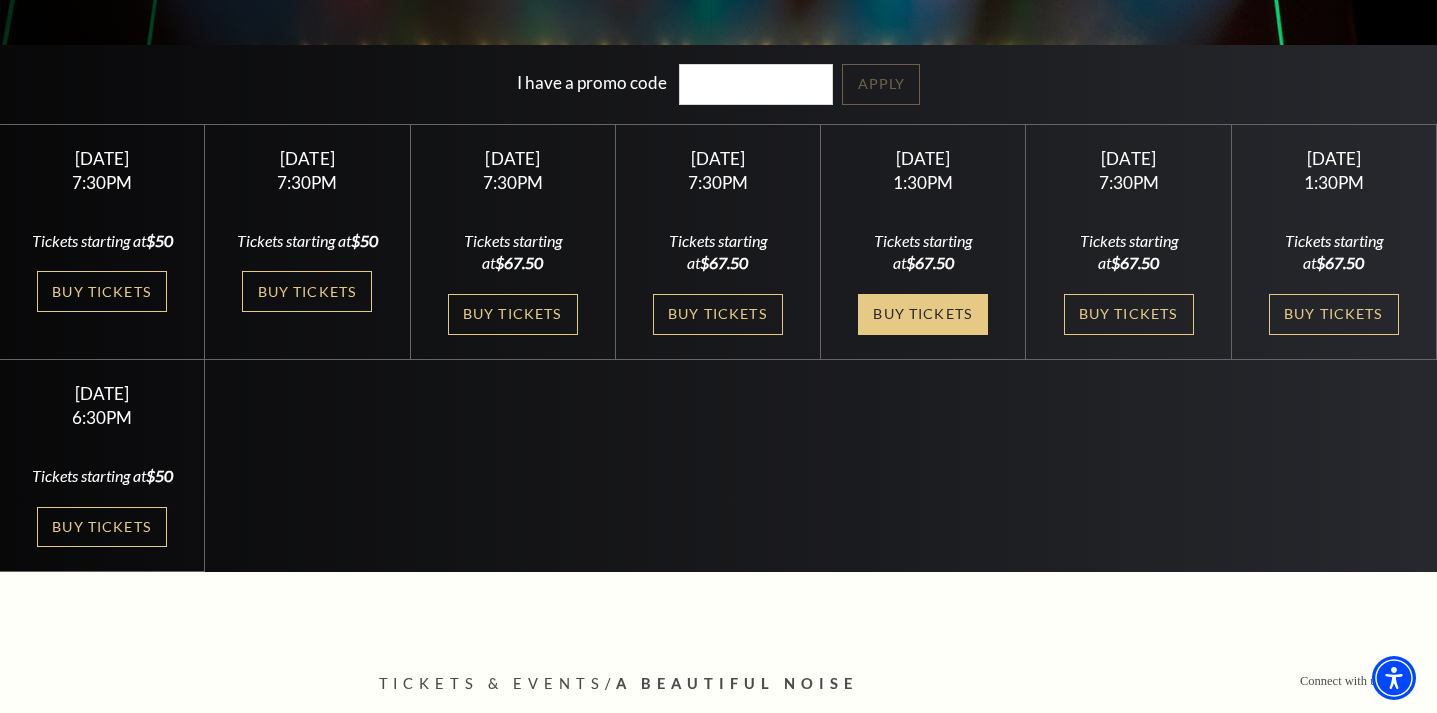 click on "Buy Tickets" at bounding box center (923, 314) 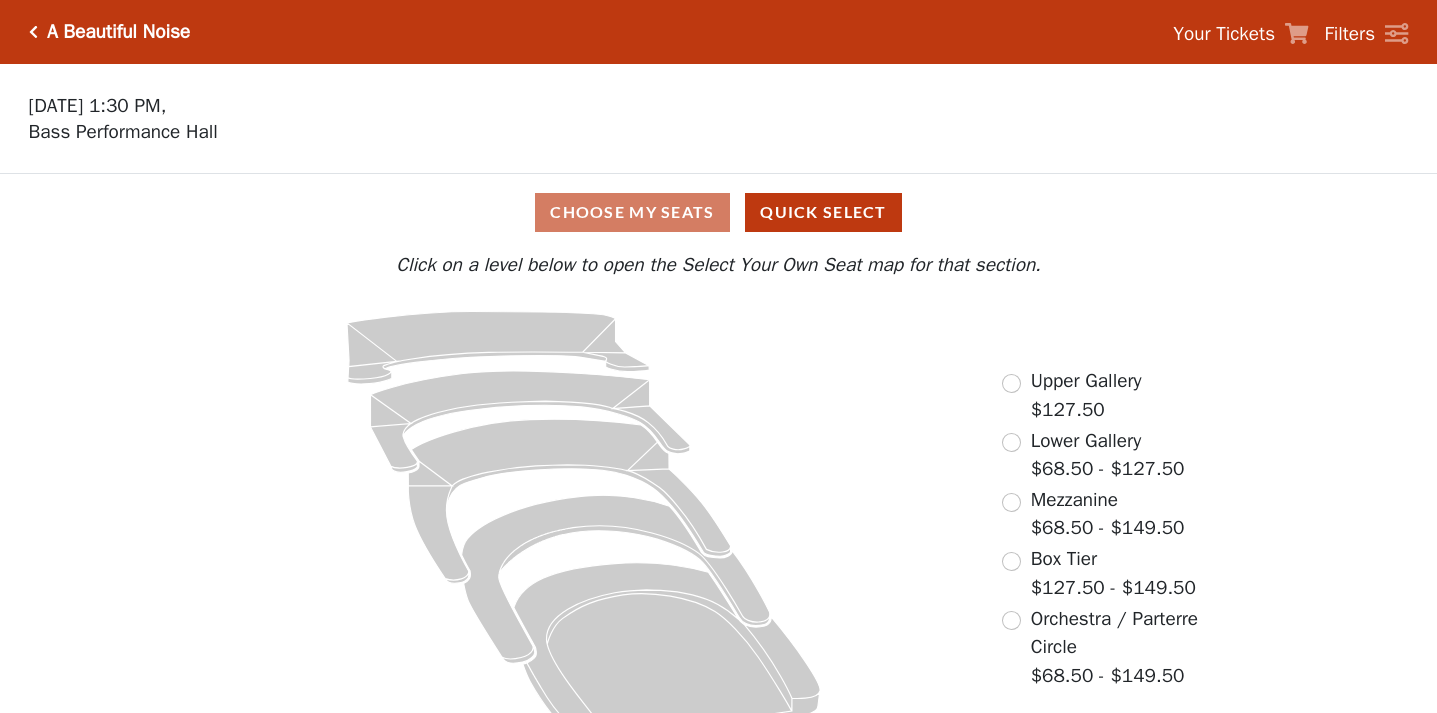 scroll, scrollTop: 0, scrollLeft: 0, axis: both 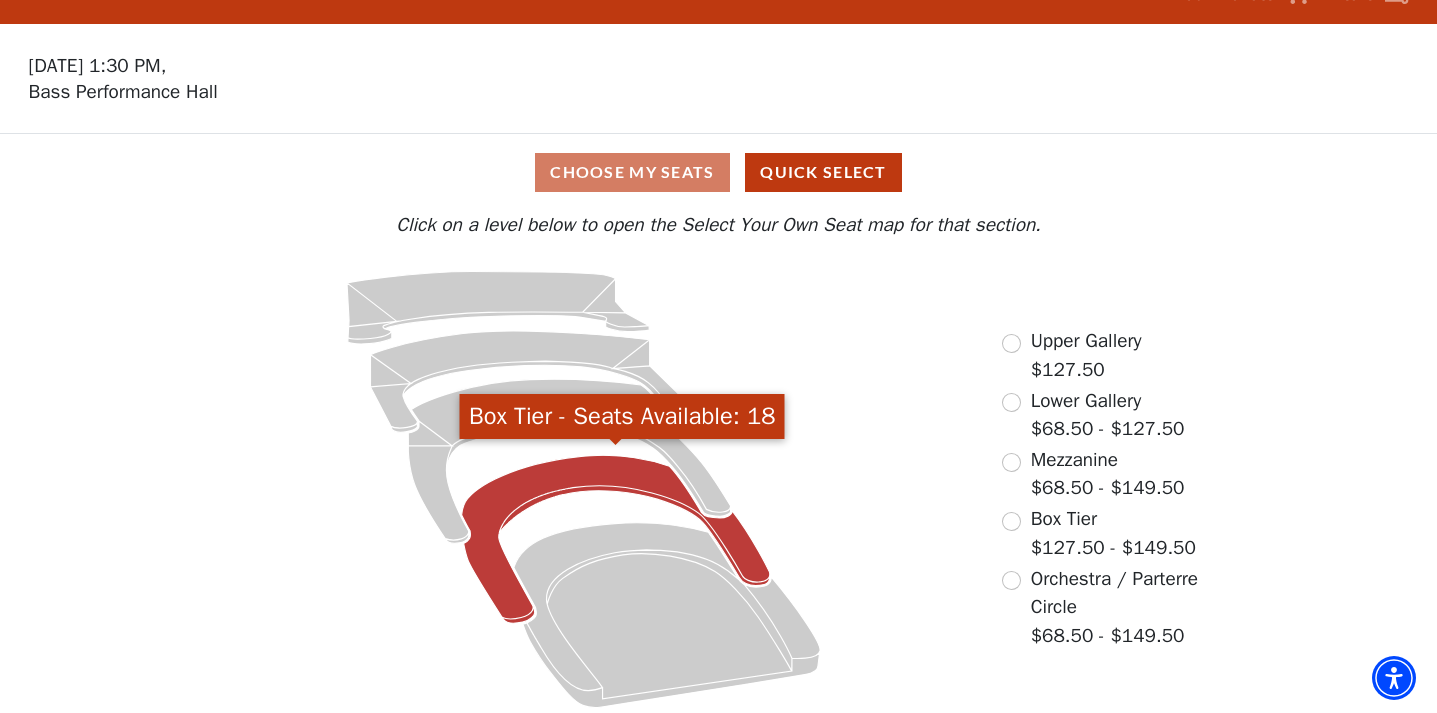 click 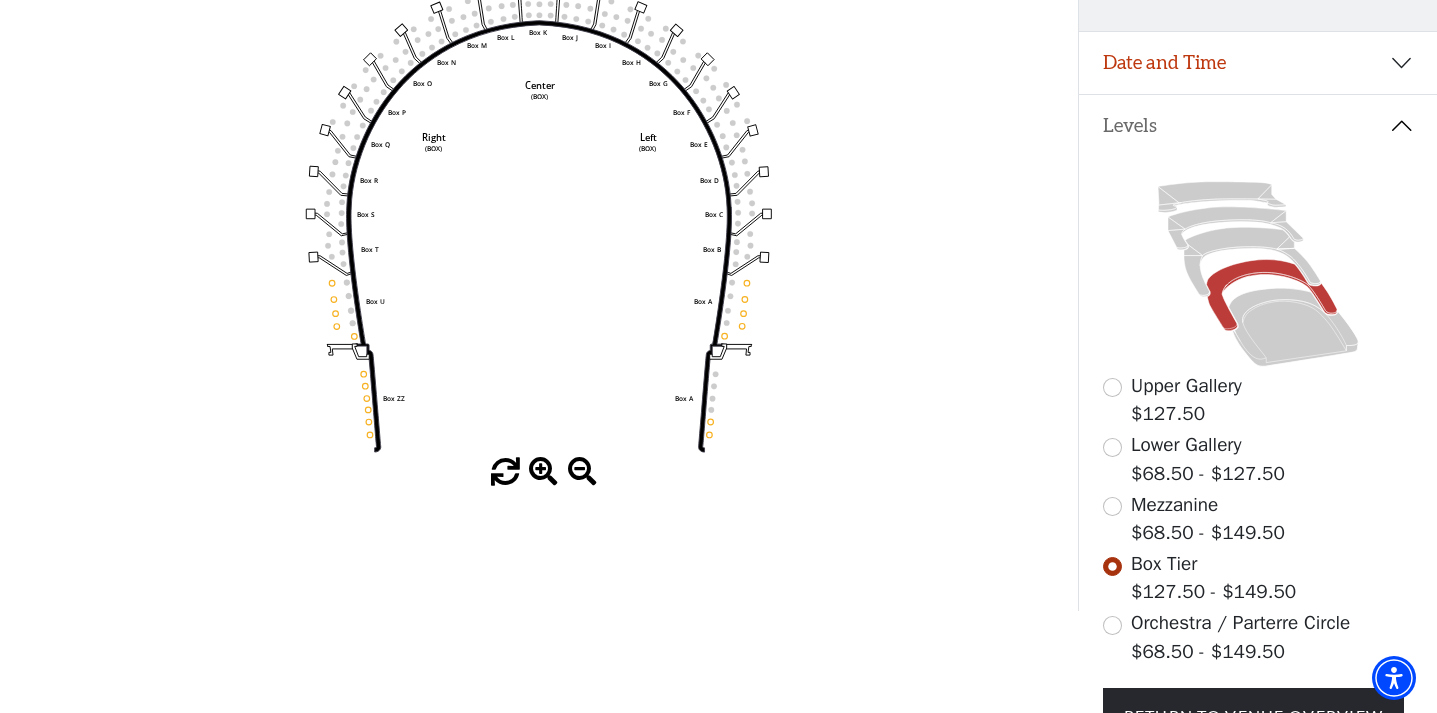 scroll, scrollTop: 265, scrollLeft: 0, axis: vertical 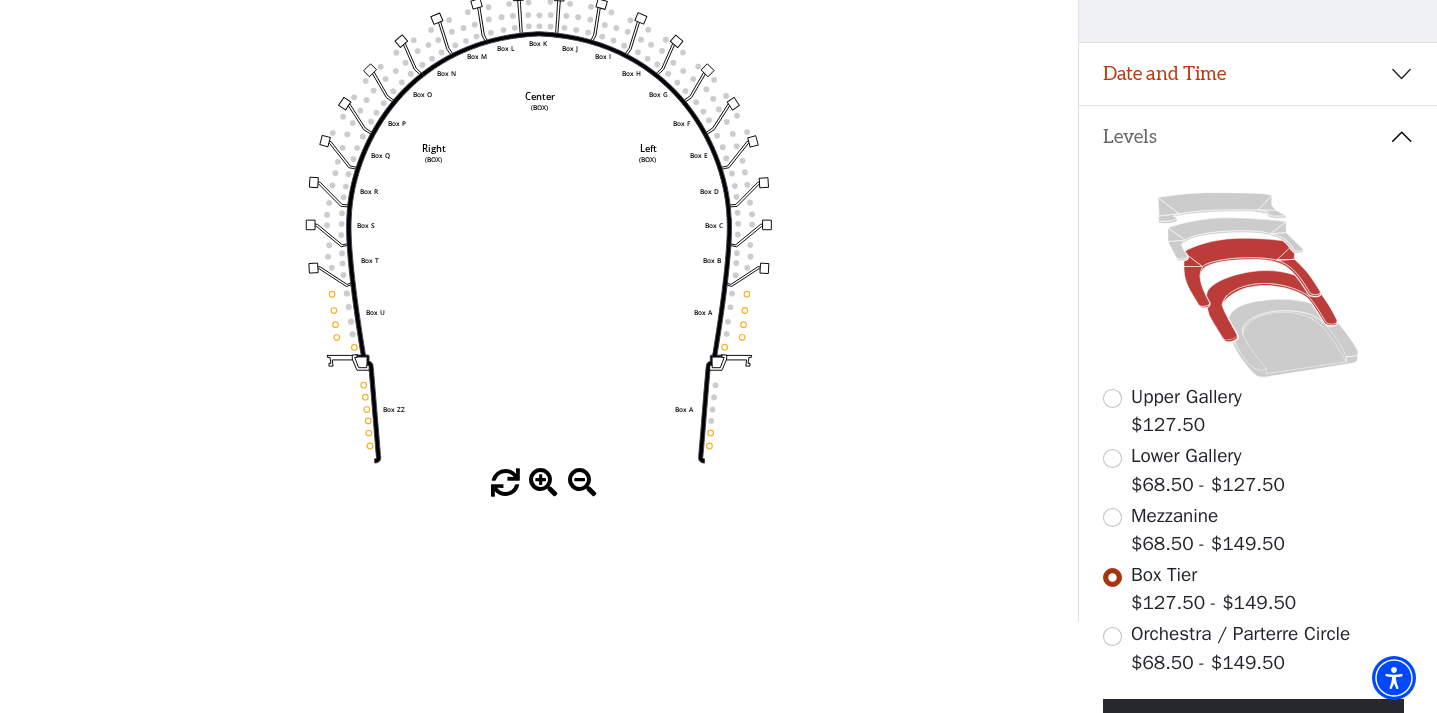 click 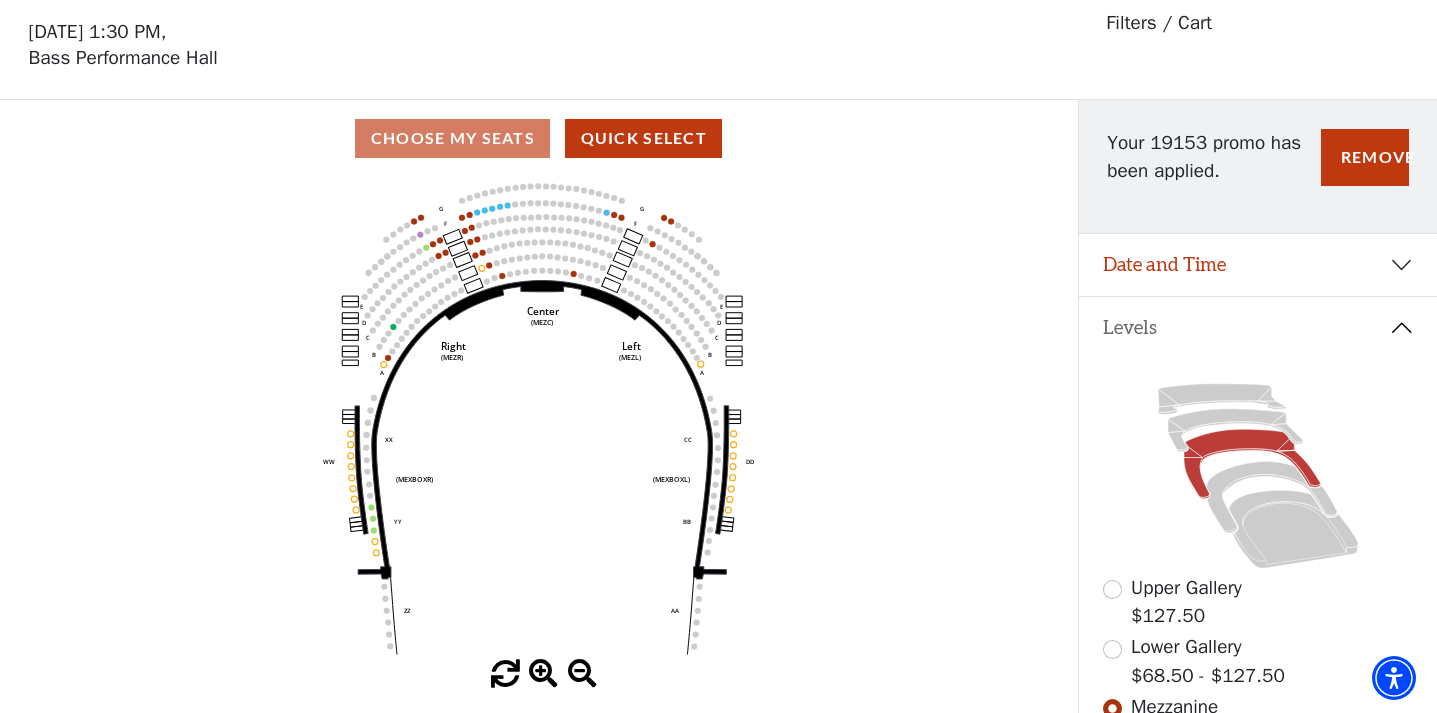 scroll, scrollTop: 64, scrollLeft: 0, axis: vertical 